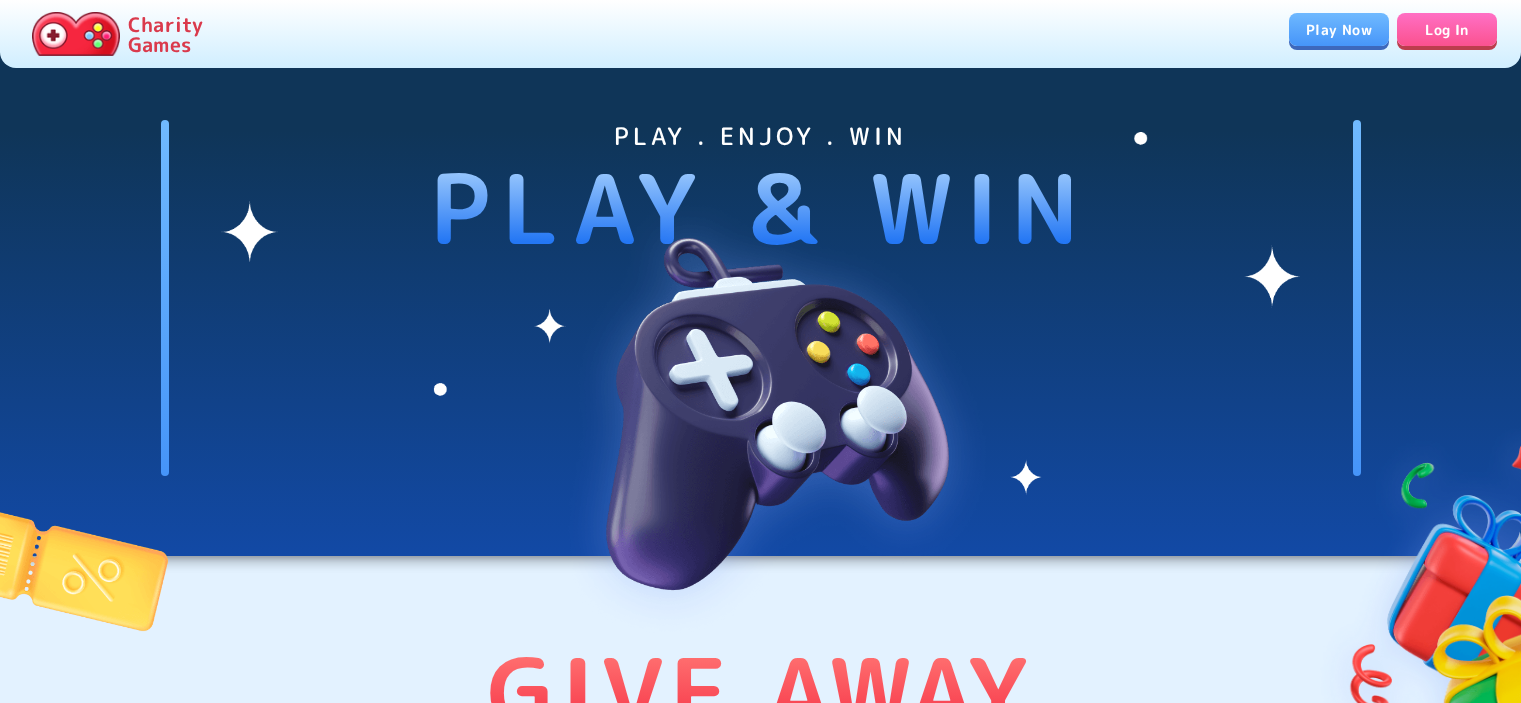 scroll, scrollTop: 0, scrollLeft: 0, axis: both 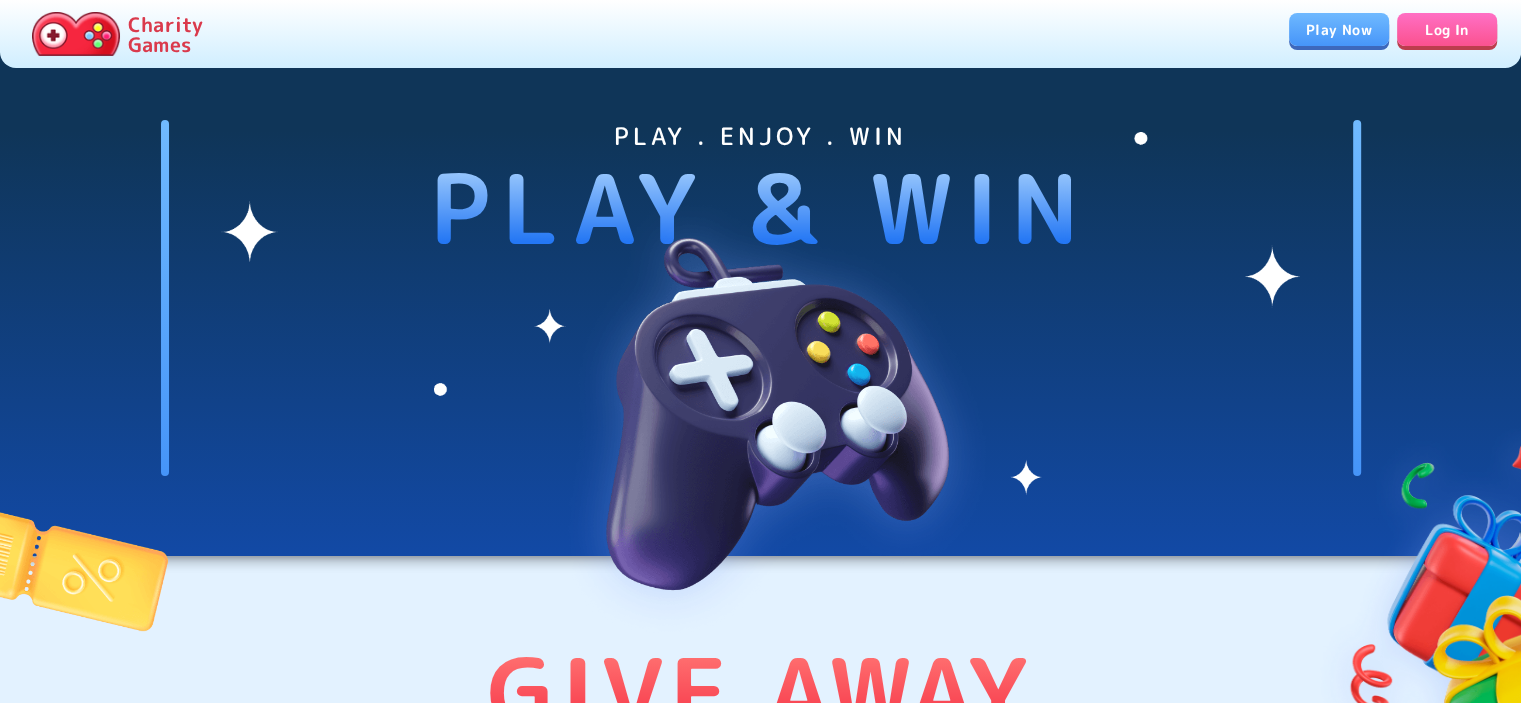 click on "Log In" at bounding box center [1447, 29] 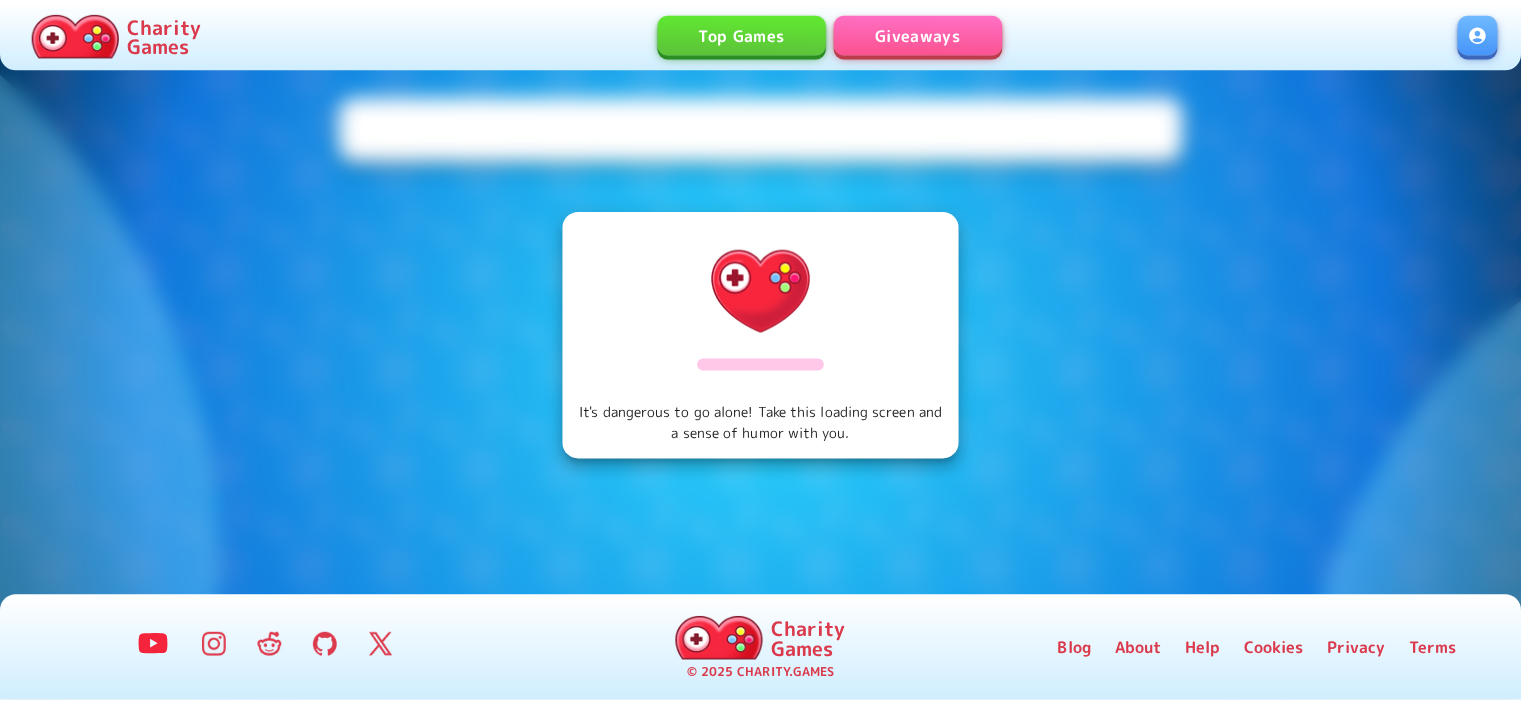 scroll, scrollTop: 0, scrollLeft: 0, axis: both 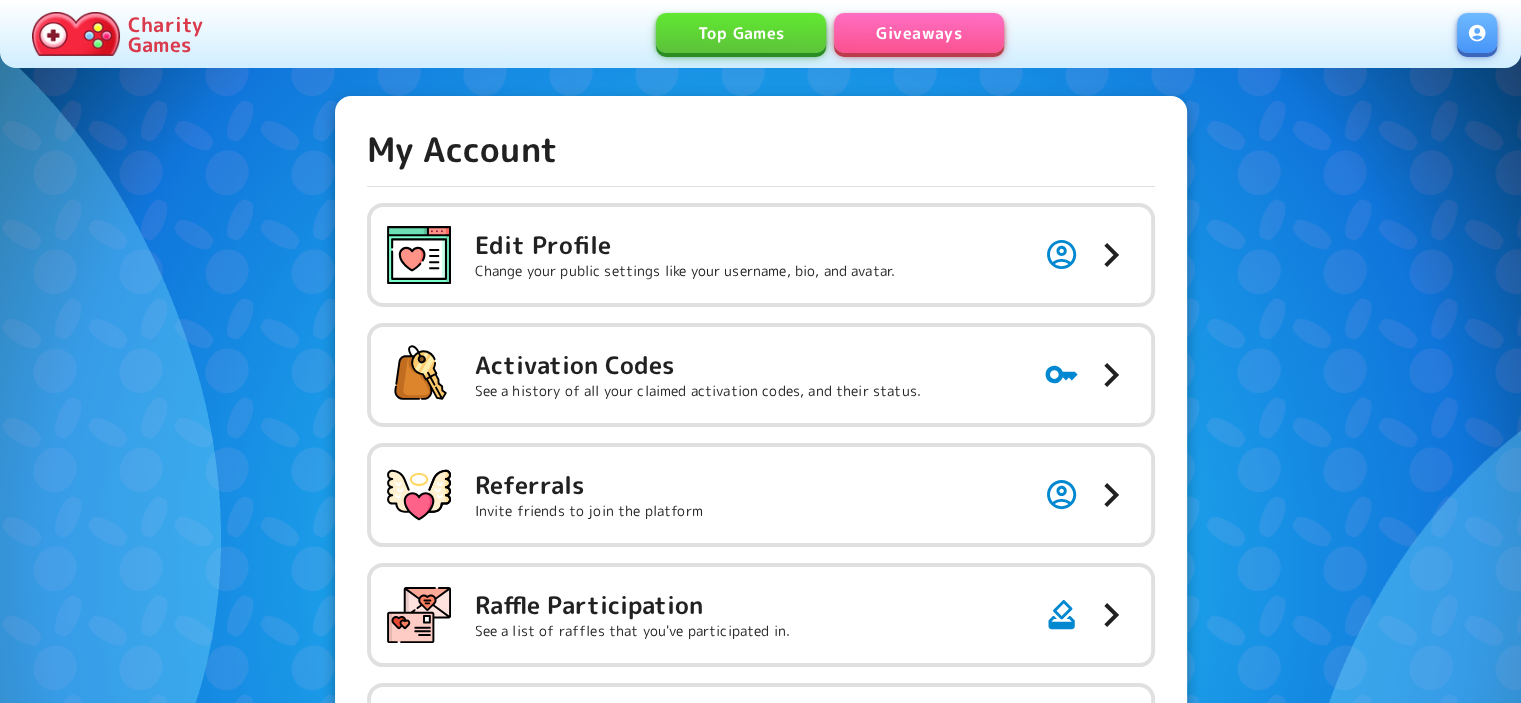 click on "Giveaways" at bounding box center (919, 33) 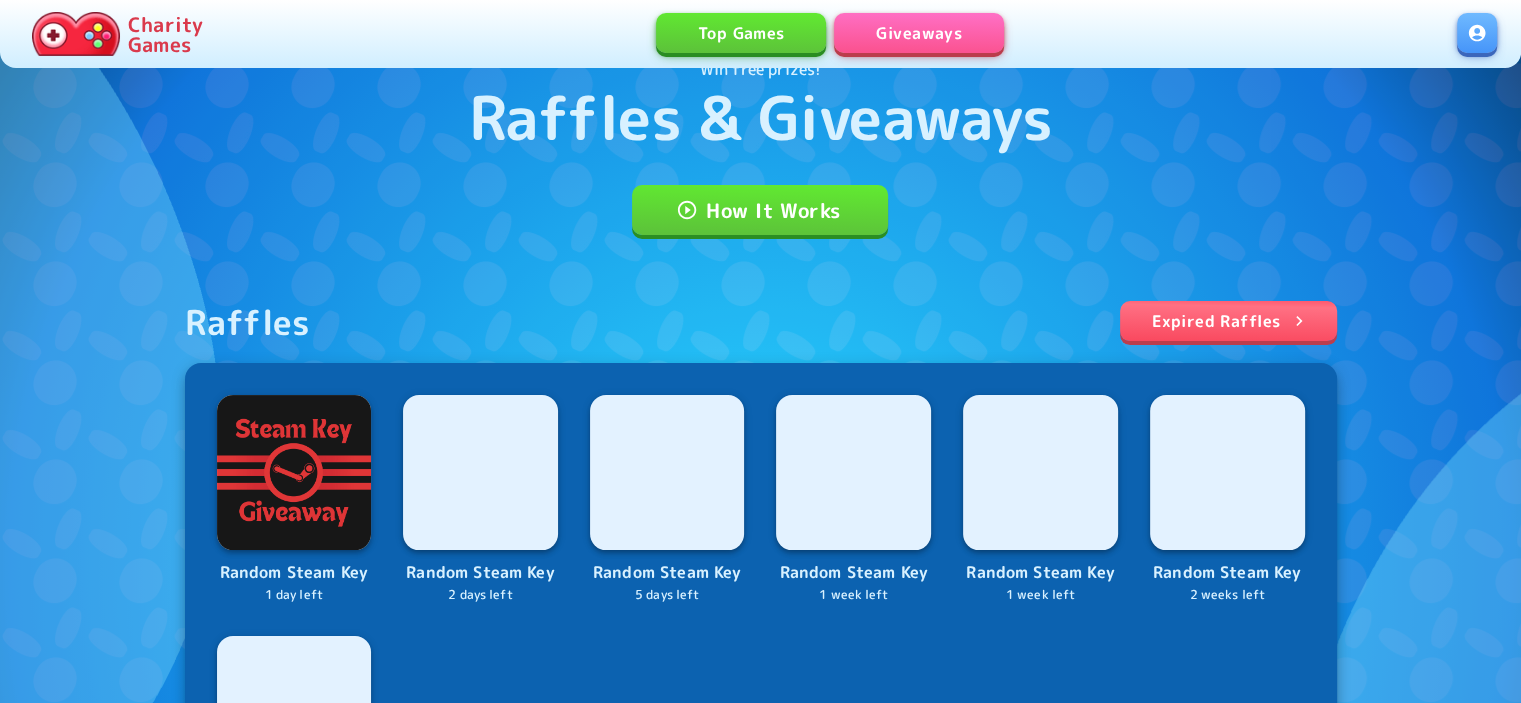 scroll, scrollTop: 0, scrollLeft: 0, axis: both 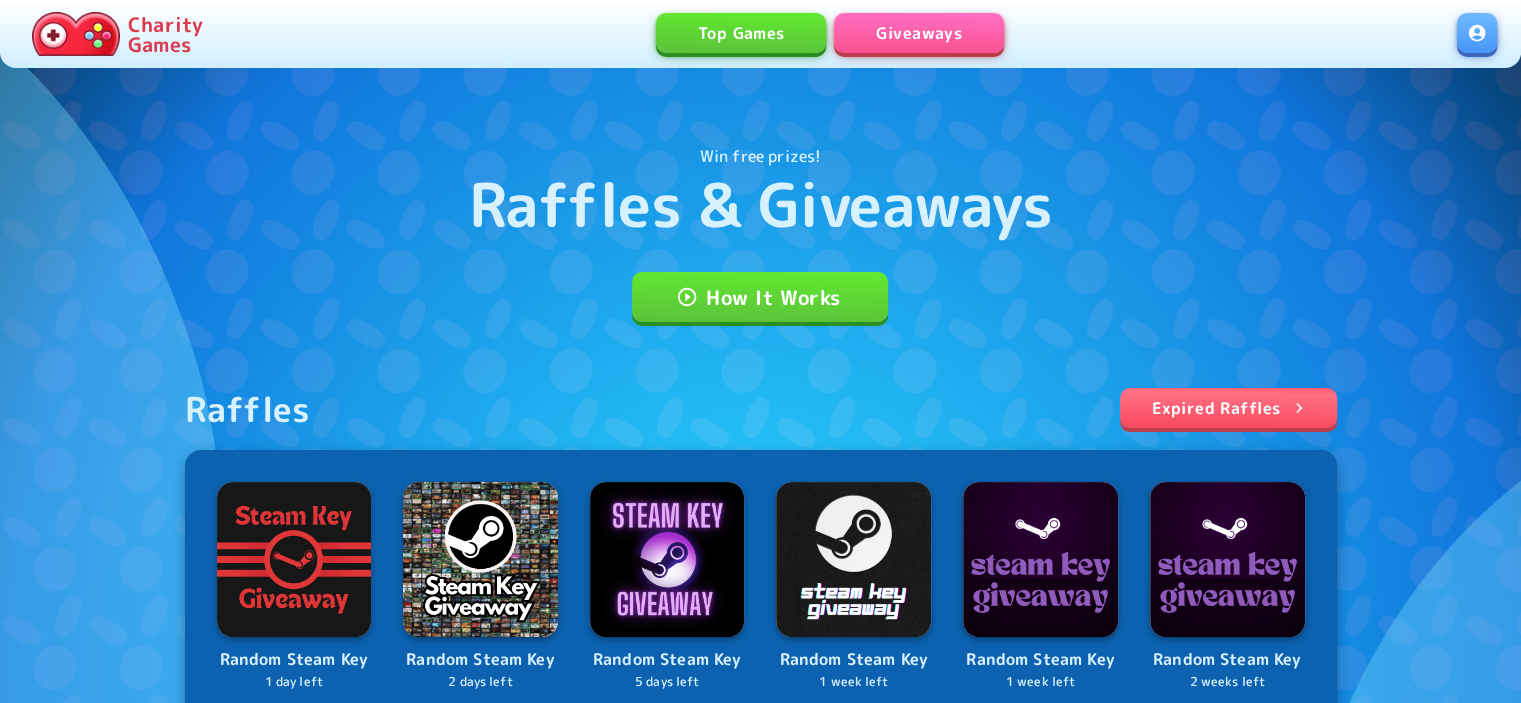 click on "Expired Raffles" at bounding box center [1228, 408] 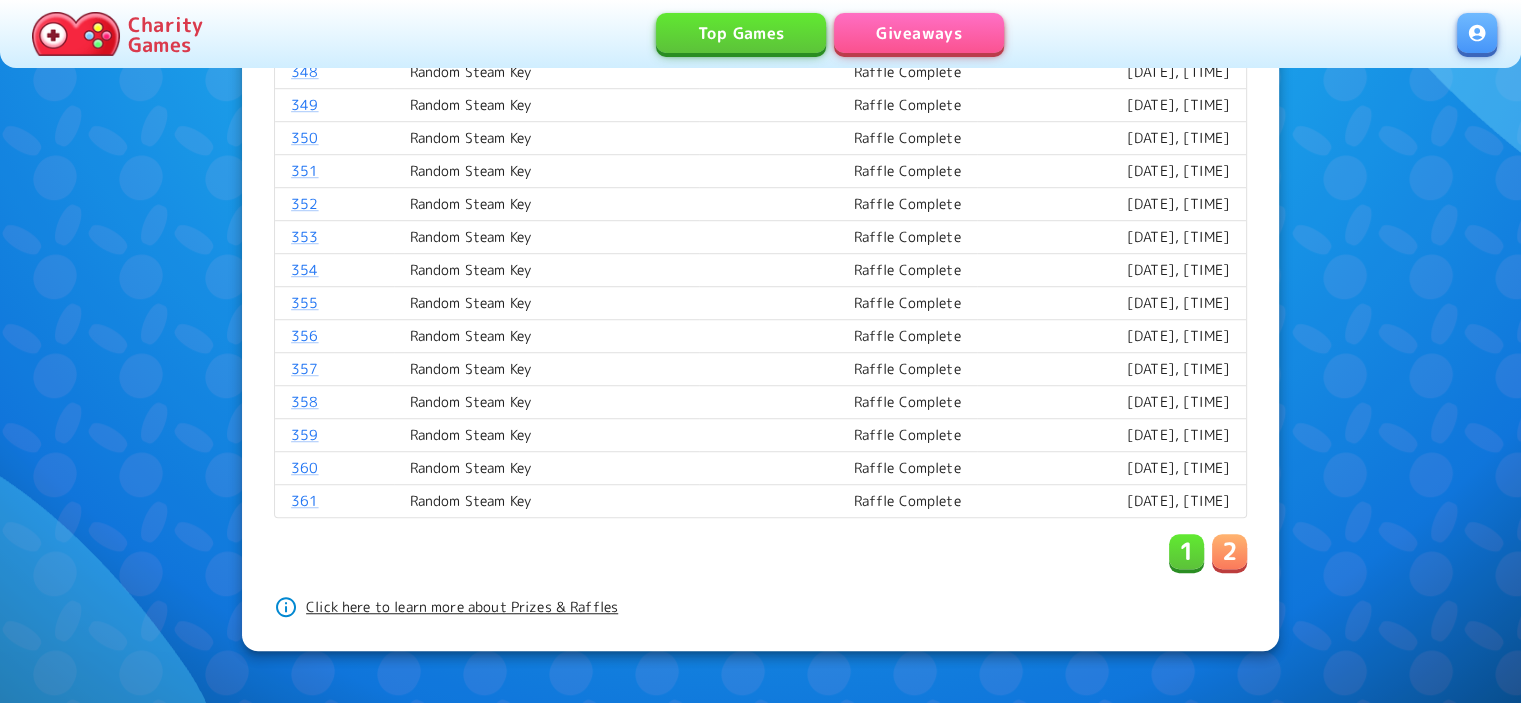 scroll, scrollTop: 1136, scrollLeft: 0, axis: vertical 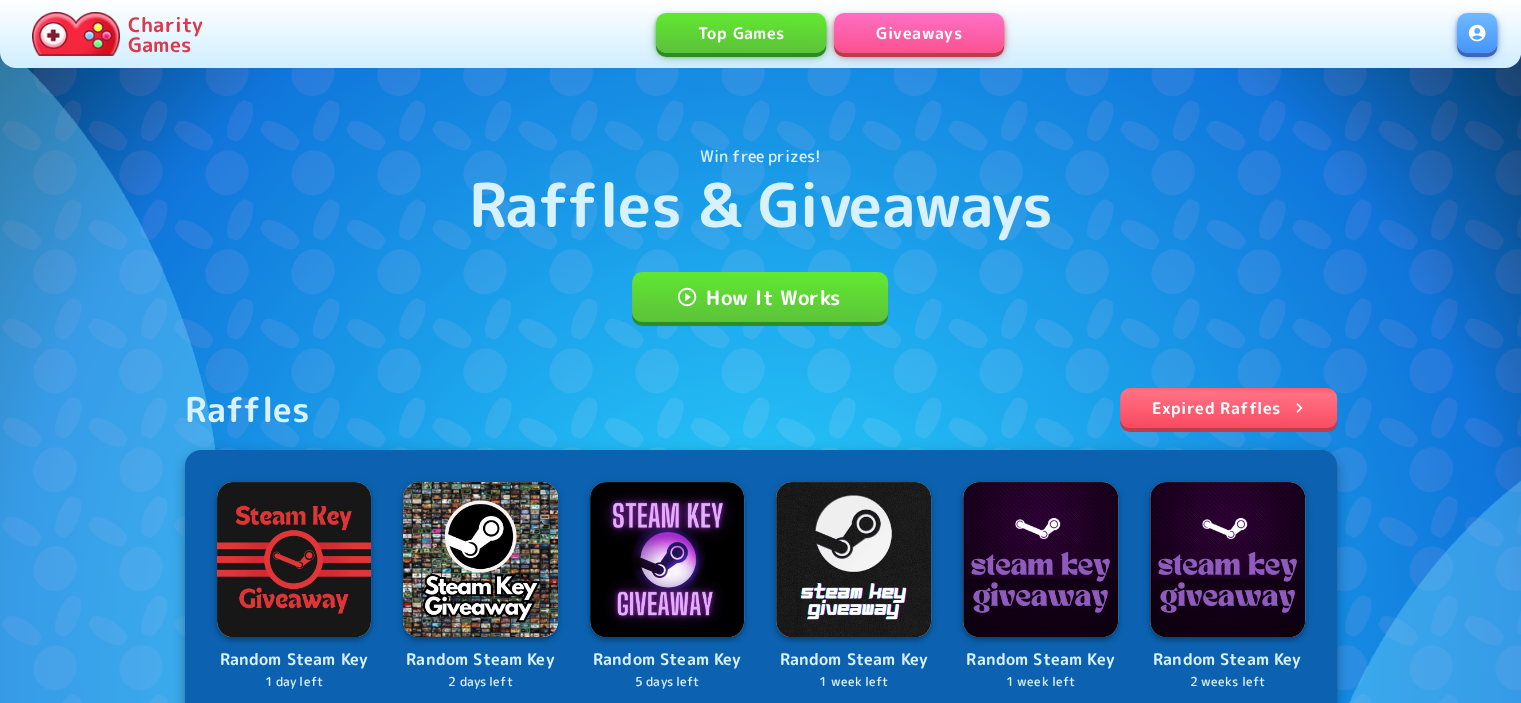 click at bounding box center [1477, 33] 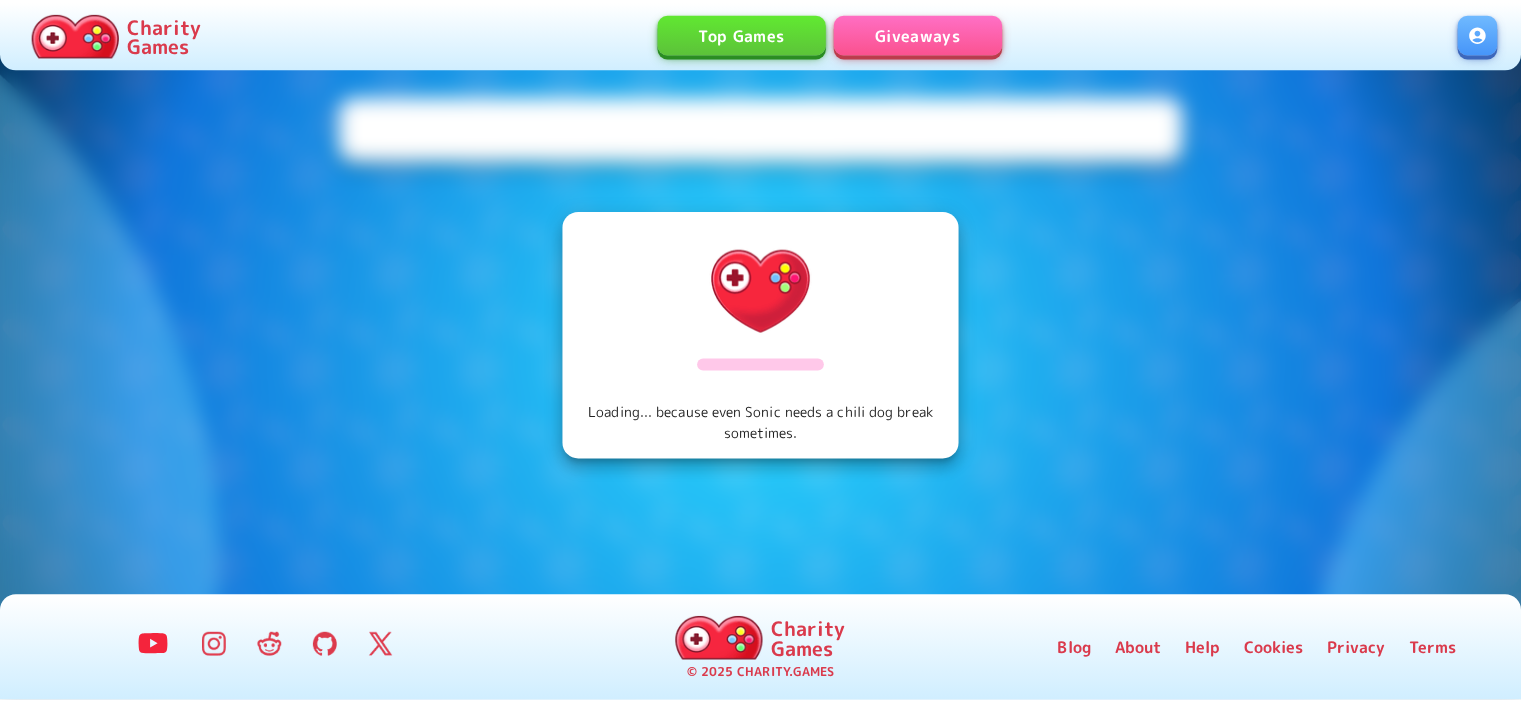 scroll, scrollTop: 0, scrollLeft: 0, axis: both 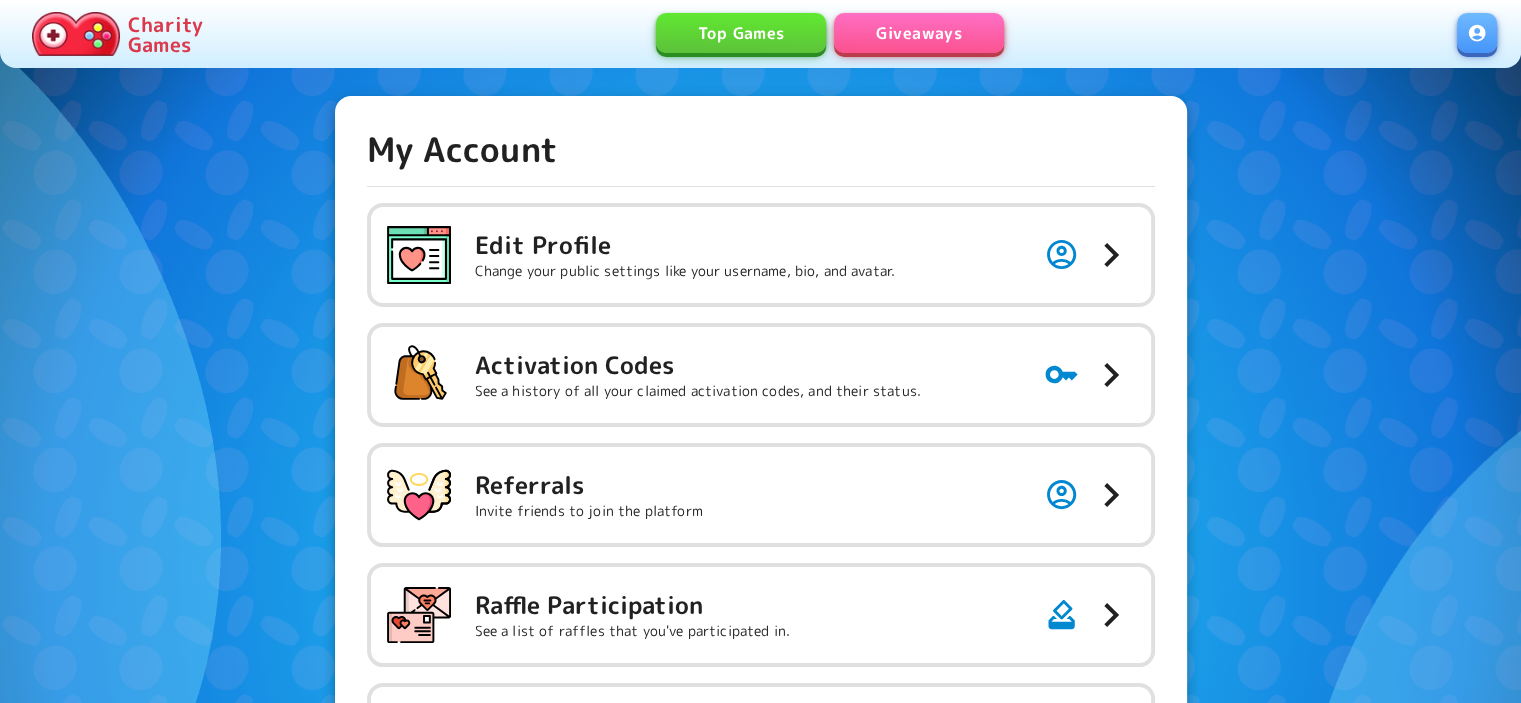 click on "Giveaways" at bounding box center (919, 33) 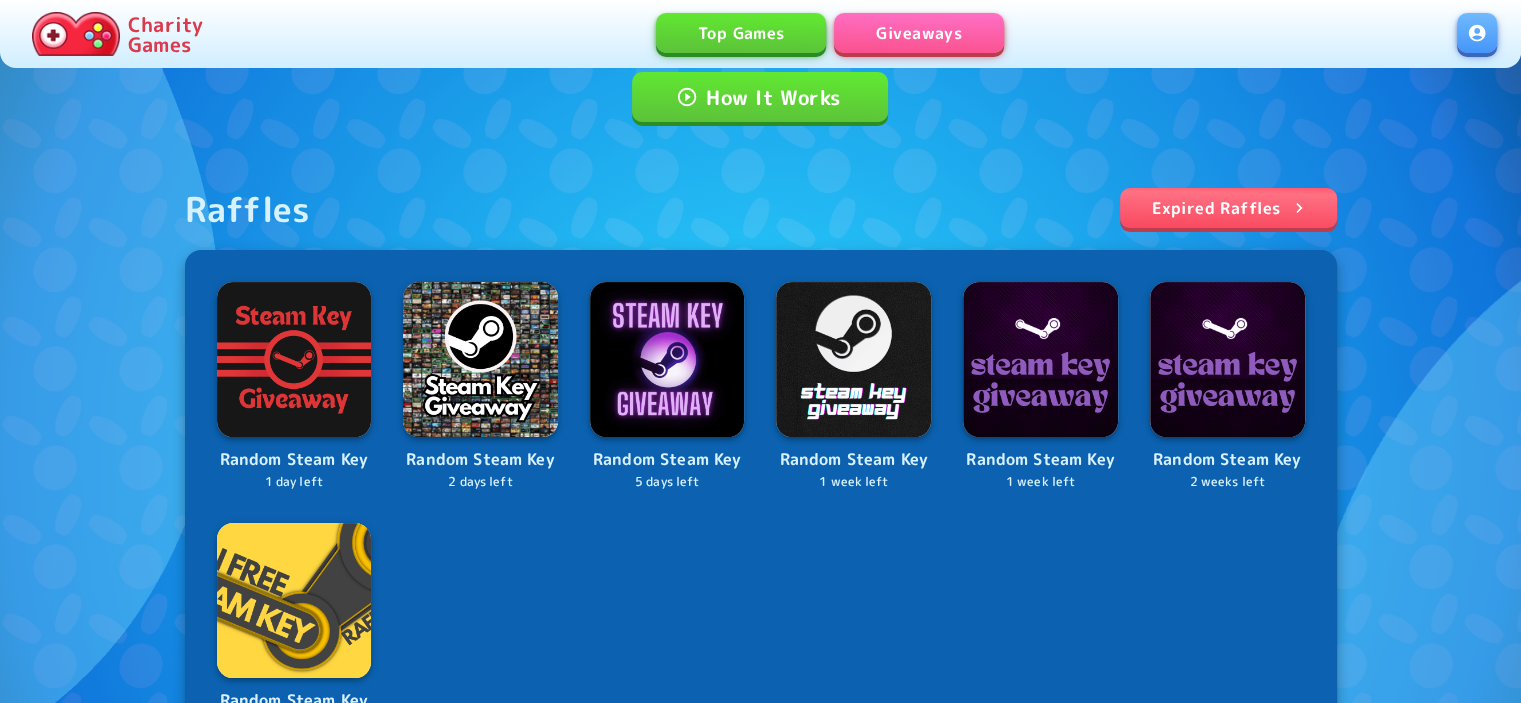 scroll, scrollTop: 266, scrollLeft: 0, axis: vertical 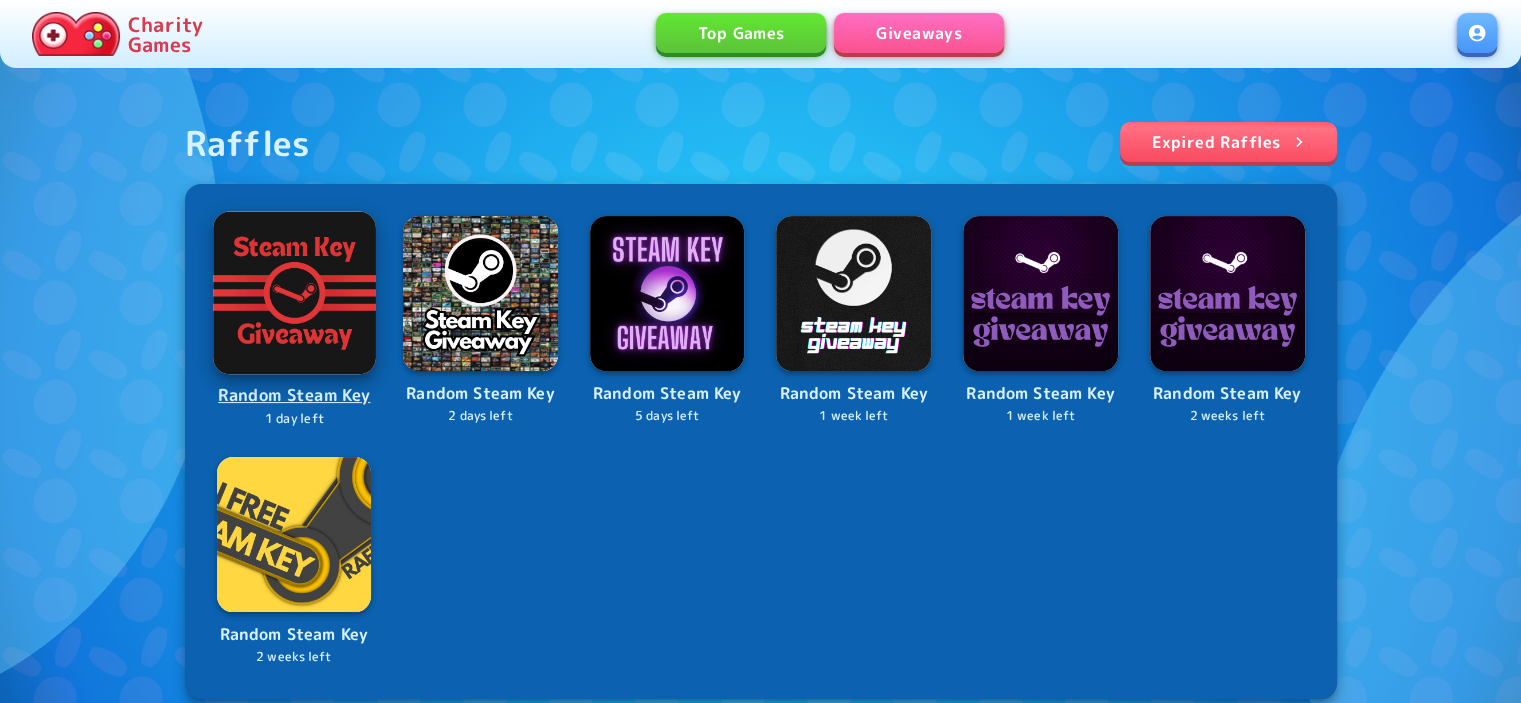 click at bounding box center (294, 292) 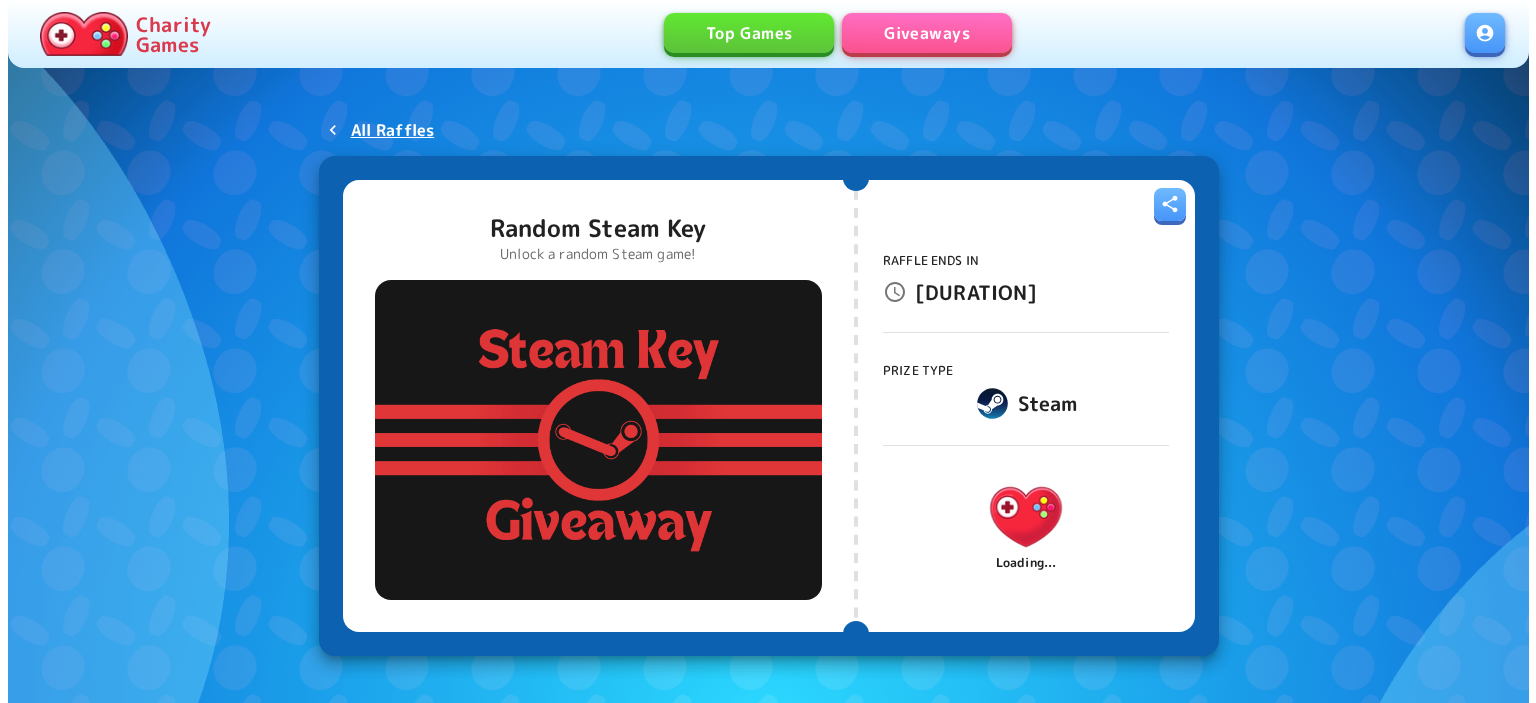 scroll, scrollTop: 0, scrollLeft: 0, axis: both 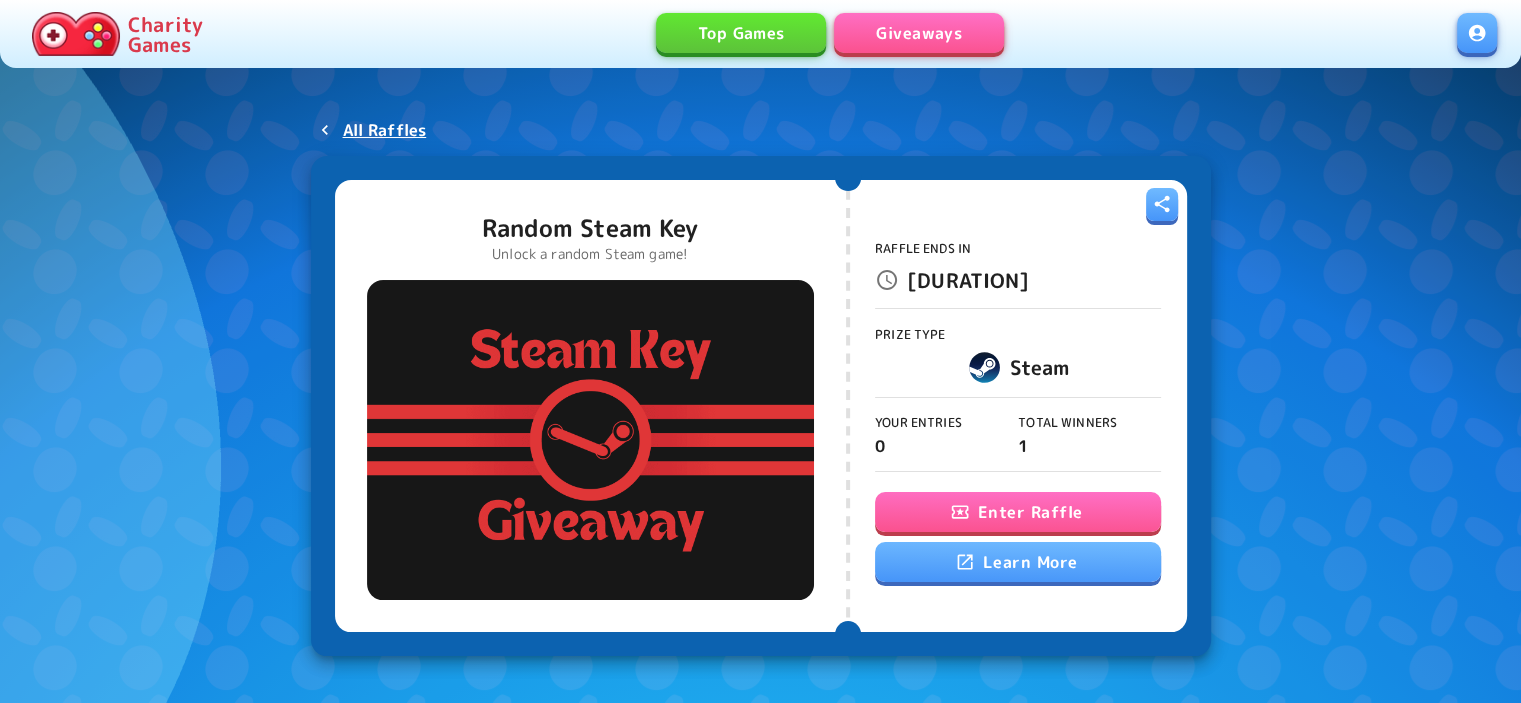 click on "Enter Raffle" at bounding box center [1018, 512] 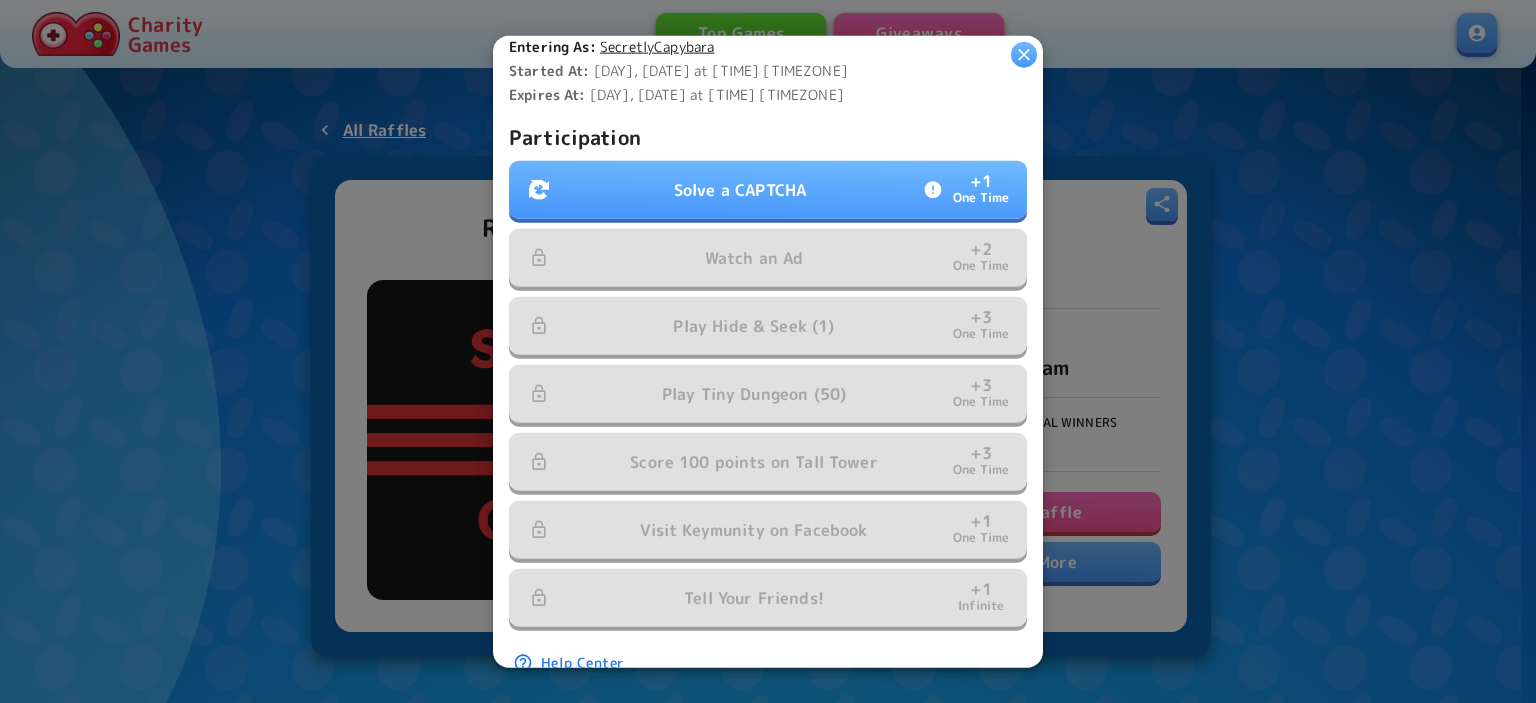 scroll, scrollTop: 600, scrollLeft: 0, axis: vertical 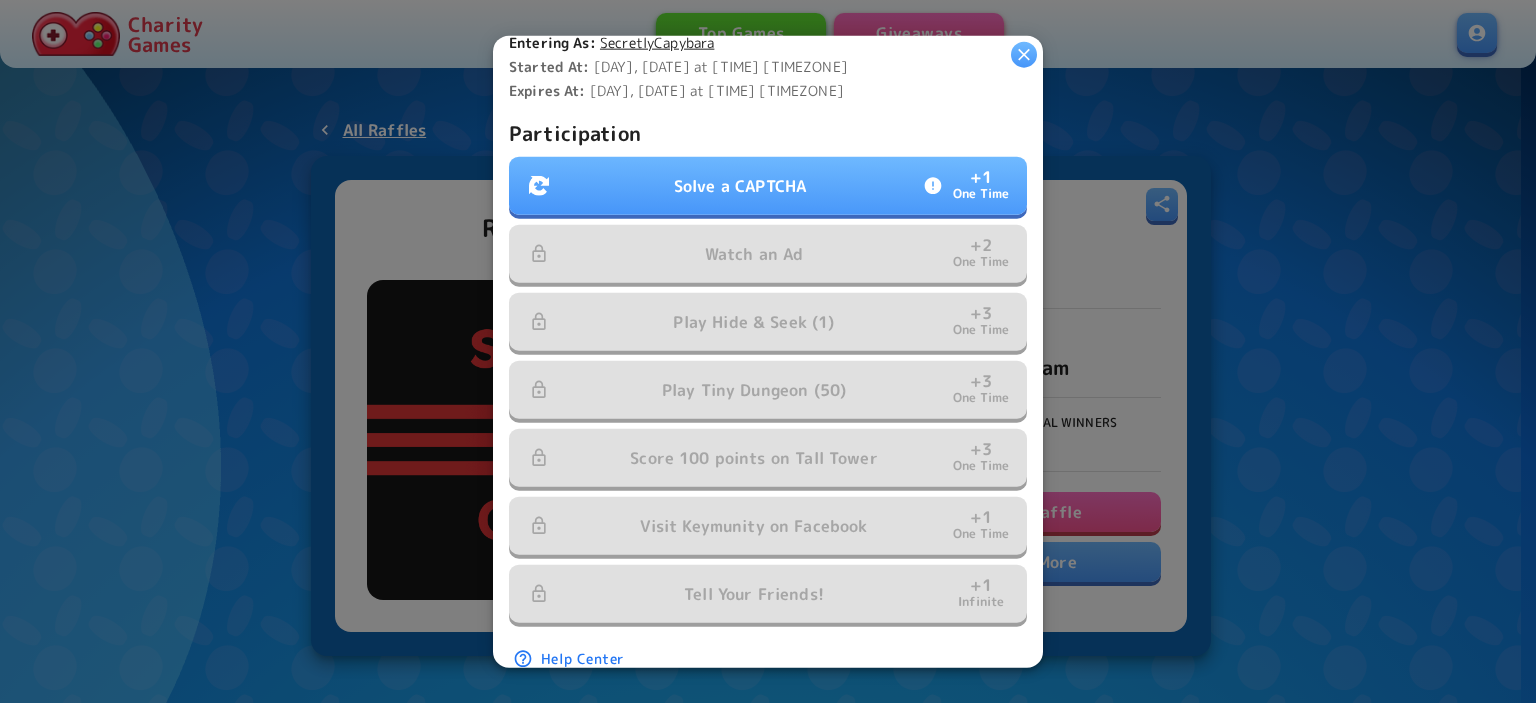 click on "Solve a CAPTCHA" at bounding box center [740, 186] 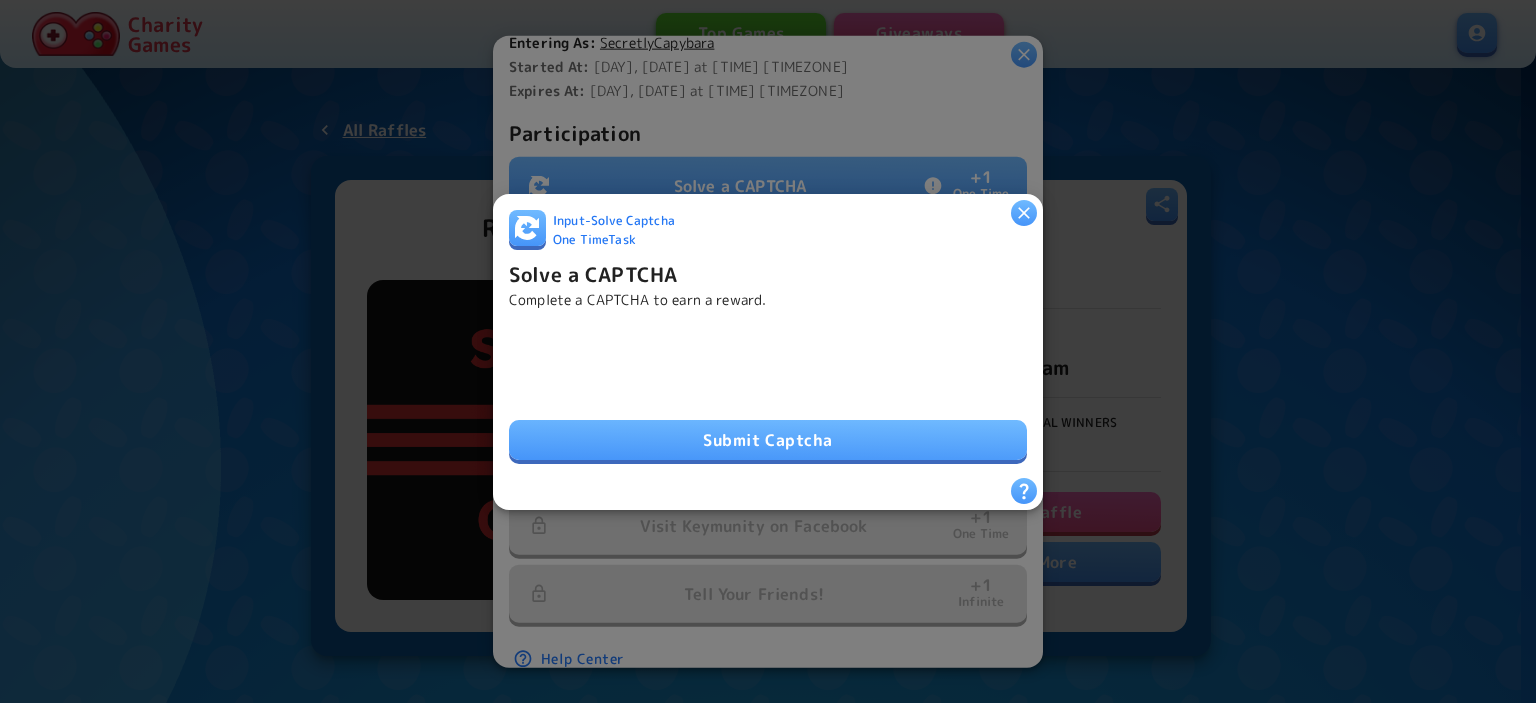 click on "Submit Captcha" at bounding box center (768, 440) 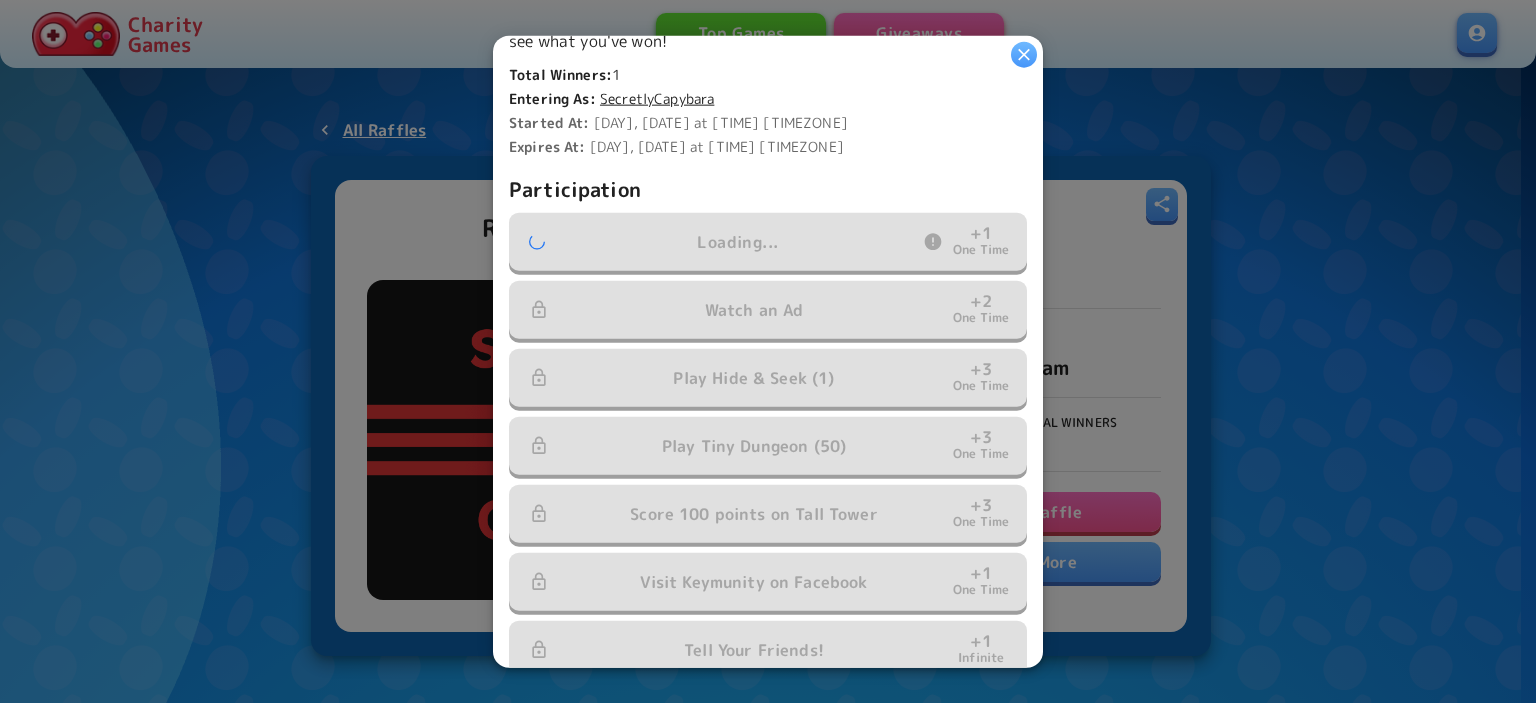 scroll, scrollTop: 466, scrollLeft: 0, axis: vertical 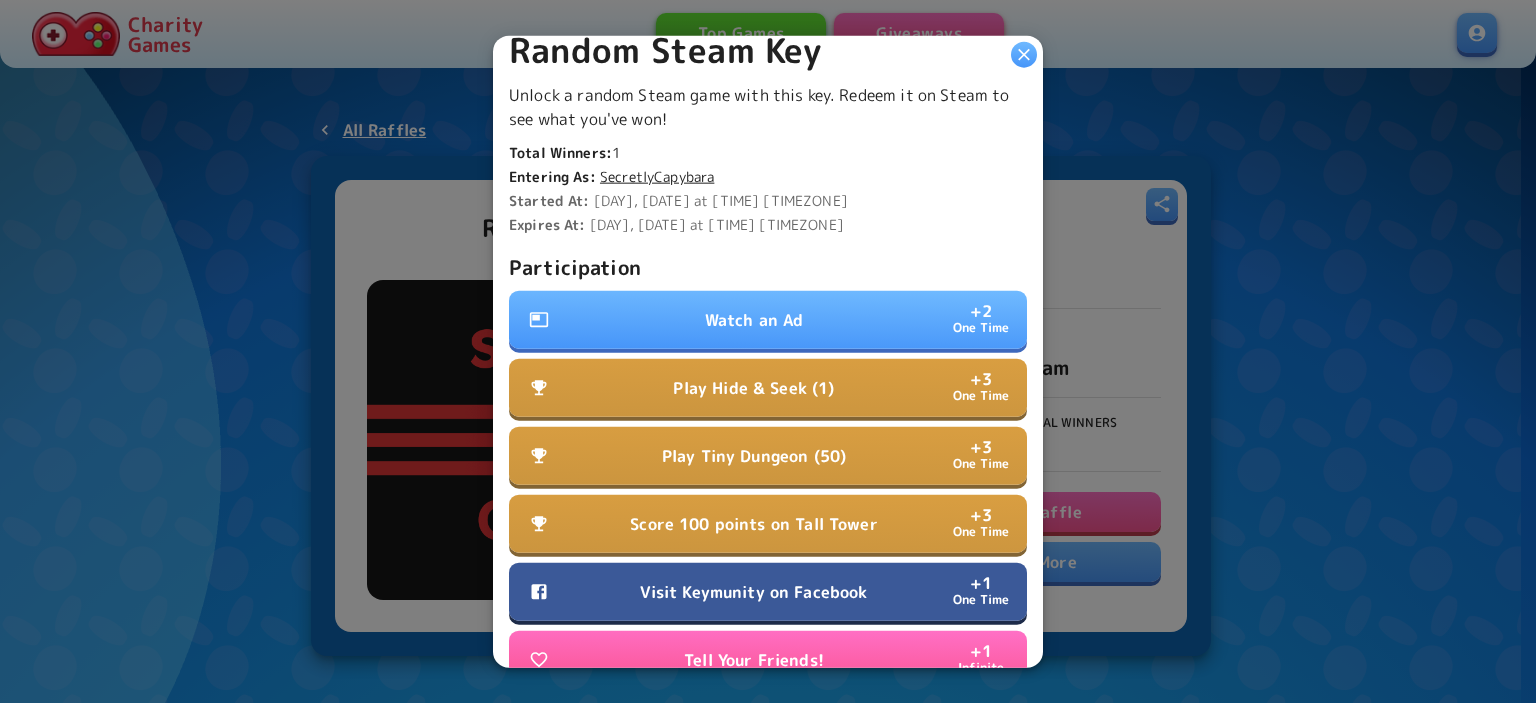 click on "Watch an Ad + 2 One Time" at bounding box center (768, 320) 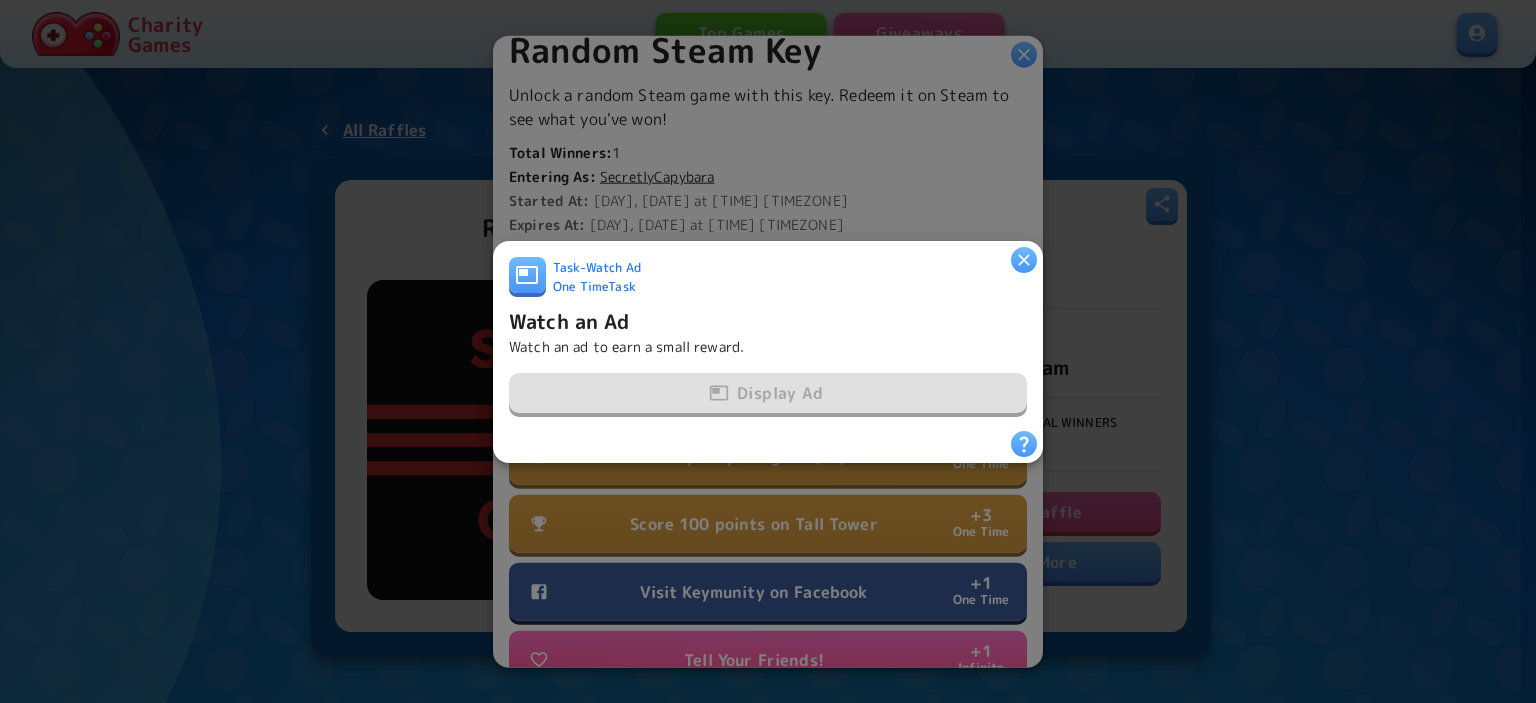 drag, startPoint x: 796, startPoint y: 374, endPoint x: 904, endPoint y: 351, distance: 110.42192 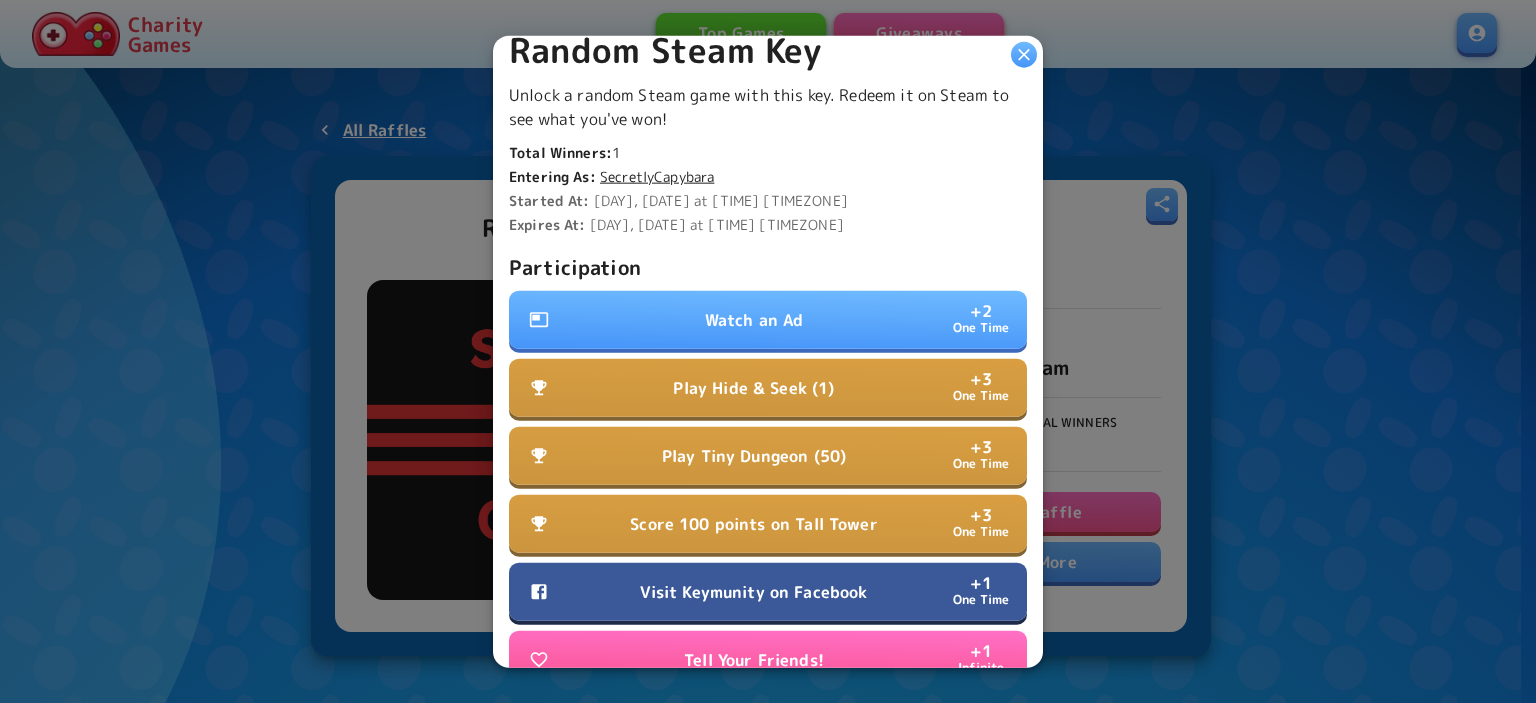 click on "Play Hide & Seek (1)" at bounding box center [753, 388] 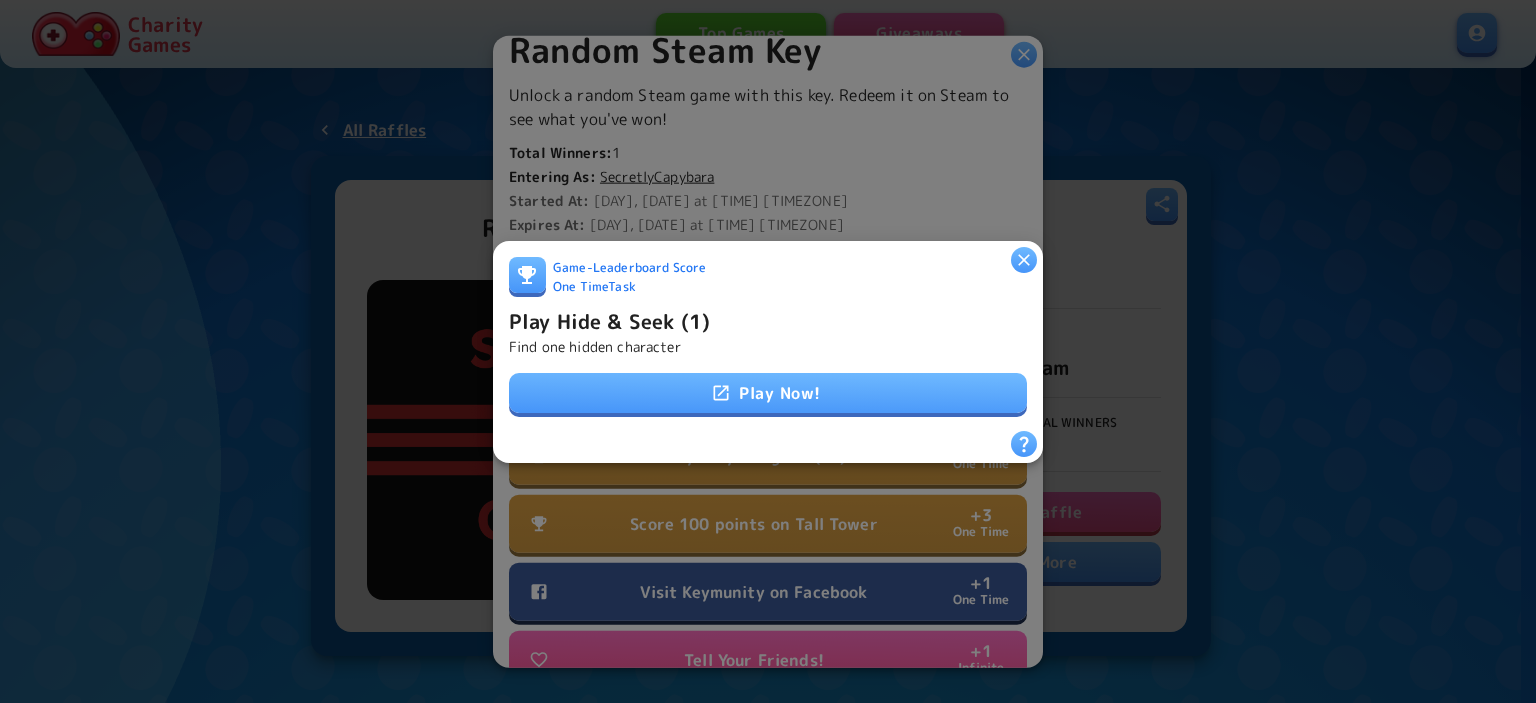 click on "Play Now!" at bounding box center (768, 393) 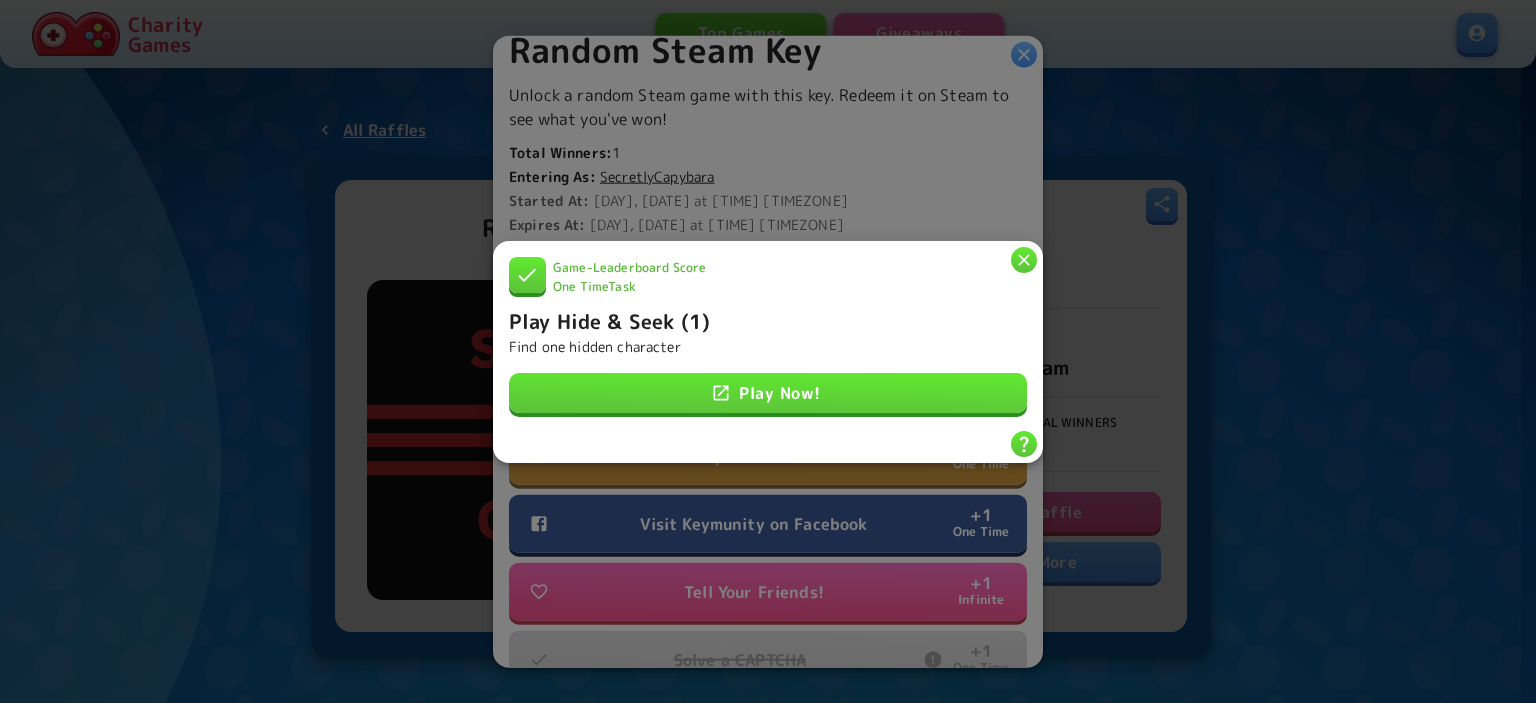click on "Game  -  Leaderboard Score One Time  Task" at bounding box center (768, 280) 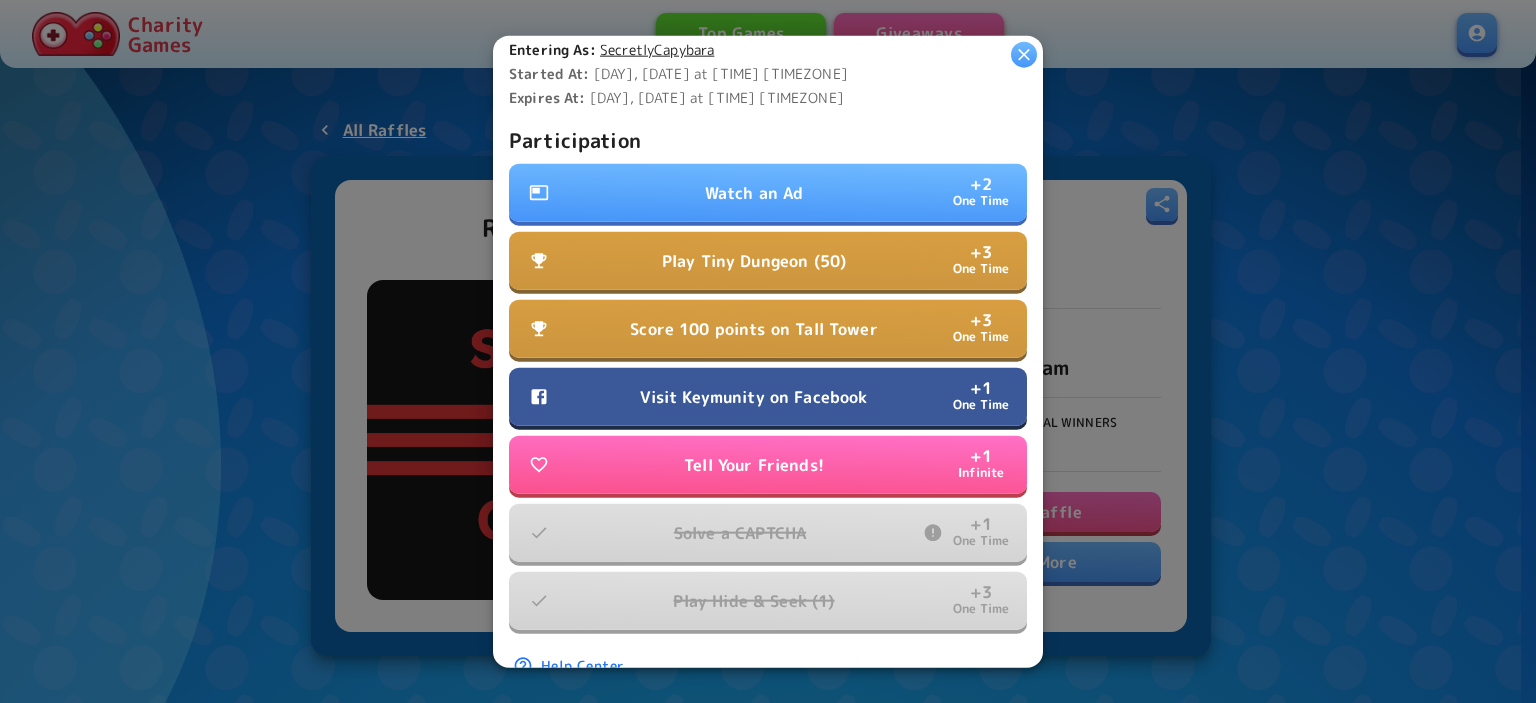 scroll, scrollTop: 507, scrollLeft: 0, axis: vertical 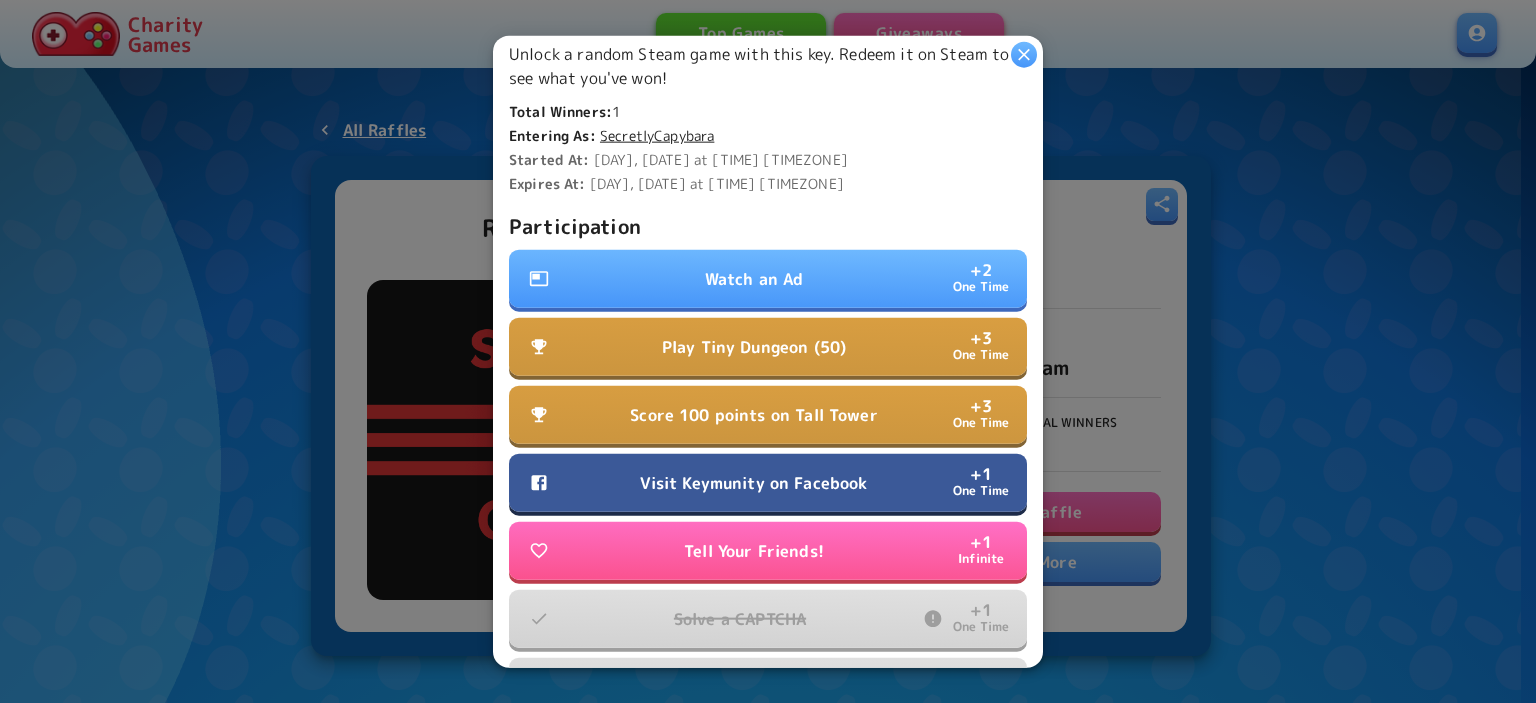 click on "Play Tiny Dungeon (50)" at bounding box center (754, 347) 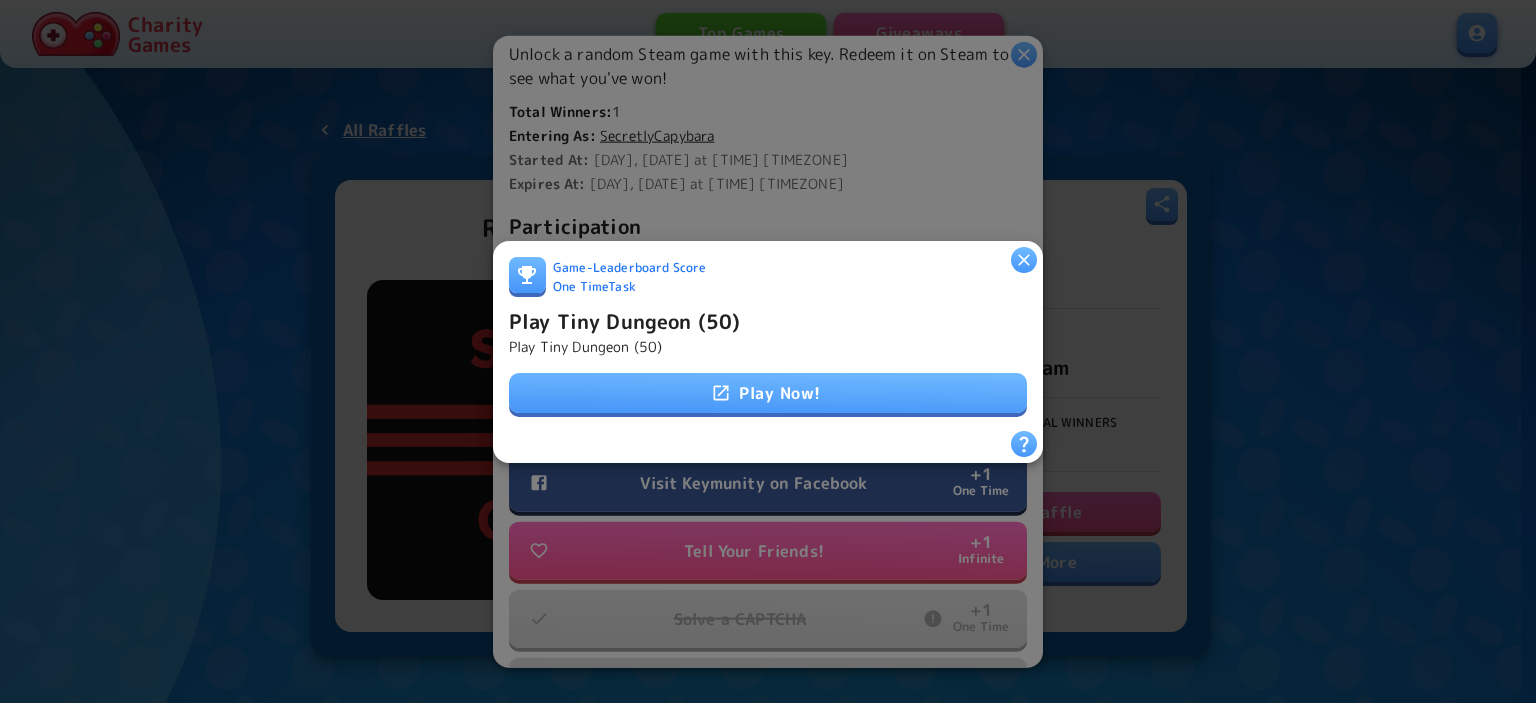 click on "Play Now!" at bounding box center (768, 393) 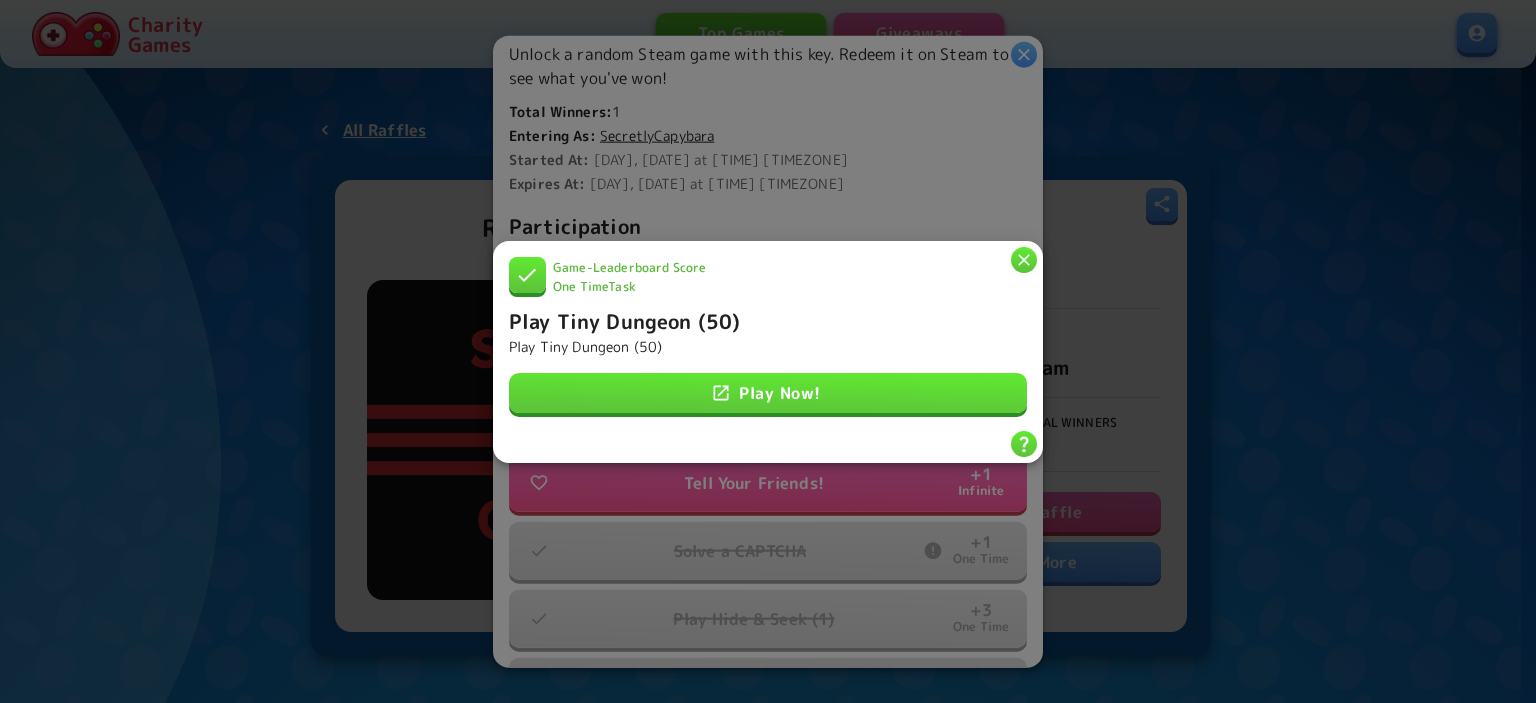 click at bounding box center [1024, 259] 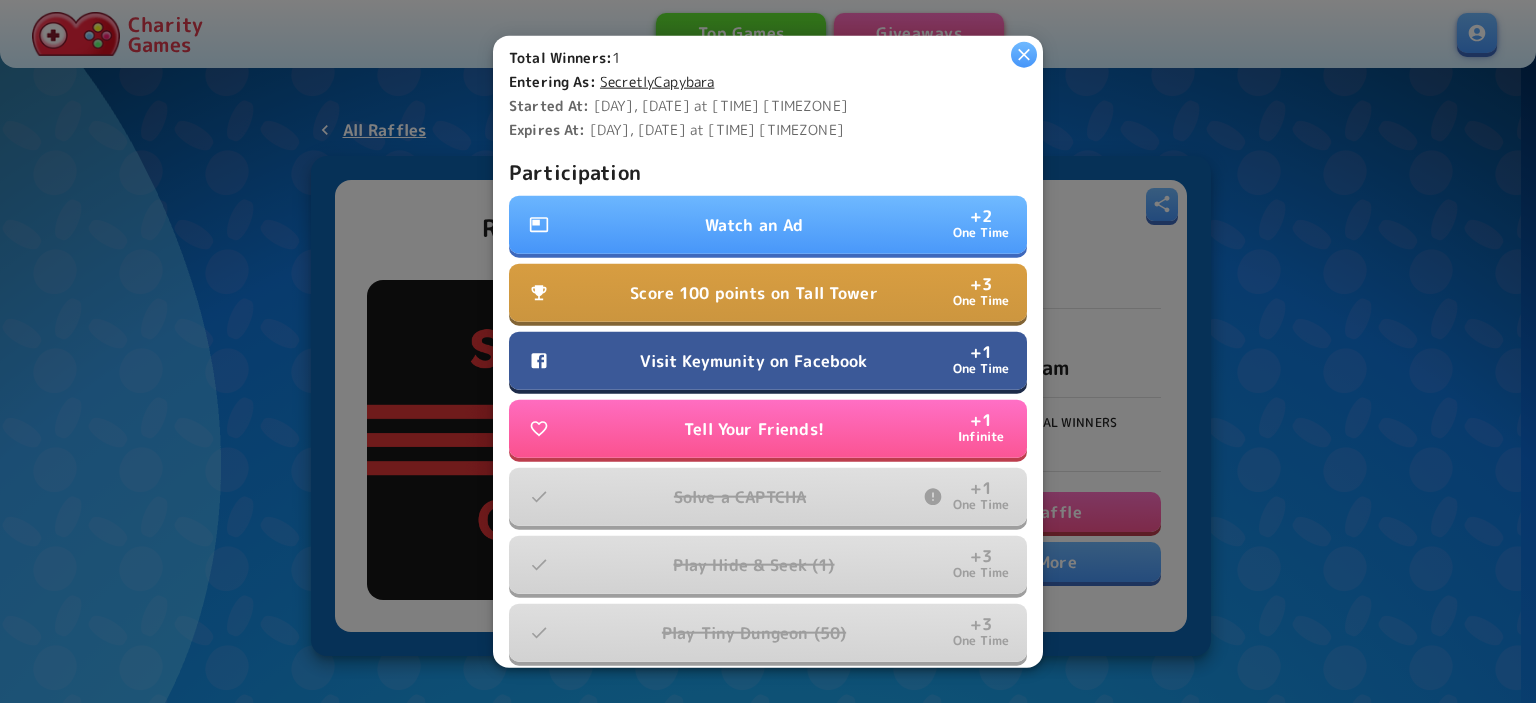 click on "Score 100 points on Tall Tower + 3 One Time" at bounding box center [768, 293] 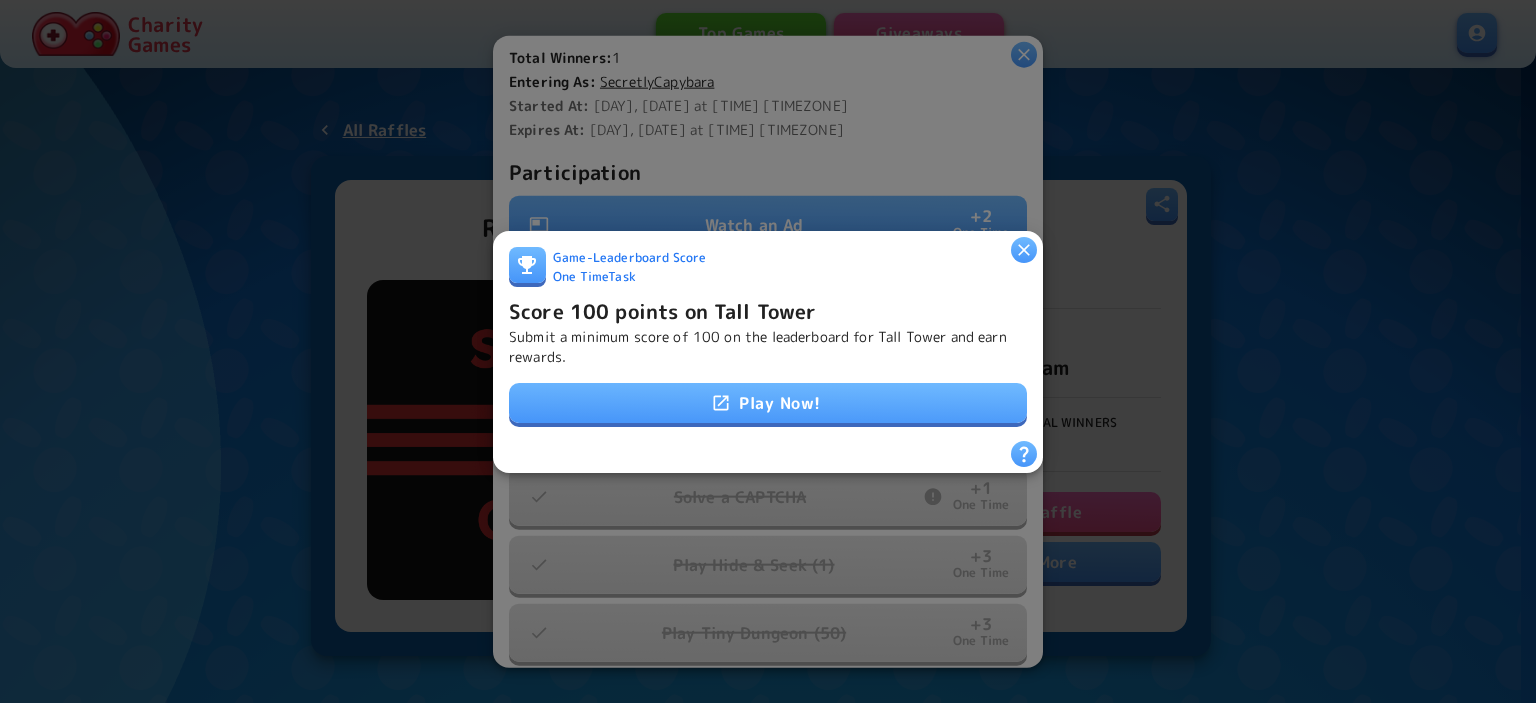 click on "Play Now!" at bounding box center [768, 403] 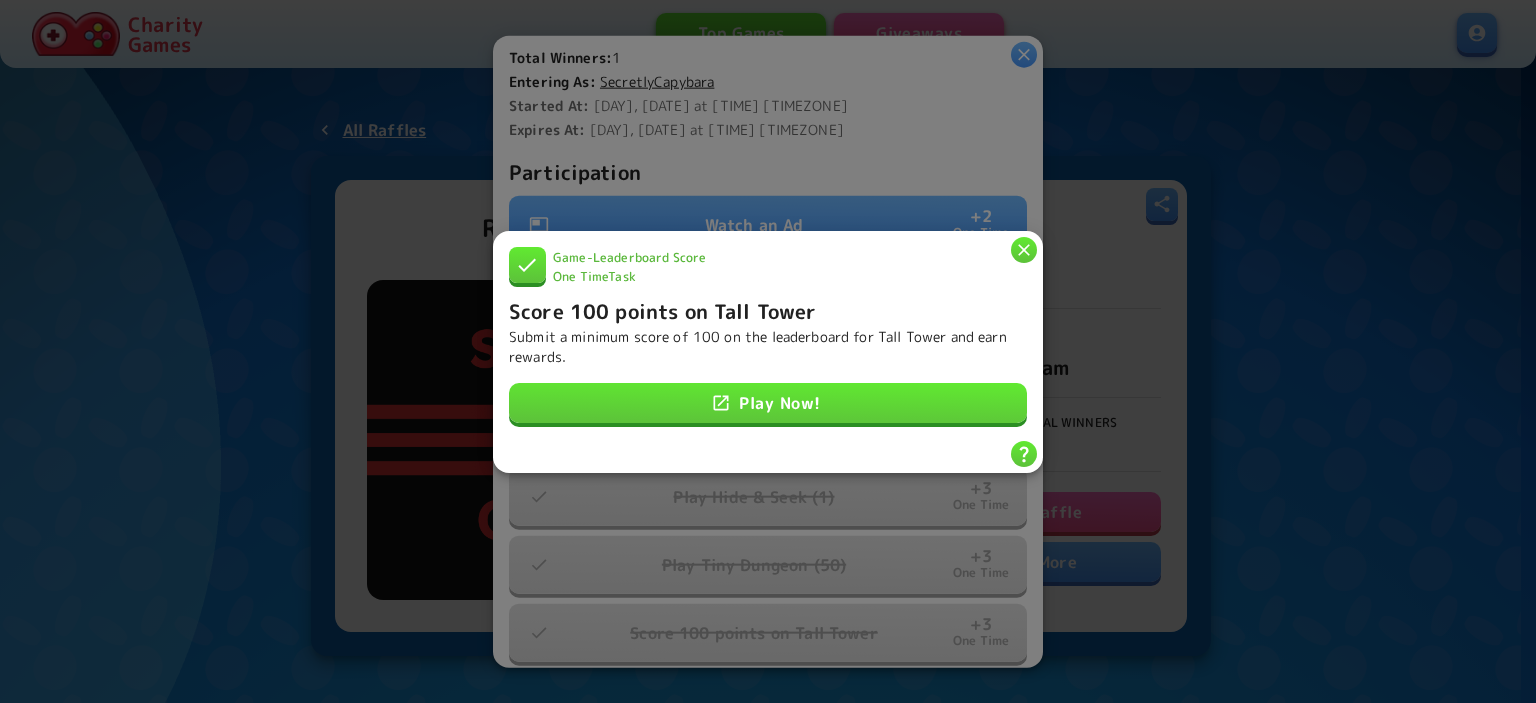 click at bounding box center (1024, 249) 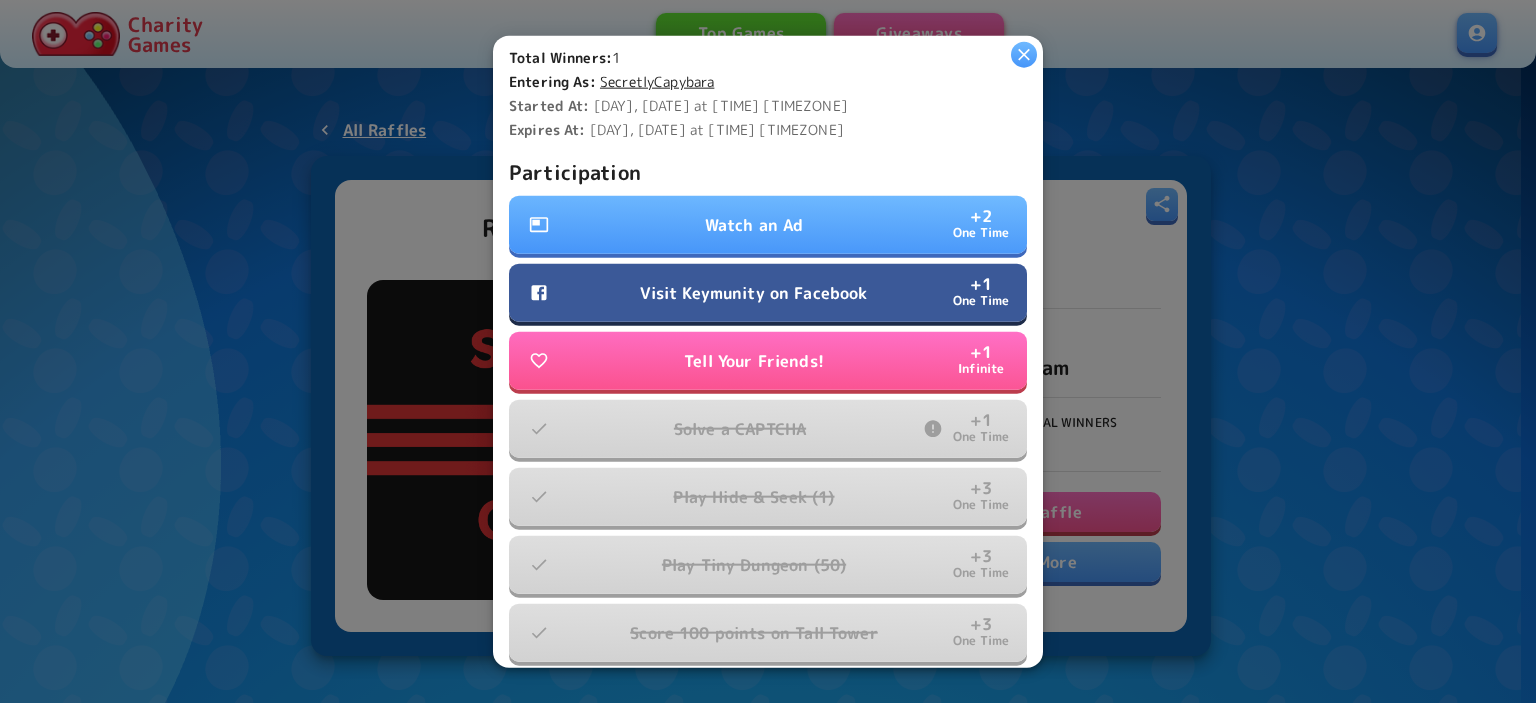 click on "Visit Keymunity on Facebook" at bounding box center (753, 293) 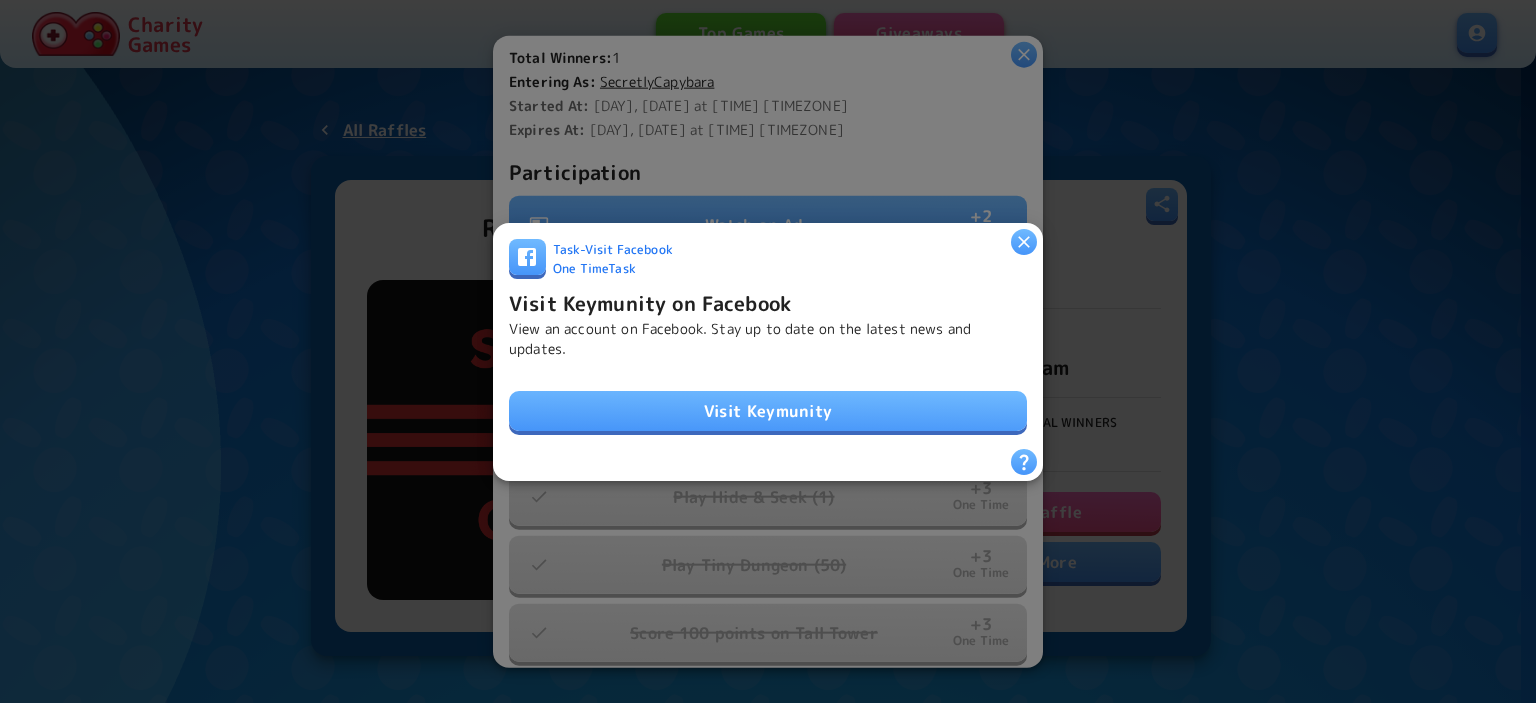 click on "Visit Keymunity" at bounding box center (768, 411) 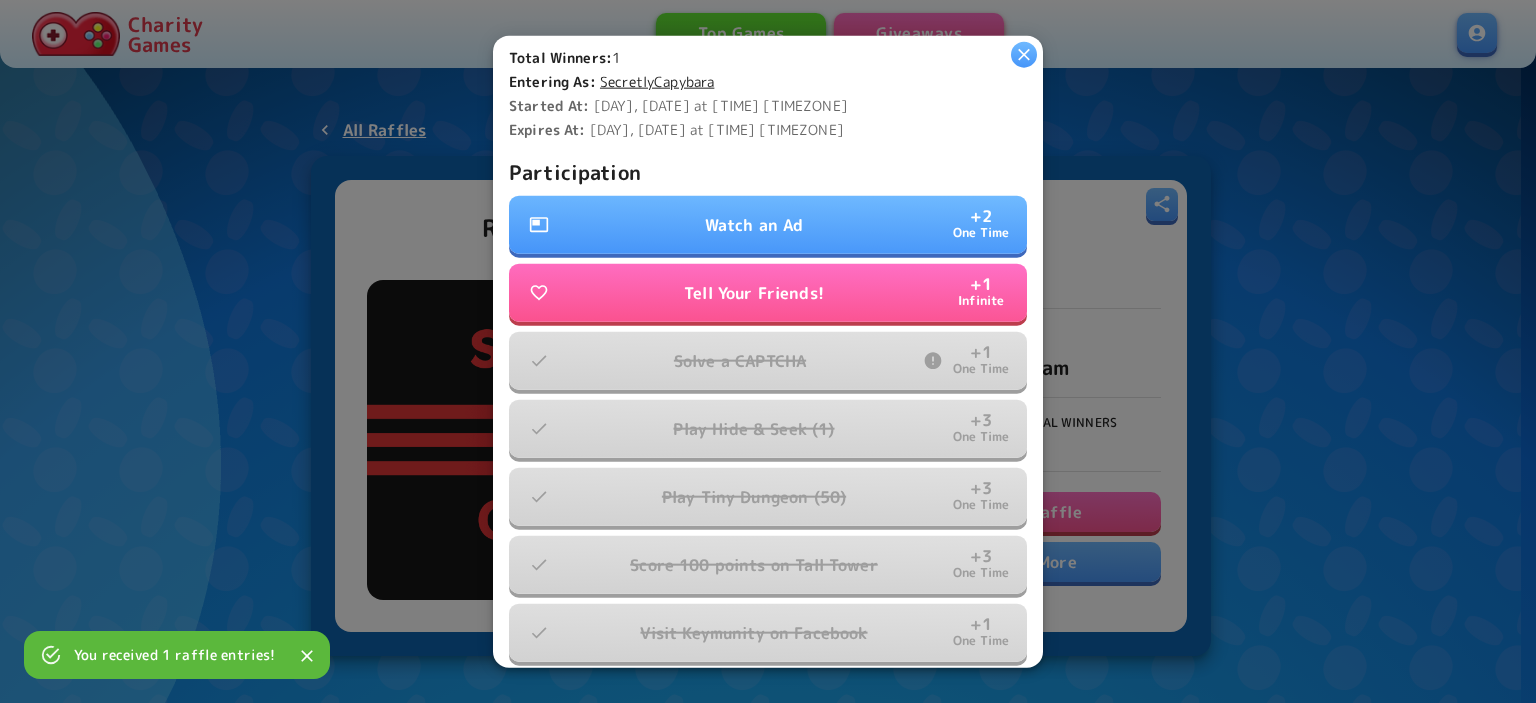 click on "Watch an Ad" at bounding box center (754, 225) 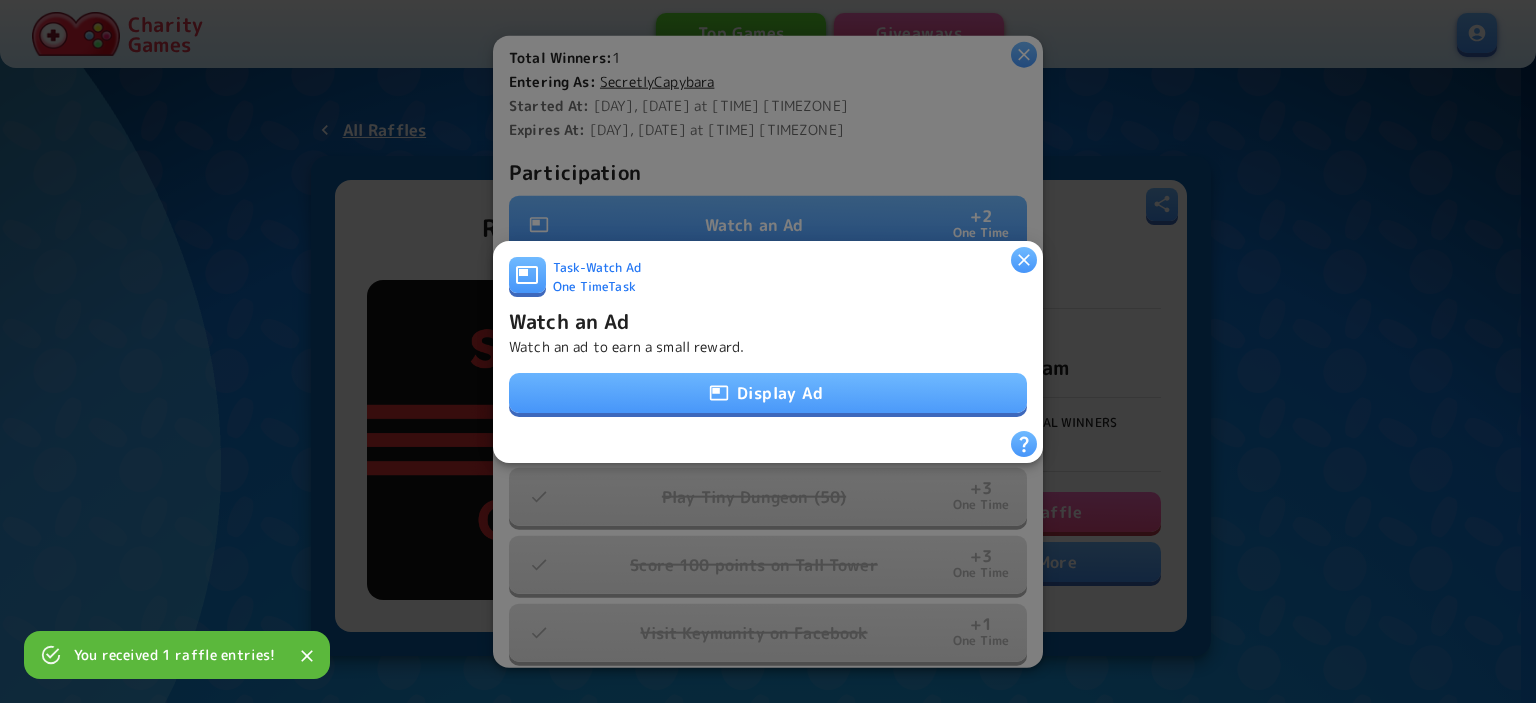 click on "Display Ad" at bounding box center [768, 393] 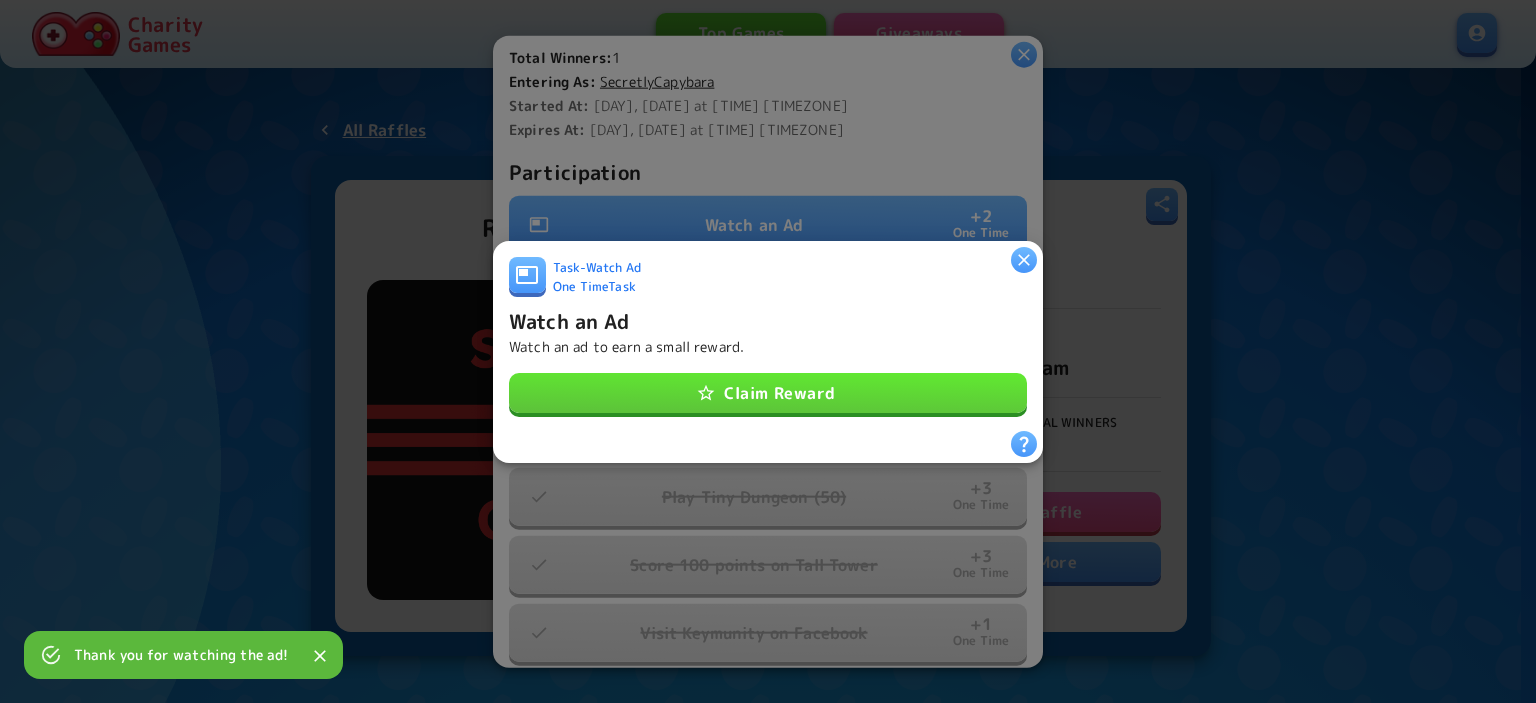 click on "Claim Reward" at bounding box center [768, 393] 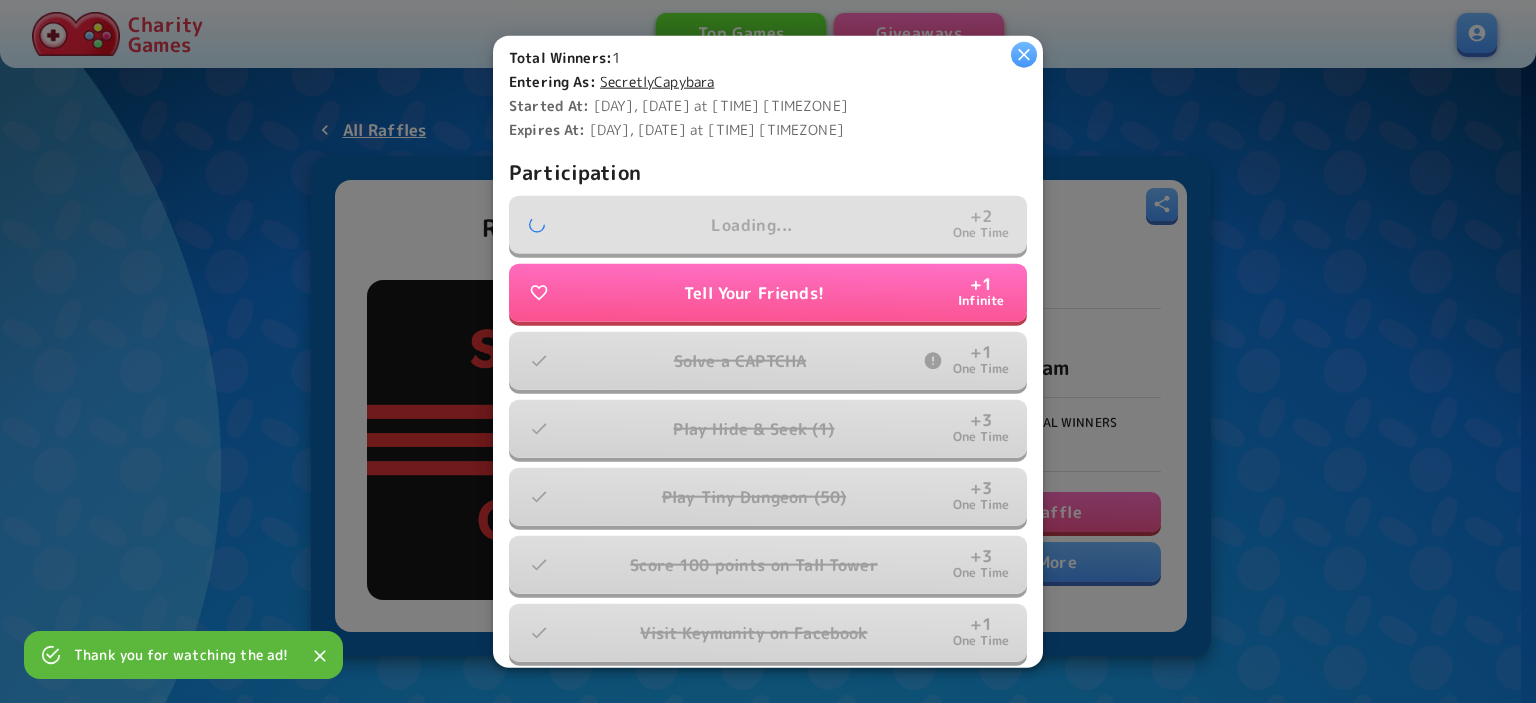 click on "Tell Your Friends! + 1 Infinite" at bounding box center [768, 293] 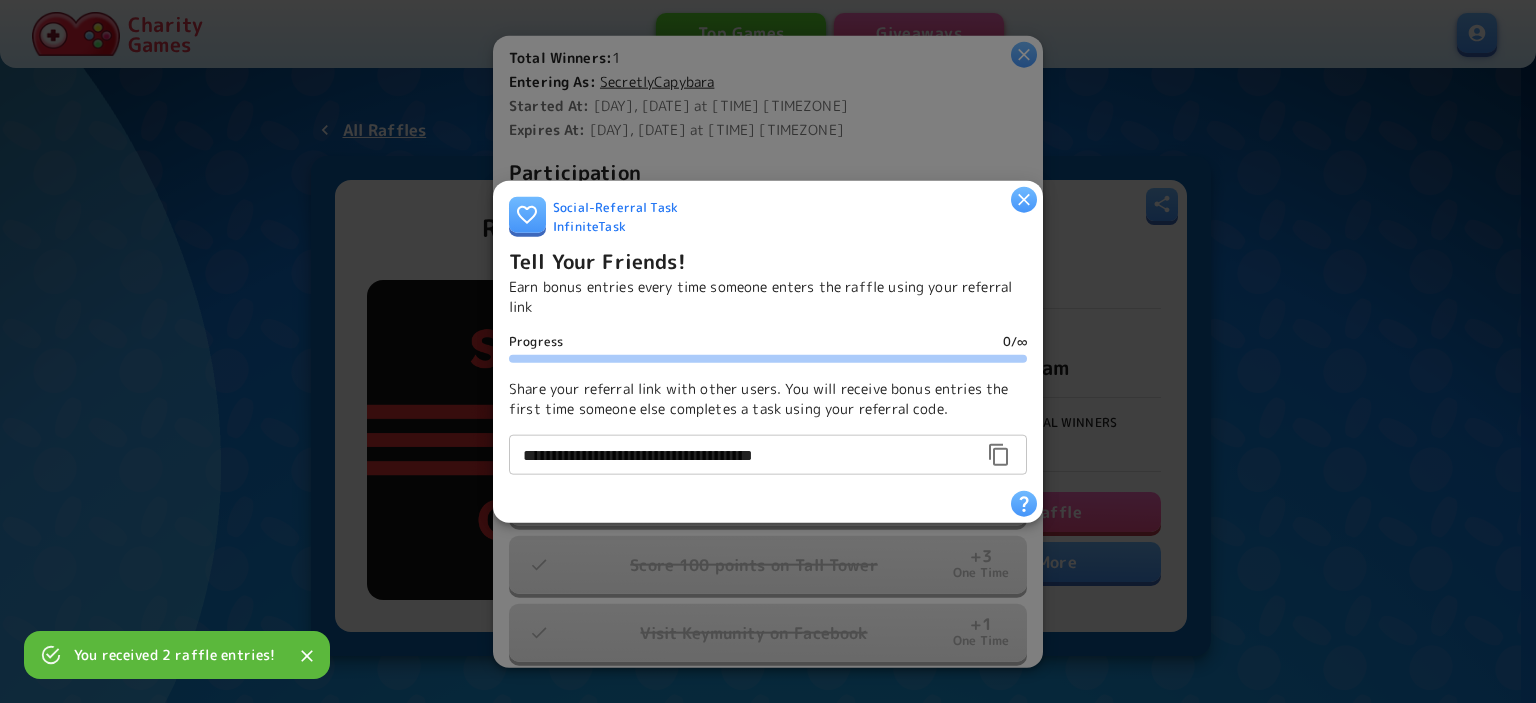 click at bounding box center [1024, 199] 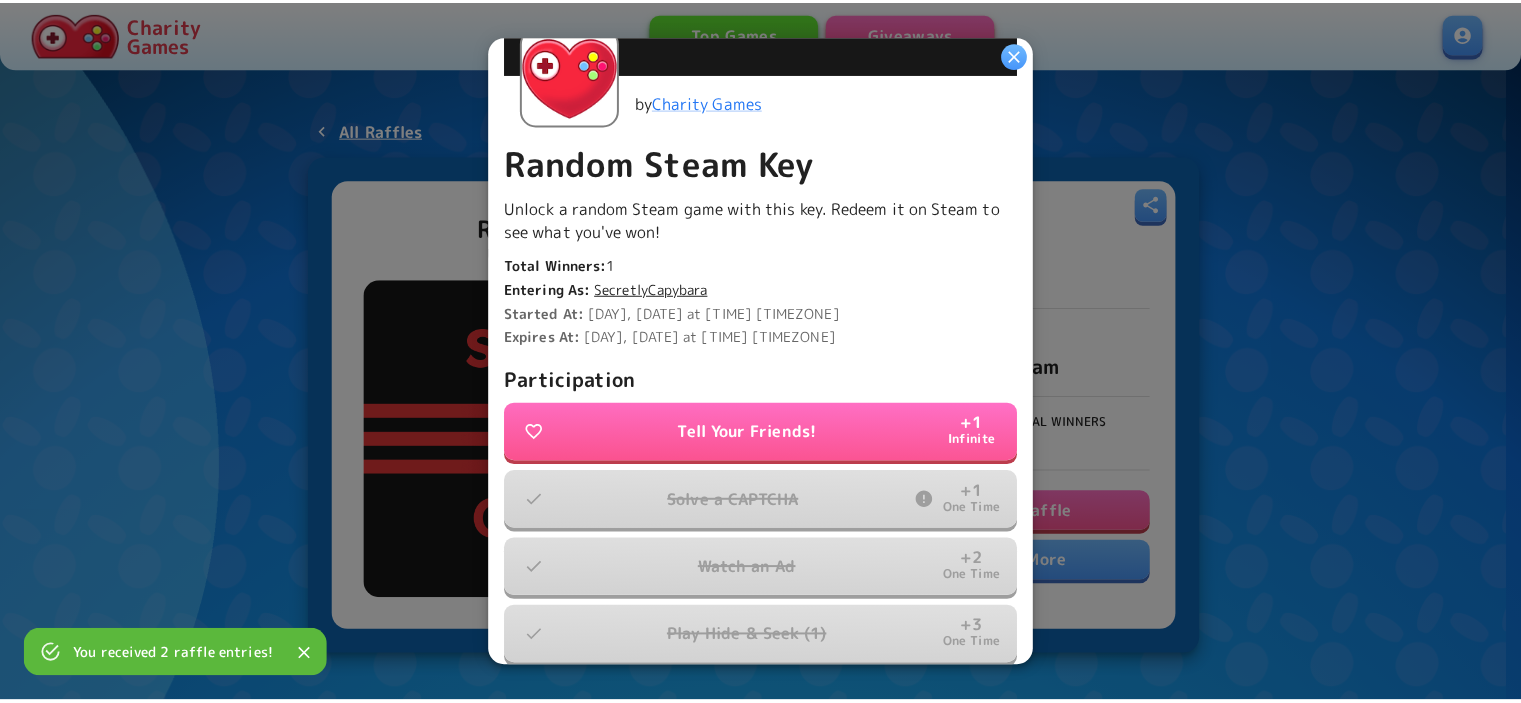 scroll, scrollTop: 239, scrollLeft: 0, axis: vertical 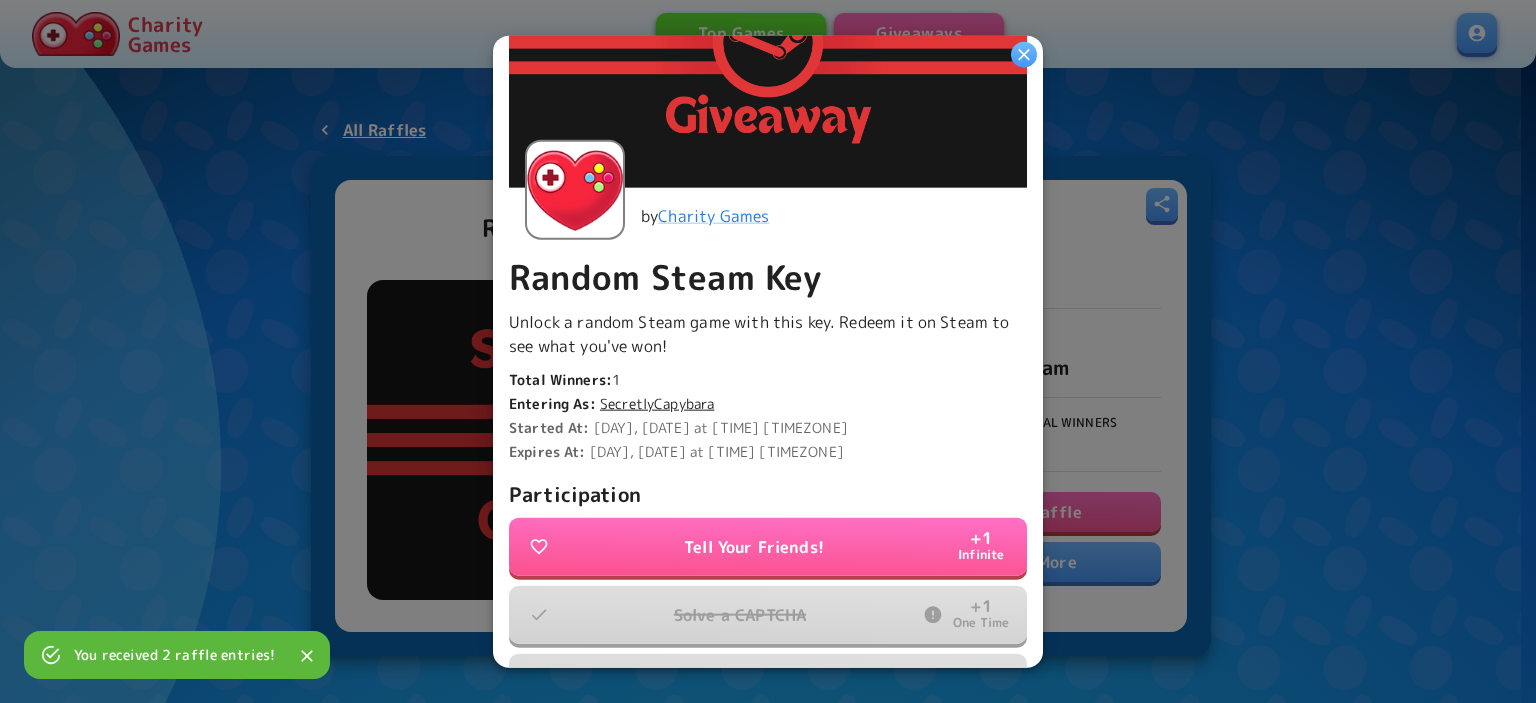 click at bounding box center (1024, 54) 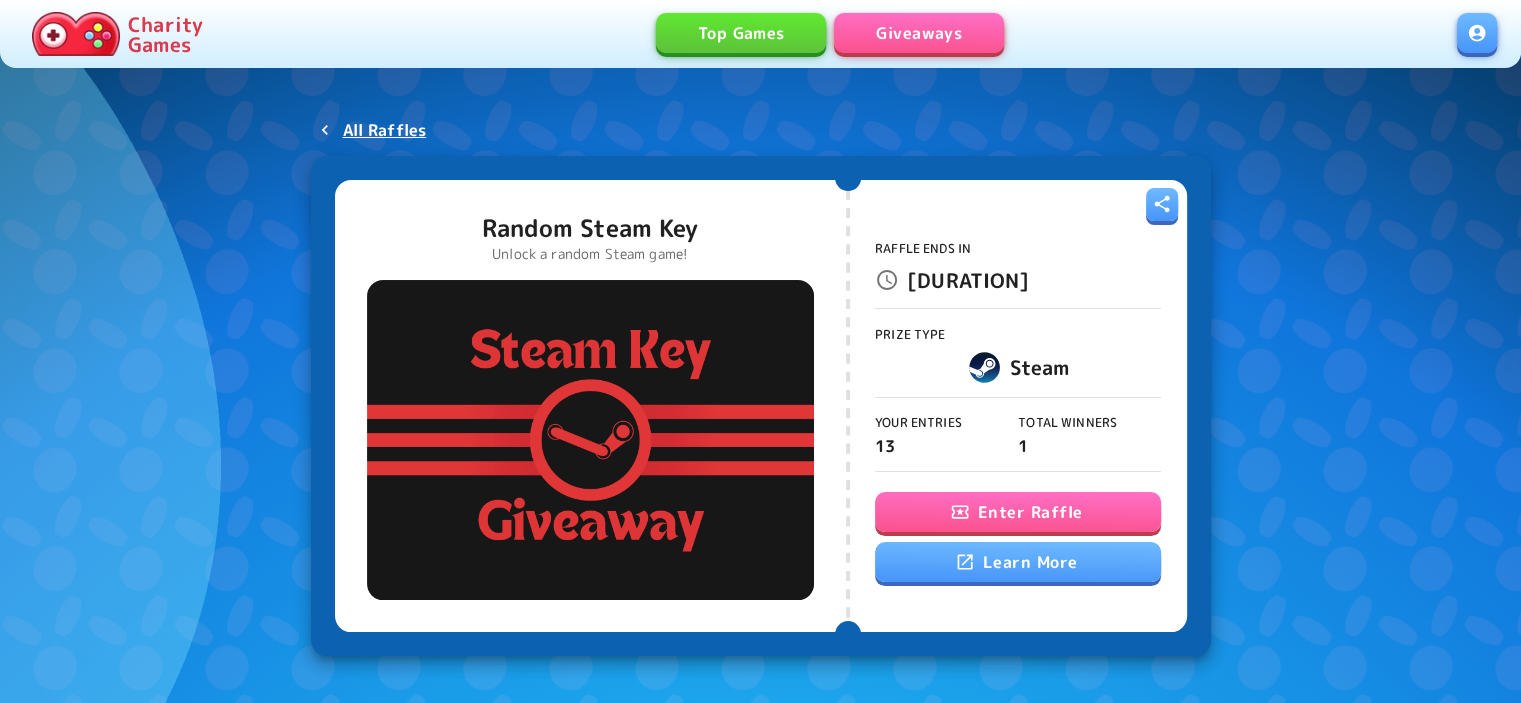 click on "Giveaways" at bounding box center [919, 33] 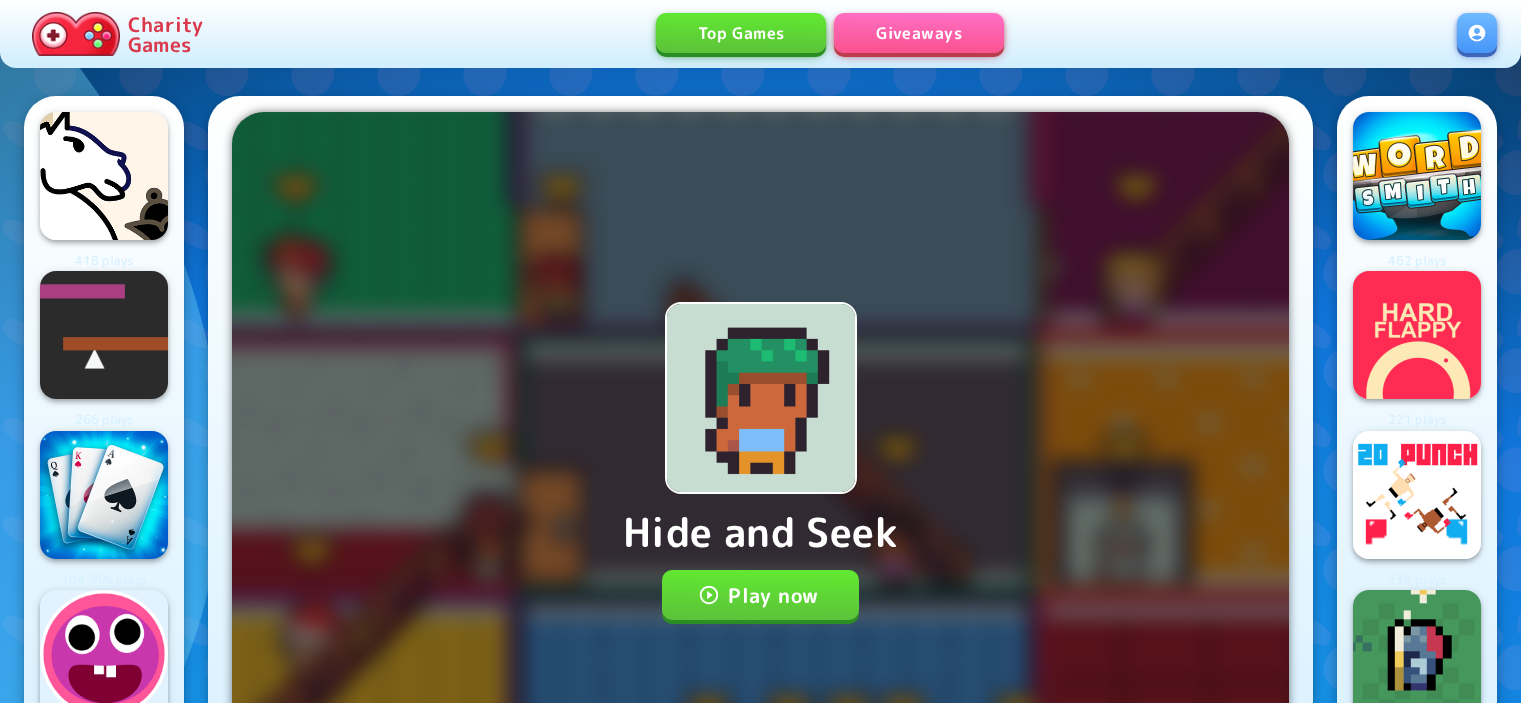 scroll, scrollTop: 0, scrollLeft: 0, axis: both 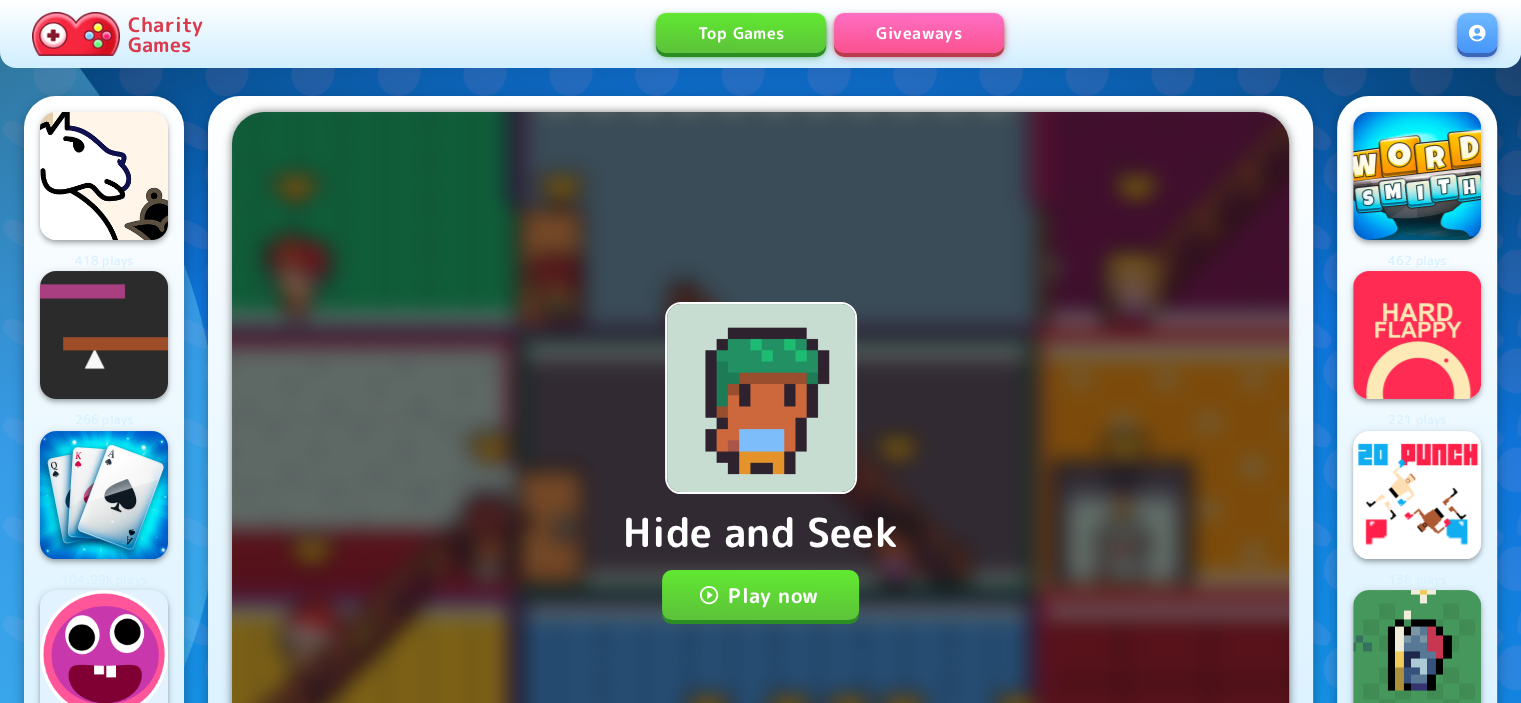 click on "Play now" at bounding box center [760, 595] 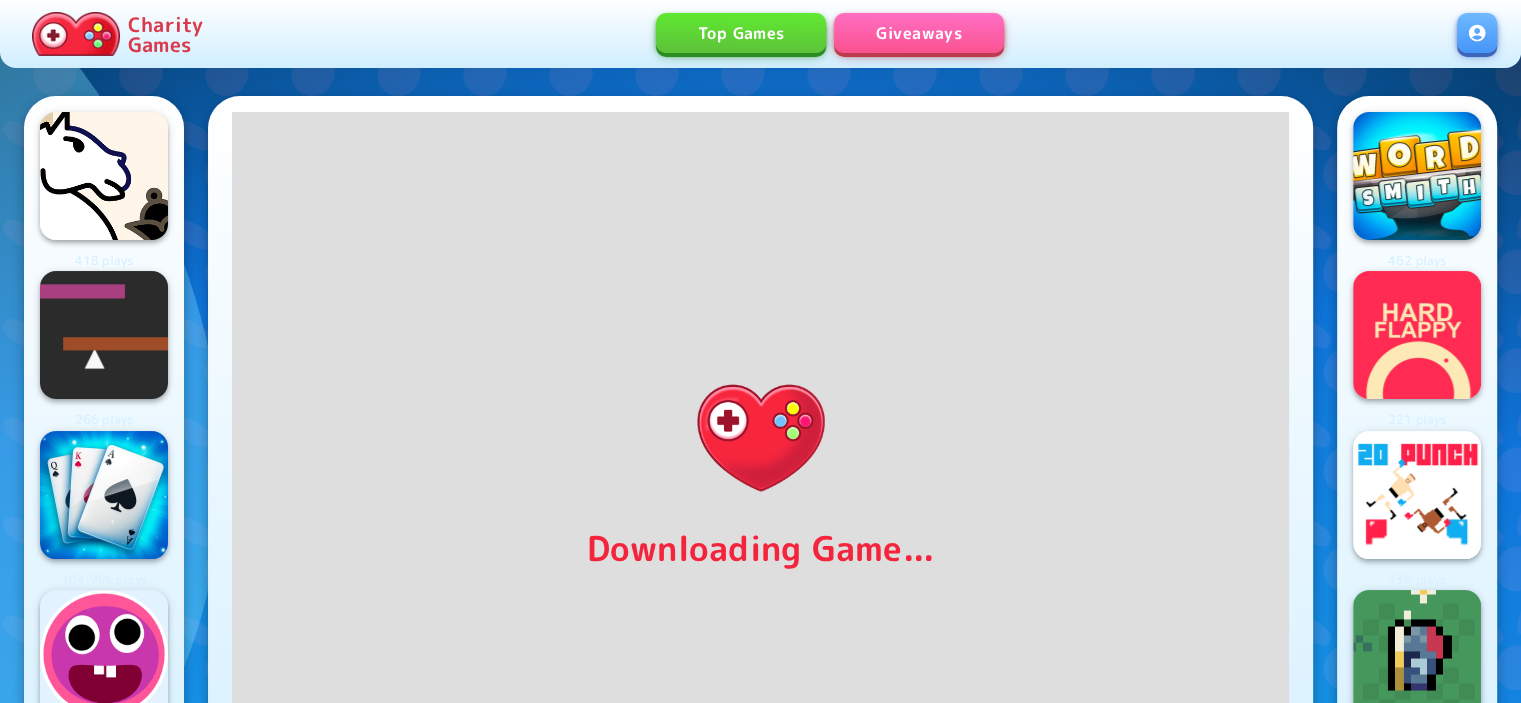 scroll, scrollTop: 172, scrollLeft: 0, axis: vertical 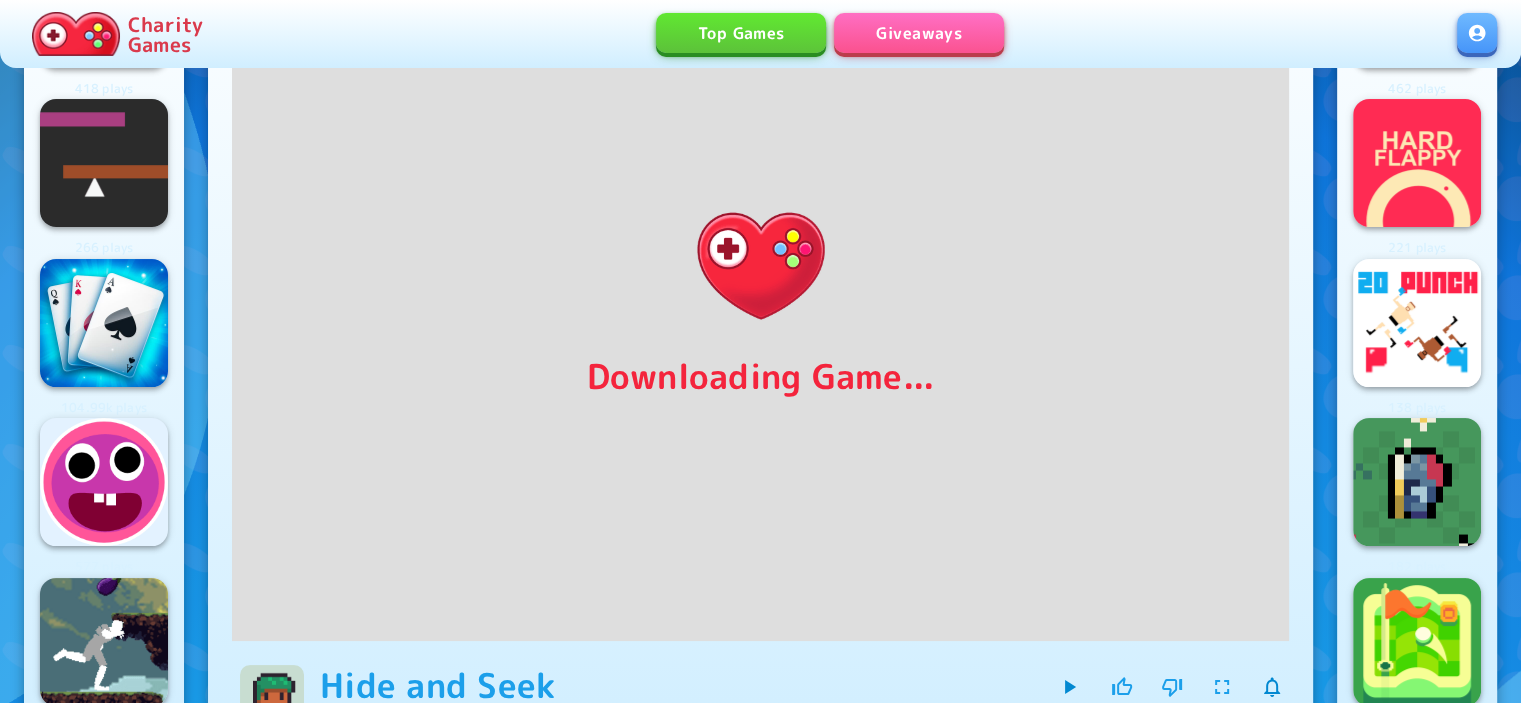 click at bounding box center (1222, 687) 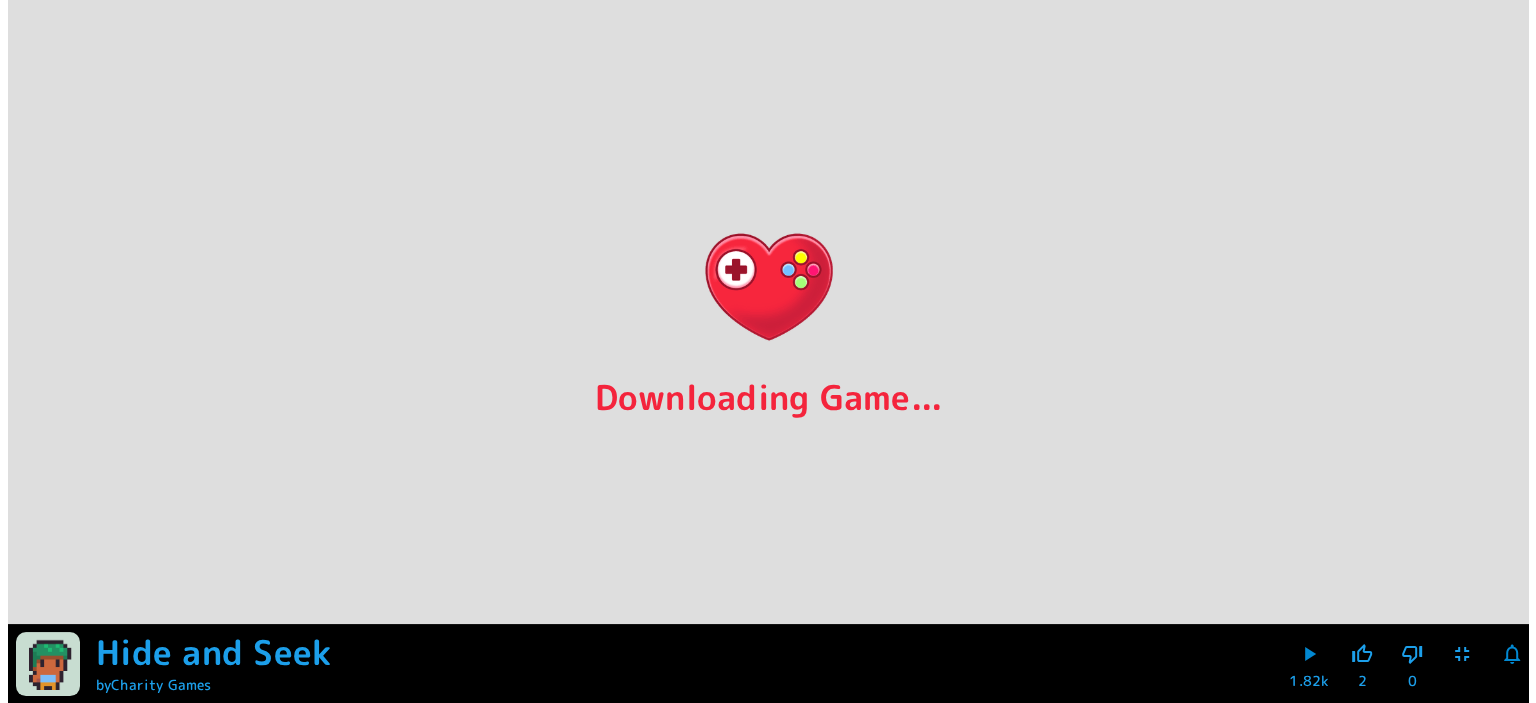 scroll, scrollTop: 0, scrollLeft: 0, axis: both 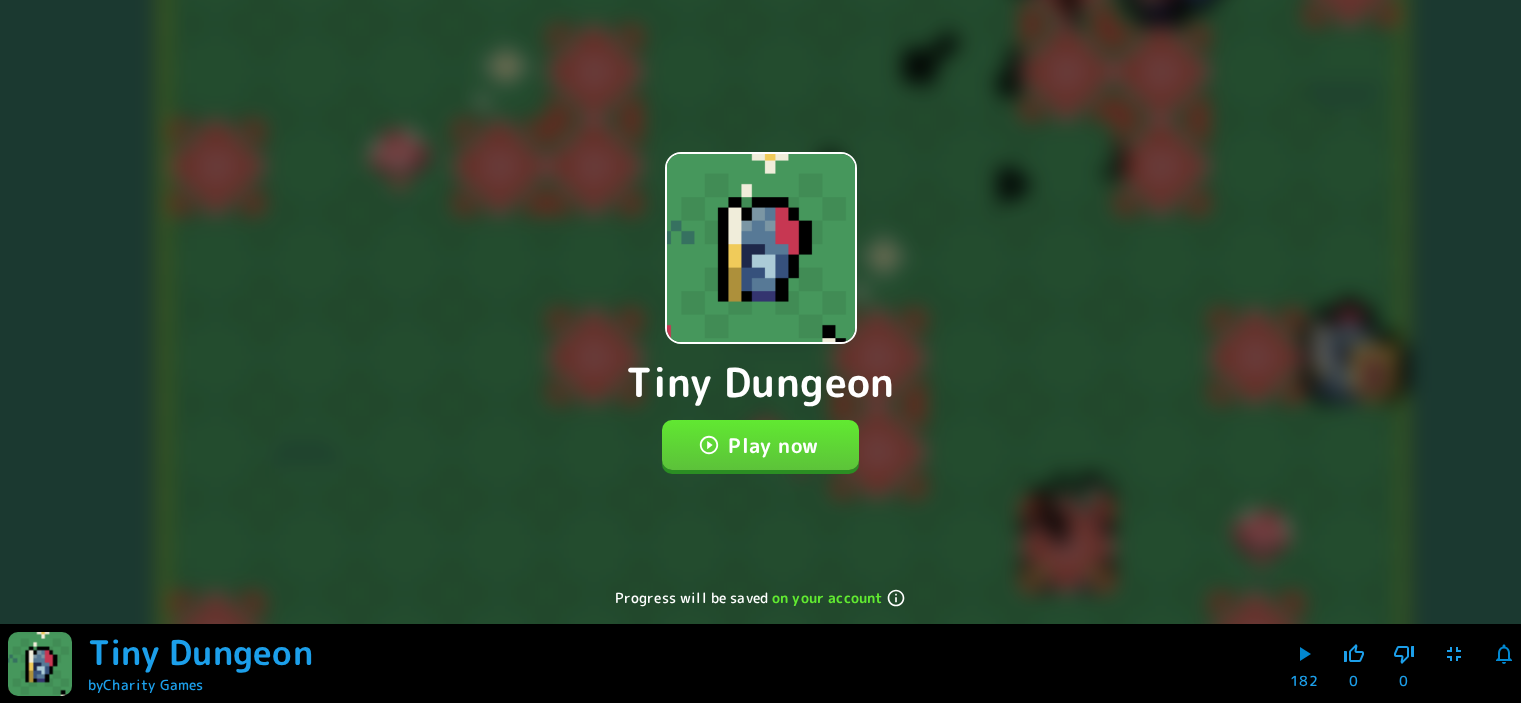 click on "Play now" at bounding box center [760, 445] 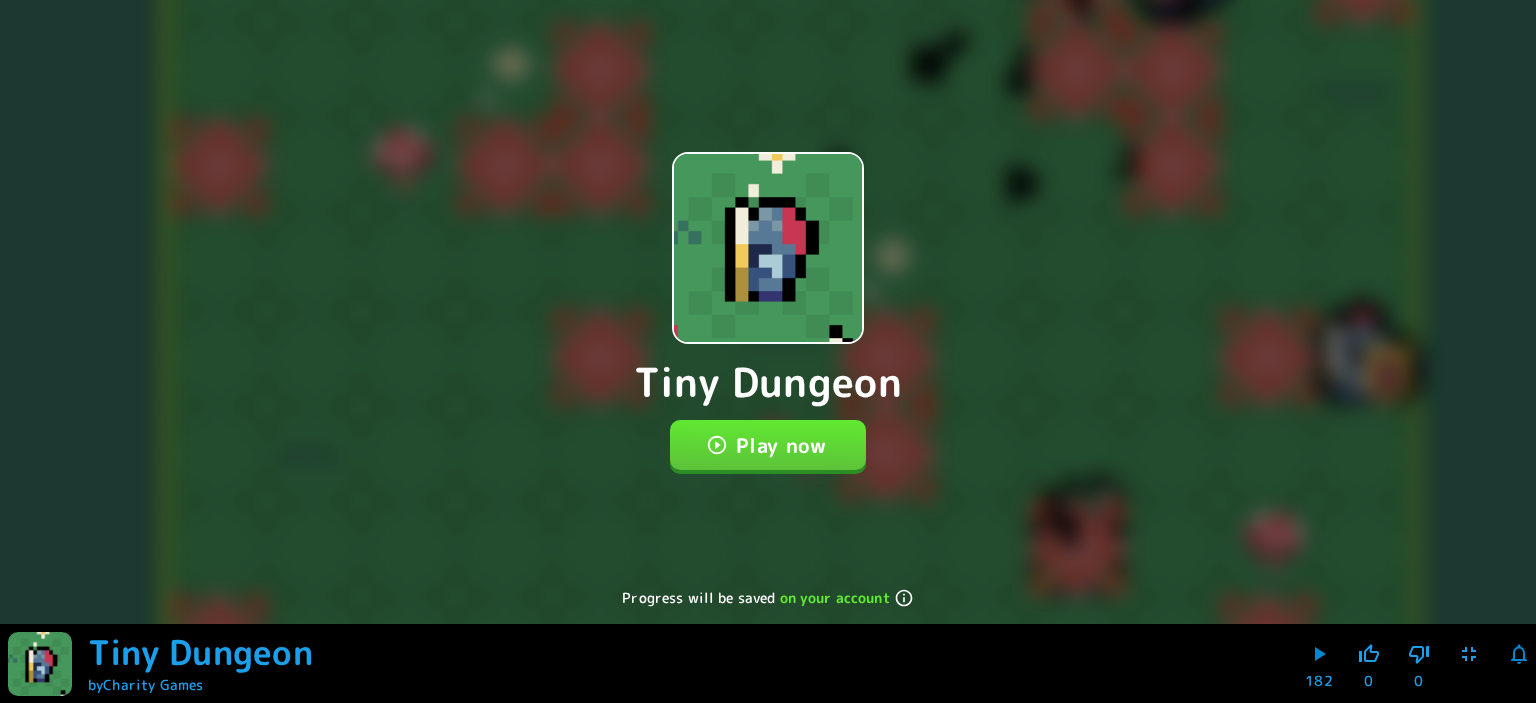scroll, scrollTop: 0, scrollLeft: 0, axis: both 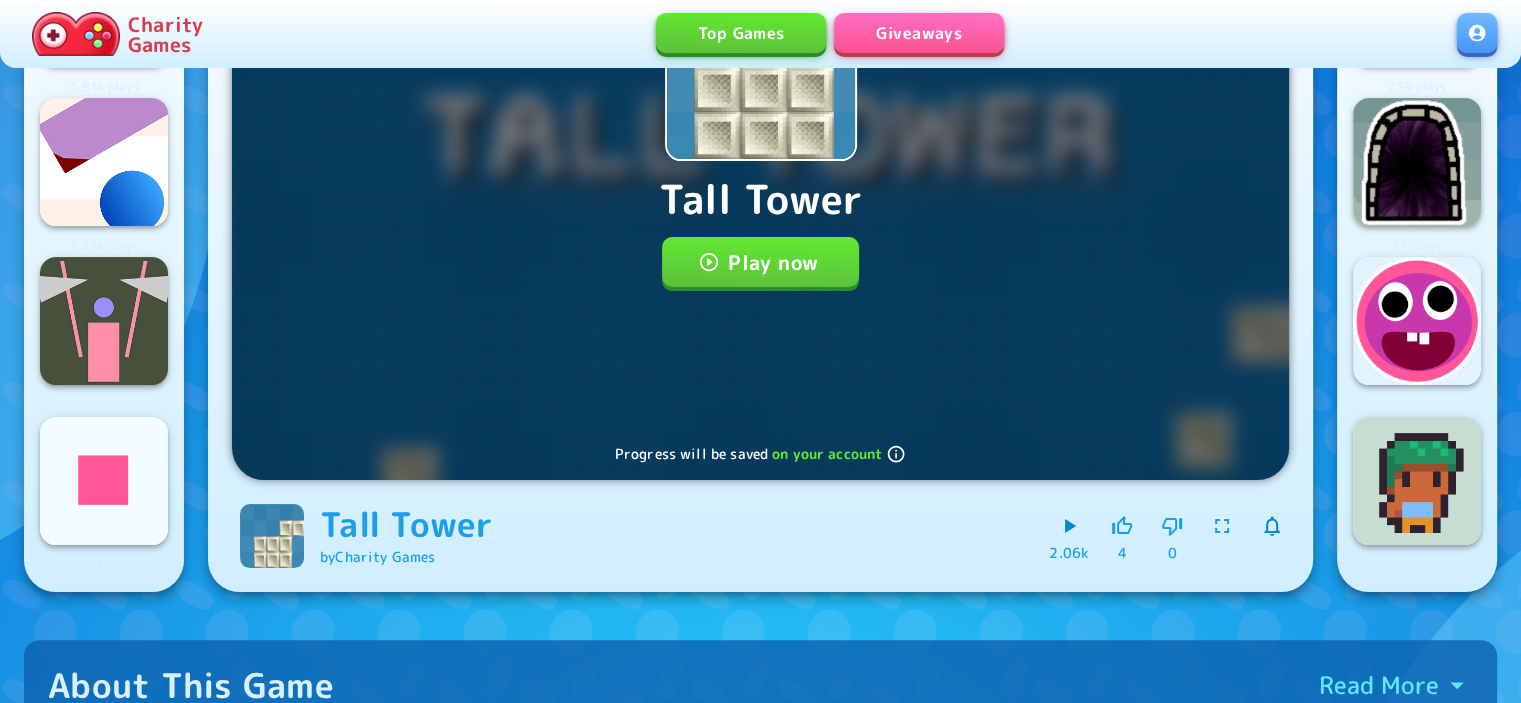 click at bounding box center (1222, 526) 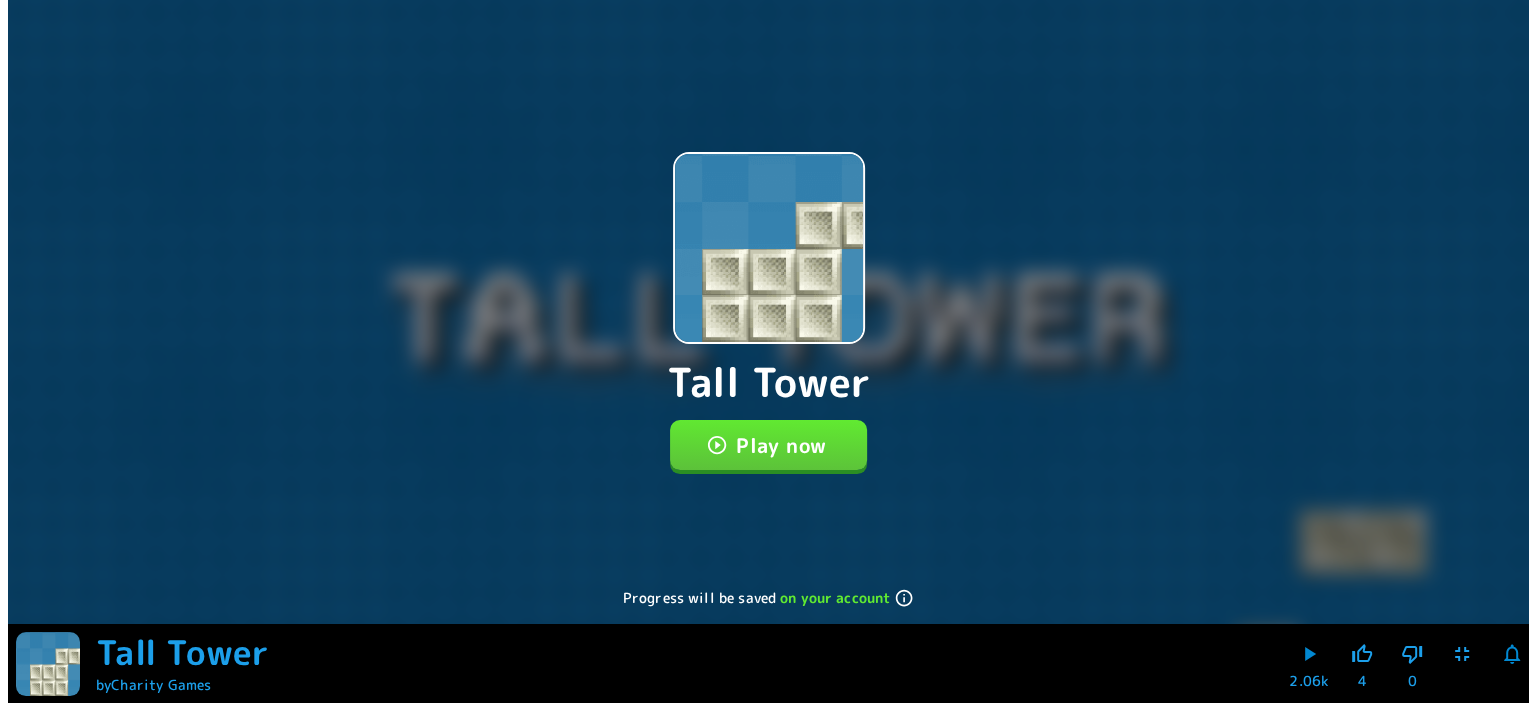 scroll, scrollTop: 0, scrollLeft: 0, axis: both 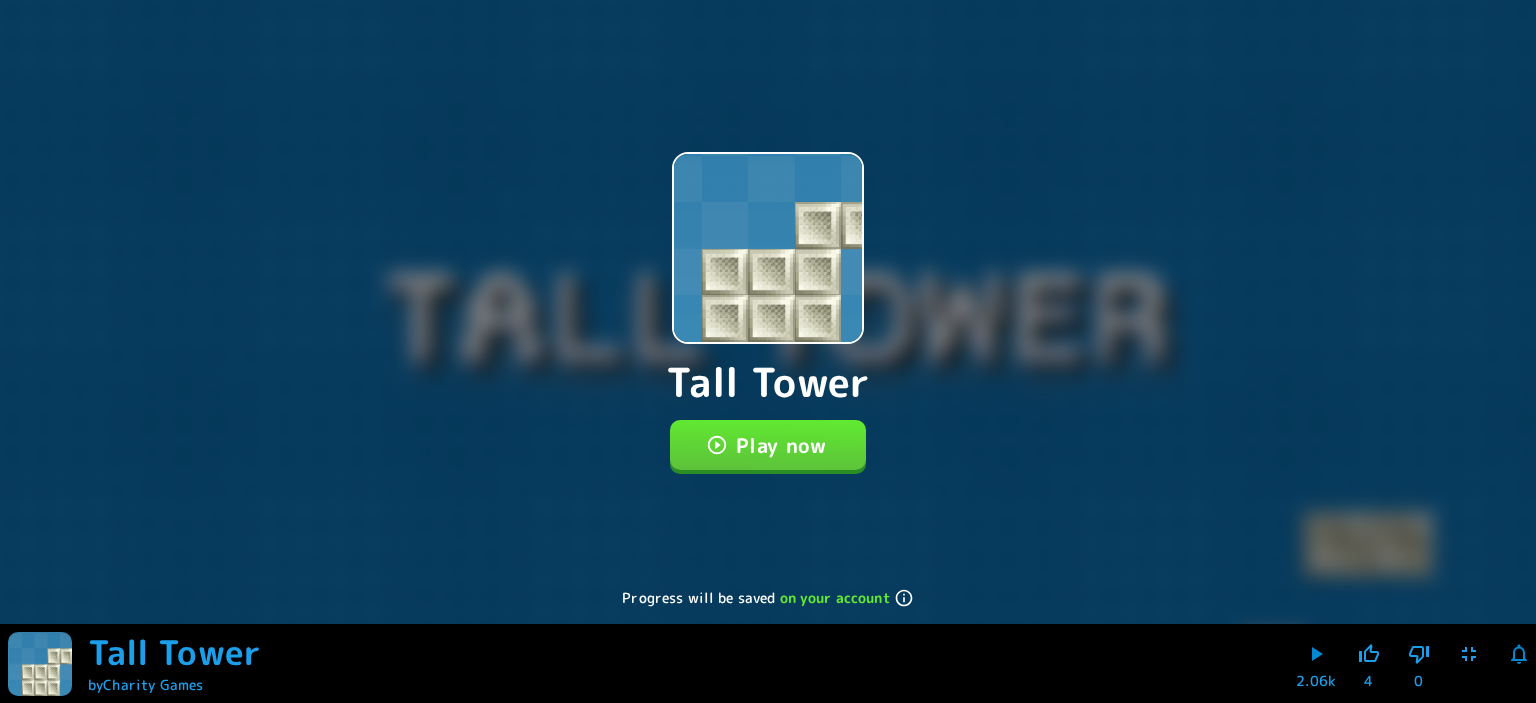 click on "Play now" at bounding box center [768, 445] 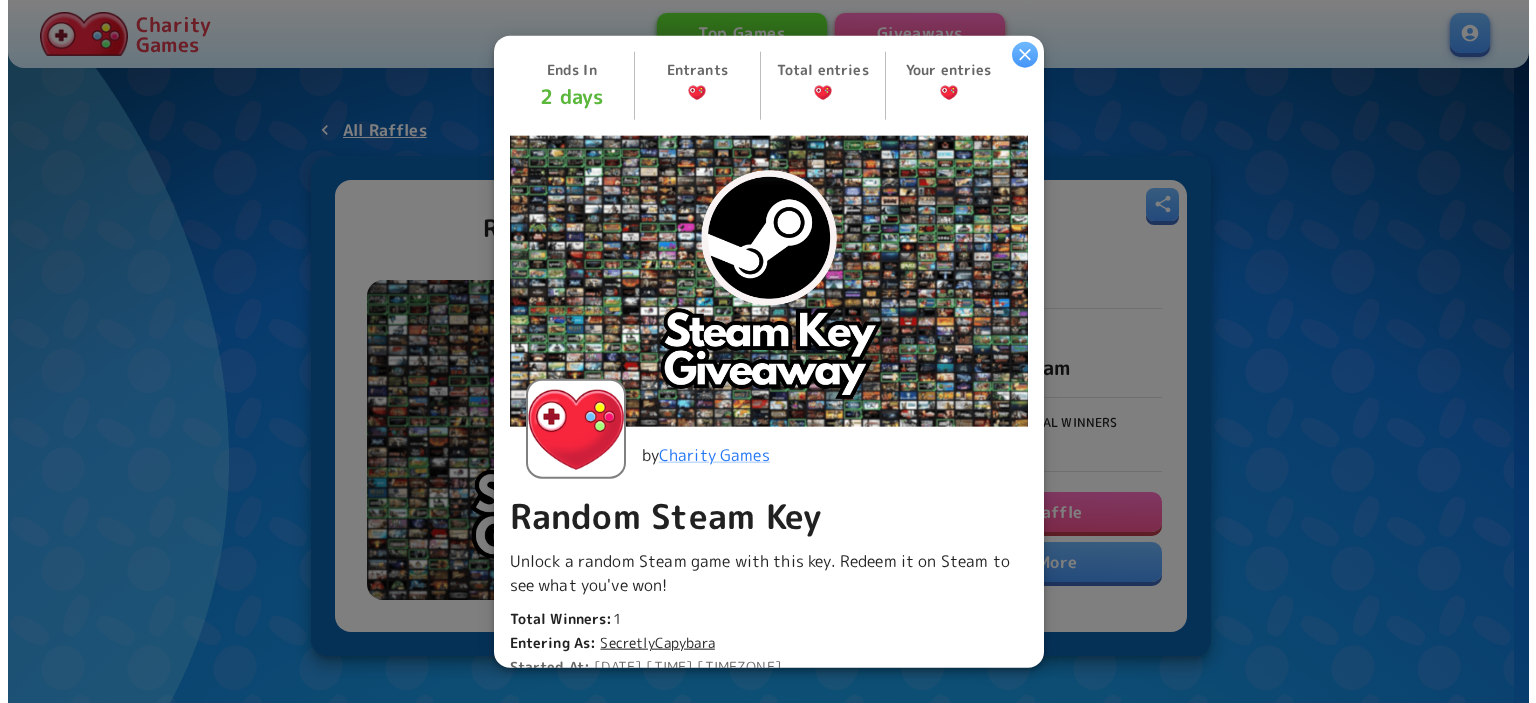 scroll, scrollTop: 0, scrollLeft: 0, axis: both 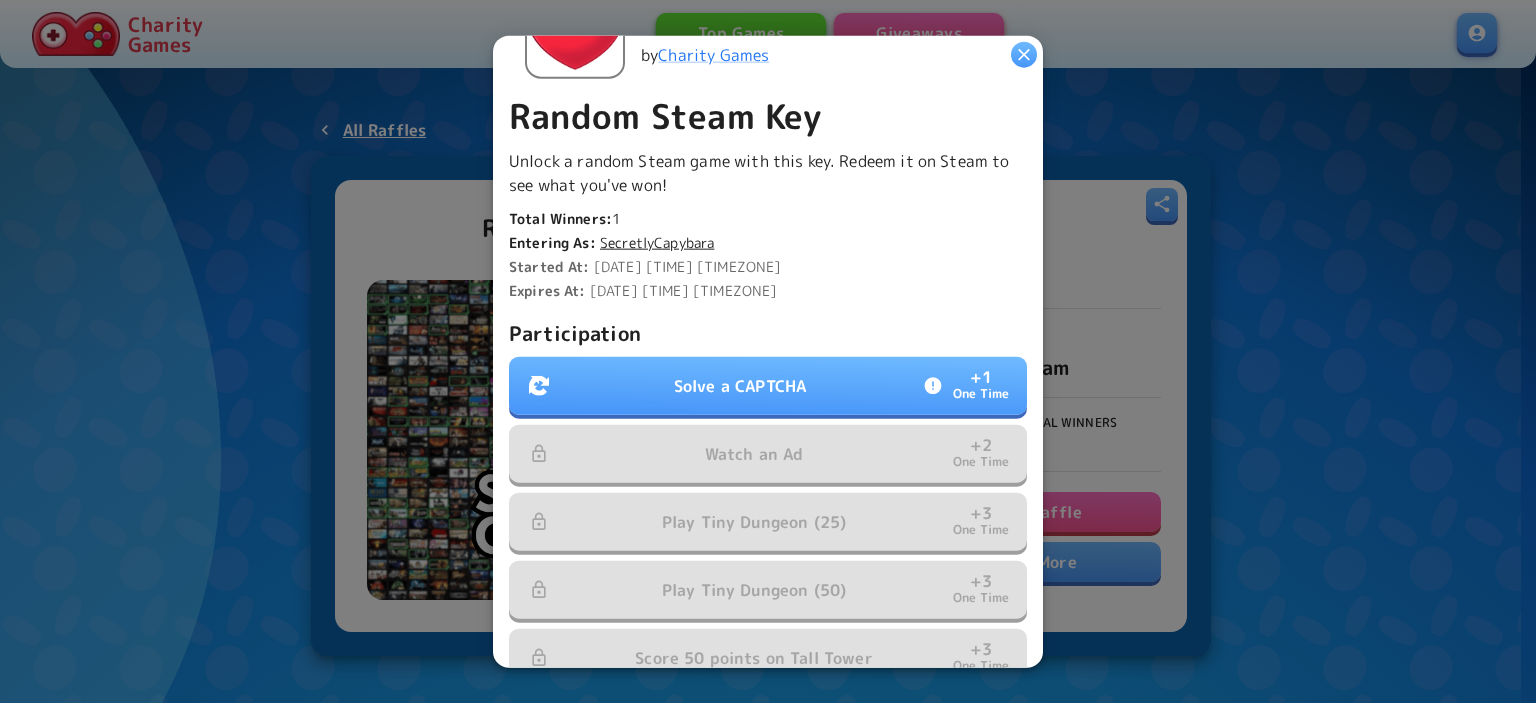 click on "Solve a CAPTCHA" at bounding box center [740, 386] 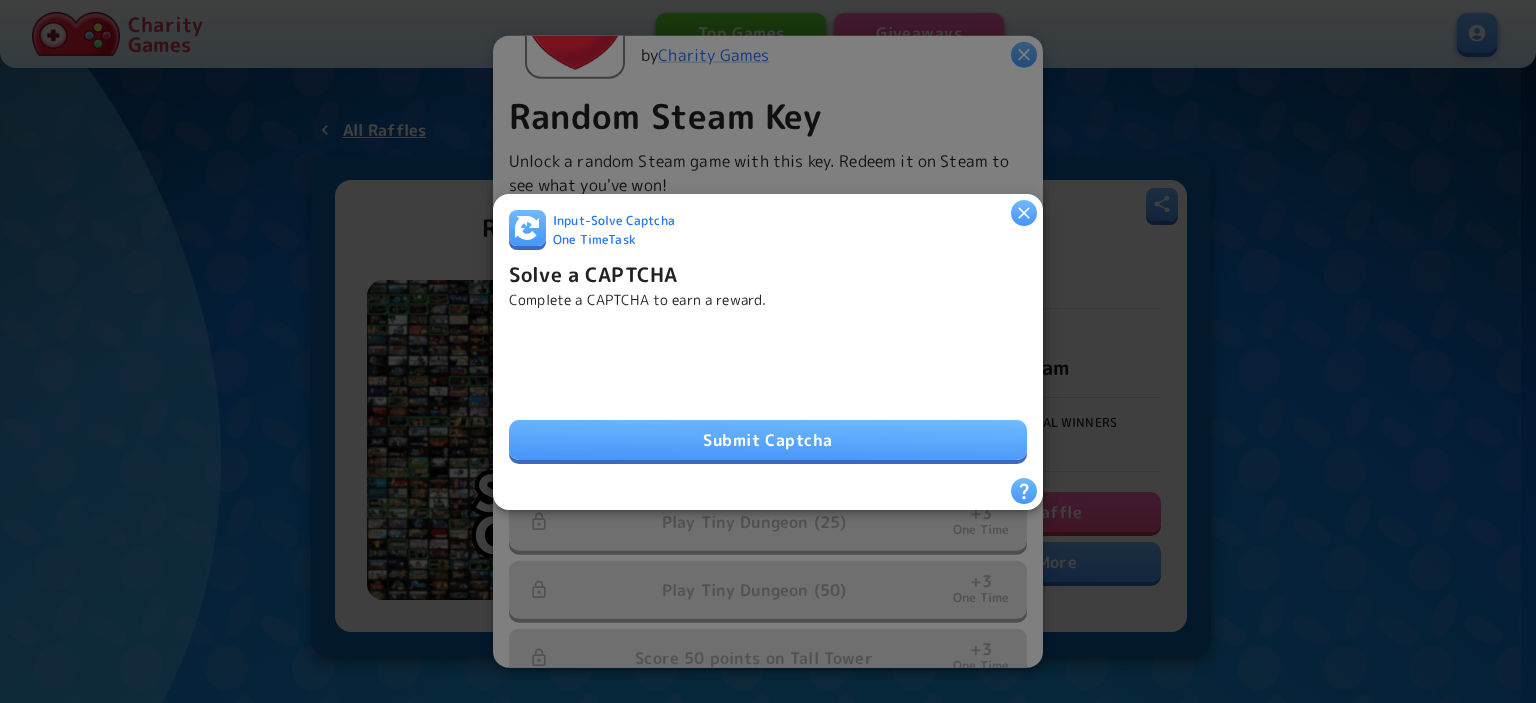 click on "Submit Captcha" at bounding box center (768, 440) 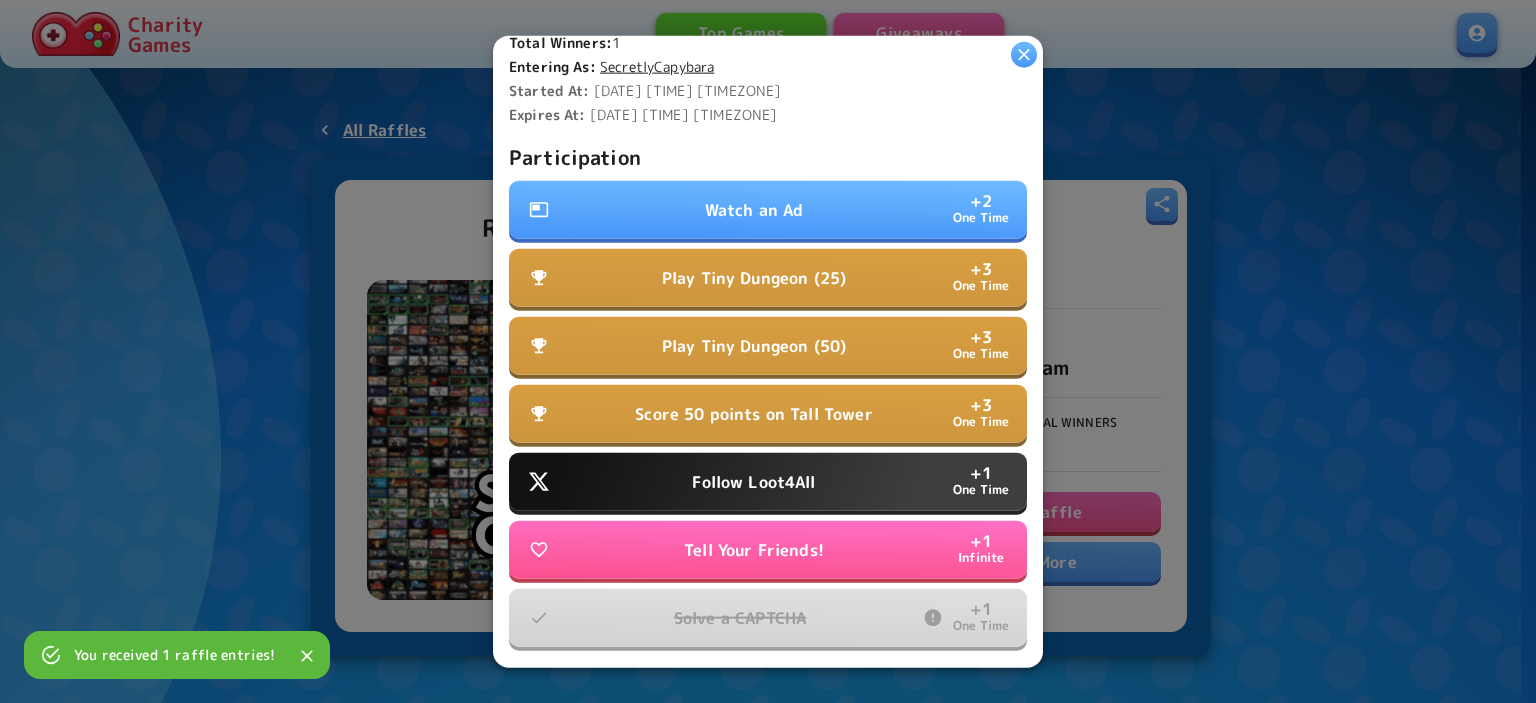 scroll, scrollTop: 505, scrollLeft: 0, axis: vertical 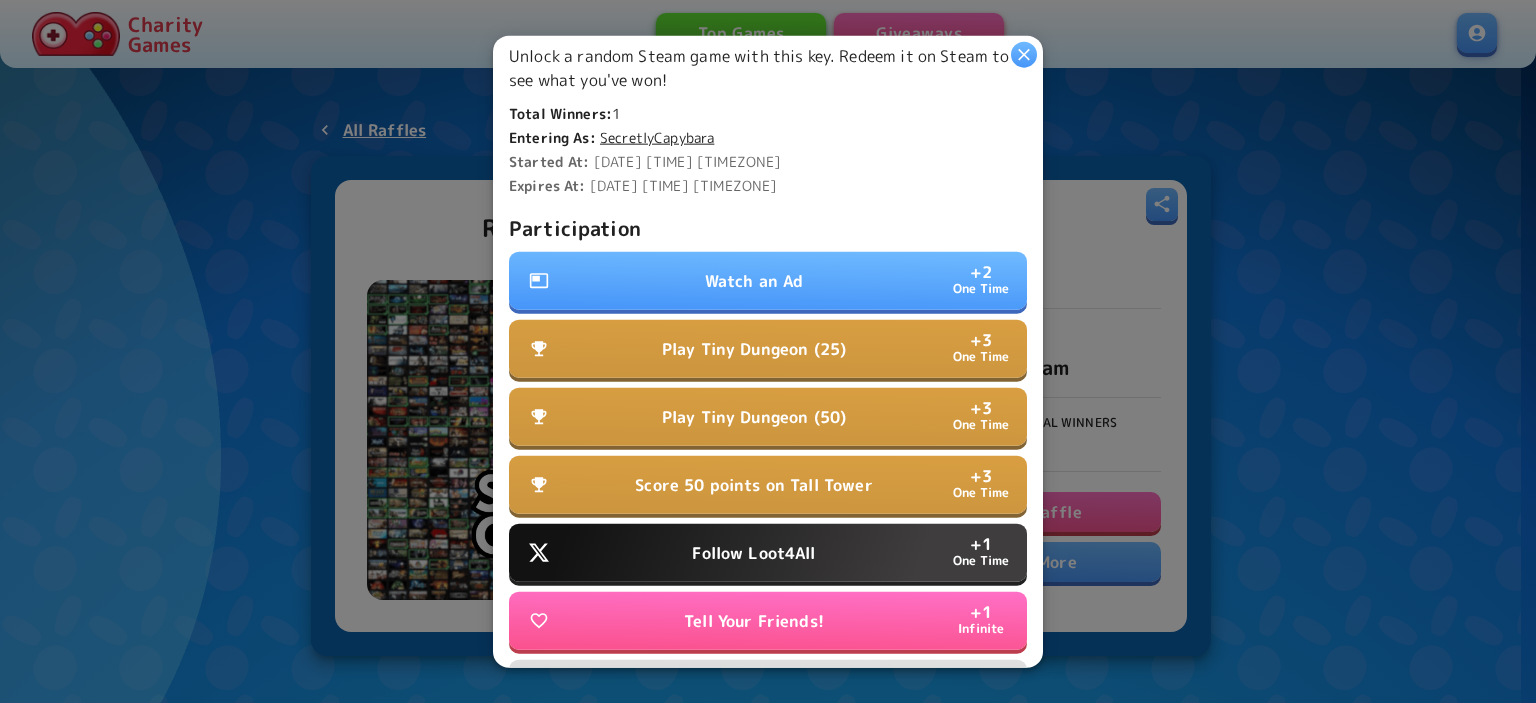 click on "Score 50 points on Tall Tower" at bounding box center [753, 485] 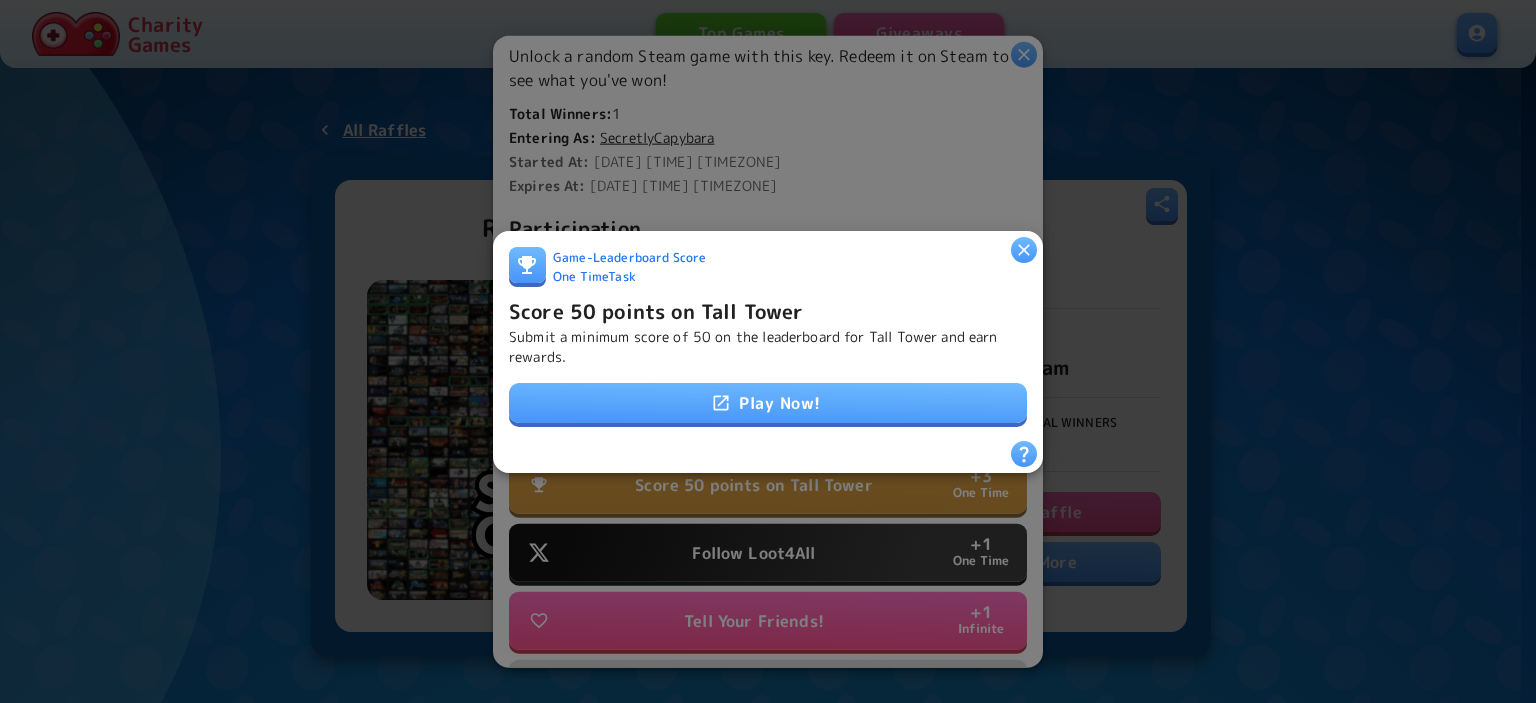 click on "Play Now!" at bounding box center [768, 403] 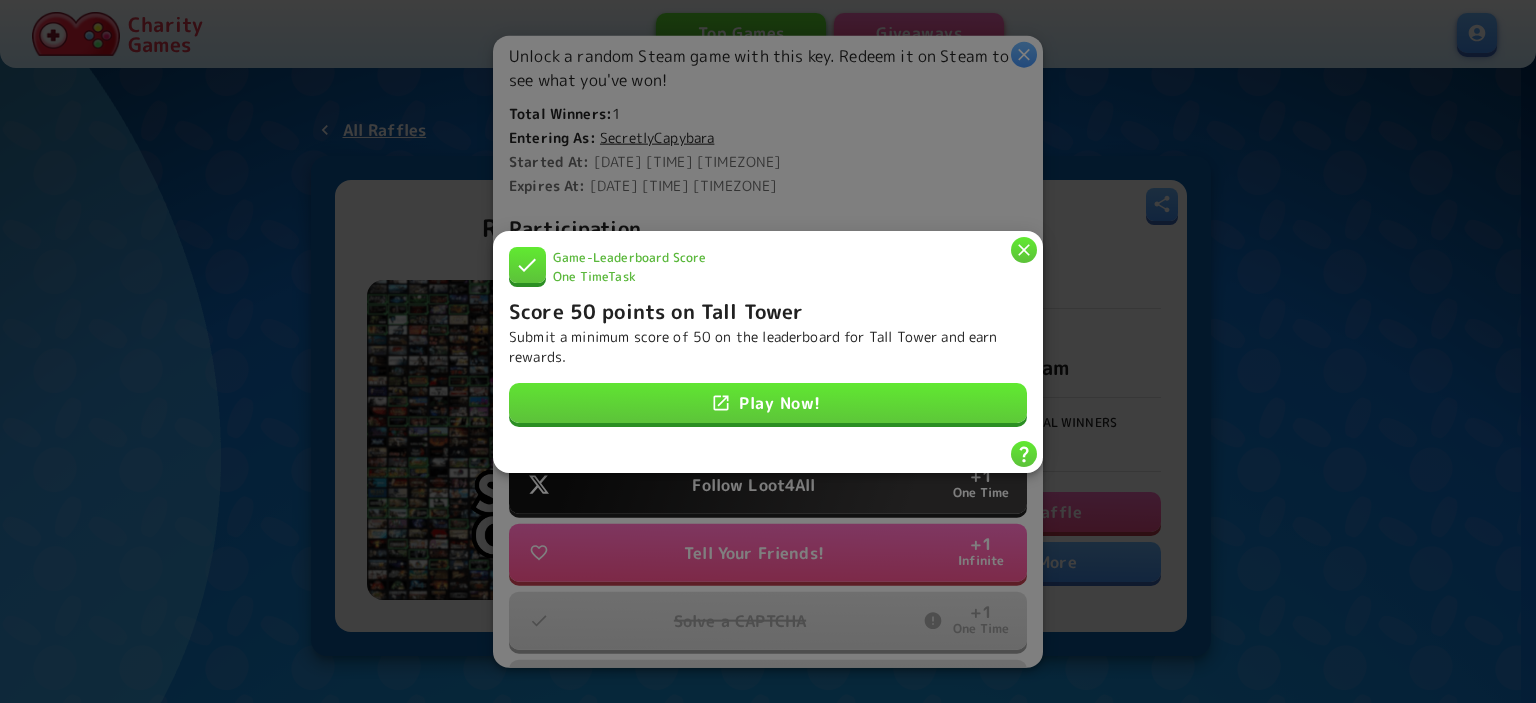 click at bounding box center (1024, 249) 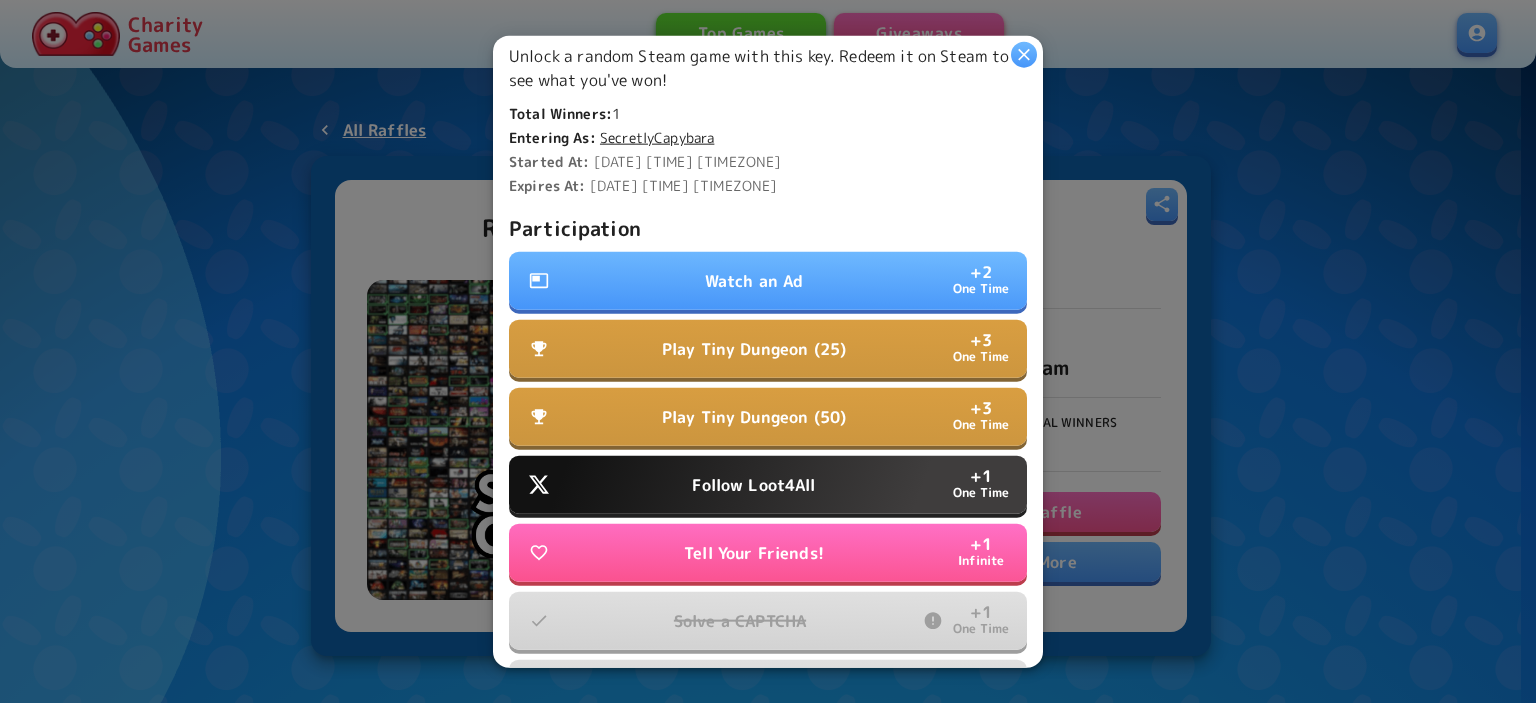 scroll, scrollTop: 561, scrollLeft: 0, axis: vertical 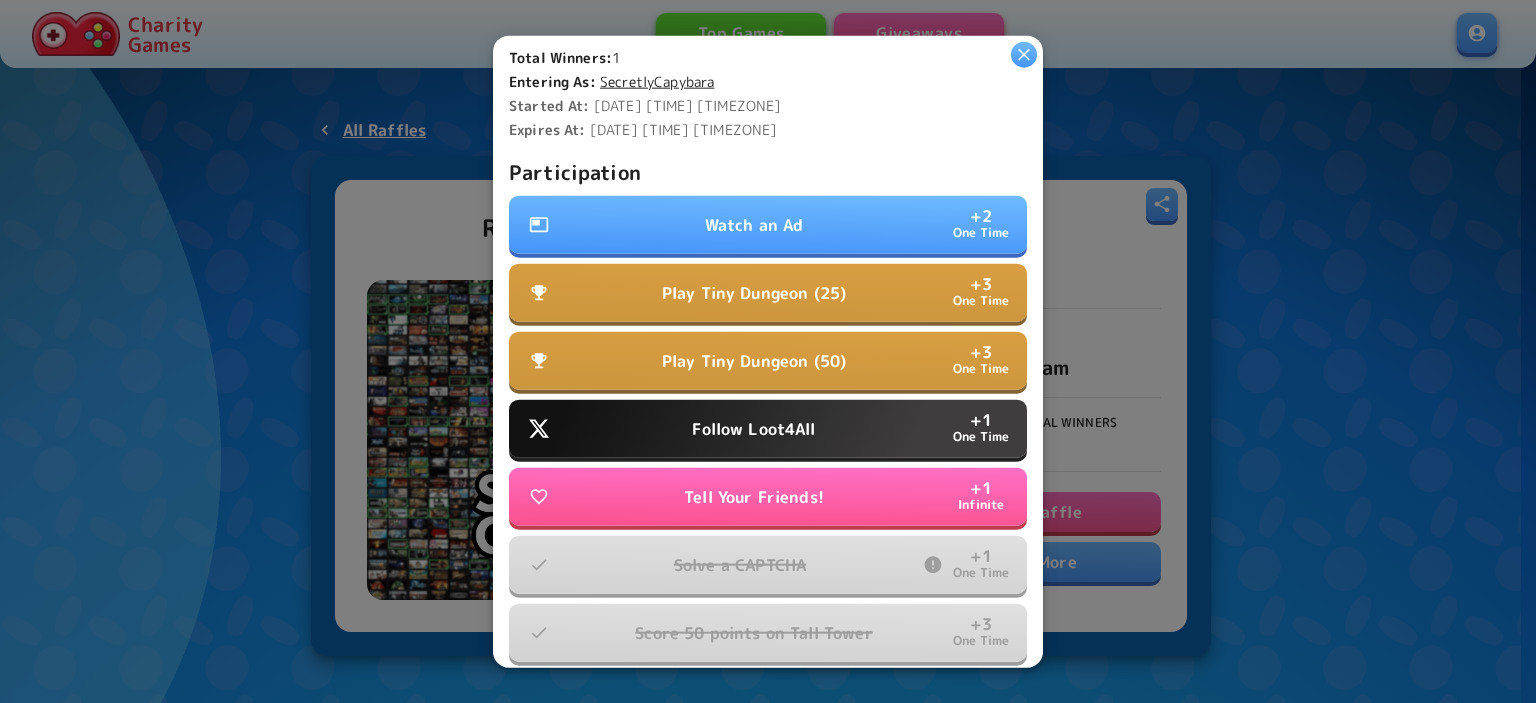 click on "Play Tiny Dungeon (25)" at bounding box center (754, 293) 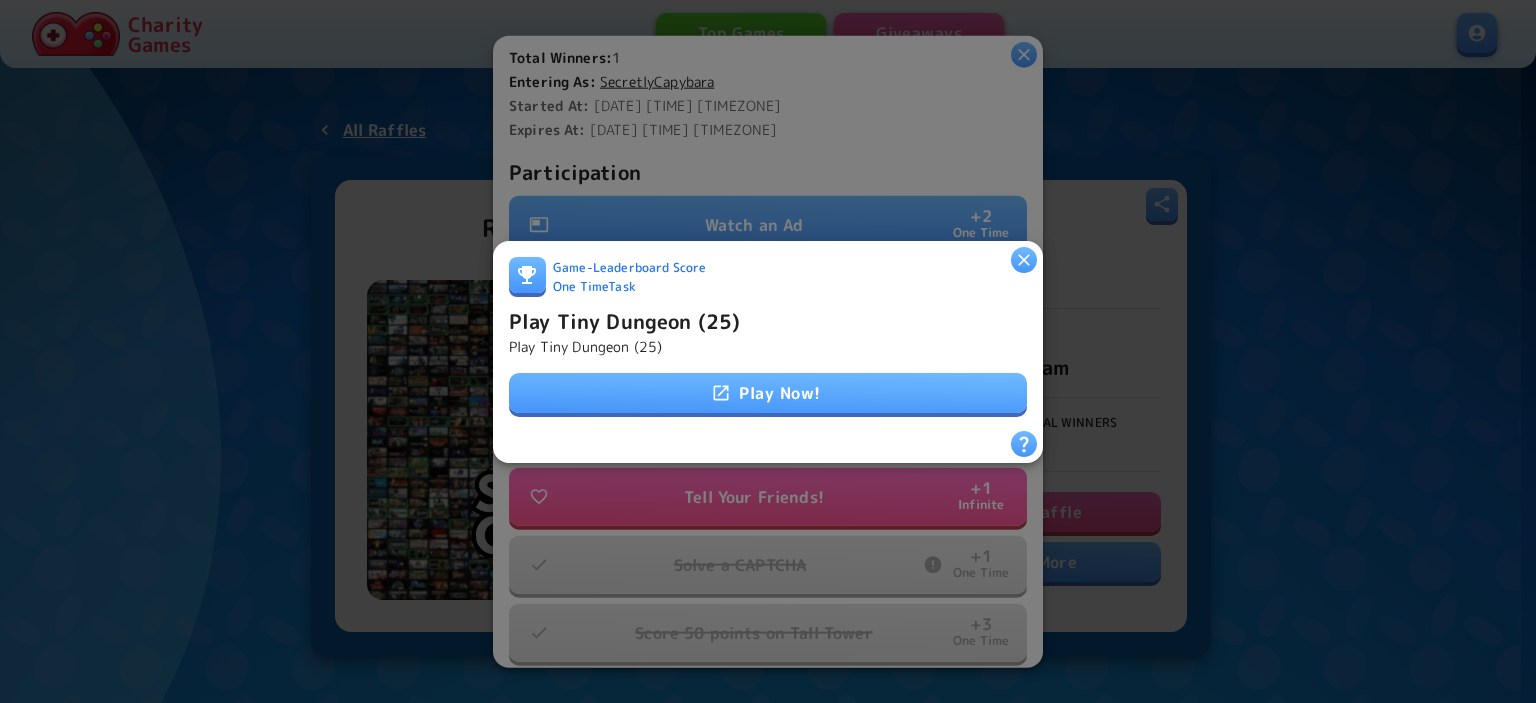click on "Play Now!" at bounding box center (768, 393) 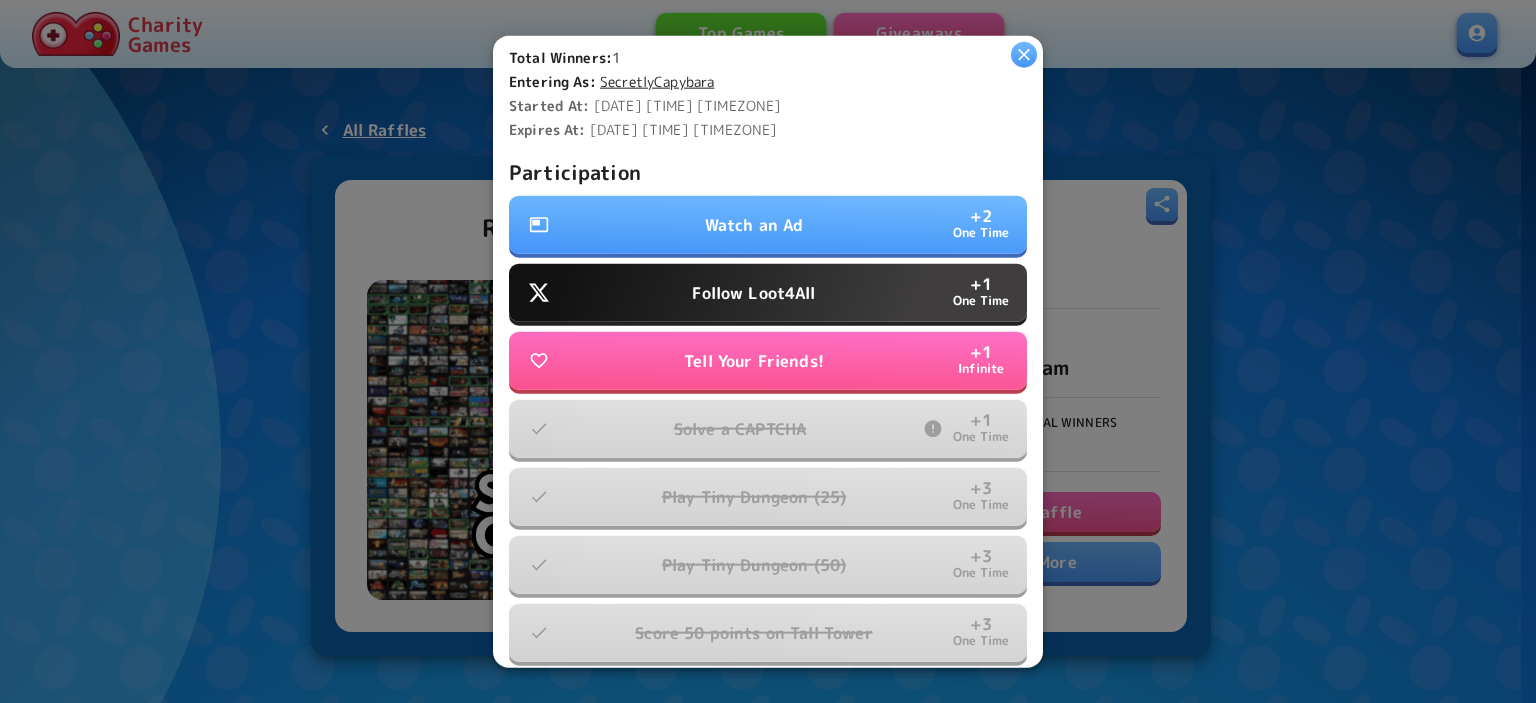 click on "Watch an Ad" at bounding box center [754, 225] 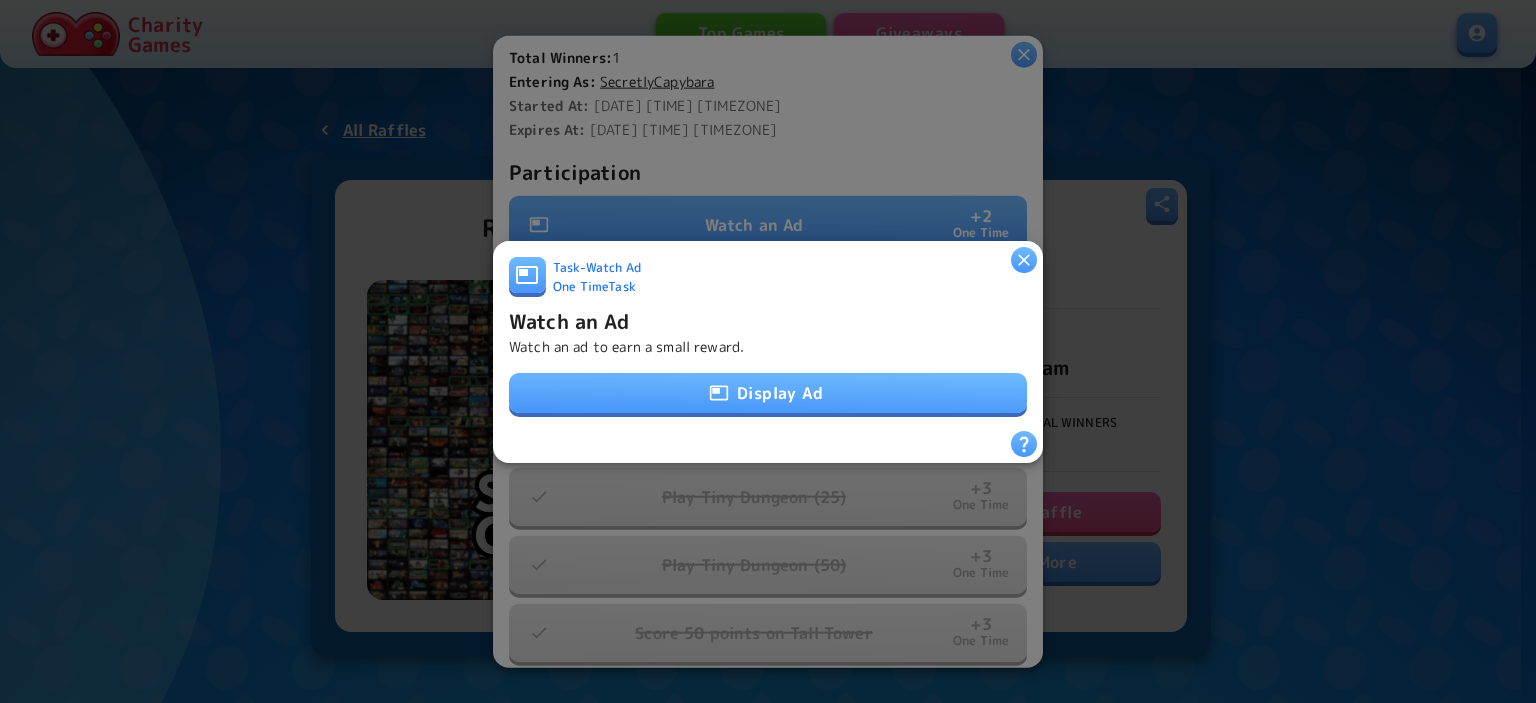 click on "Display Ad" at bounding box center (768, 393) 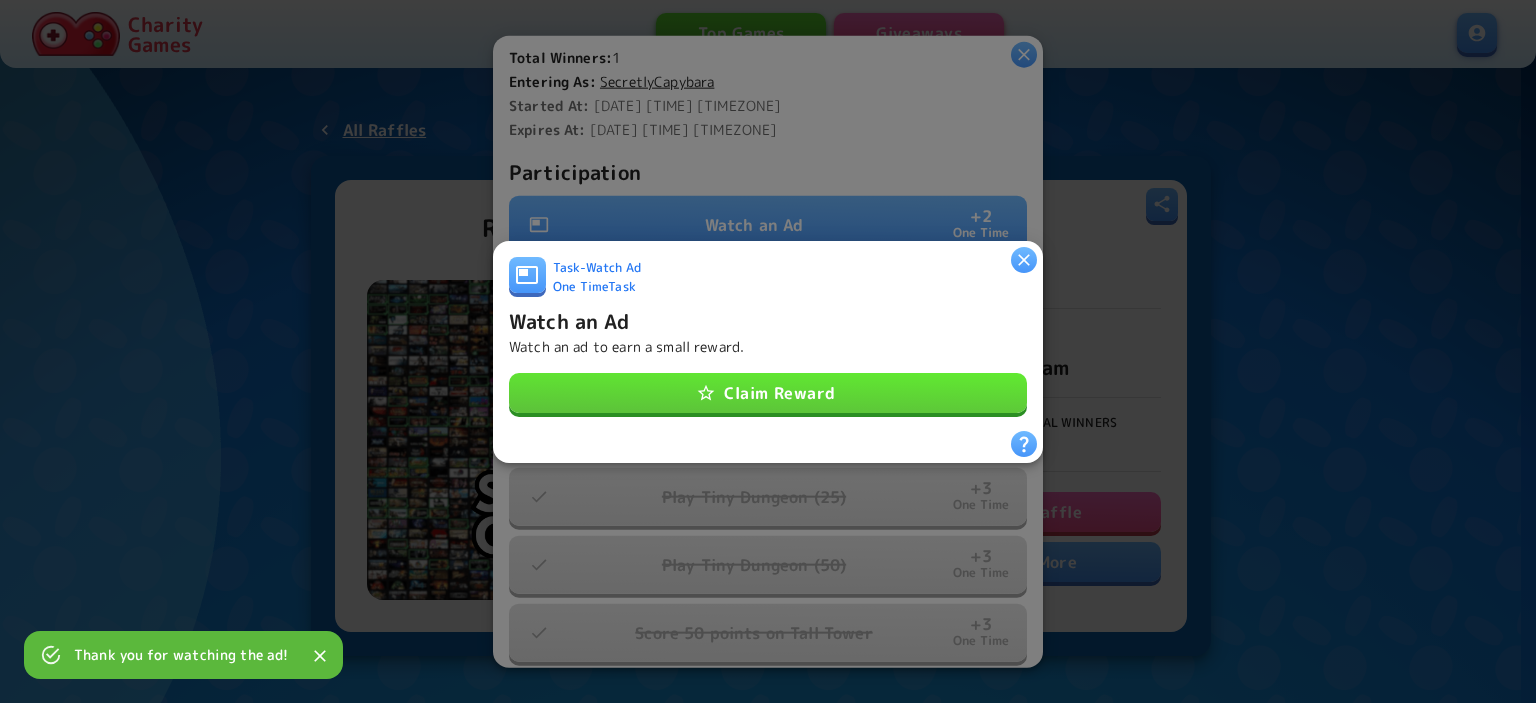 click on "Claim Reward" at bounding box center [768, 393] 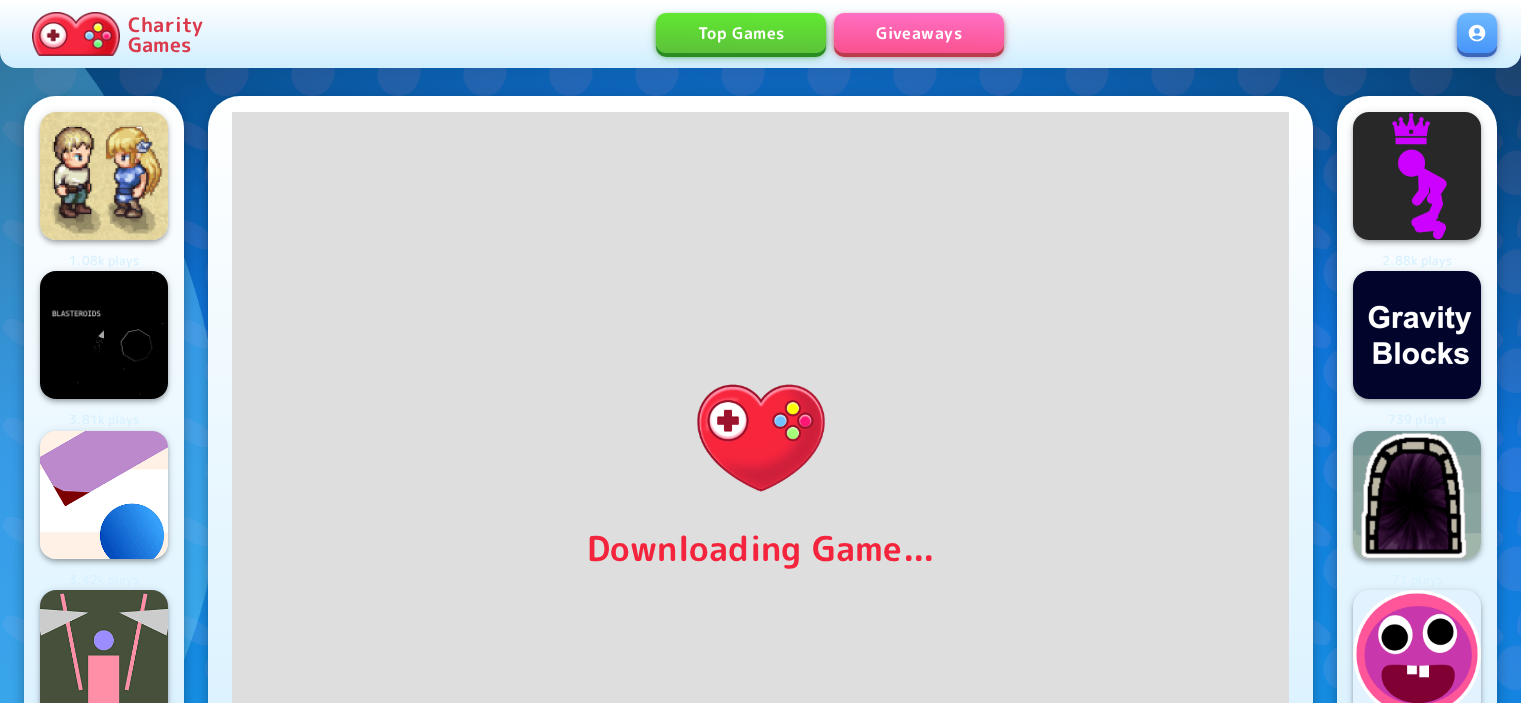 click at bounding box center (1222, 859) 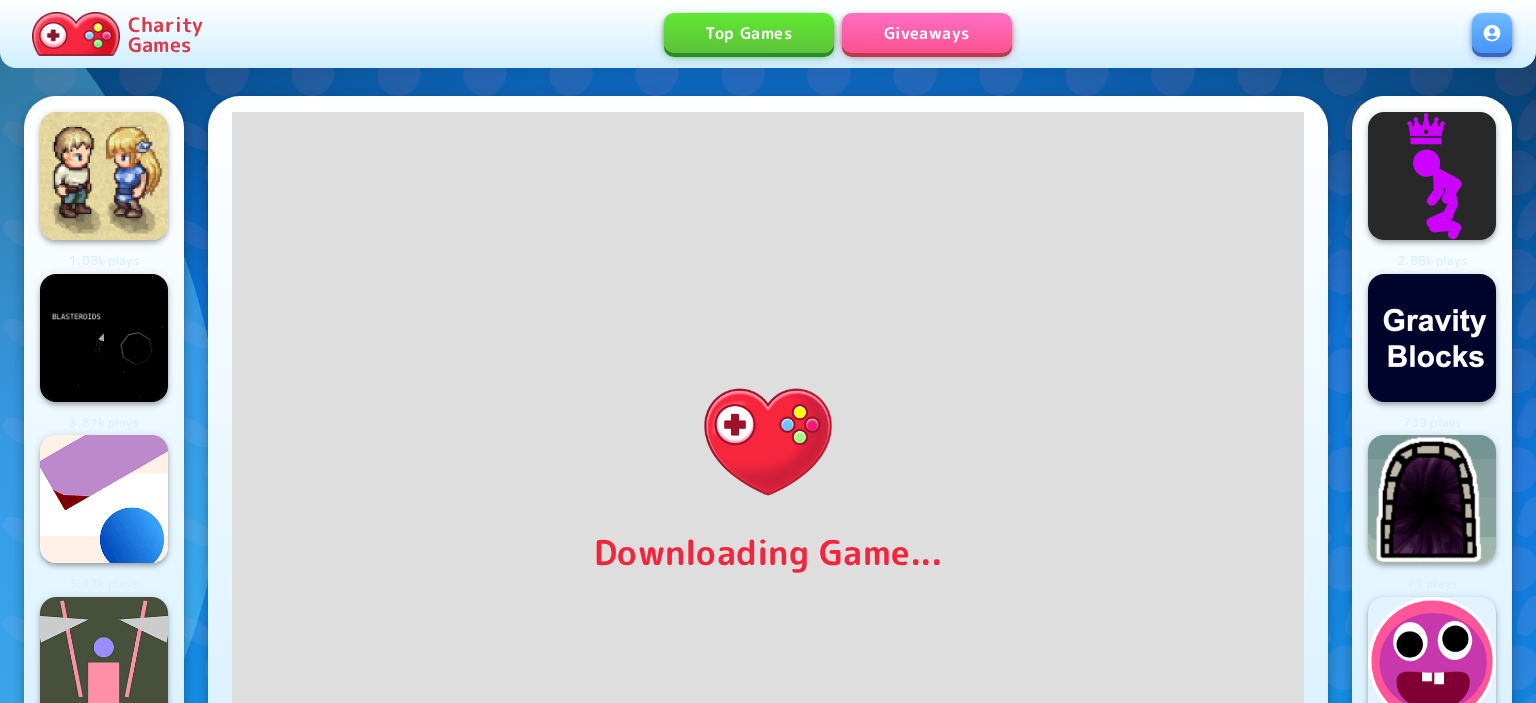 scroll, scrollTop: 0, scrollLeft: 0, axis: both 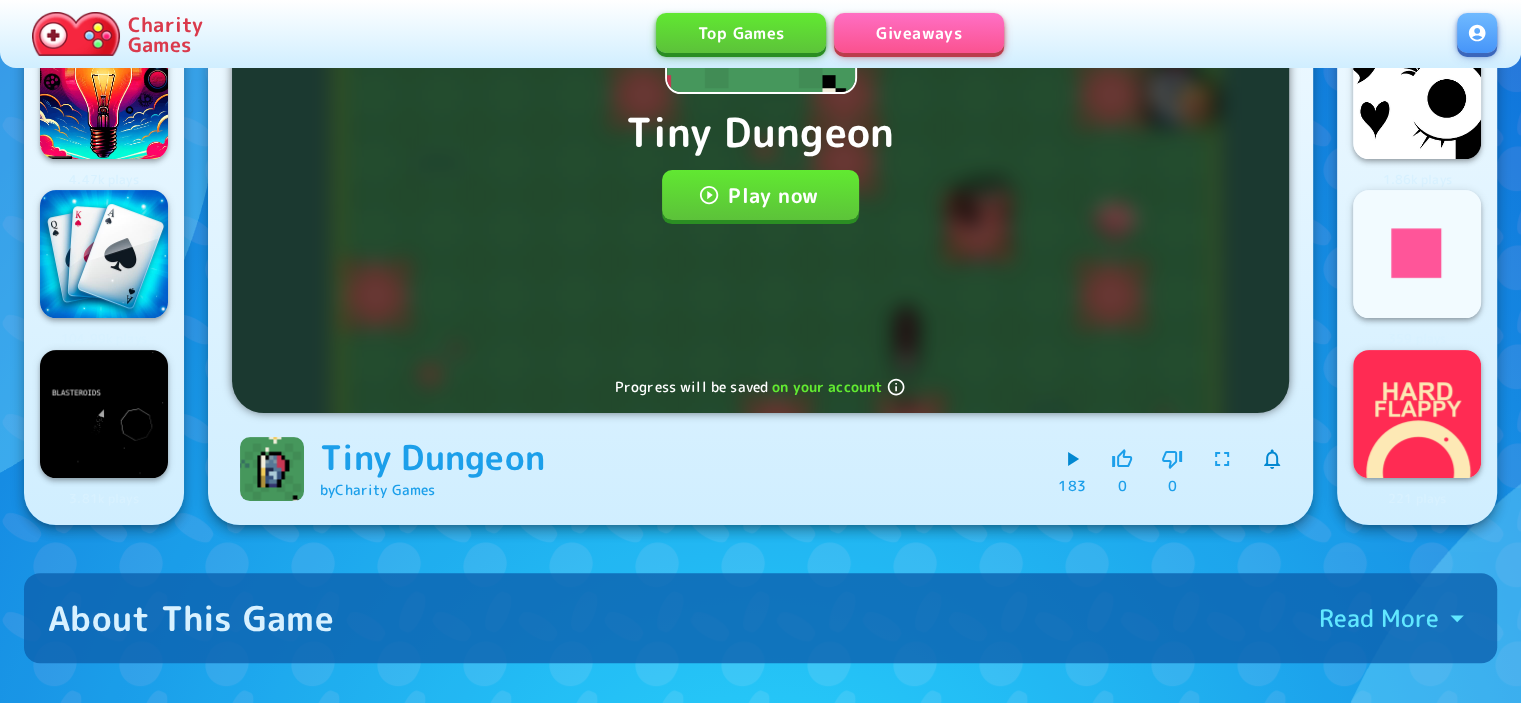 click at bounding box center (1222, 459) 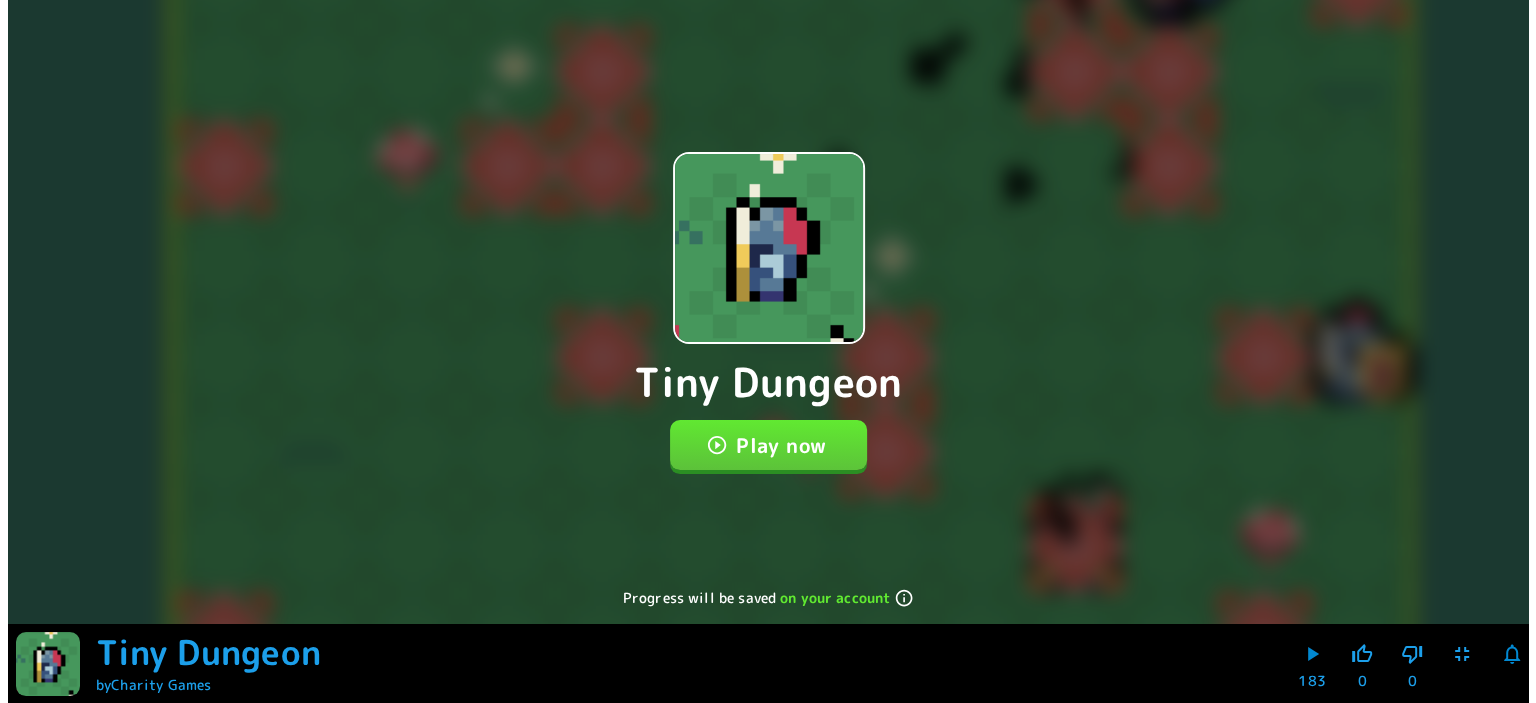 scroll, scrollTop: 0, scrollLeft: 0, axis: both 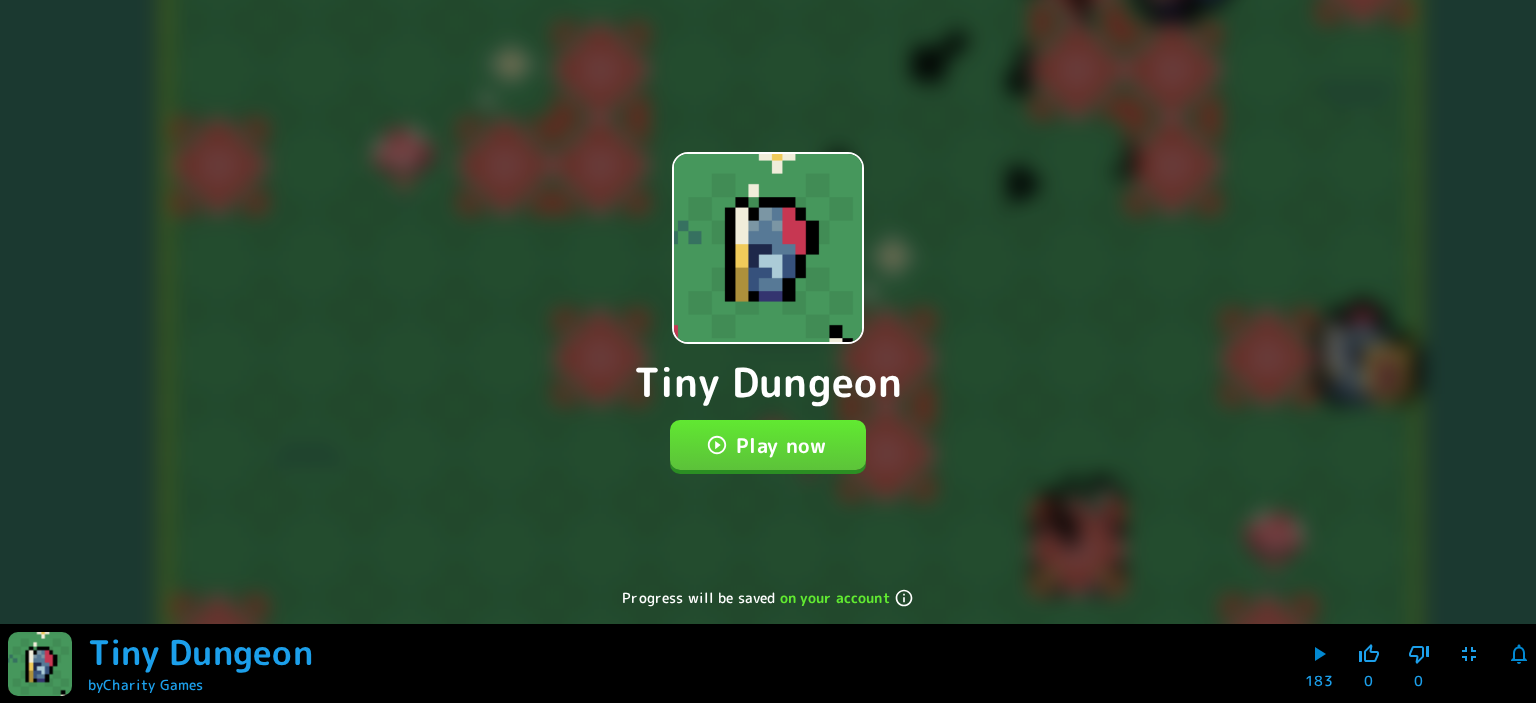 click on "Play now" at bounding box center [768, 445] 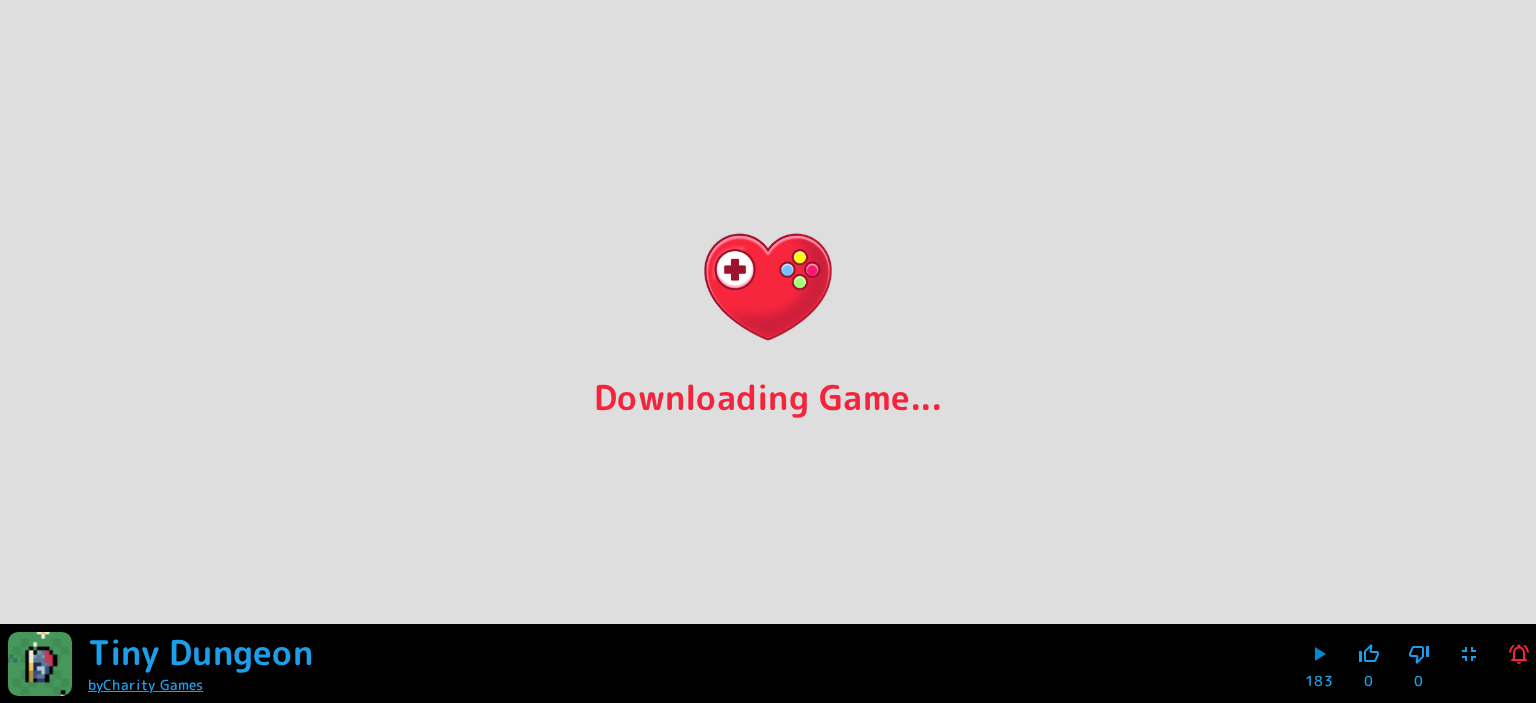 click on "by  Charity Games" at bounding box center [145, 684] 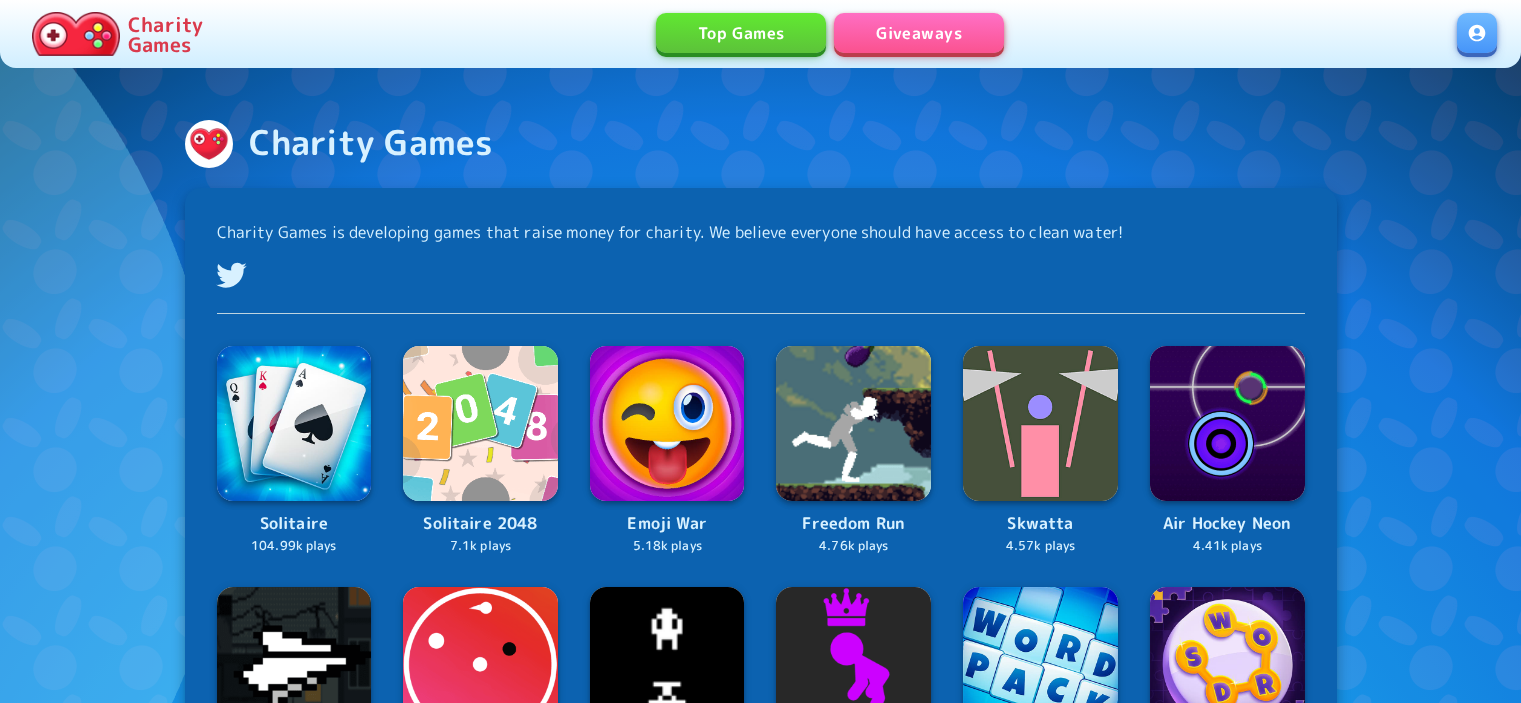 scroll, scrollTop: 0, scrollLeft: 0, axis: both 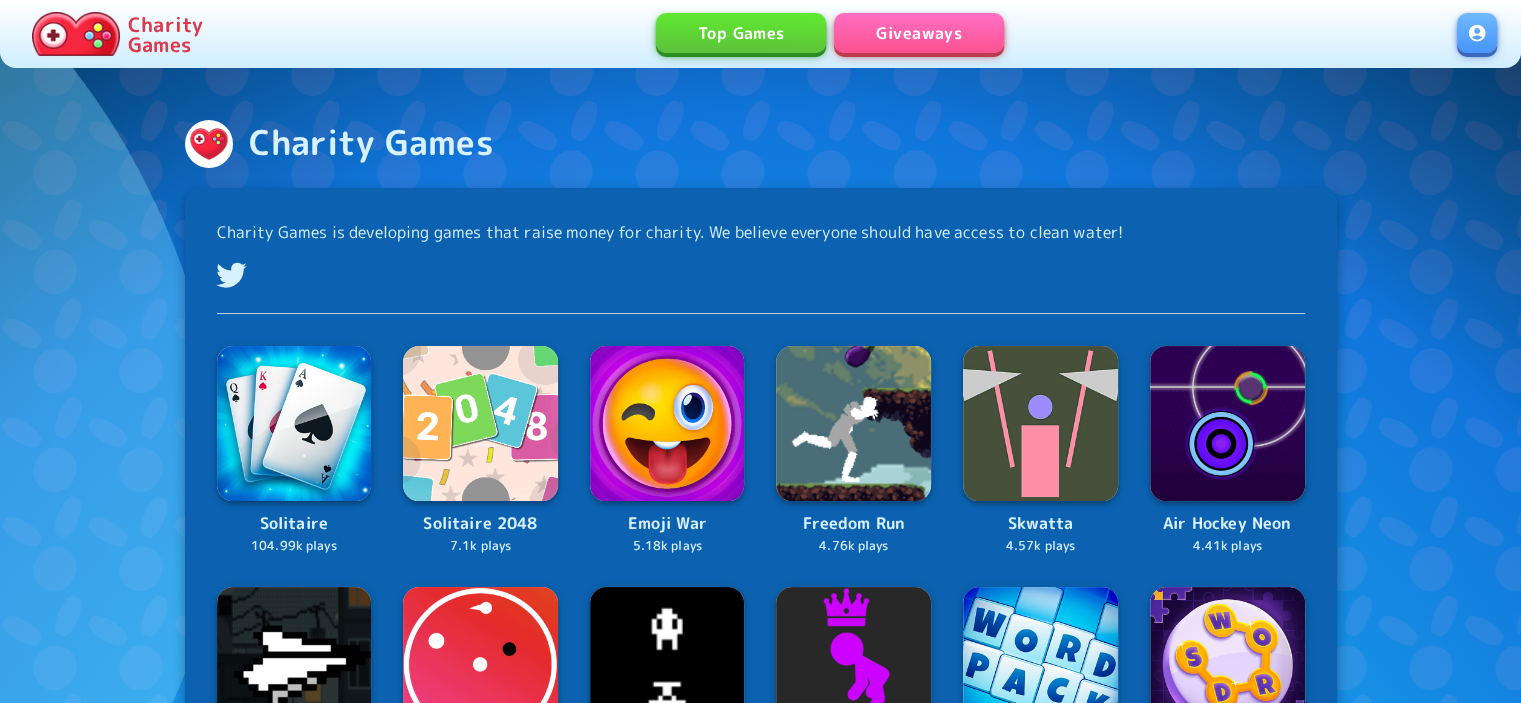 drag, startPoint x: 941, startPoint y: 36, endPoint x: 591, endPoint y: 242, distance: 406.12314 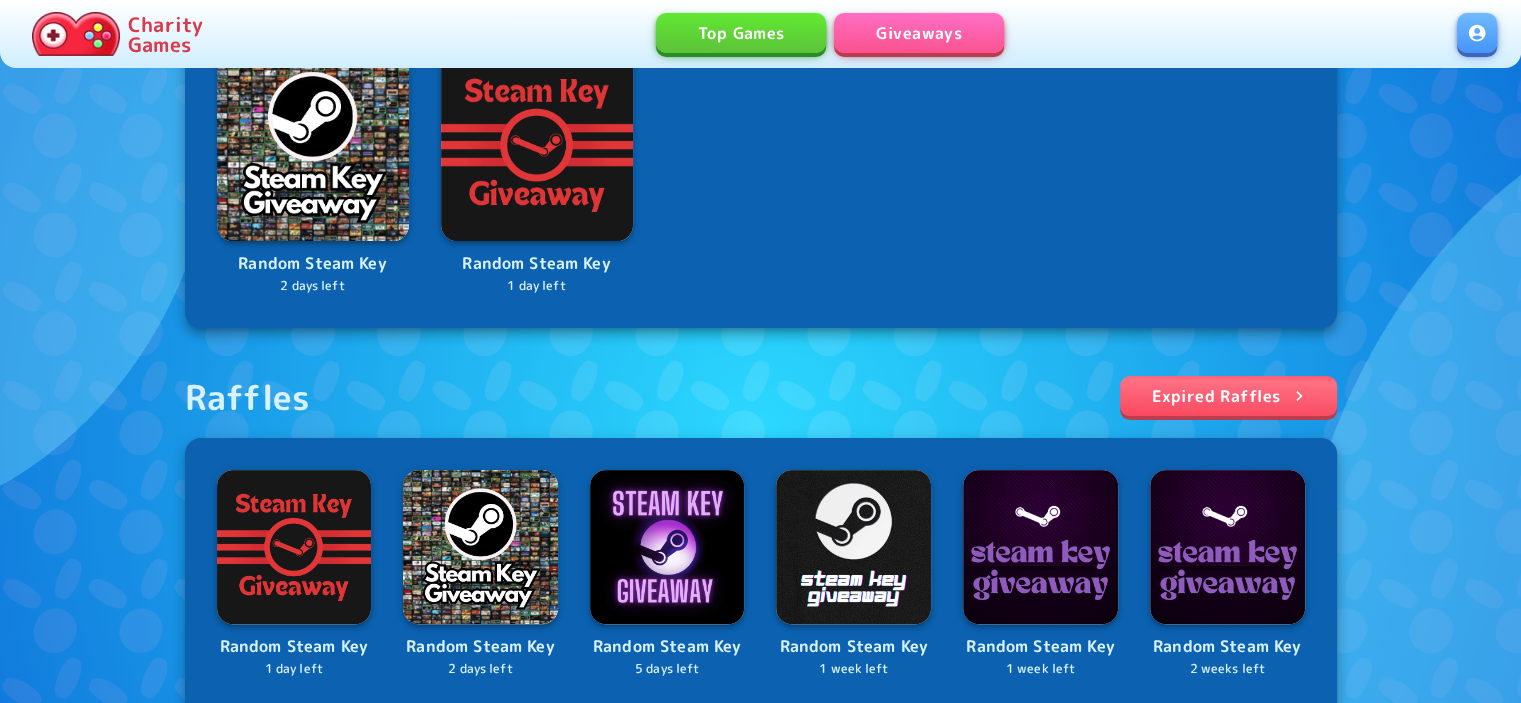 scroll, scrollTop: 333, scrollLeft: 0, axis: vertical 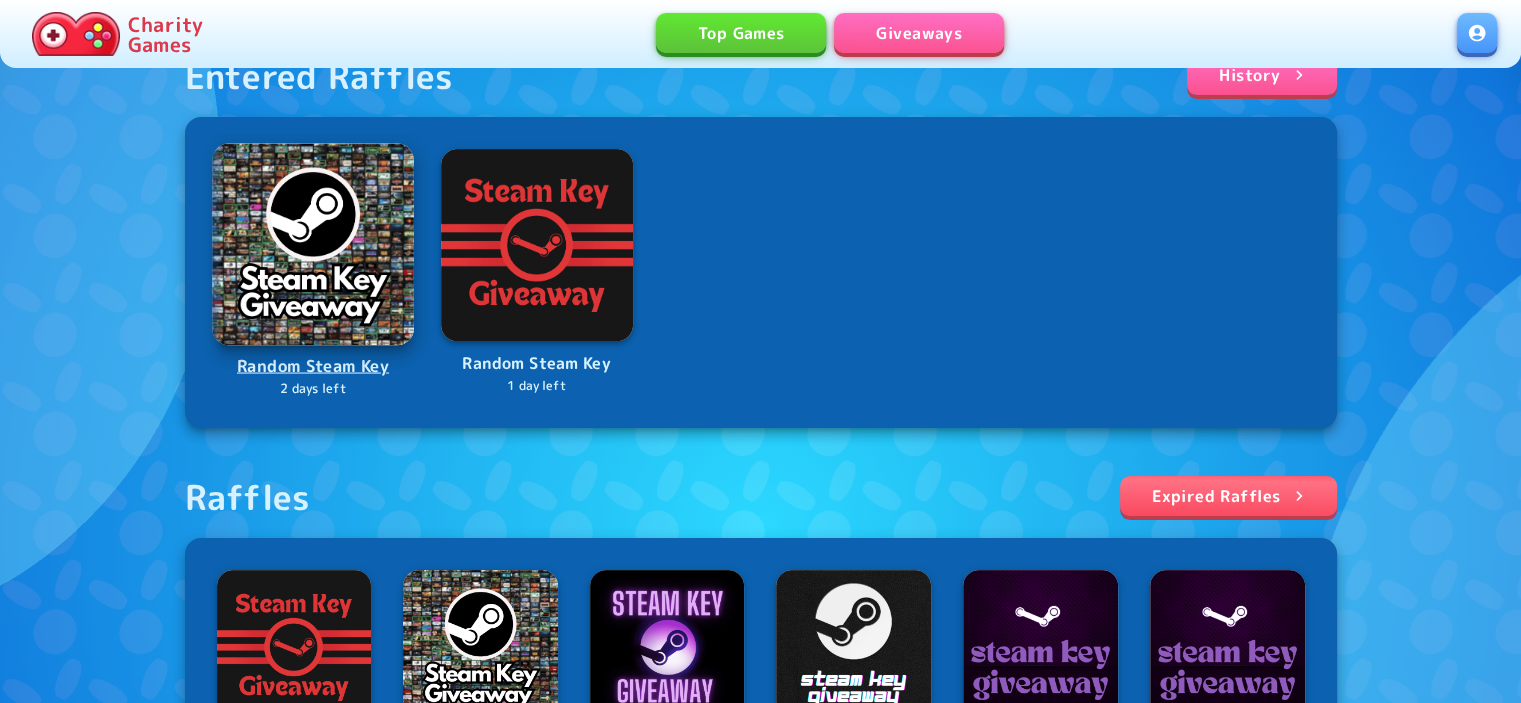 click at bounding box center (313, 244) 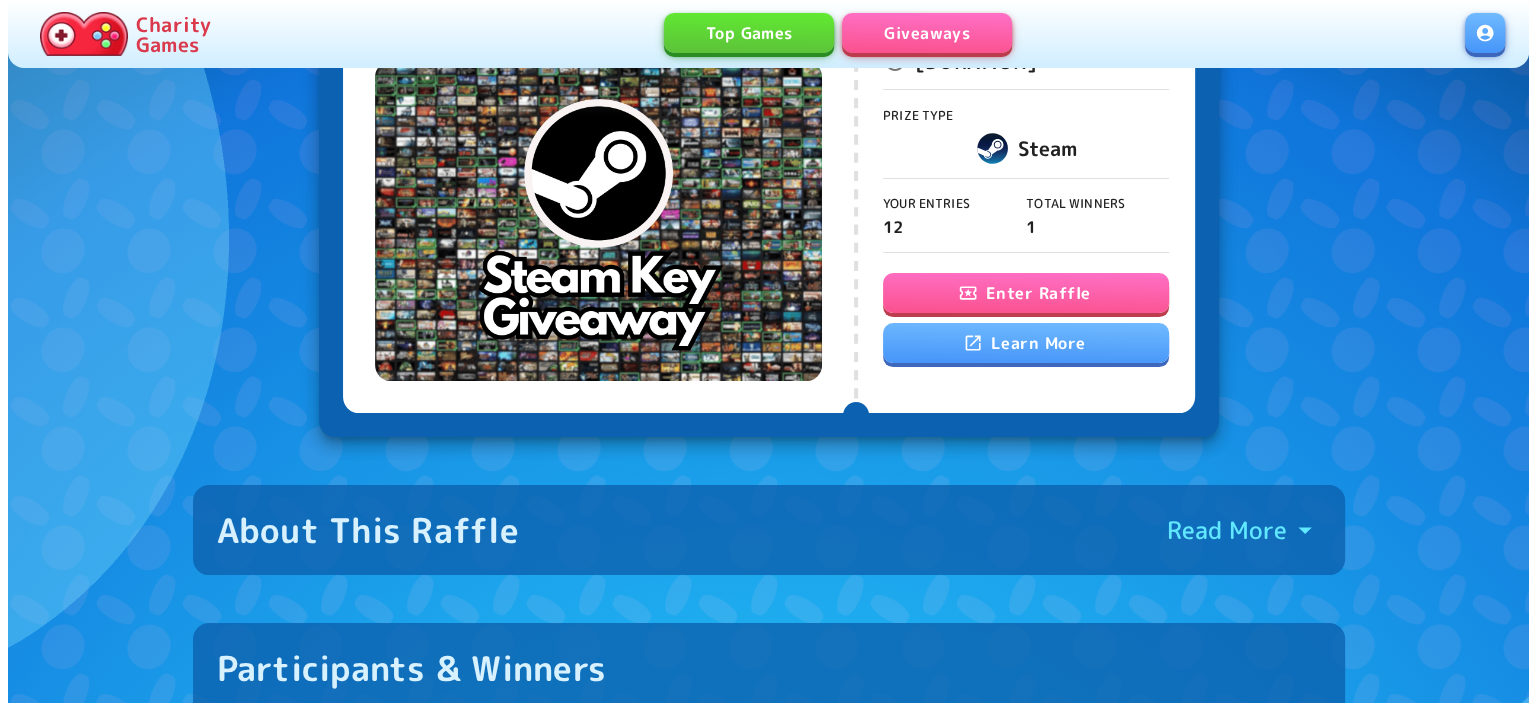 scroll, scrollTop: 200, scrollLeft: 0, axis: vertical 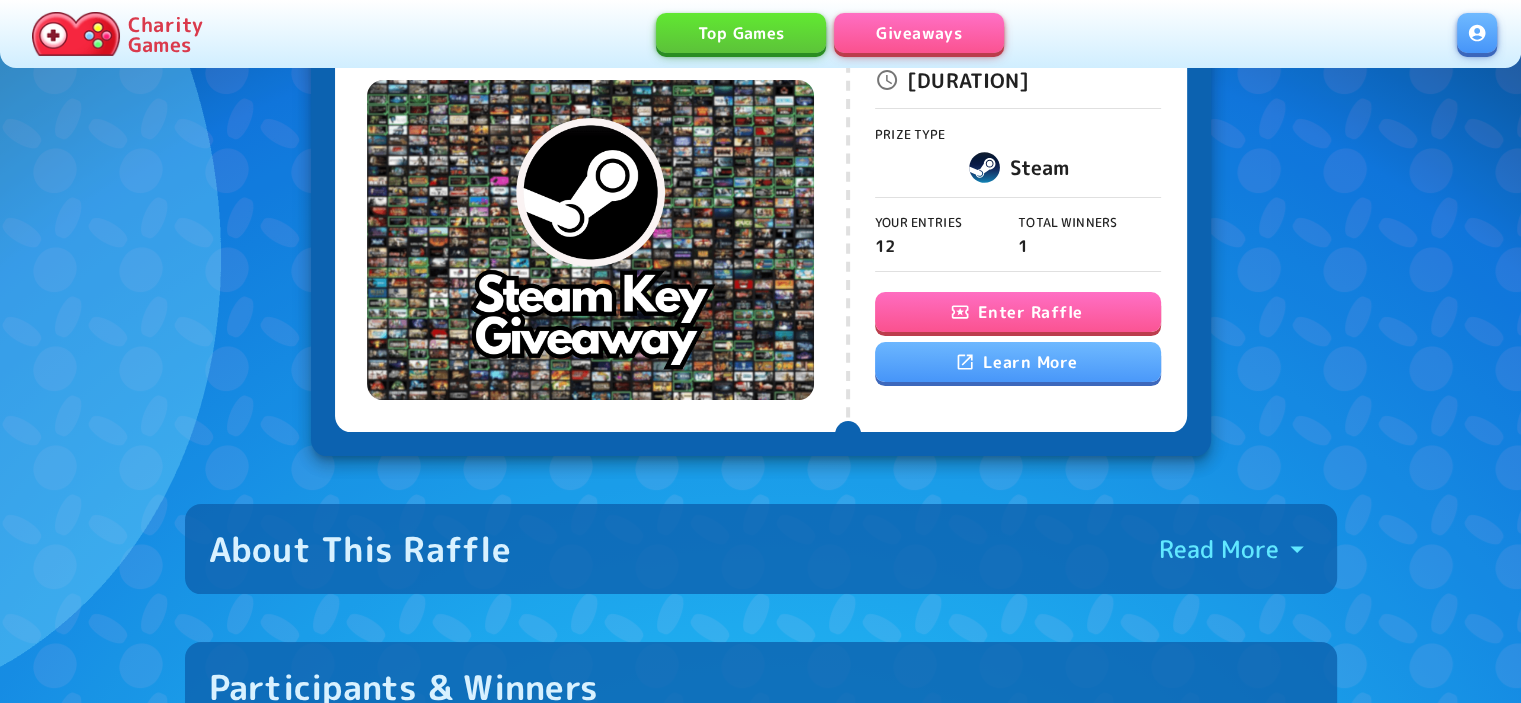 click on "Enter Raffle" at bounding box center [1018, 312] 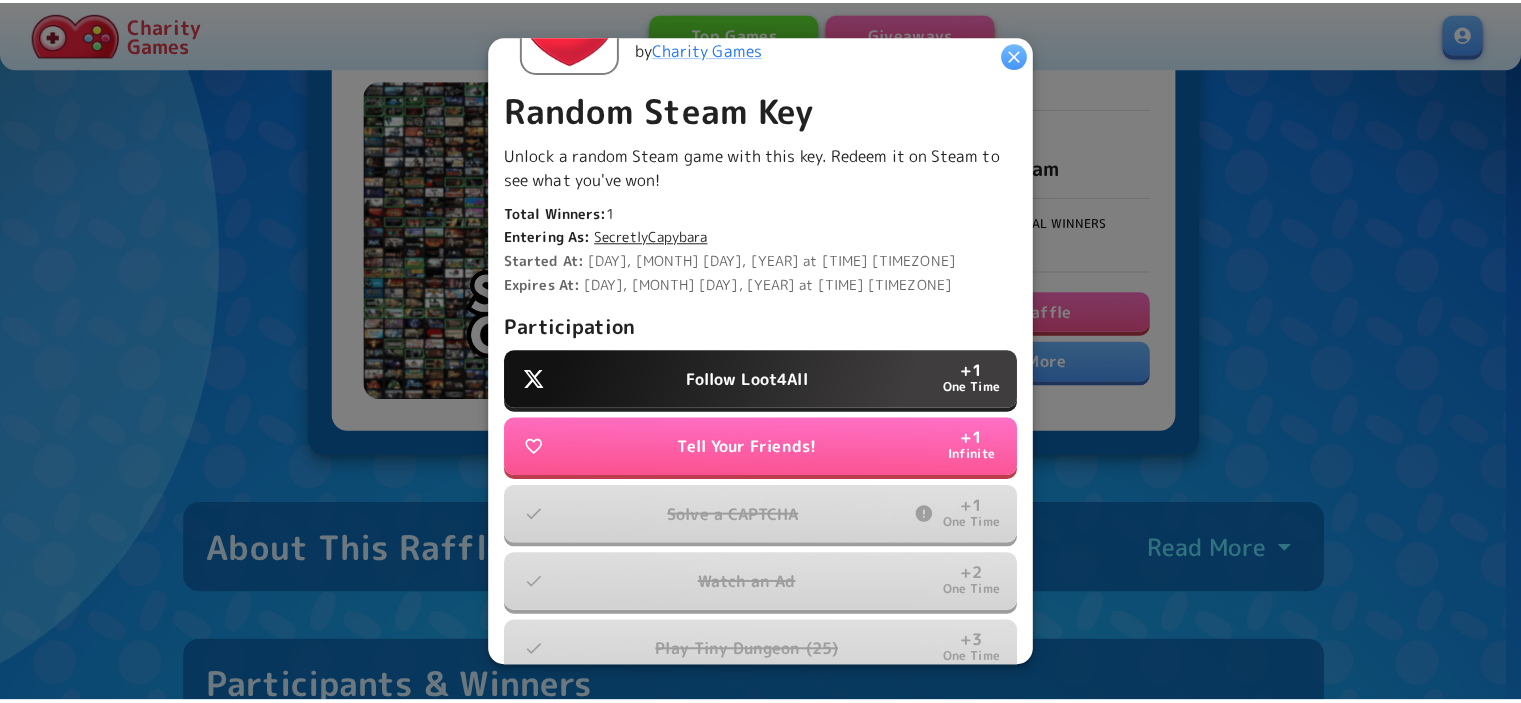scroll, scrollTop: 533, scrollLeft: 0, axis: vertical 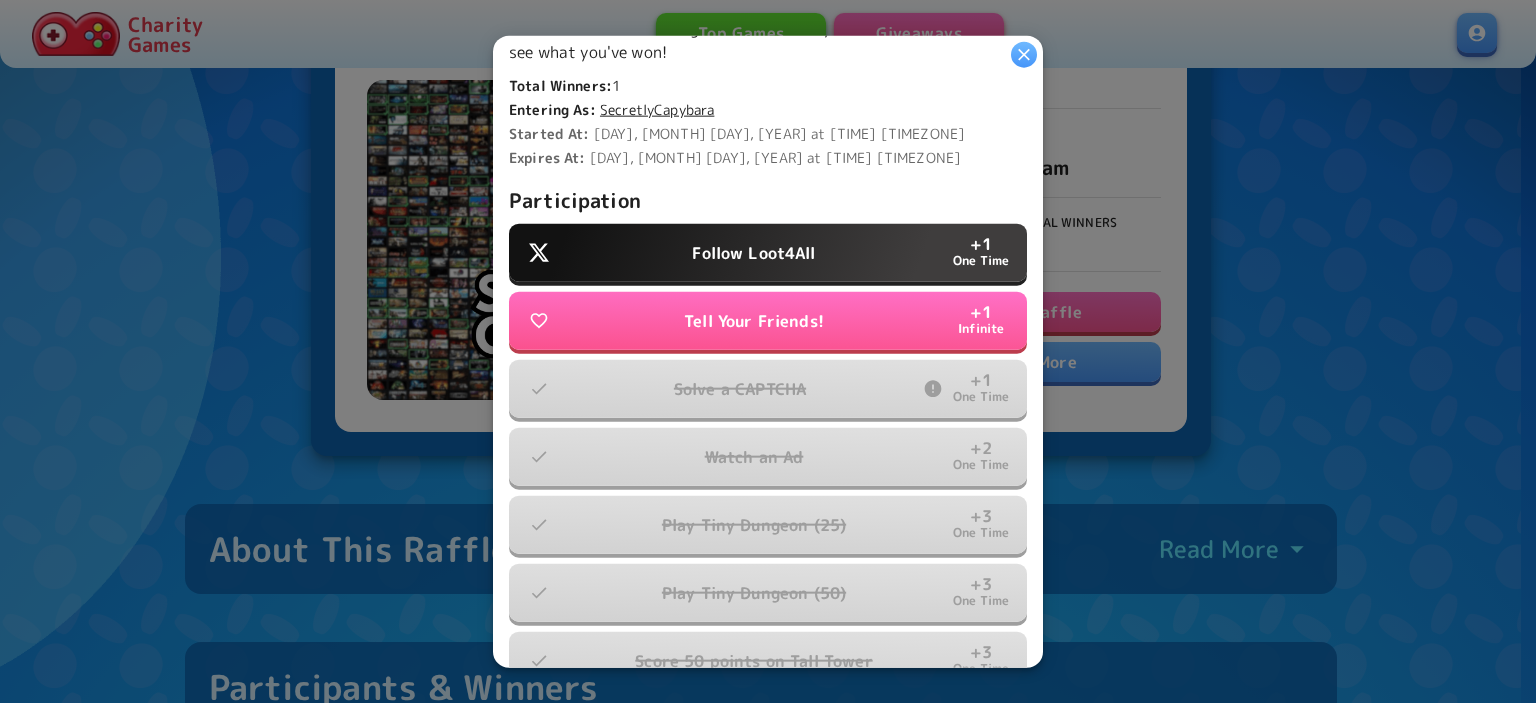 click at bounding box center [1024, 54] 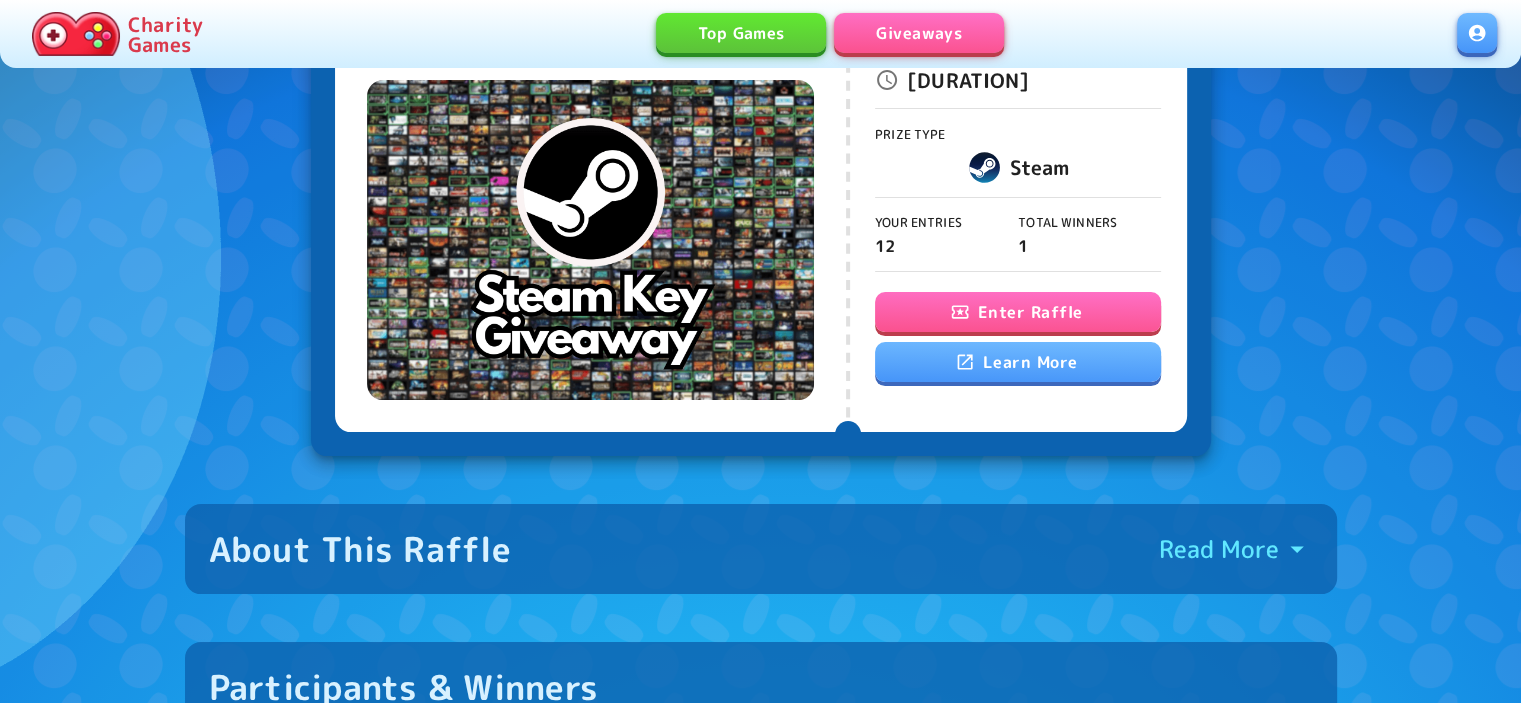 scroll, scrollTop: 0, scrollLeft: 0, axis: both 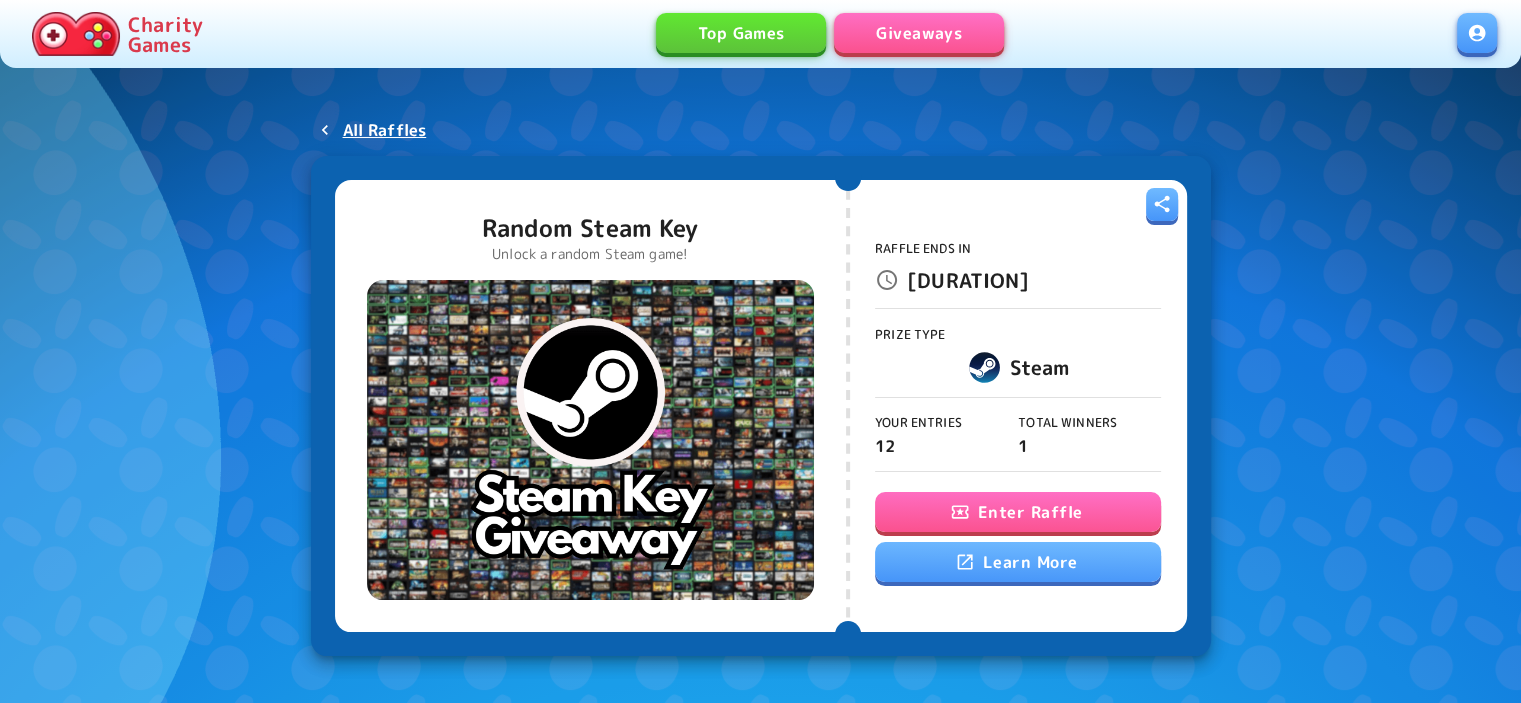 click on "Giveaways" at bounding box center (919, 33) 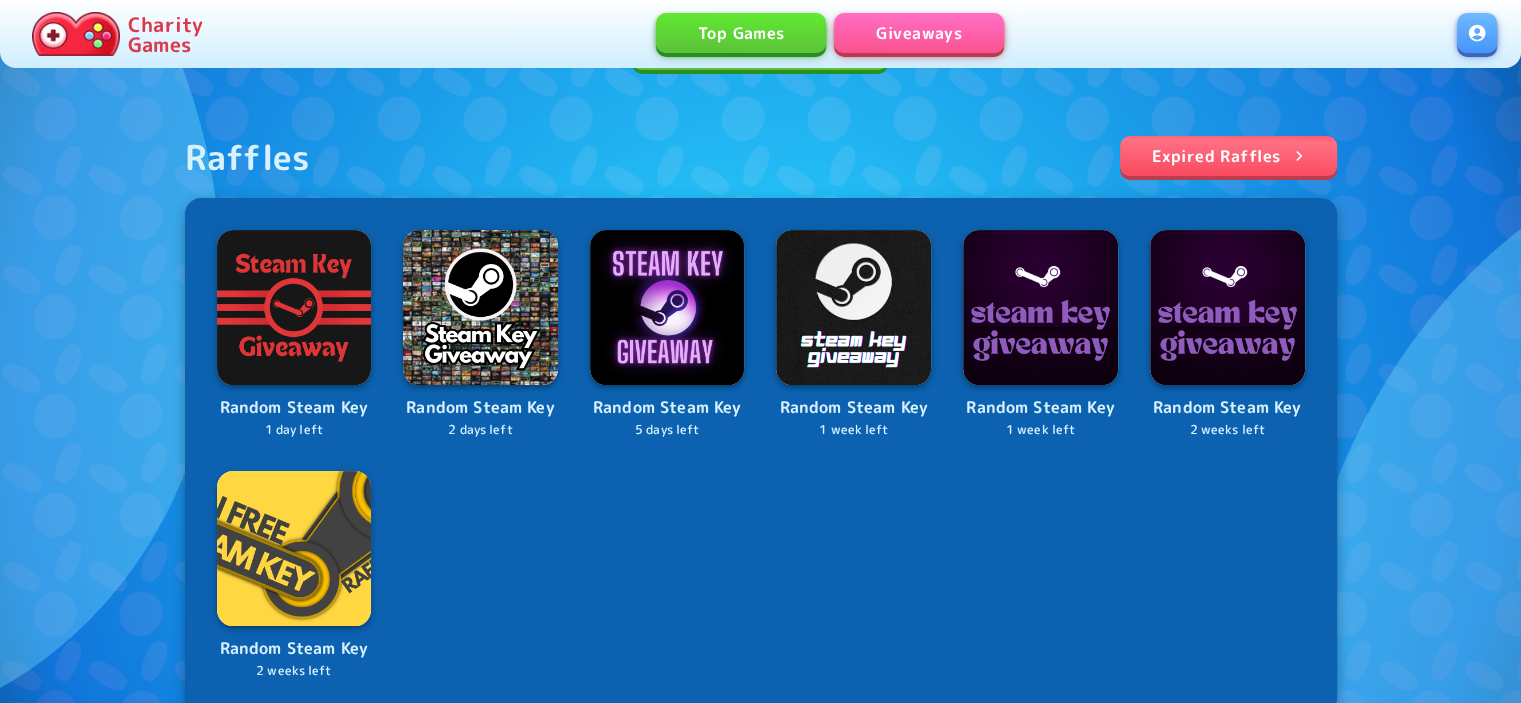 scroll, scrollTop: 400, scrollLeft: 0, axis: vertical 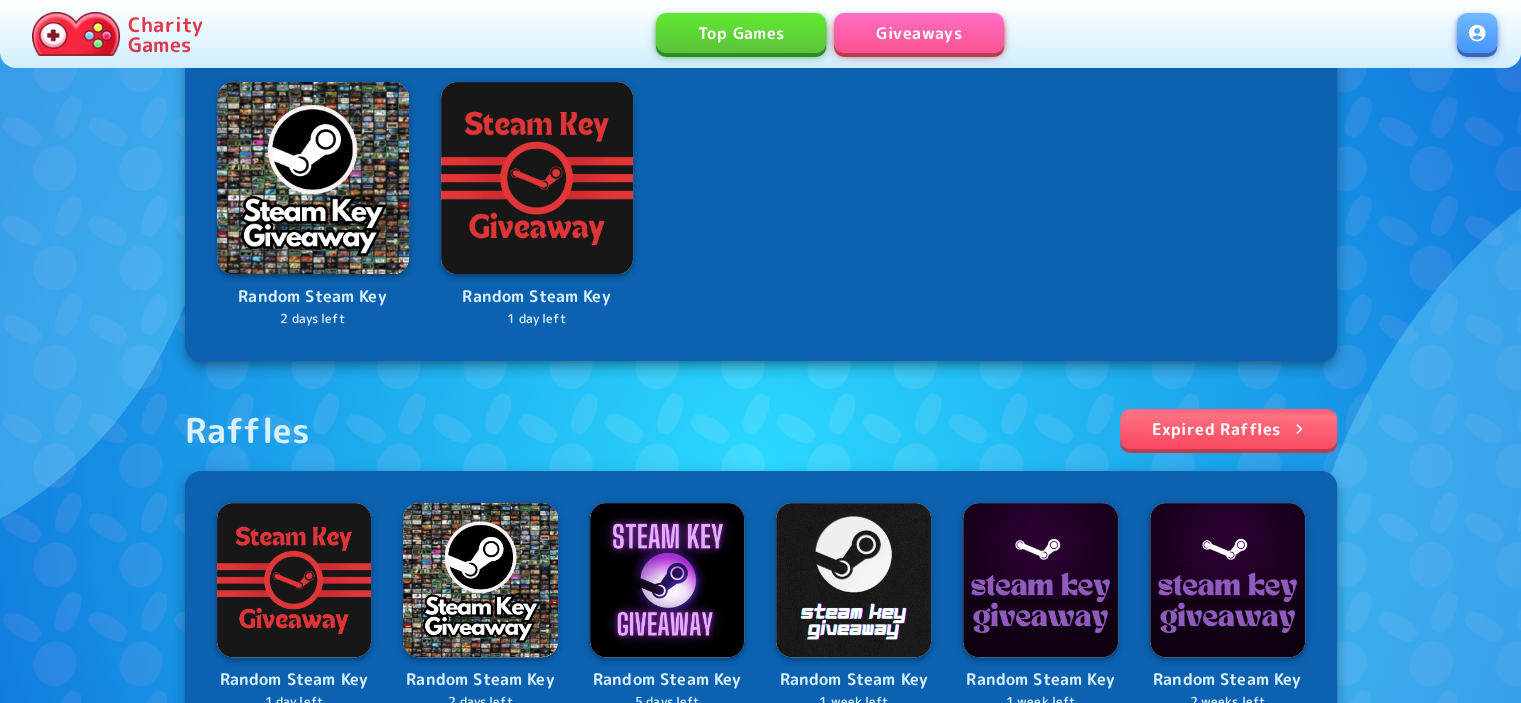 click on "Random Steam Key 2 days left Random Steam Key 1 day left" at bounding box center (761, 205) 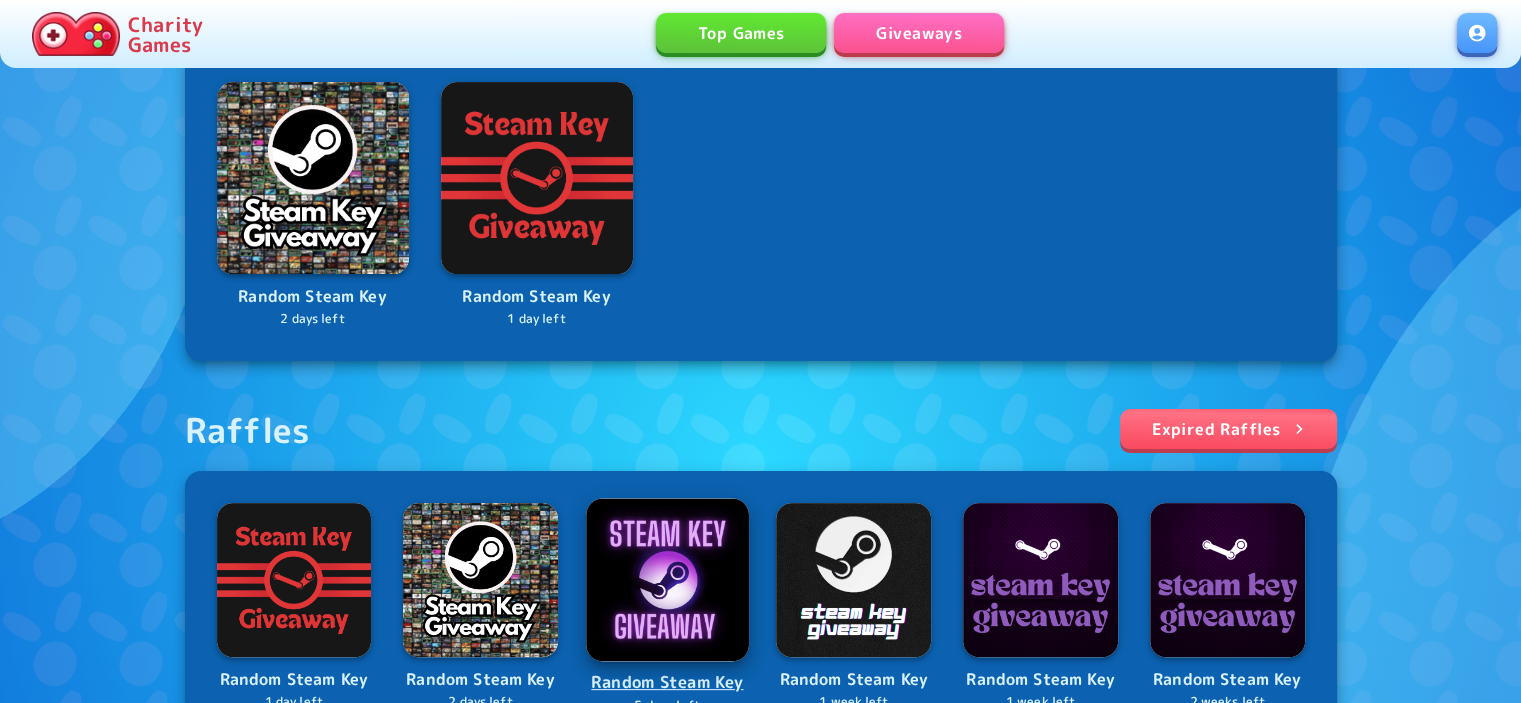 click at bounding box center (667, 579) 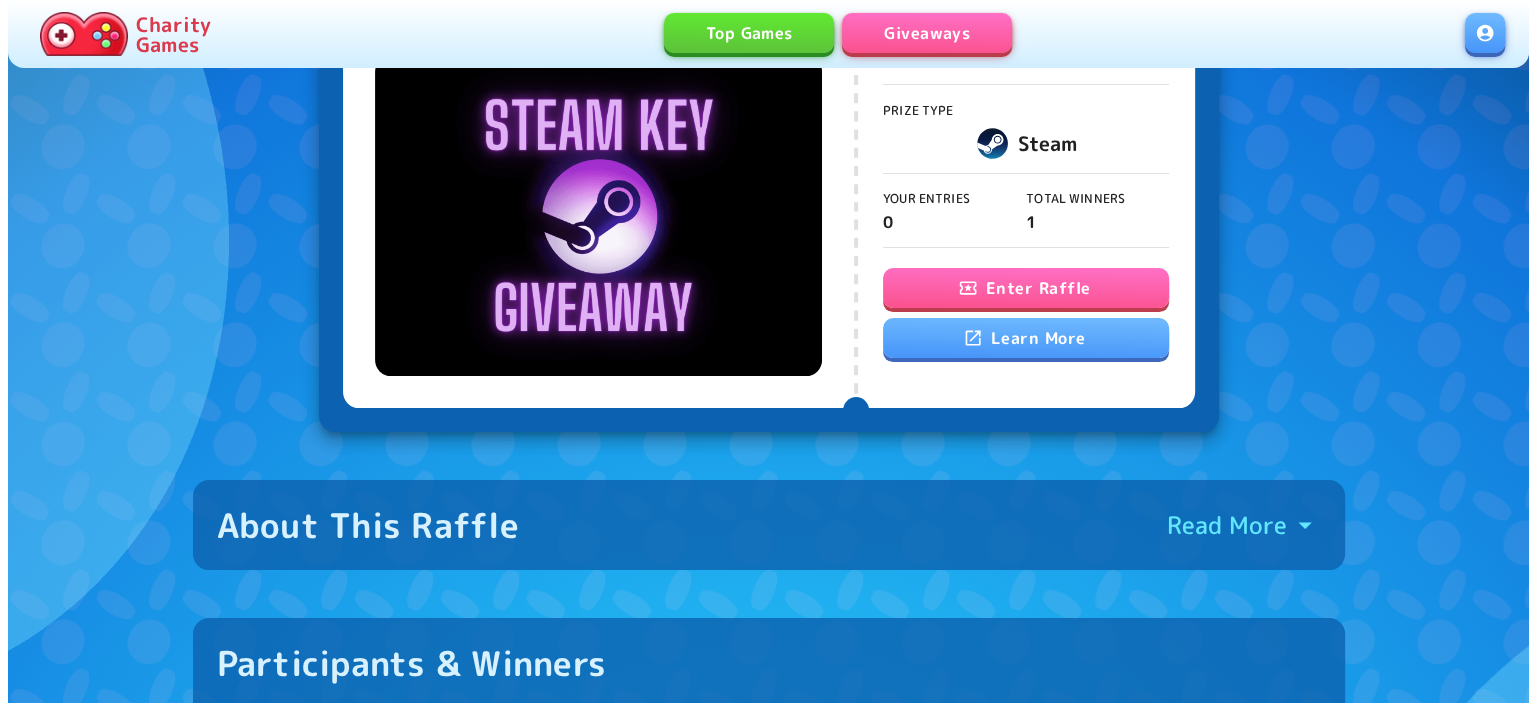 scroll, scrollTop: 333, scrollLeft: 0, axis: vertical 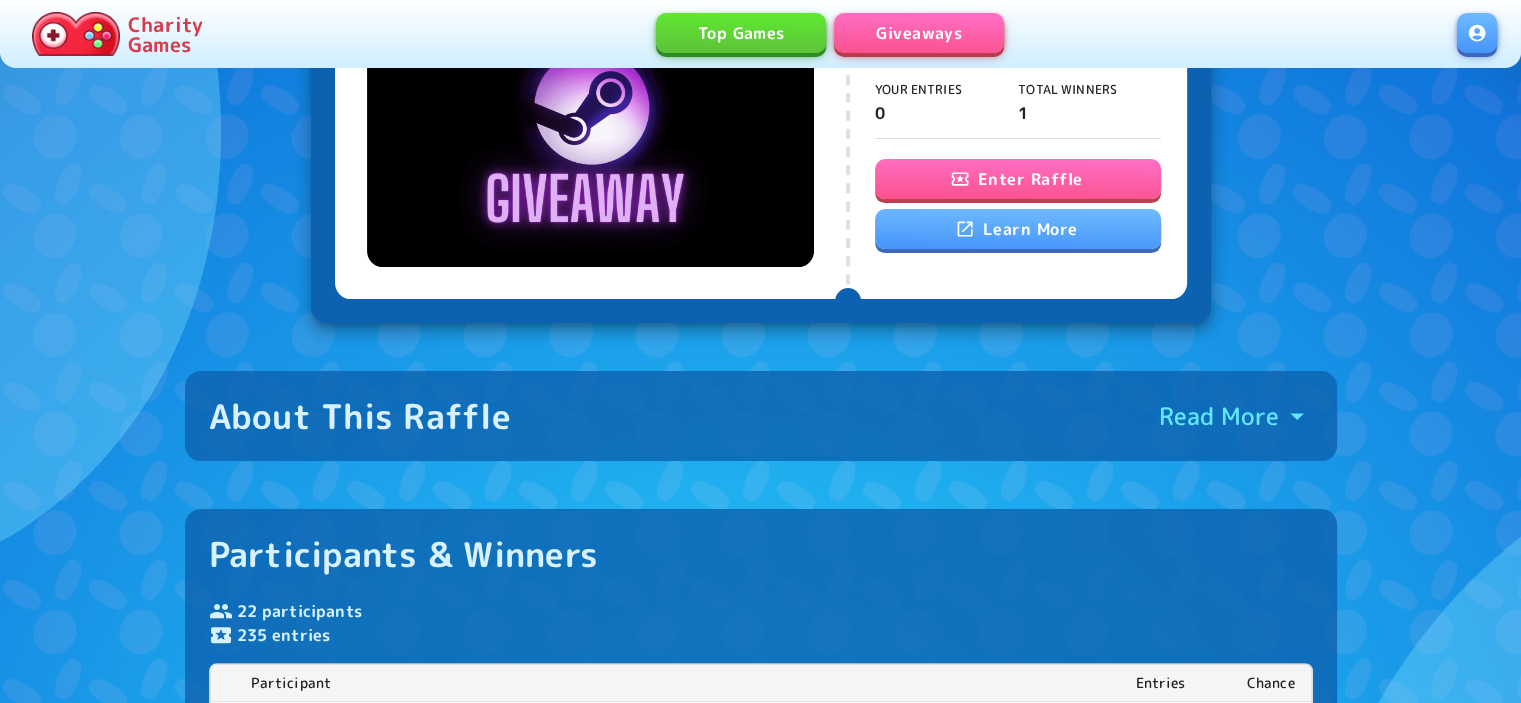click on "Enter Raffle" at bounding box center [1018, 179] 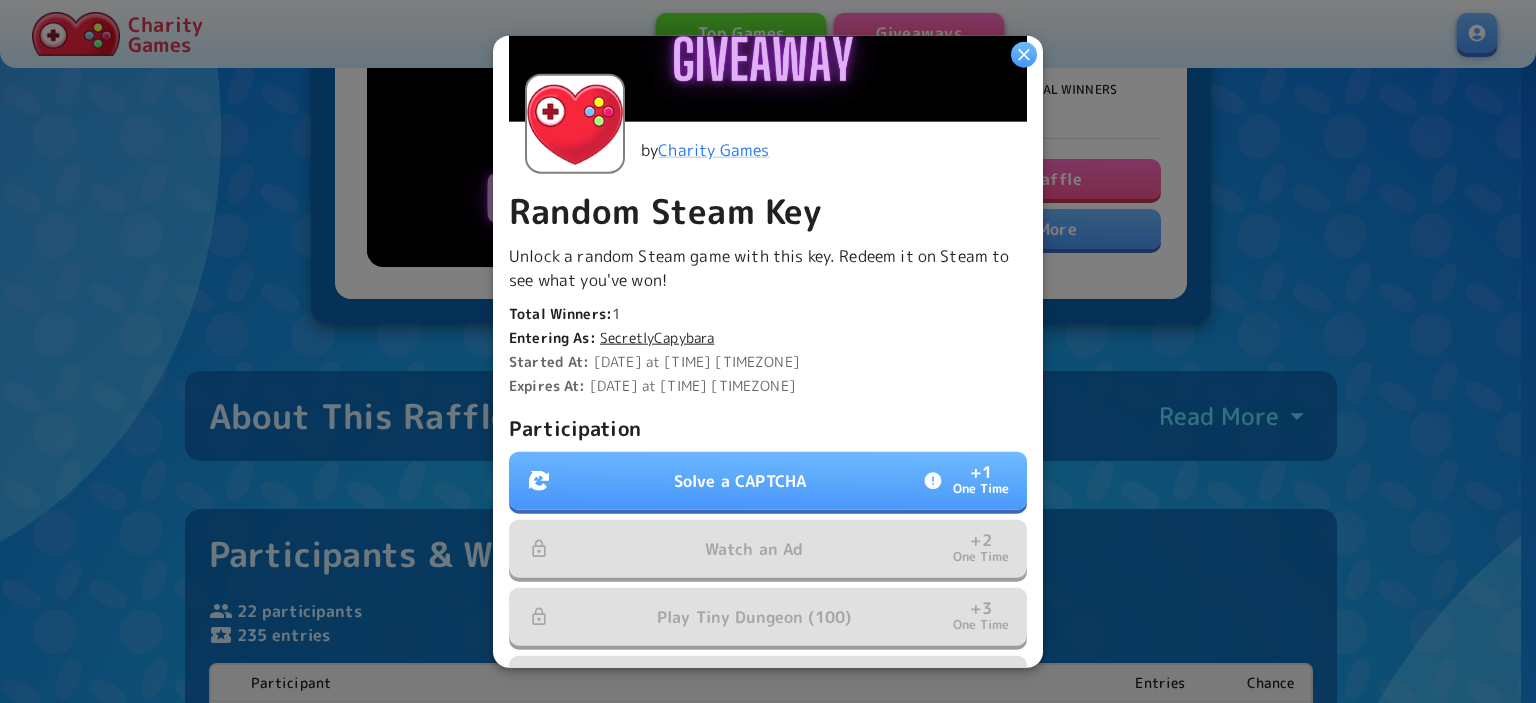 scroll, scrollTop: 466, scrollLeft: 0, axis: vertical 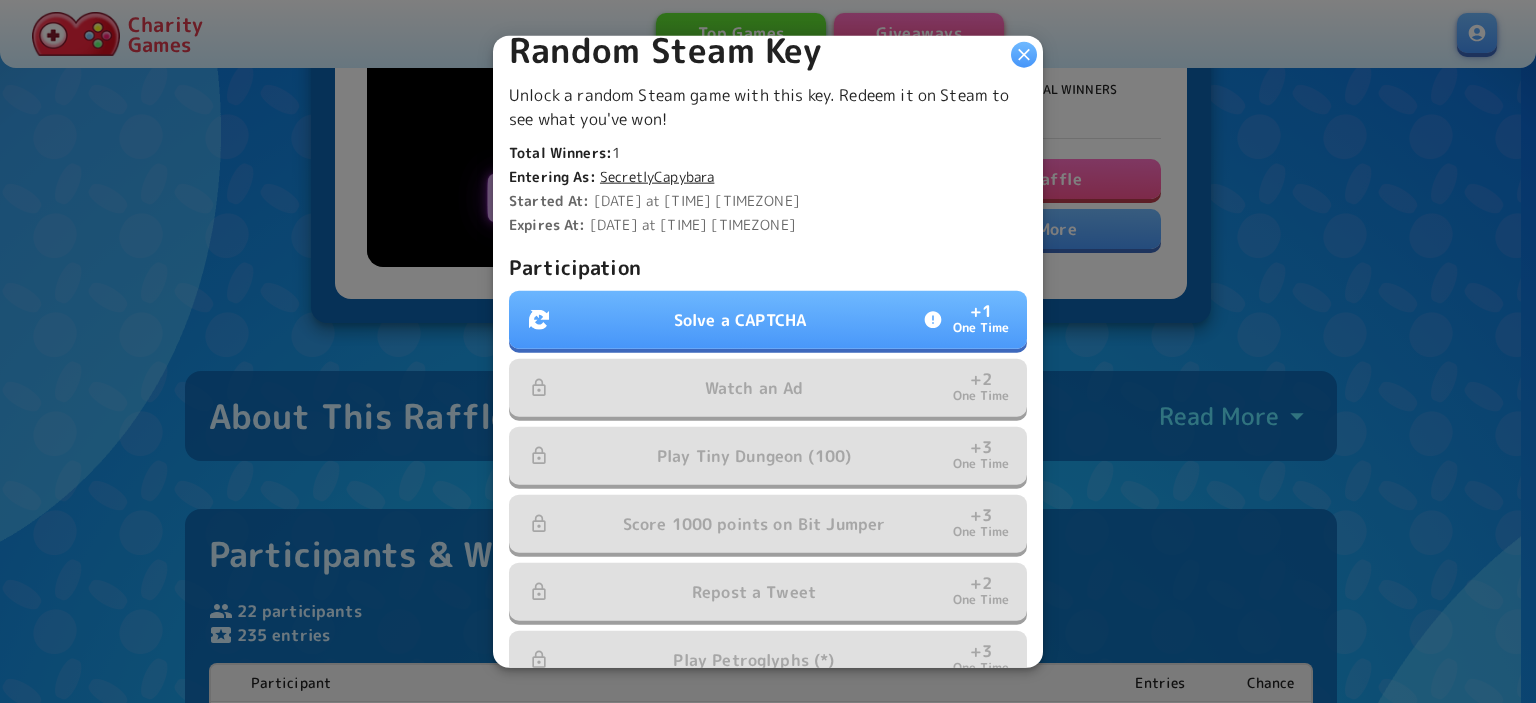 click on "Solve a CAPTCHA" at bounding box center [740, 320] 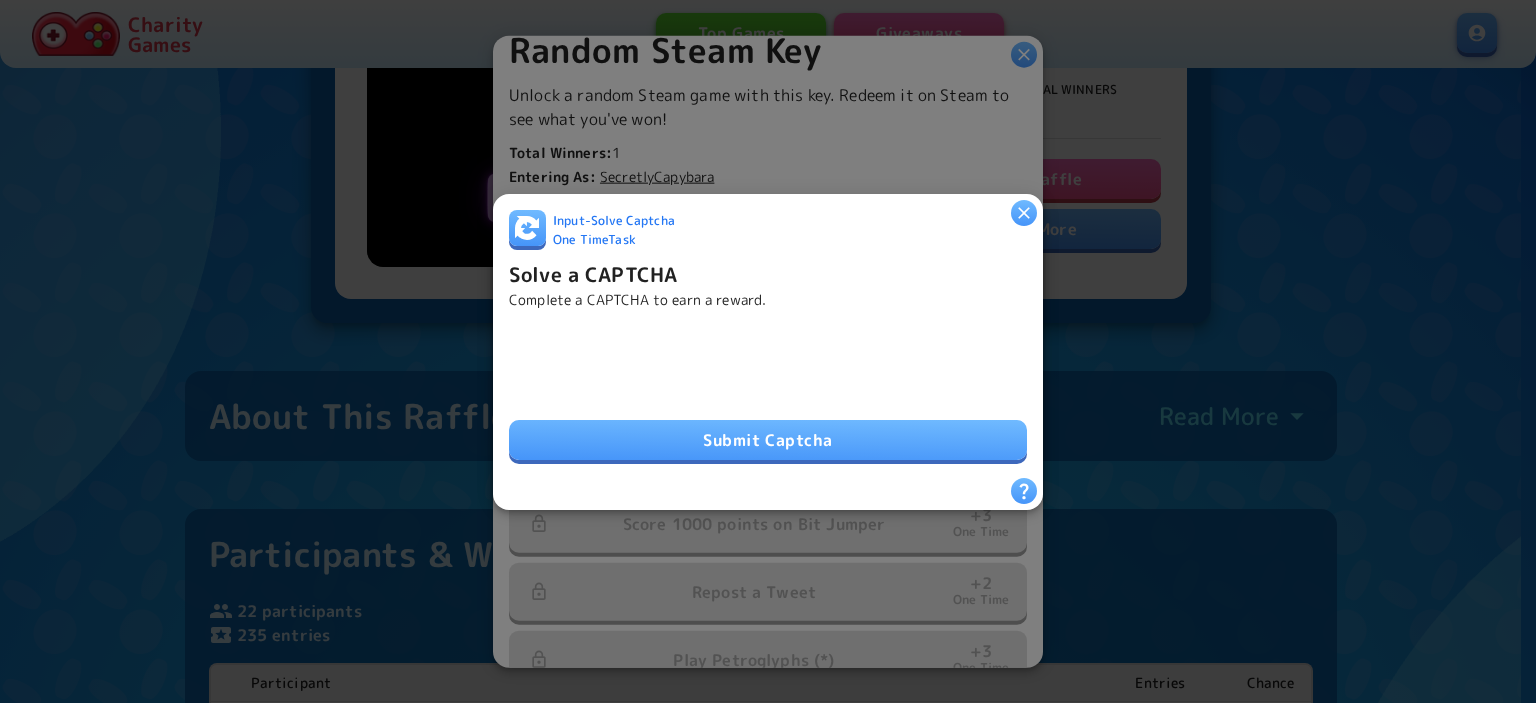 click on "Submit Captcha" at bounding box center (768, 440) 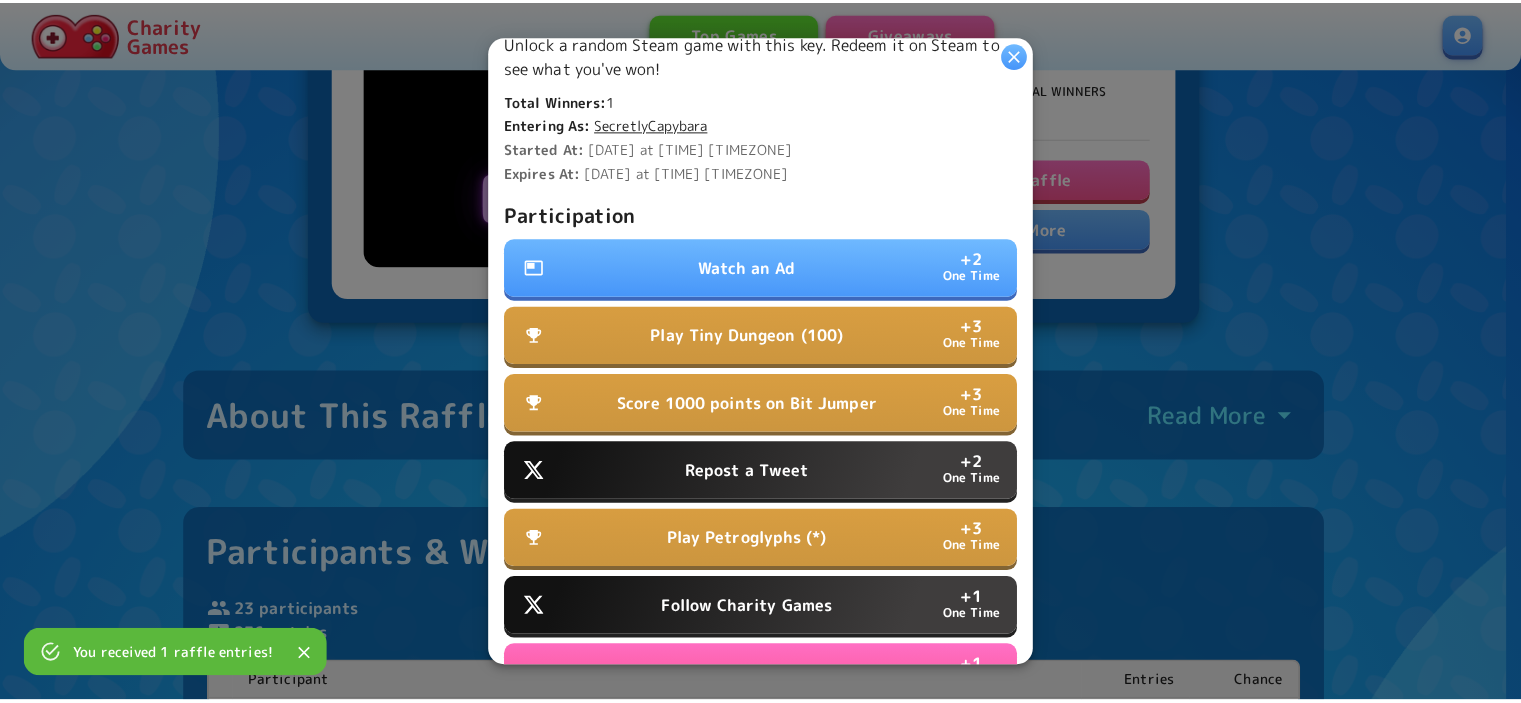 scroll, scrollTop: 666, scrollLeft: 0, axis: vertical 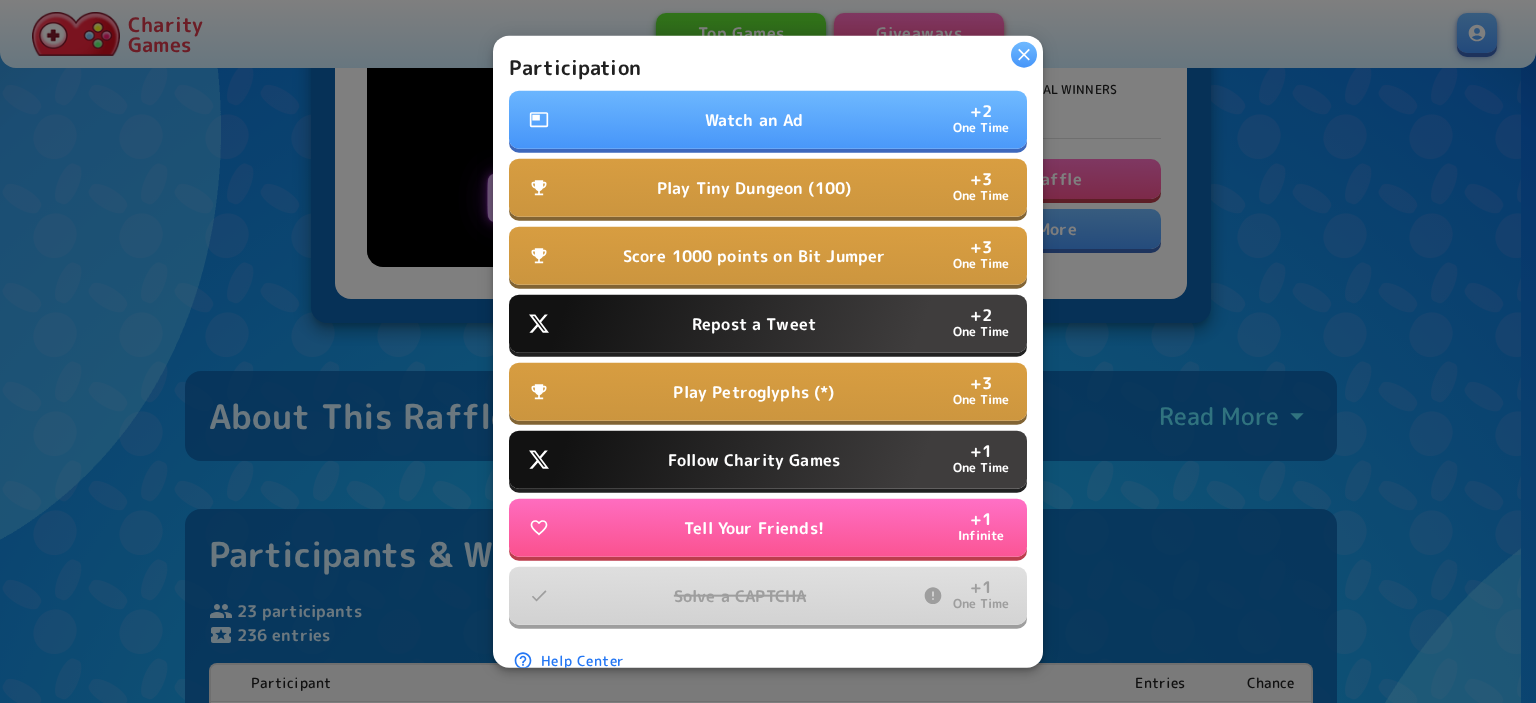 click on "Play Petroglyphs (*)" at bounding box center (753, 392) 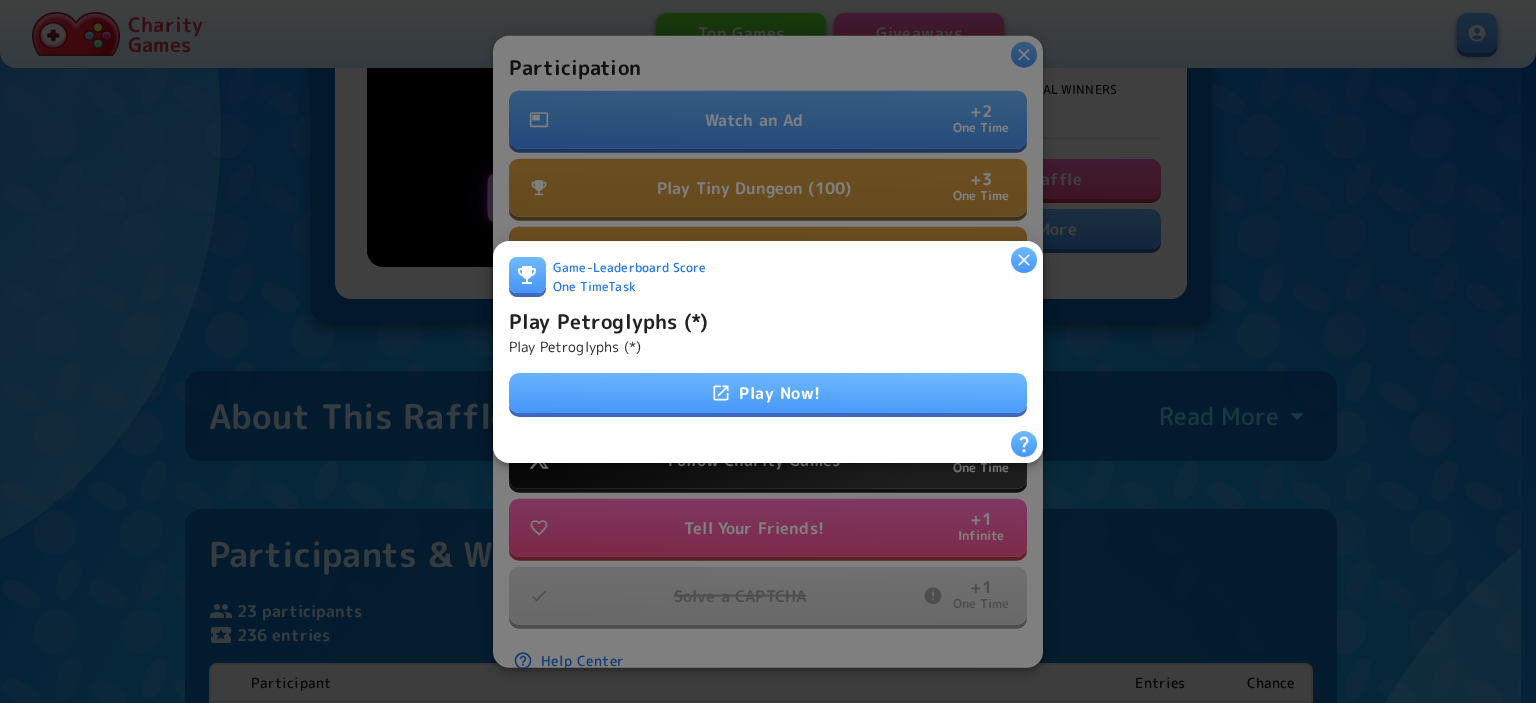 click on "Play Now!" at bounding box center (768, 393) 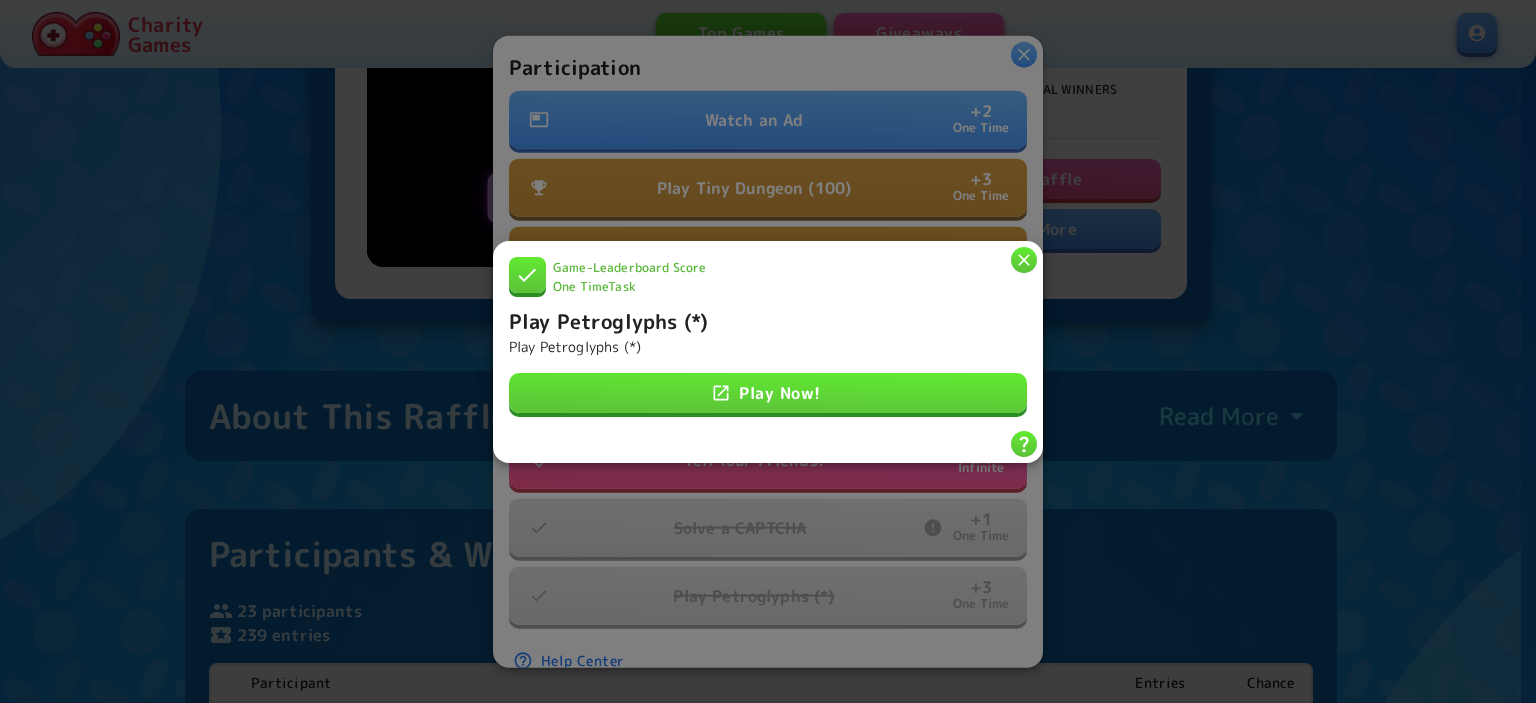 click at bounding box center [1024, 259] 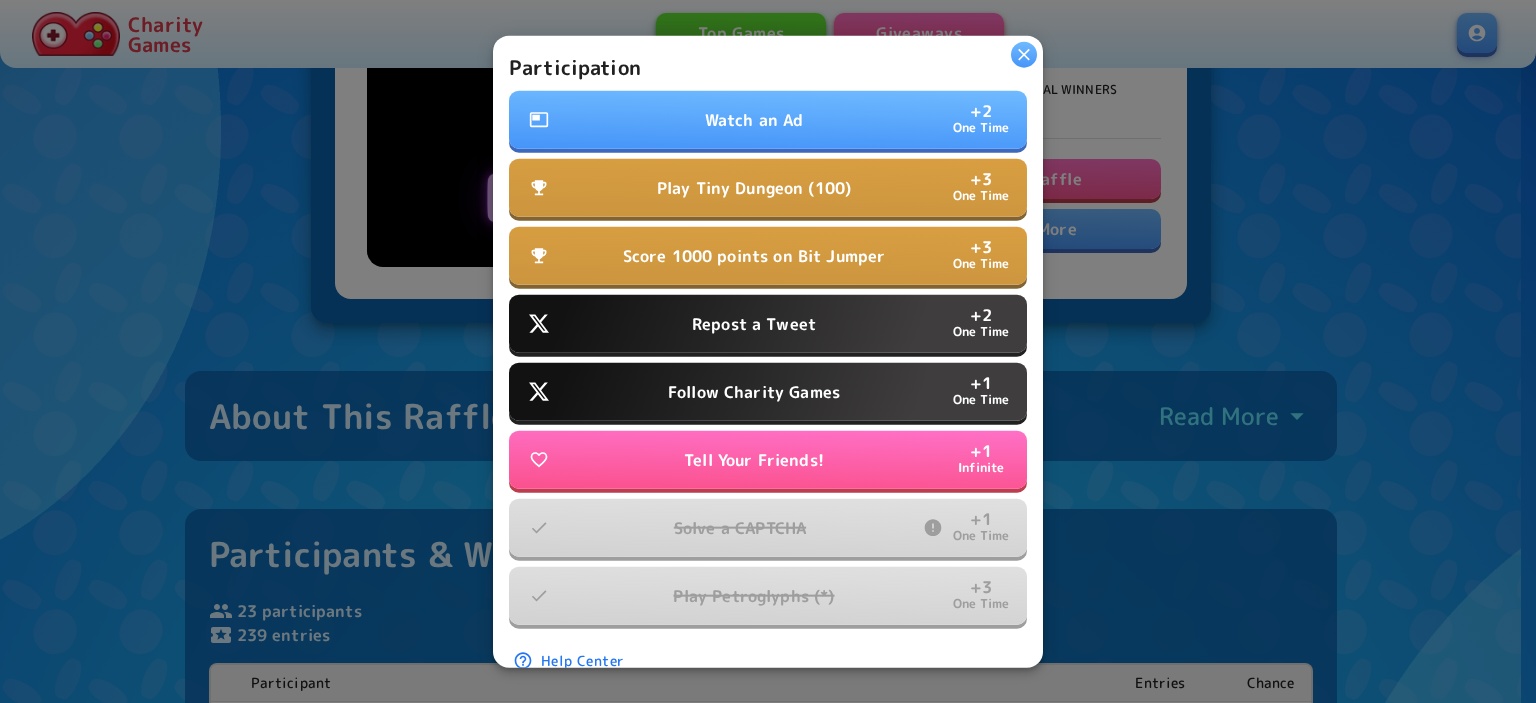 click on "Watch an Ad" at bounding box center [754, 120] 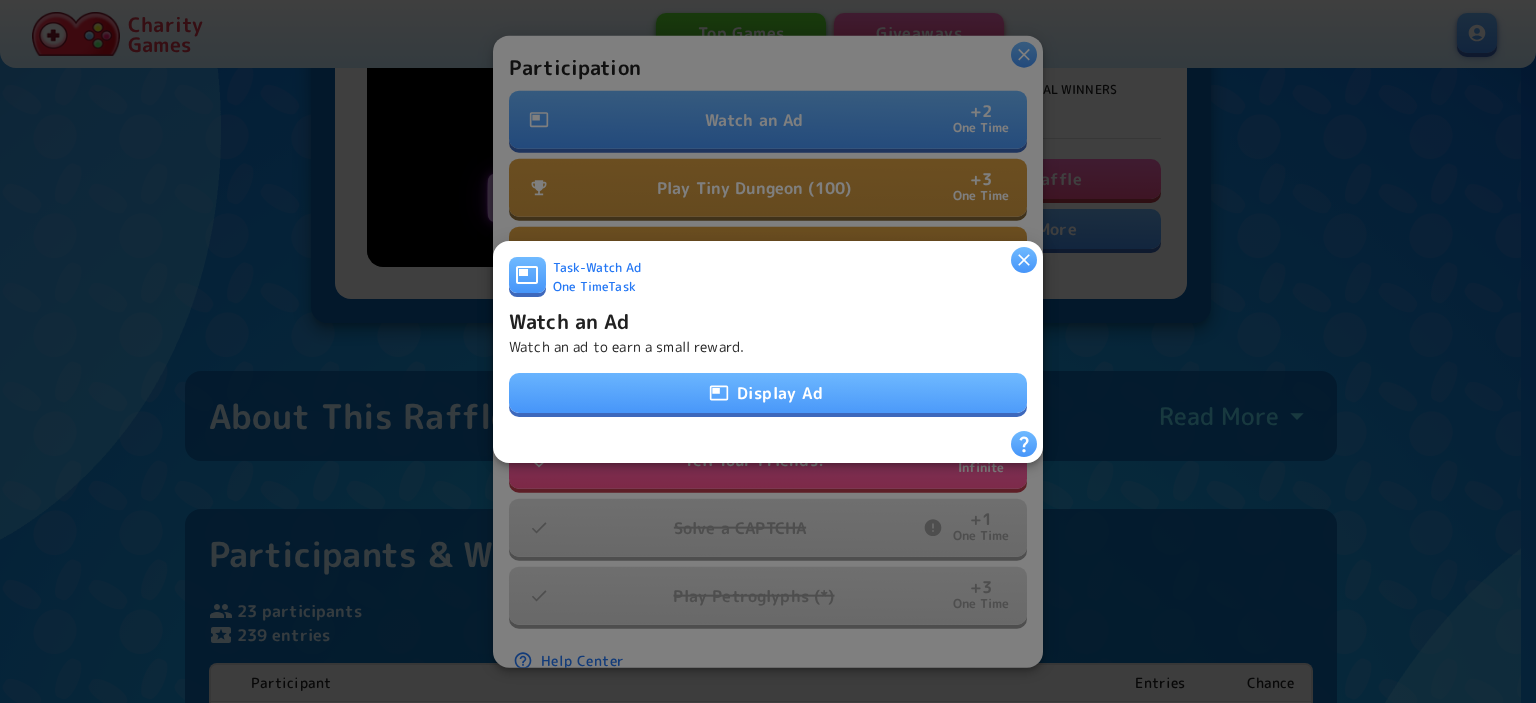 click on "Display Ad" at bounding box center (768, 393) 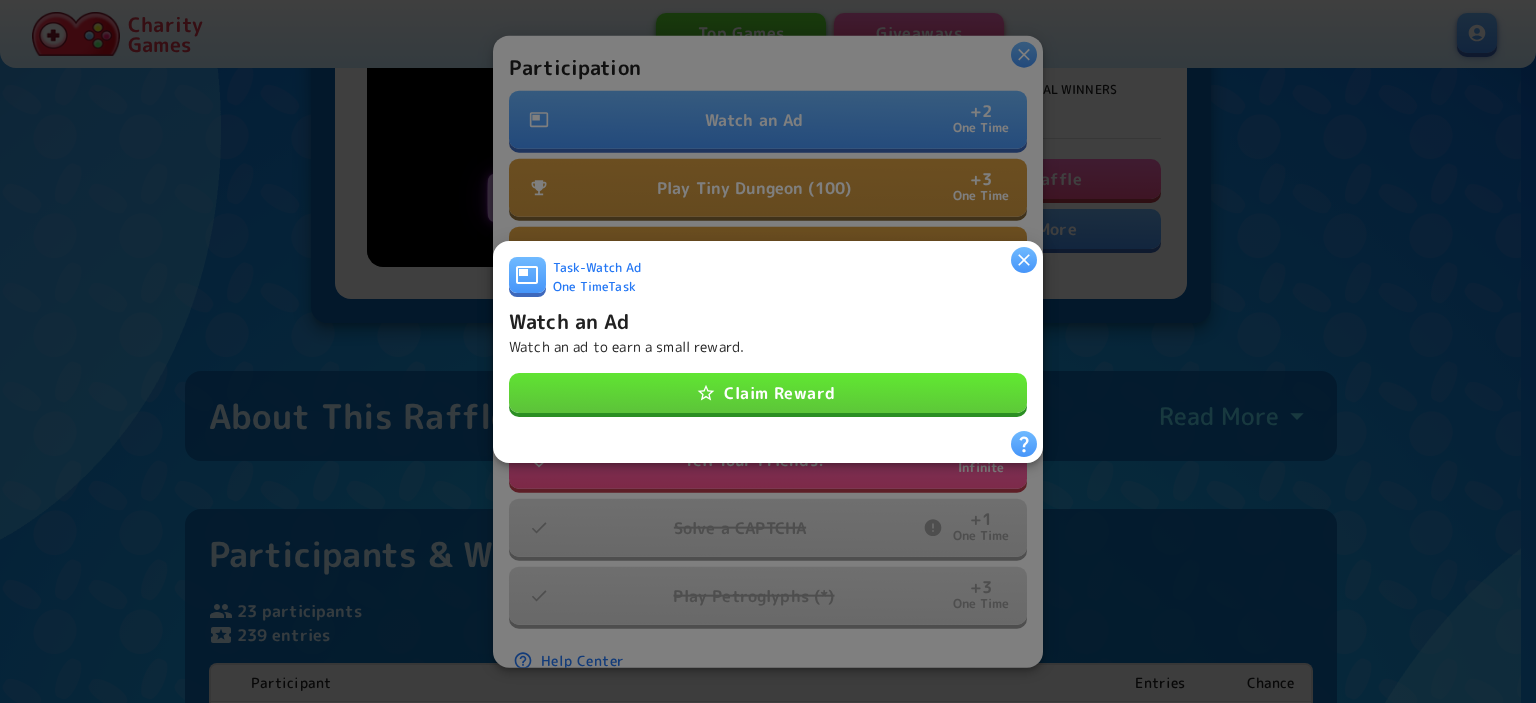 click at bounding box center [706, 393] 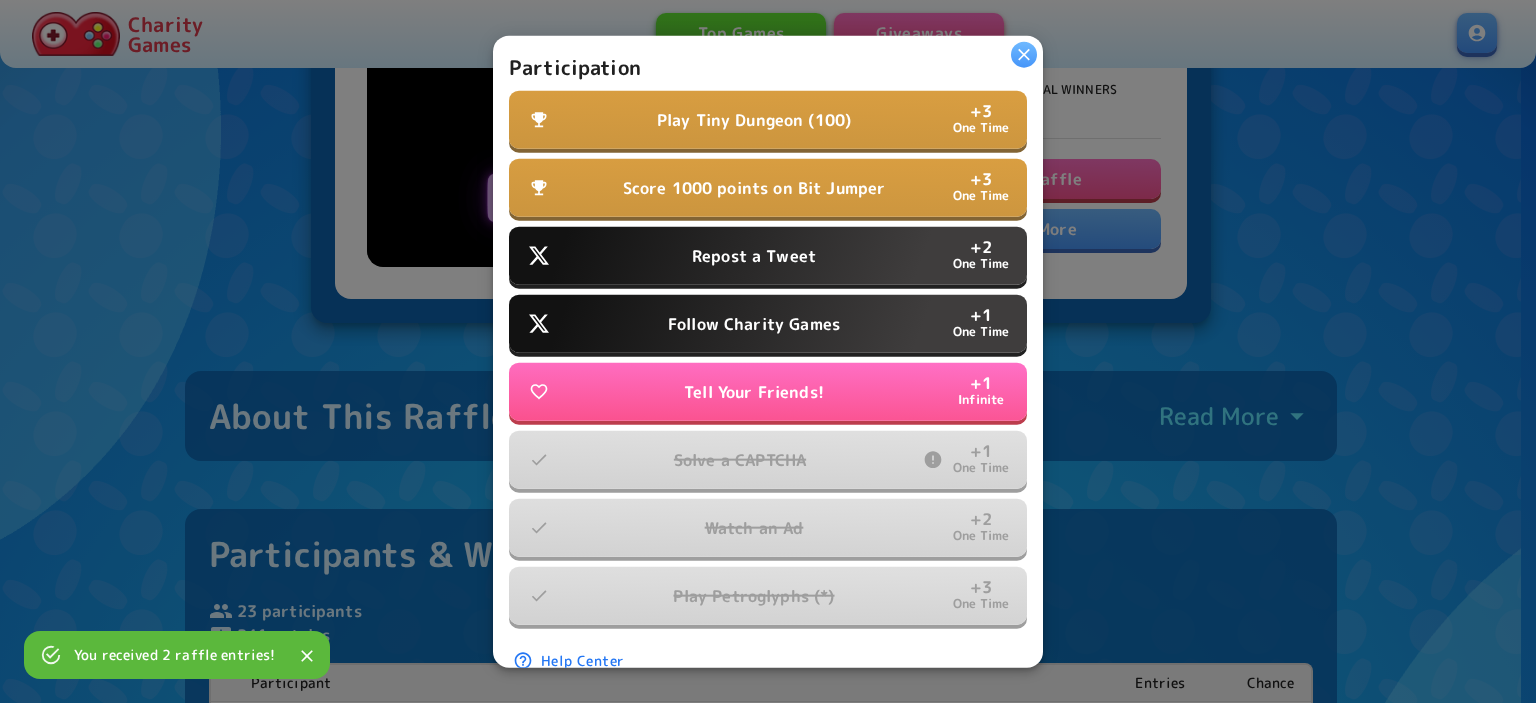 click at bounding box center (1024, 54) 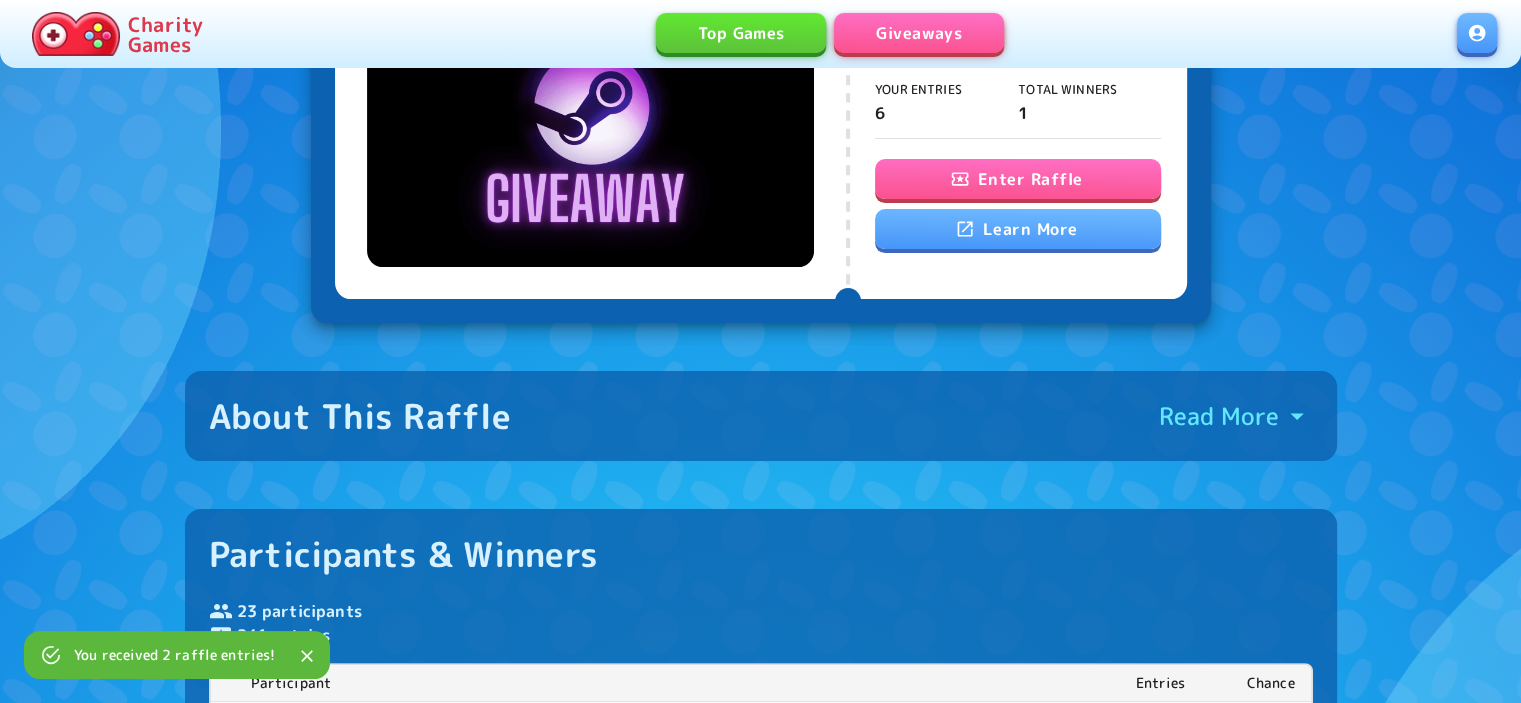 click on "Giveaways" at bounding box center [919, 33] 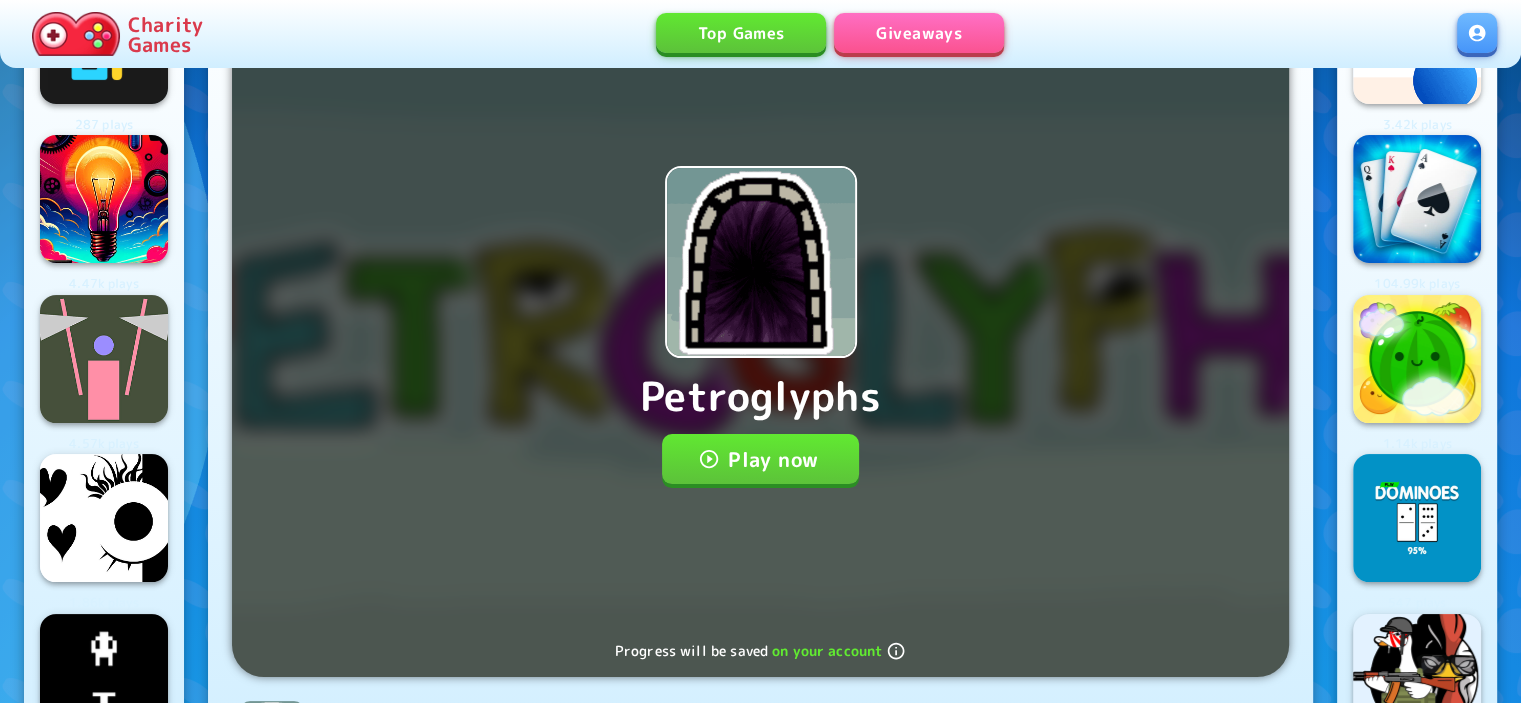 scroll, scrollTop: 466, scrollLeft: 0, axis: vertical 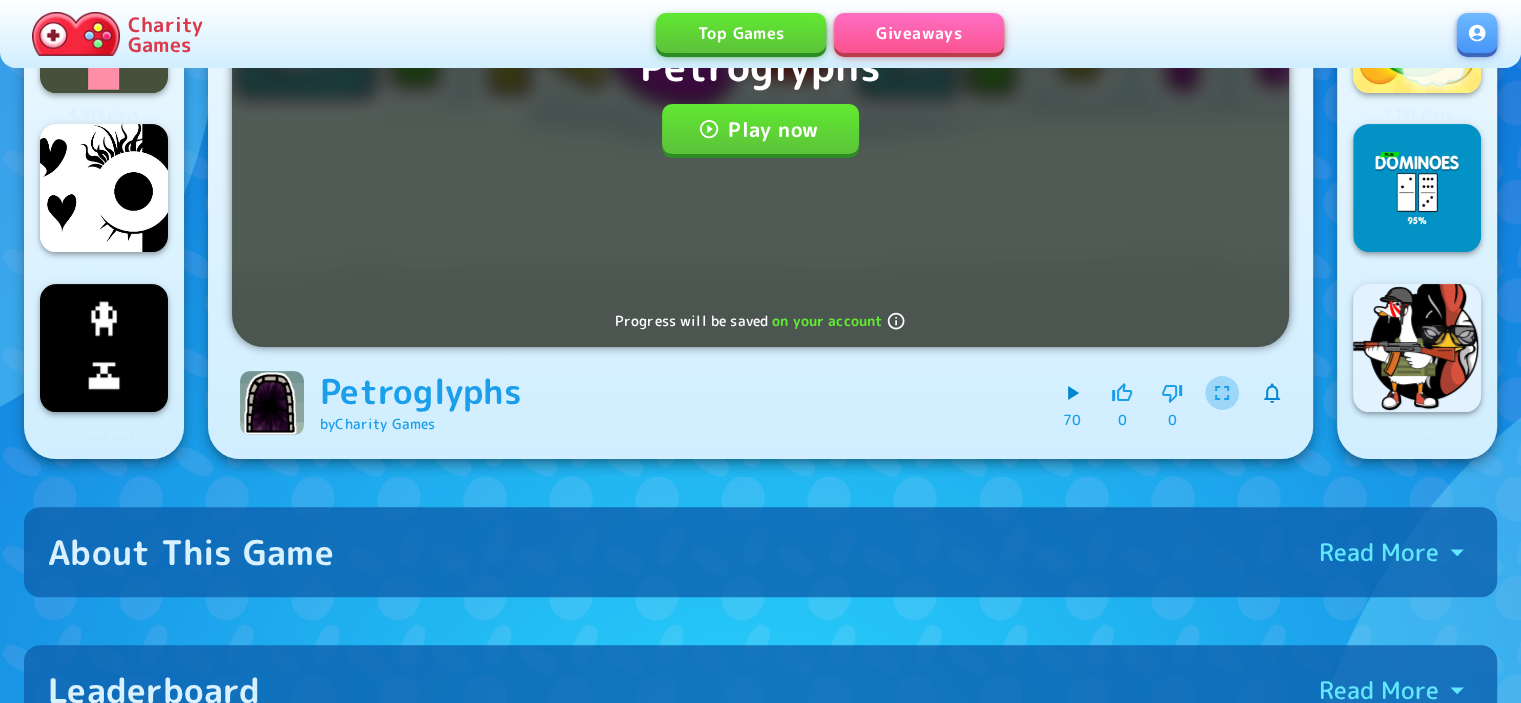 click at bounding box center [1222, 393] 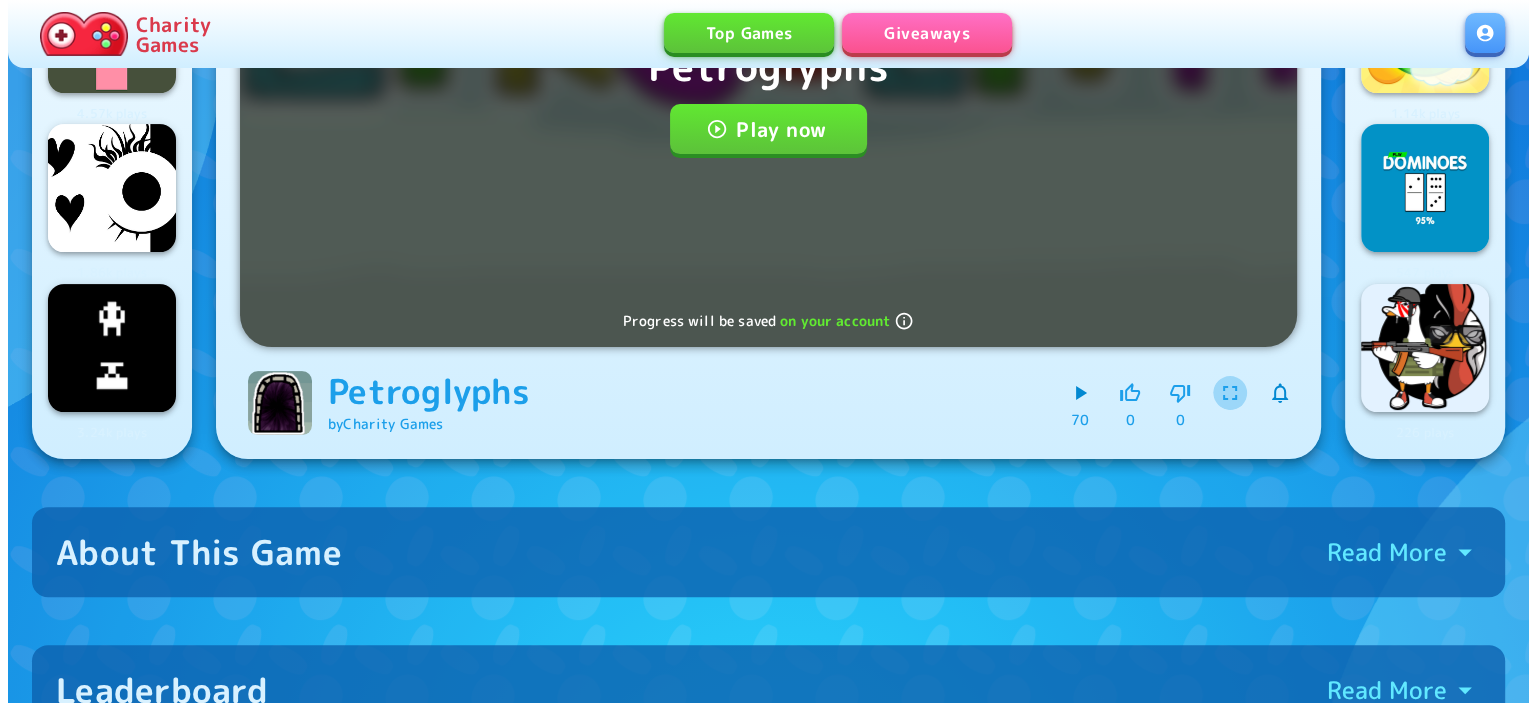 scroll, scrollTop: 0, scrollLeft: 0, axis: both 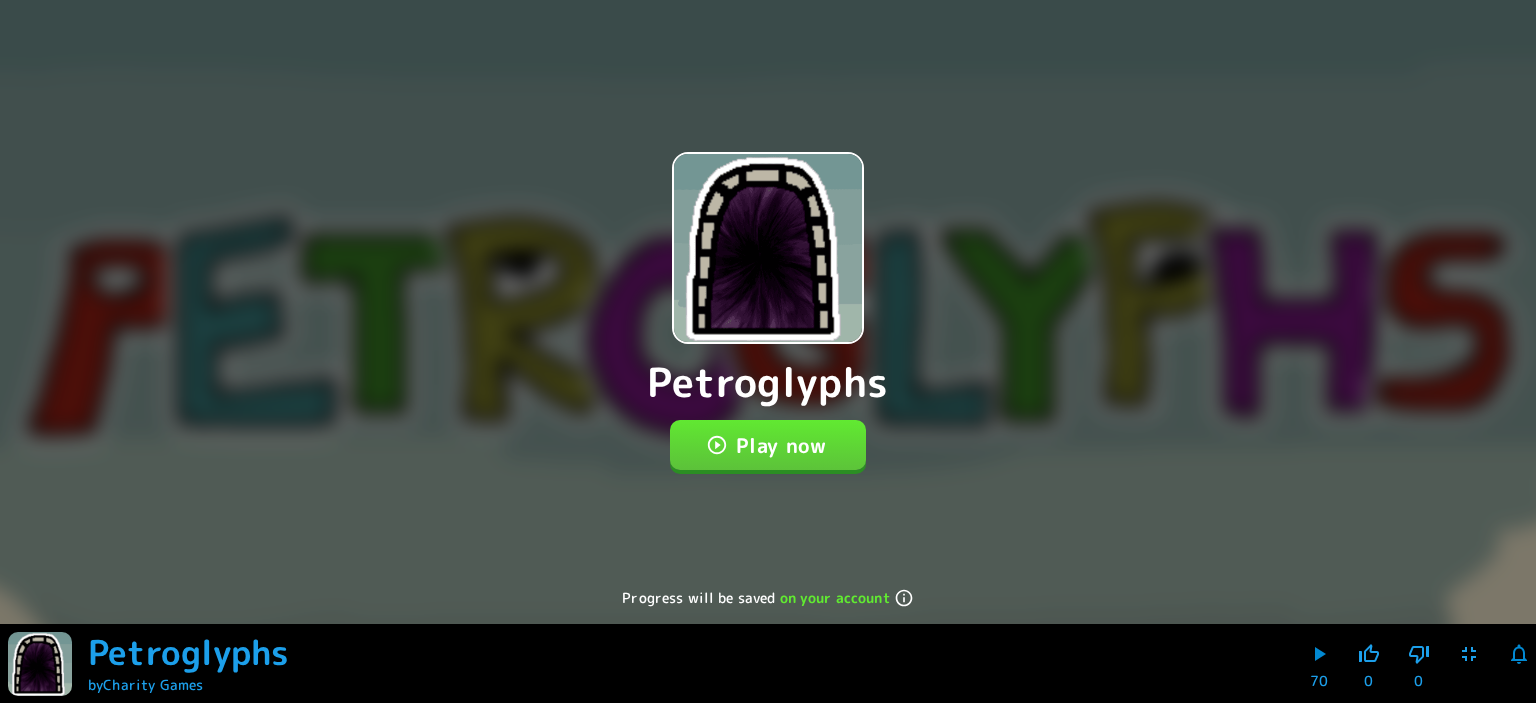 click on "Play now" at bounding box center (768, 445) 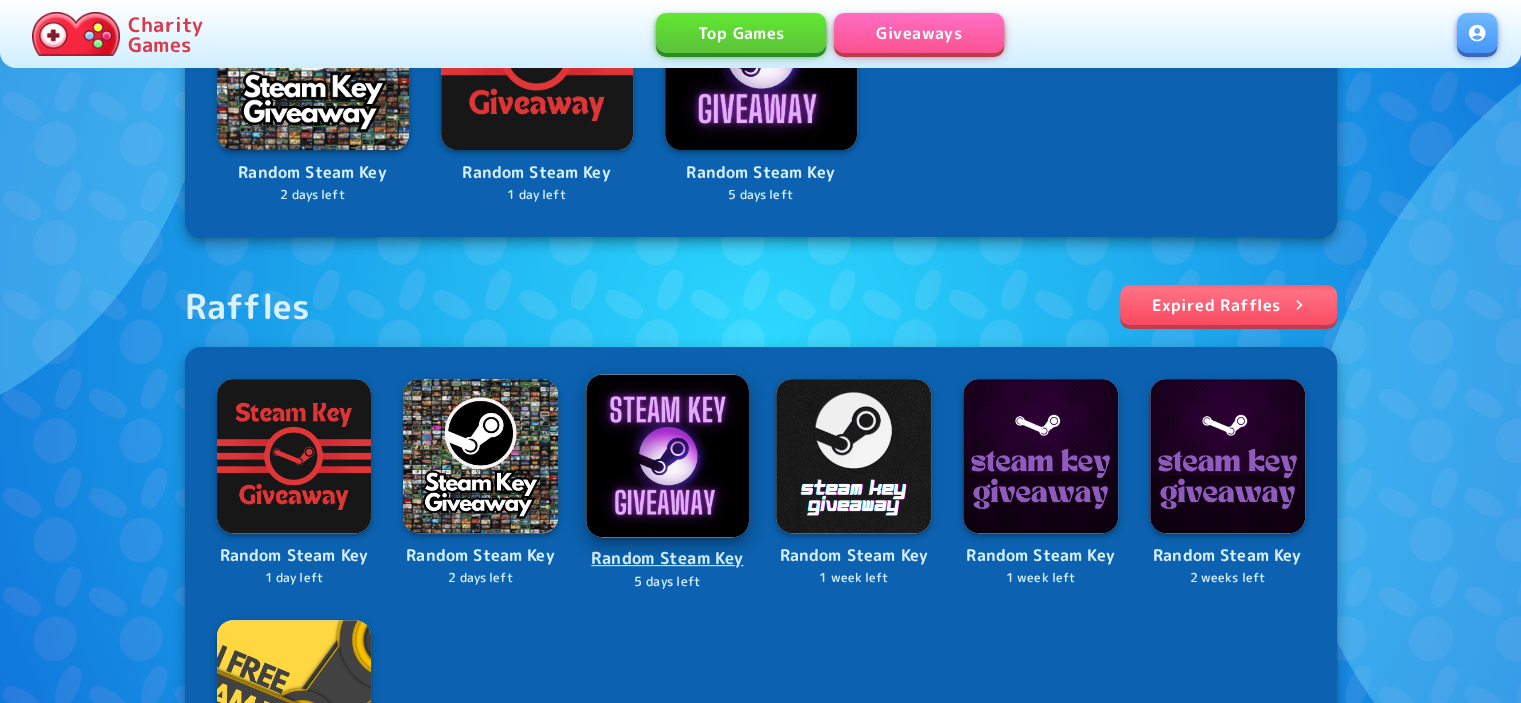 scroll, scrollTop: 400, scrollLeft: 0, axis: vertical 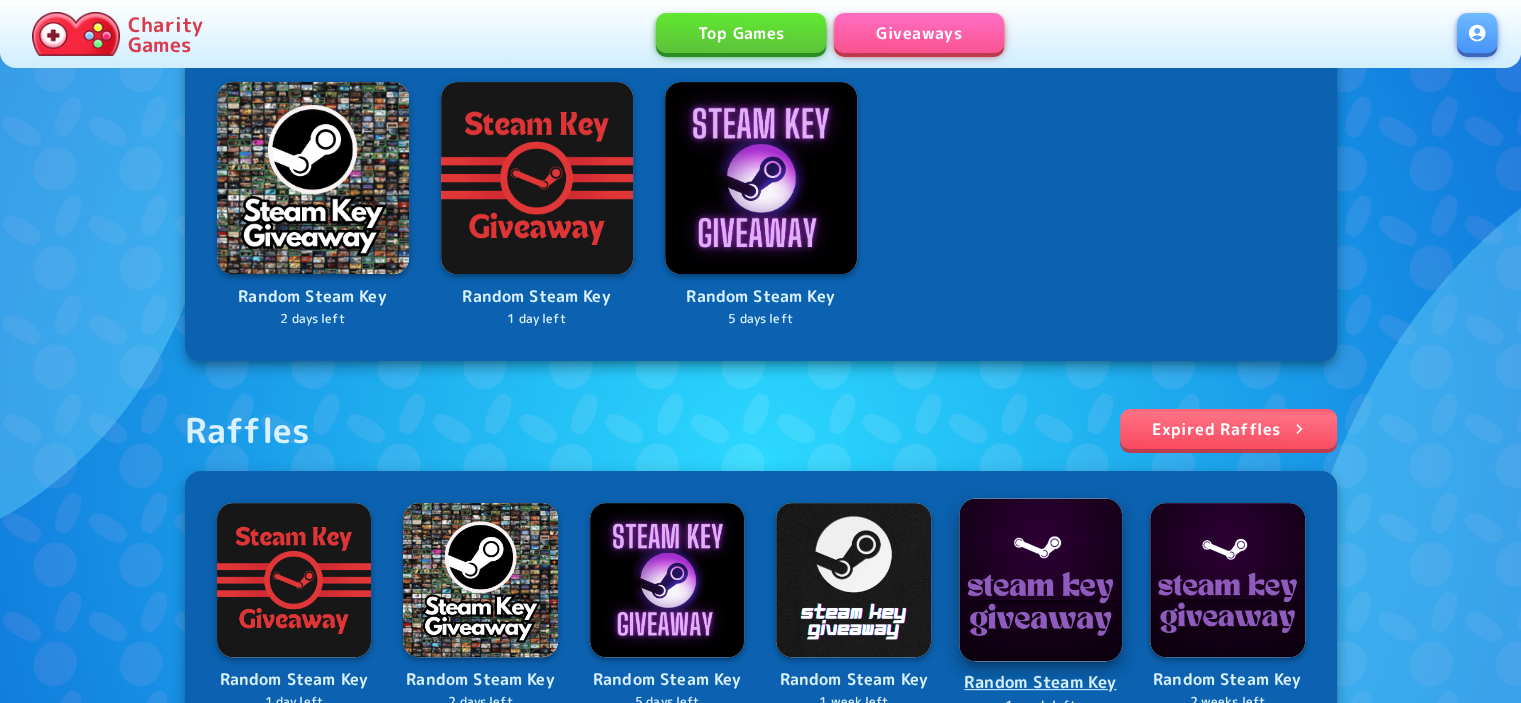drag, startPoint x: 1048, startPoint y: 564, endPoint x: 1295, endPoint y: 598, distance: 249.3291 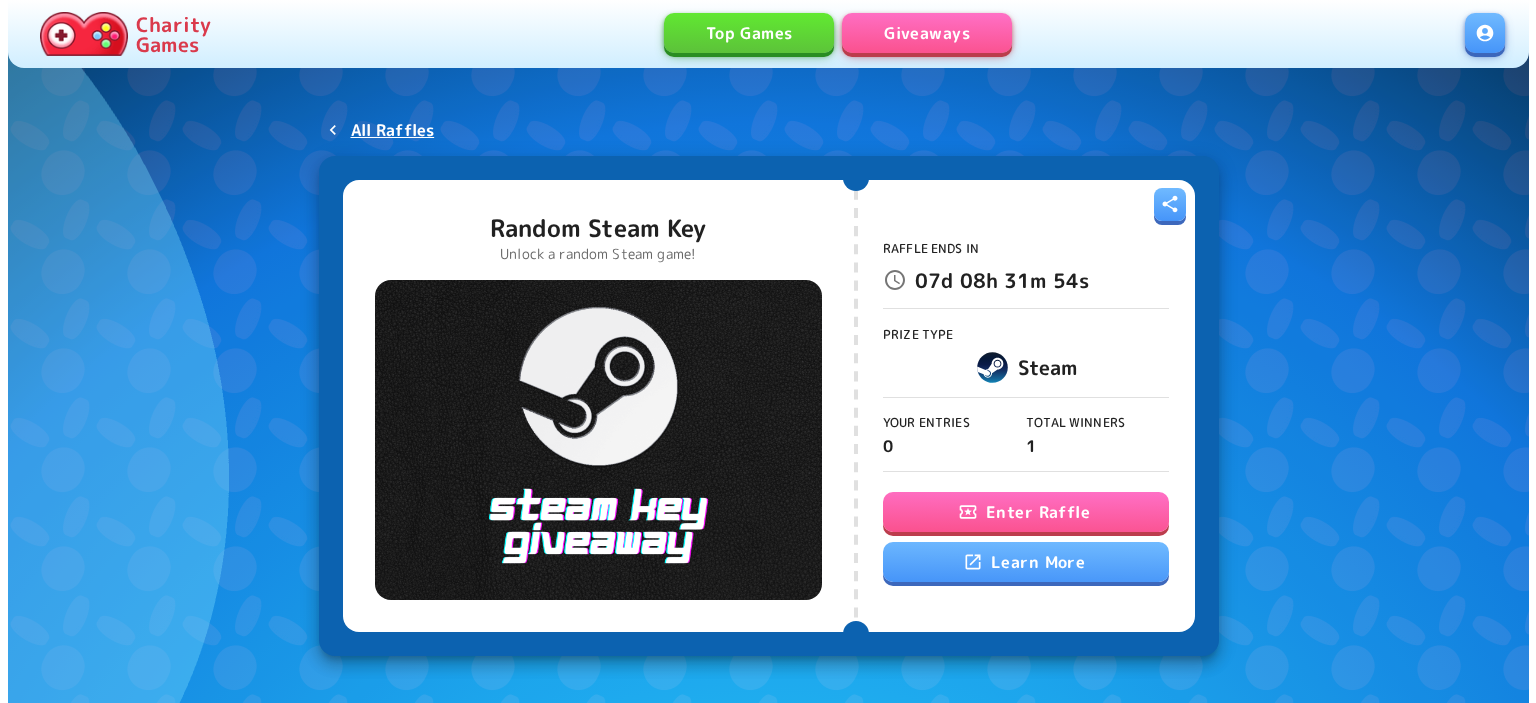 scroll, scrollTop: 0, scrollLeft: 0, axis: both 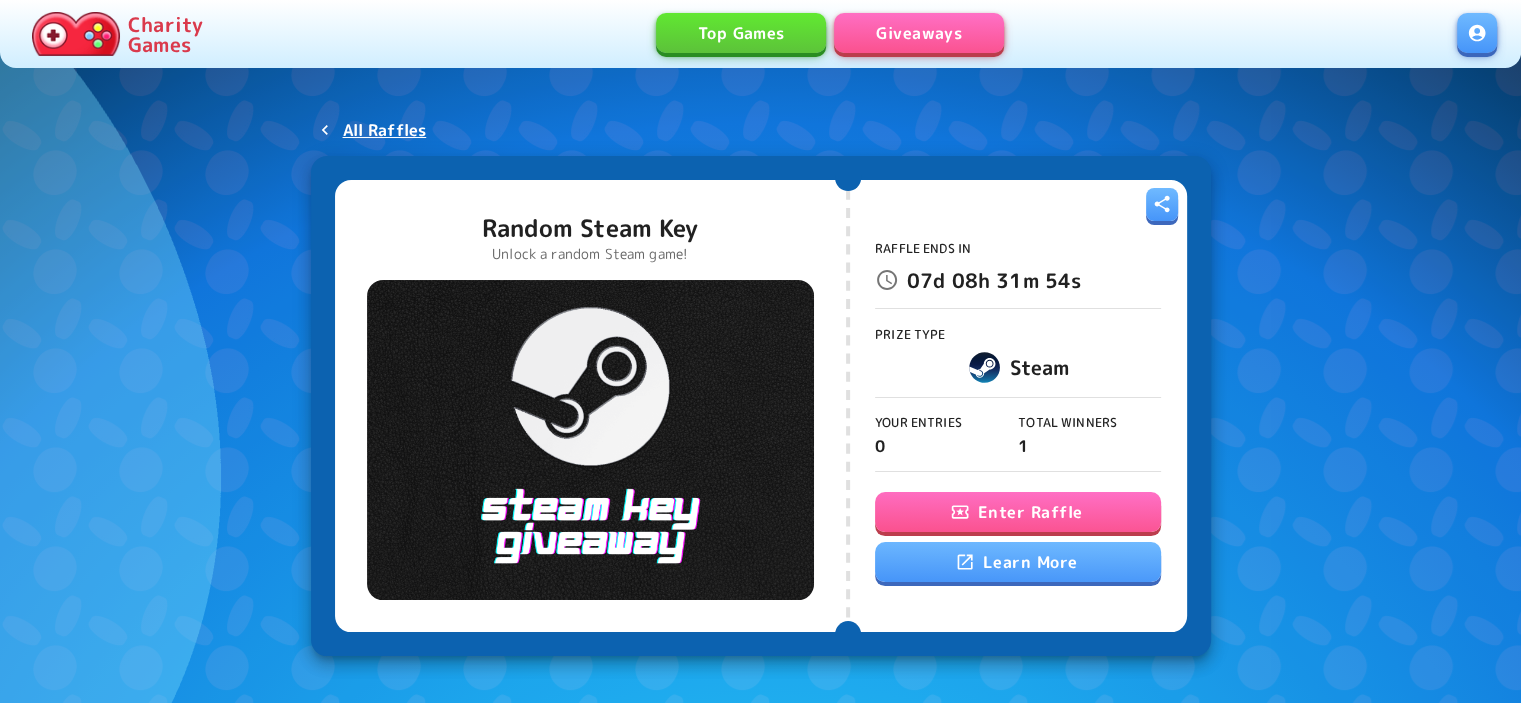 click at bounding box center [959, 512] 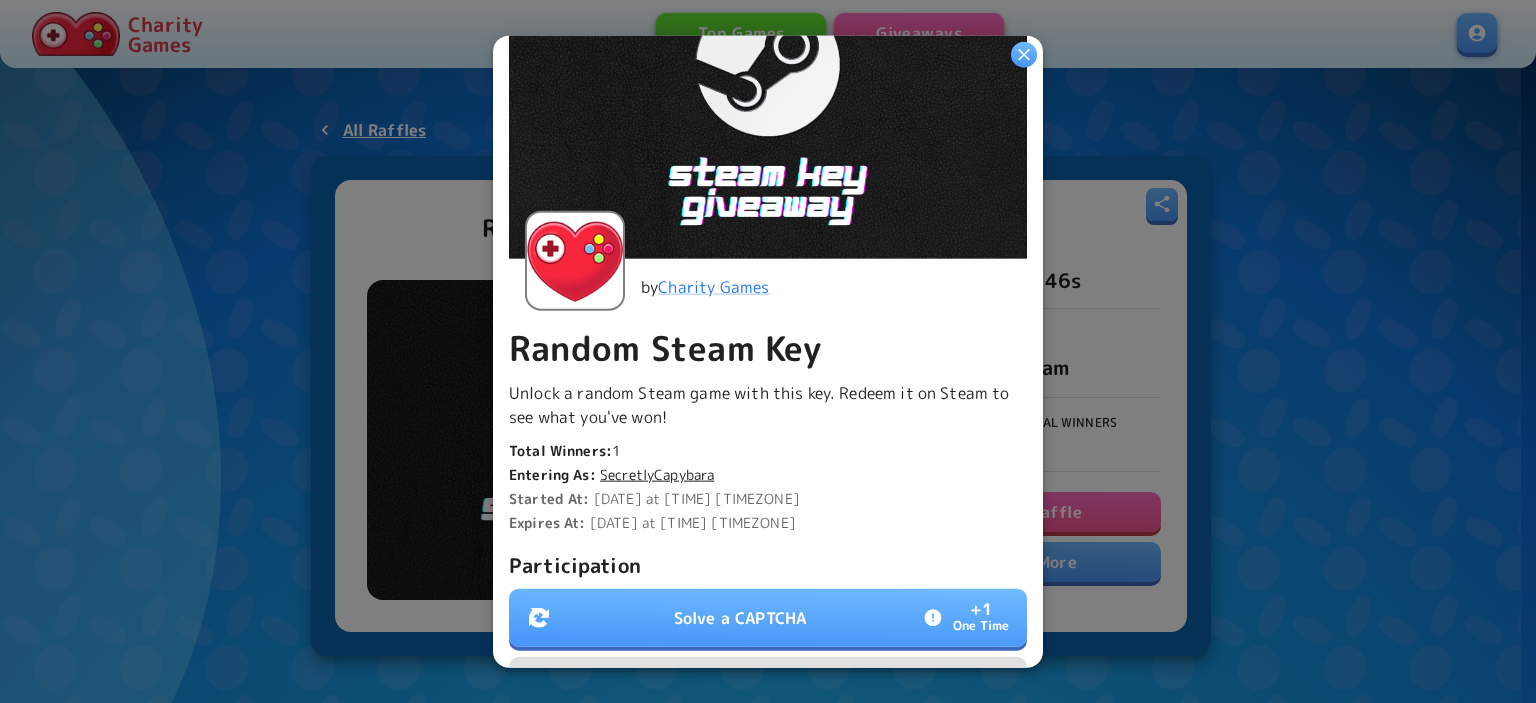 scroll, scrollTop: 400, scrollLeft: 0, axis: vertical 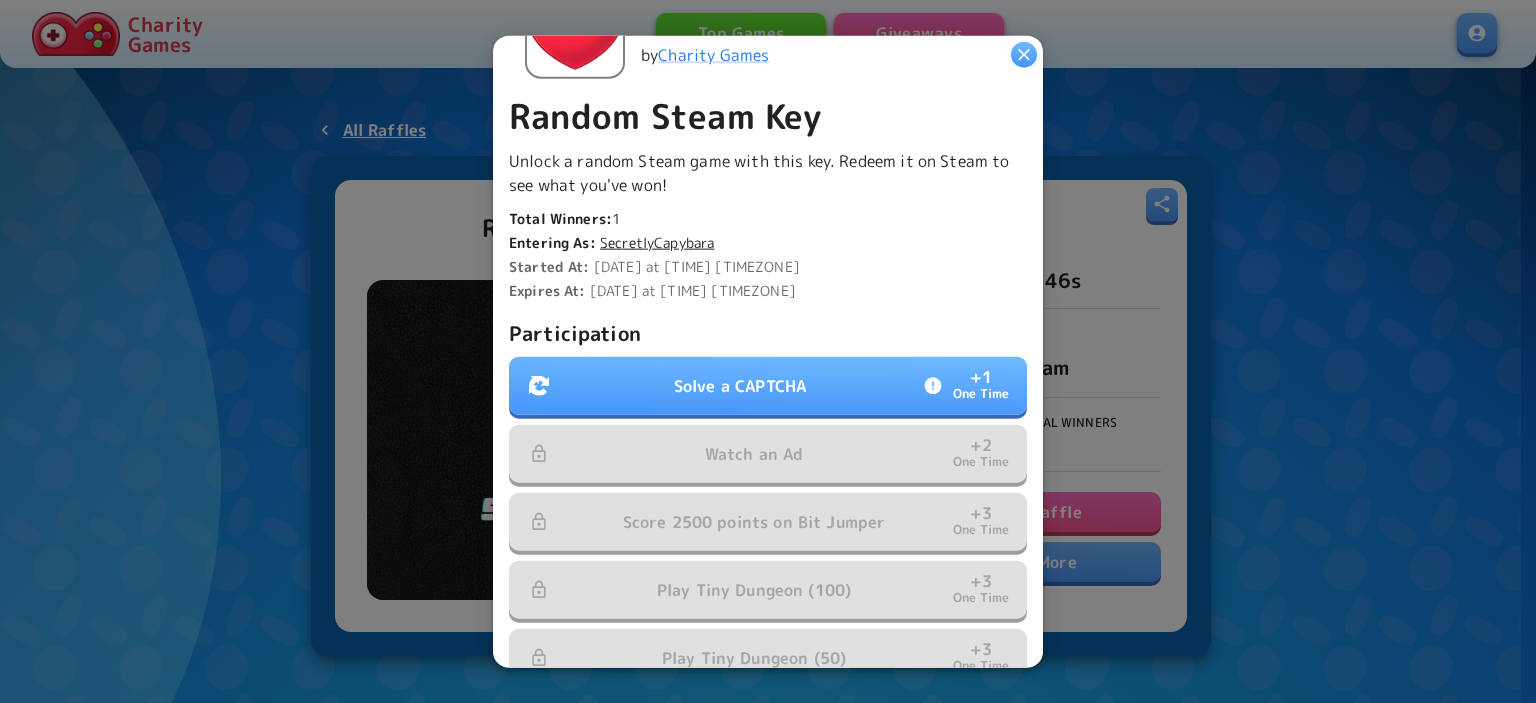 click on "Solve a CAPTCHA" at bounding box center (740, 386) 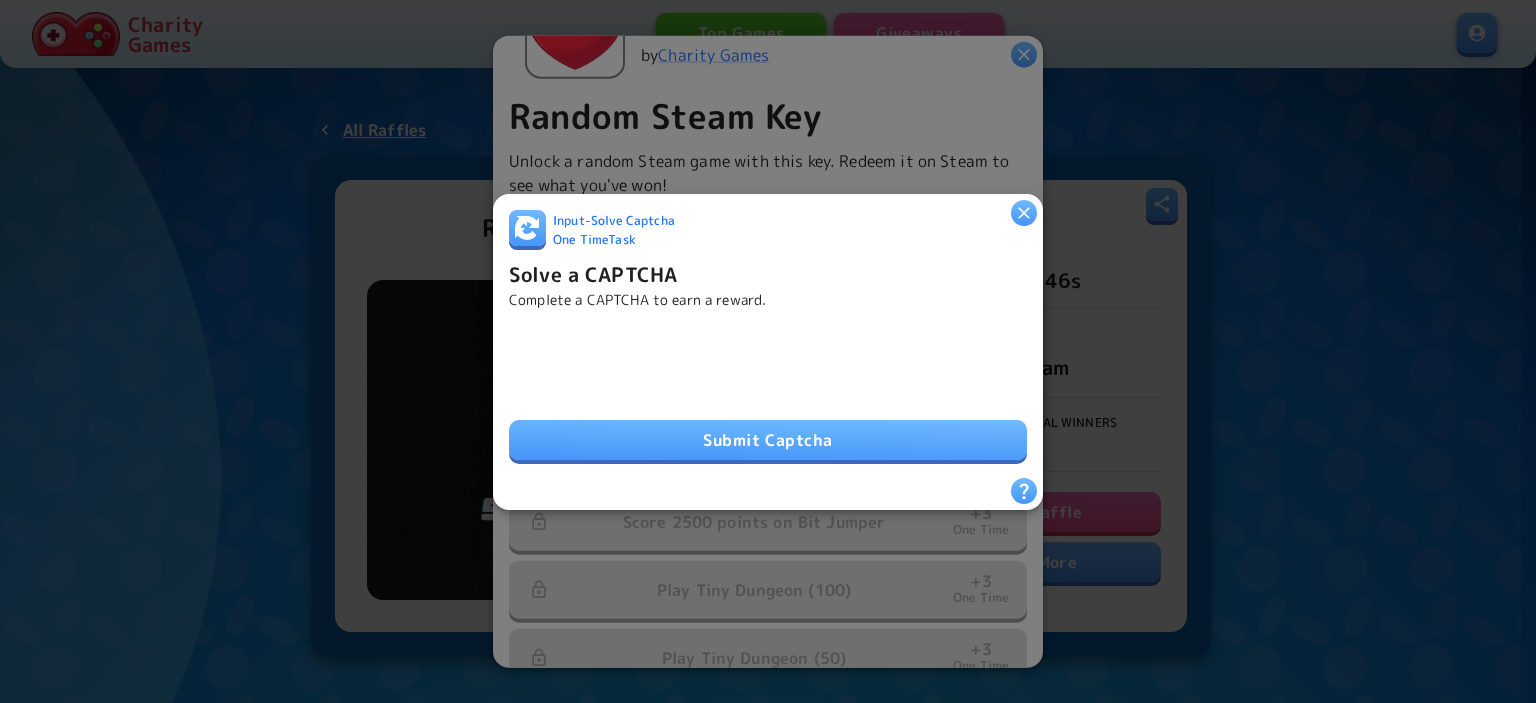click on "Submit Captcha" at bounding box center (768, 440) 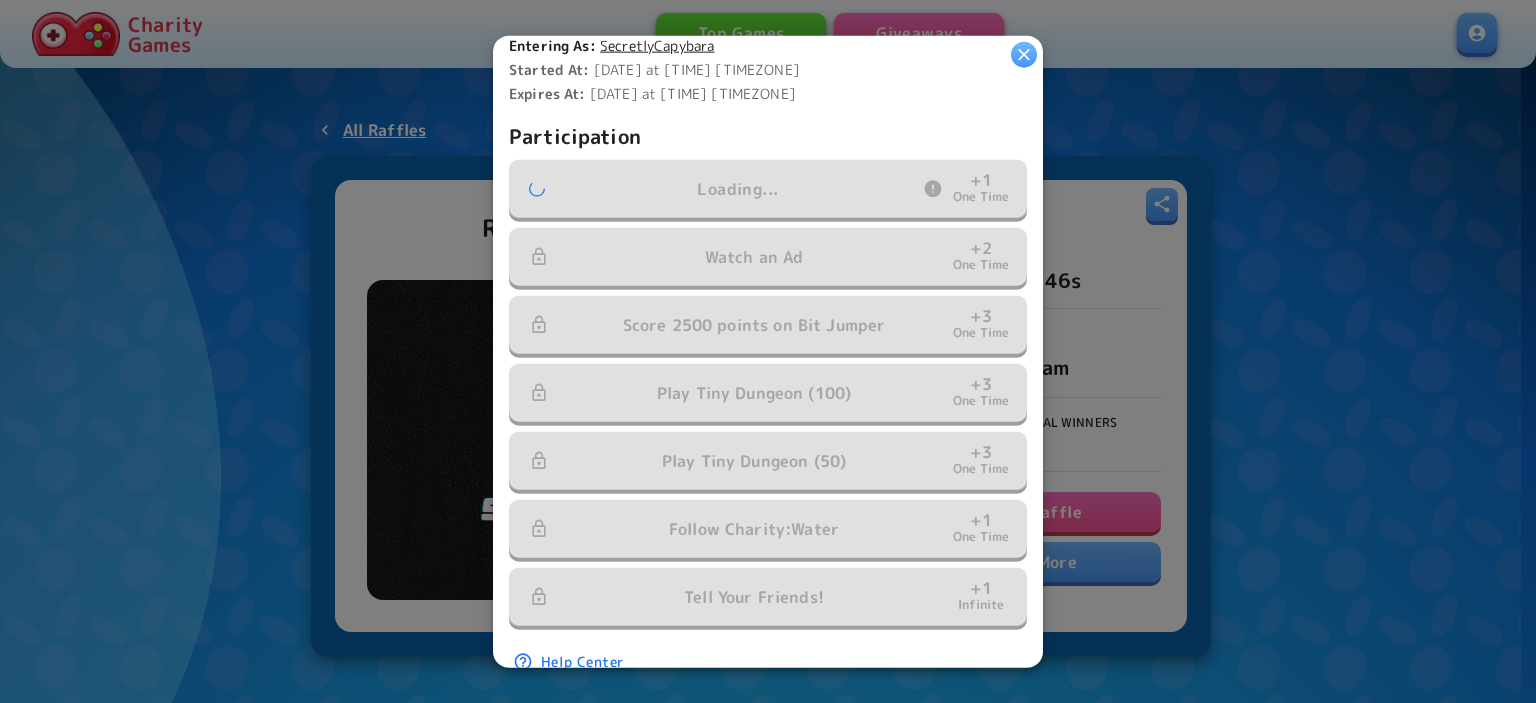 scroll, scrollTop: 600, scrollLeft: 0, axis: vertical 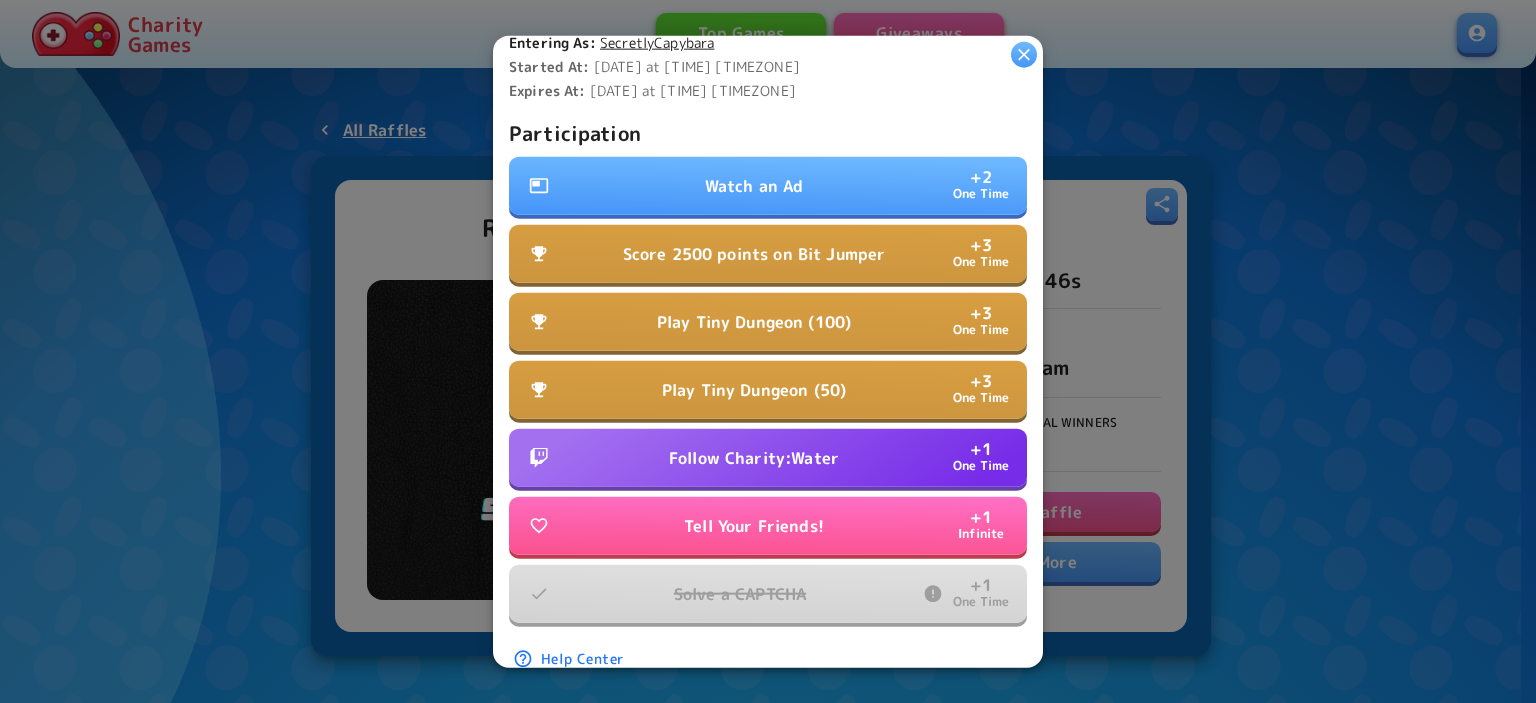 click on "Follow Charity:Water" at bounding box center [754, 458] 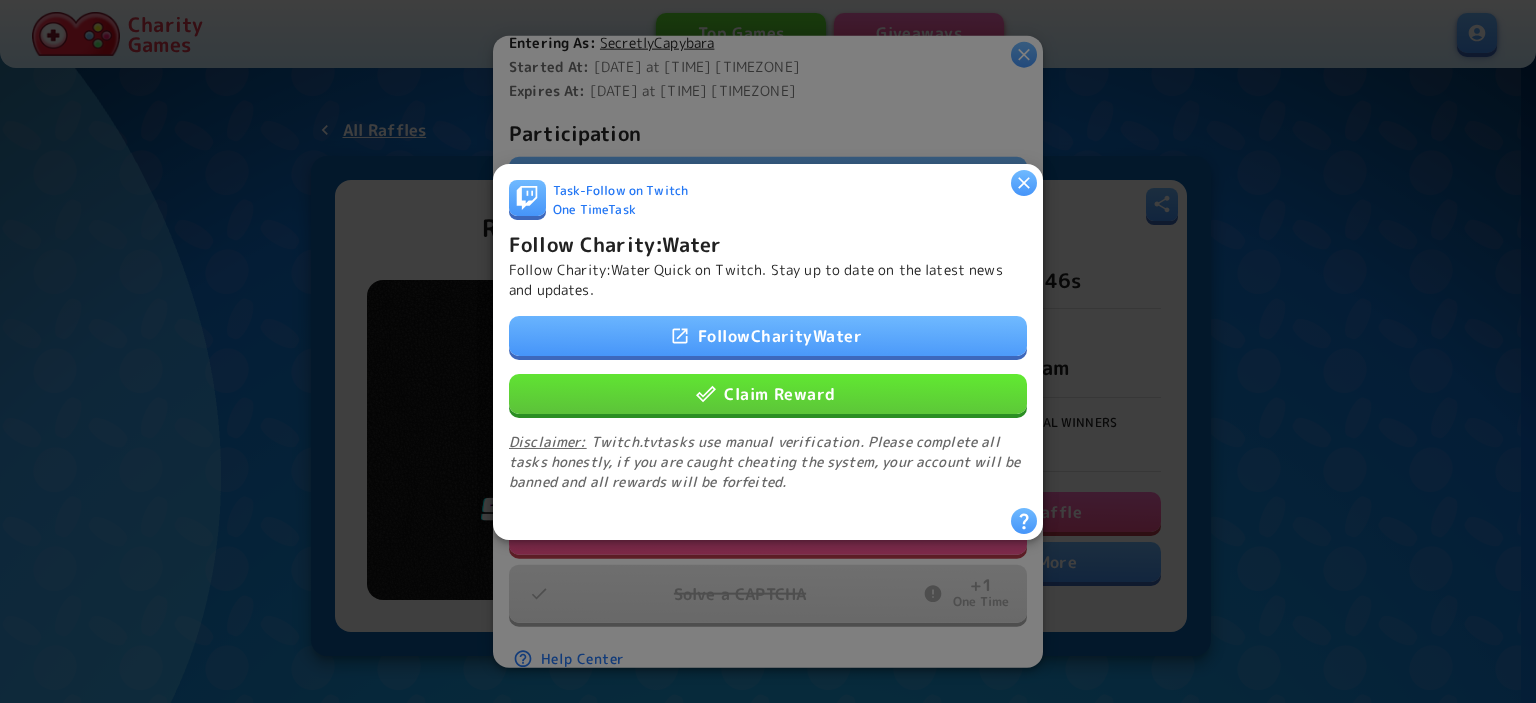click on "Follow  CharityWater" at bounding box center (768, 335) 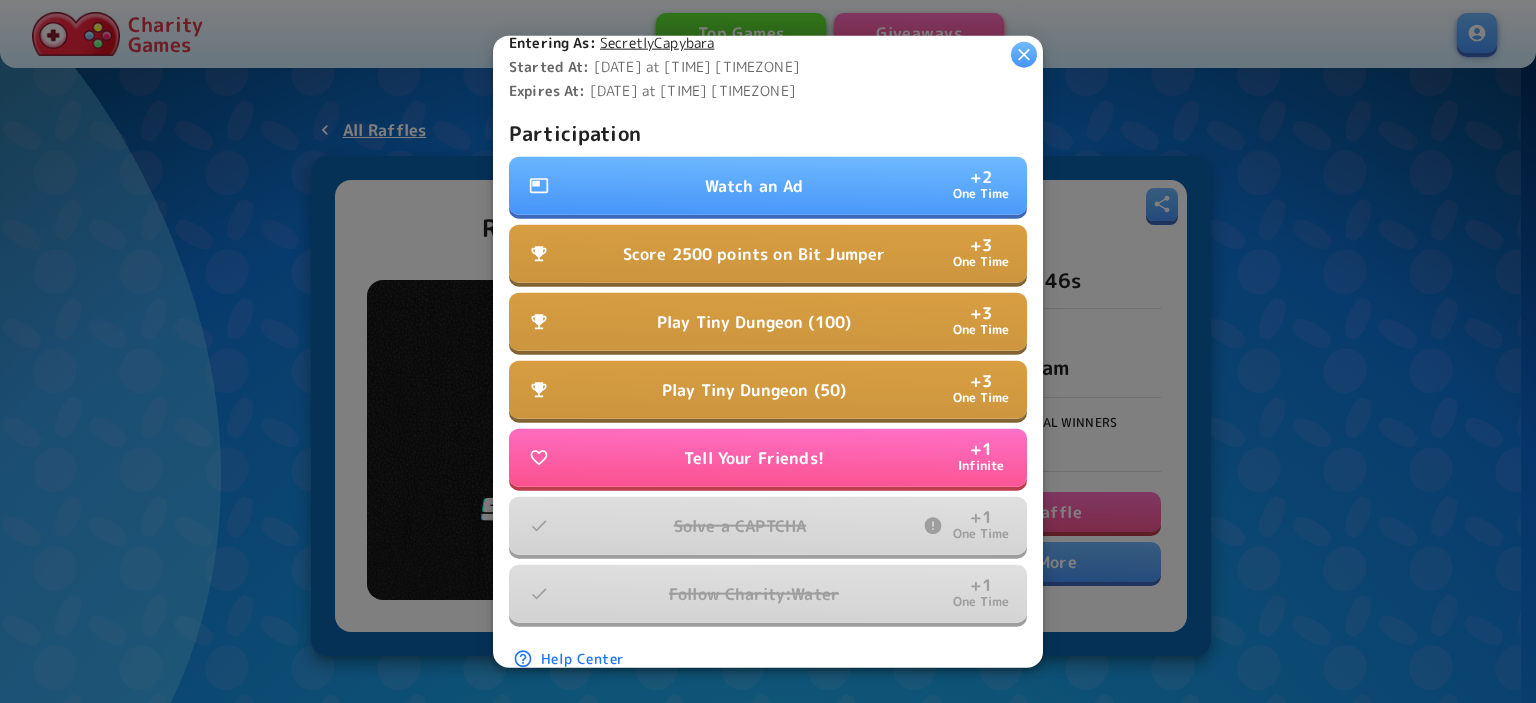 click on "Play Tiny Dungeon (100)" at bounding box center [754, 322] 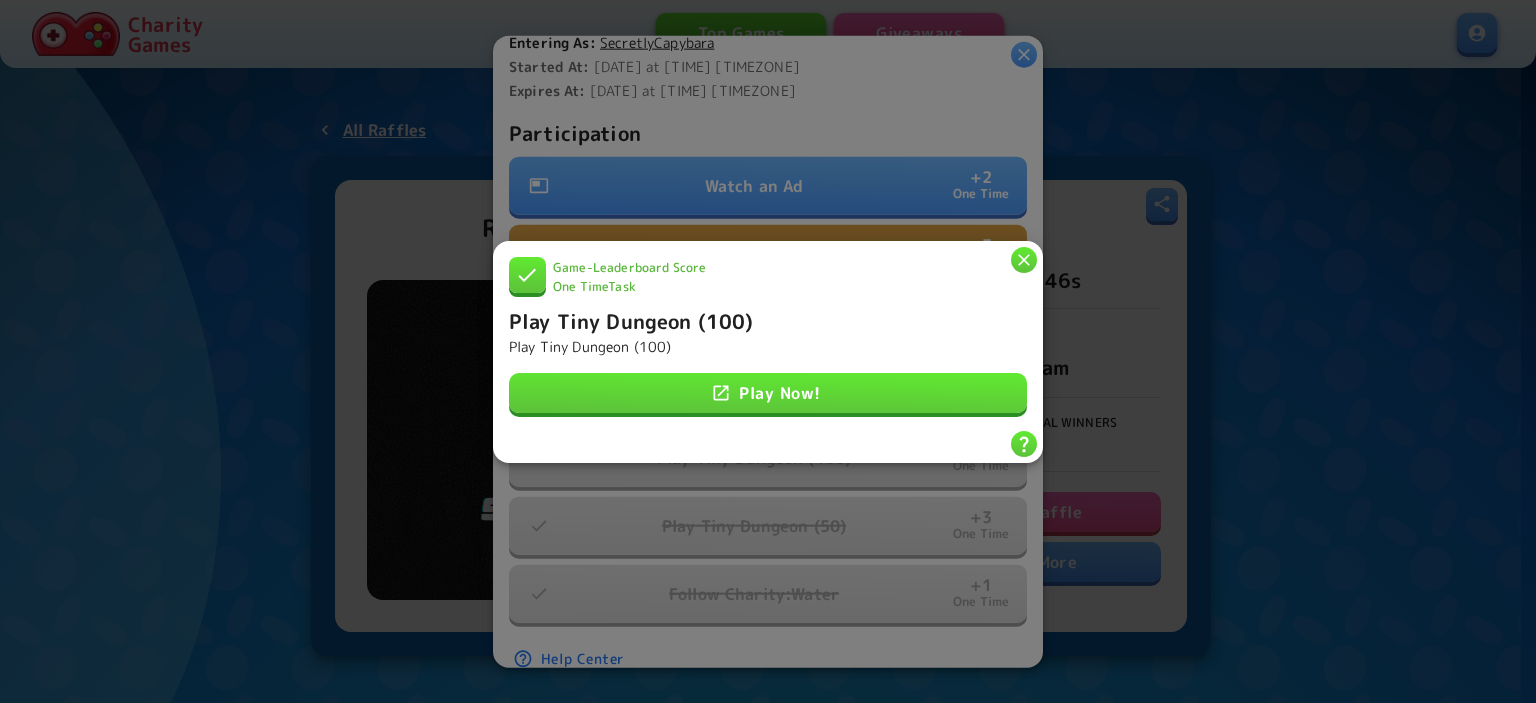 click at bounding box center [1024, 259] 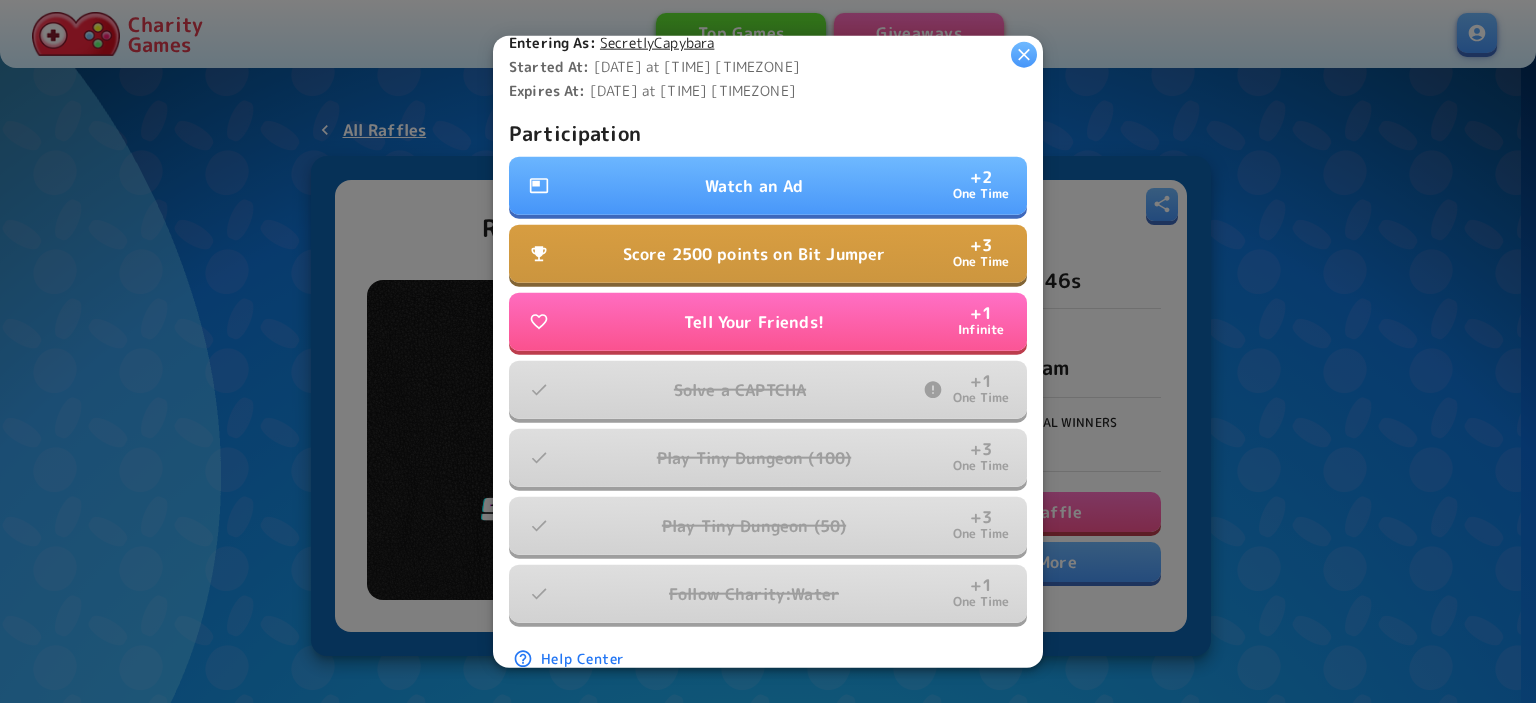 click on "Watch an Ad" at bounding box center (754, 186) 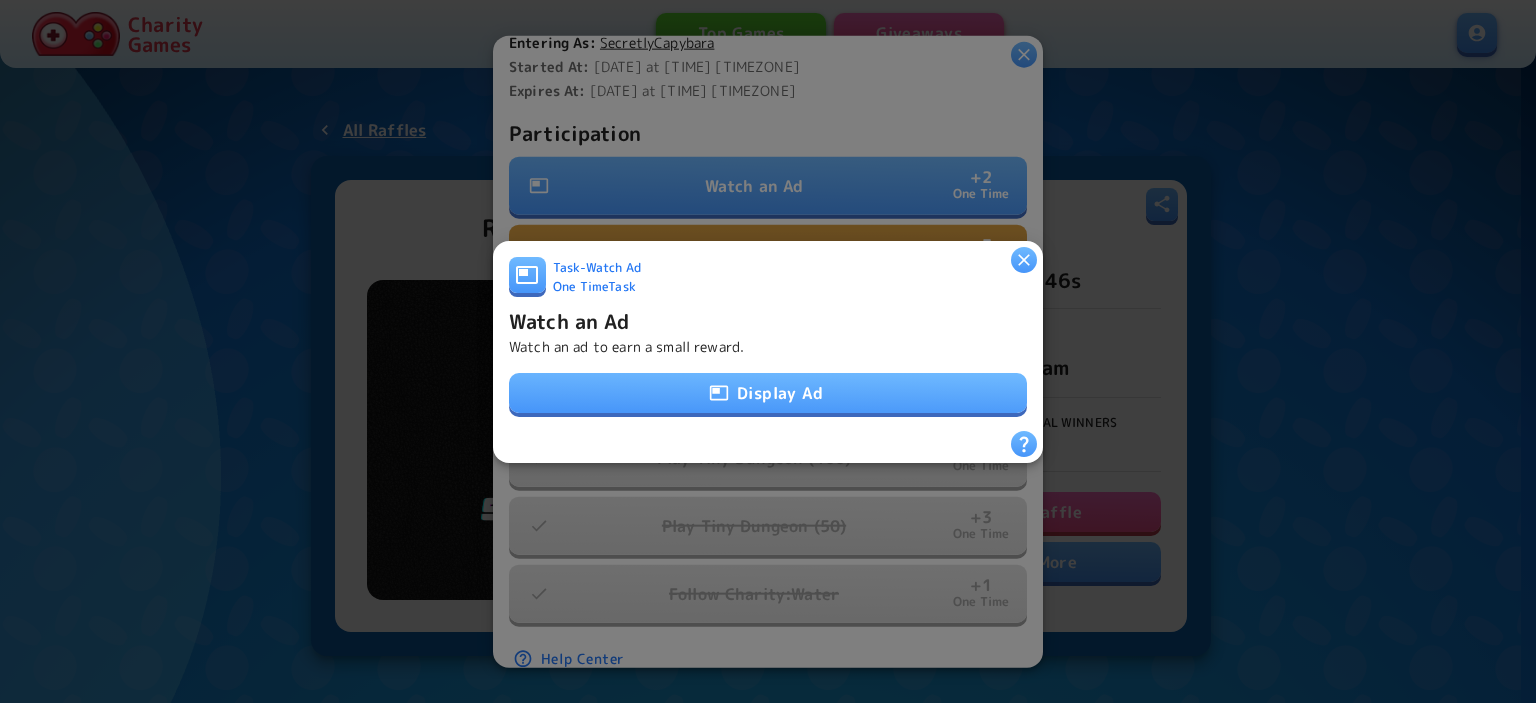 click on "Display Ad" at bounding box center (768, 393) 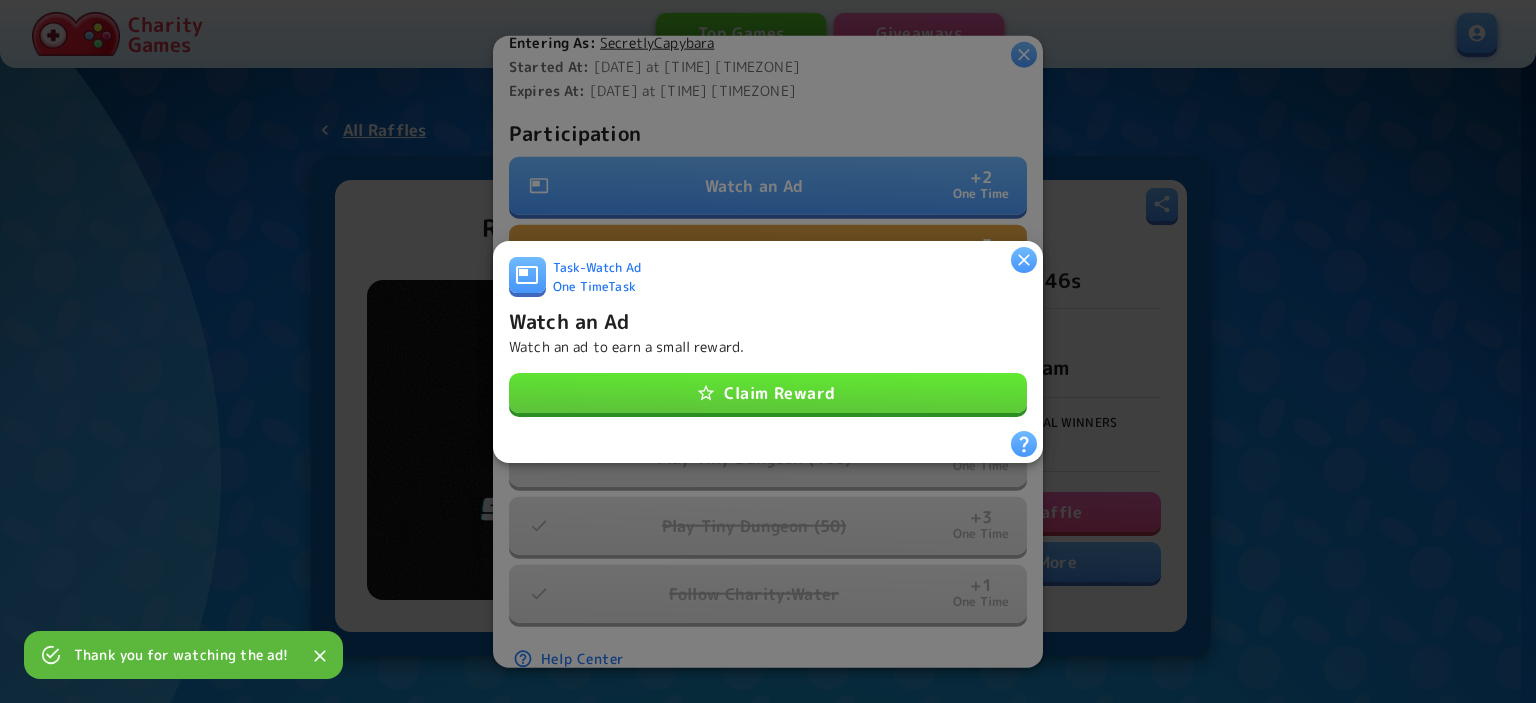 click on "Claim Reward" at bounding box center [768, 393] 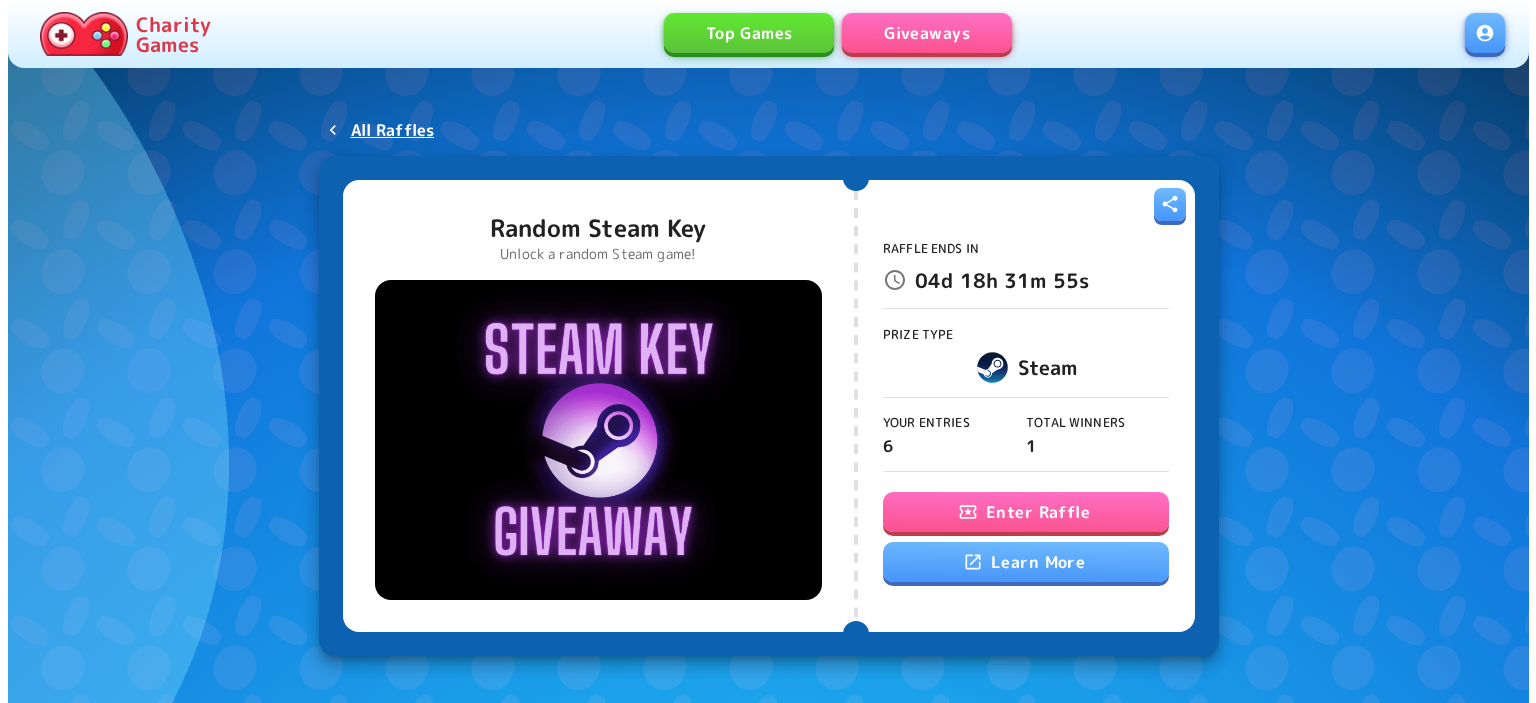 scroll, scrollTop: 0, scrollLeft: 0, axis: both 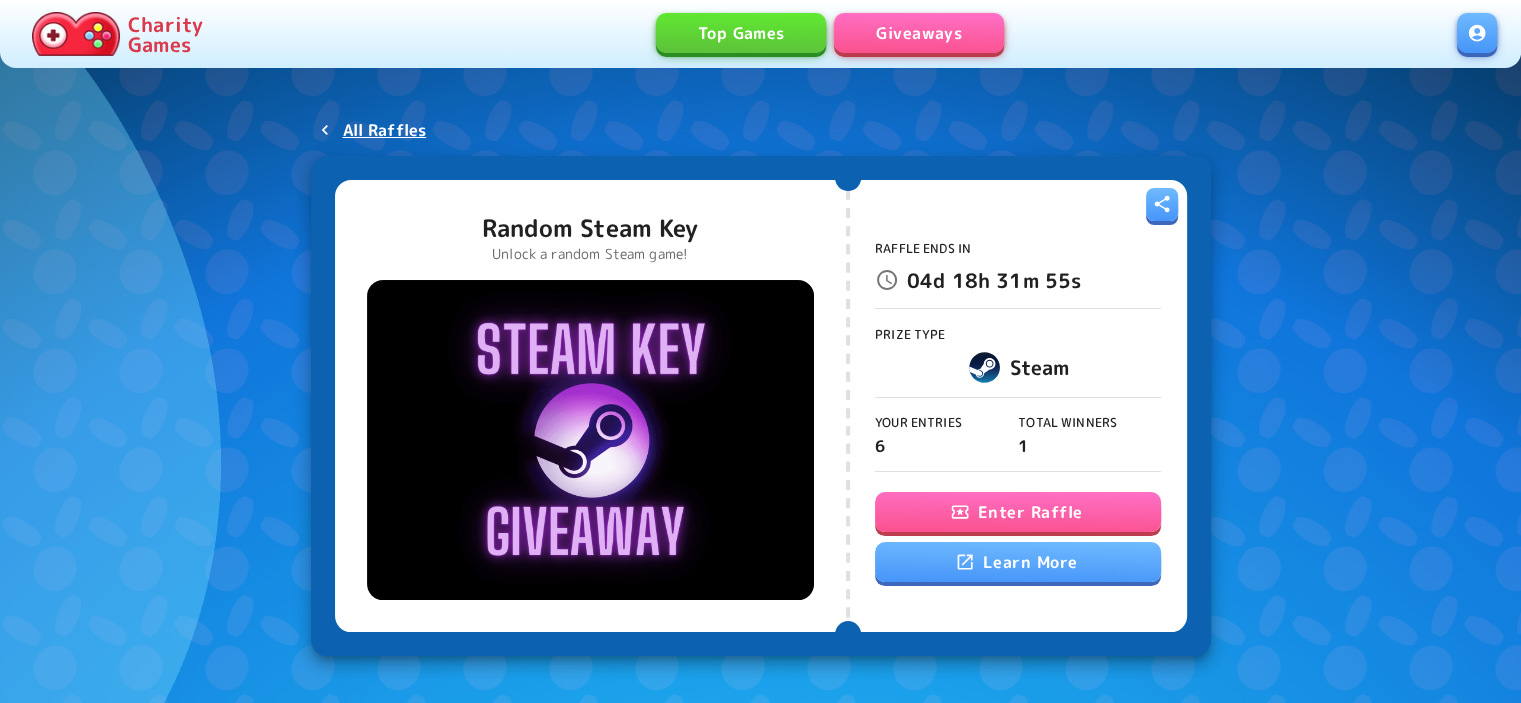 click on "Enter Raffle" at bounding box center (1018, 512) 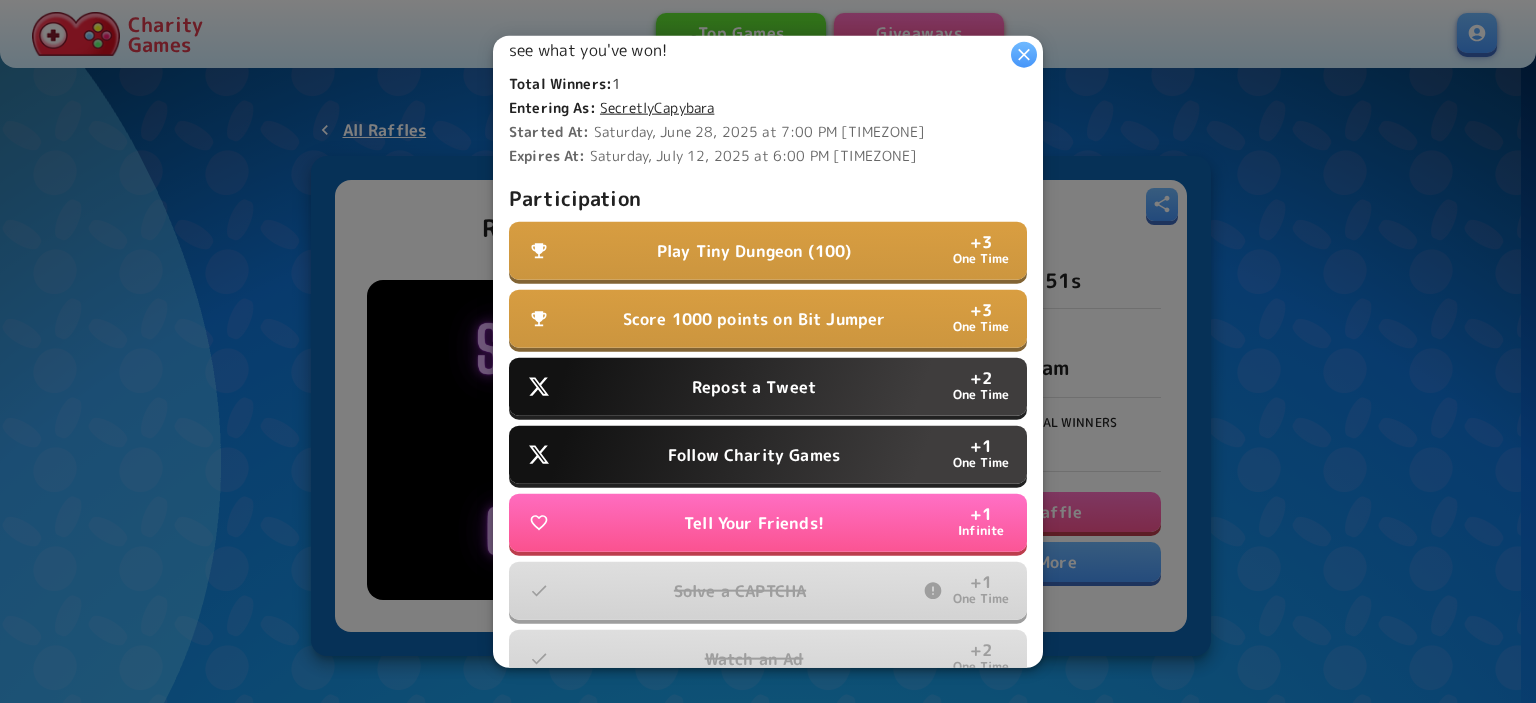 scroll, scrollTop: 707, scrollLeft: 0, axis: vertical 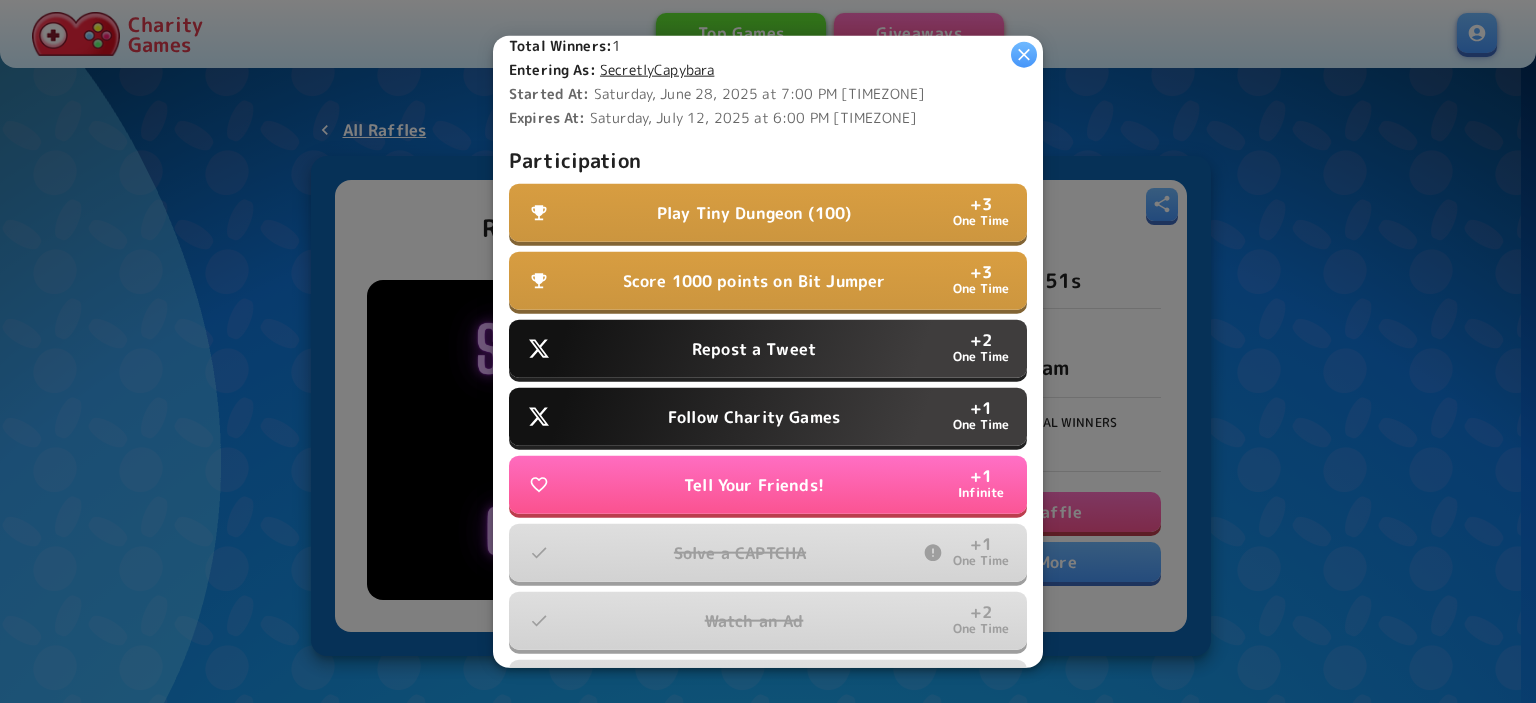 click on "Play Tiny Dungeon (100)" at bounding box center [754, 213] 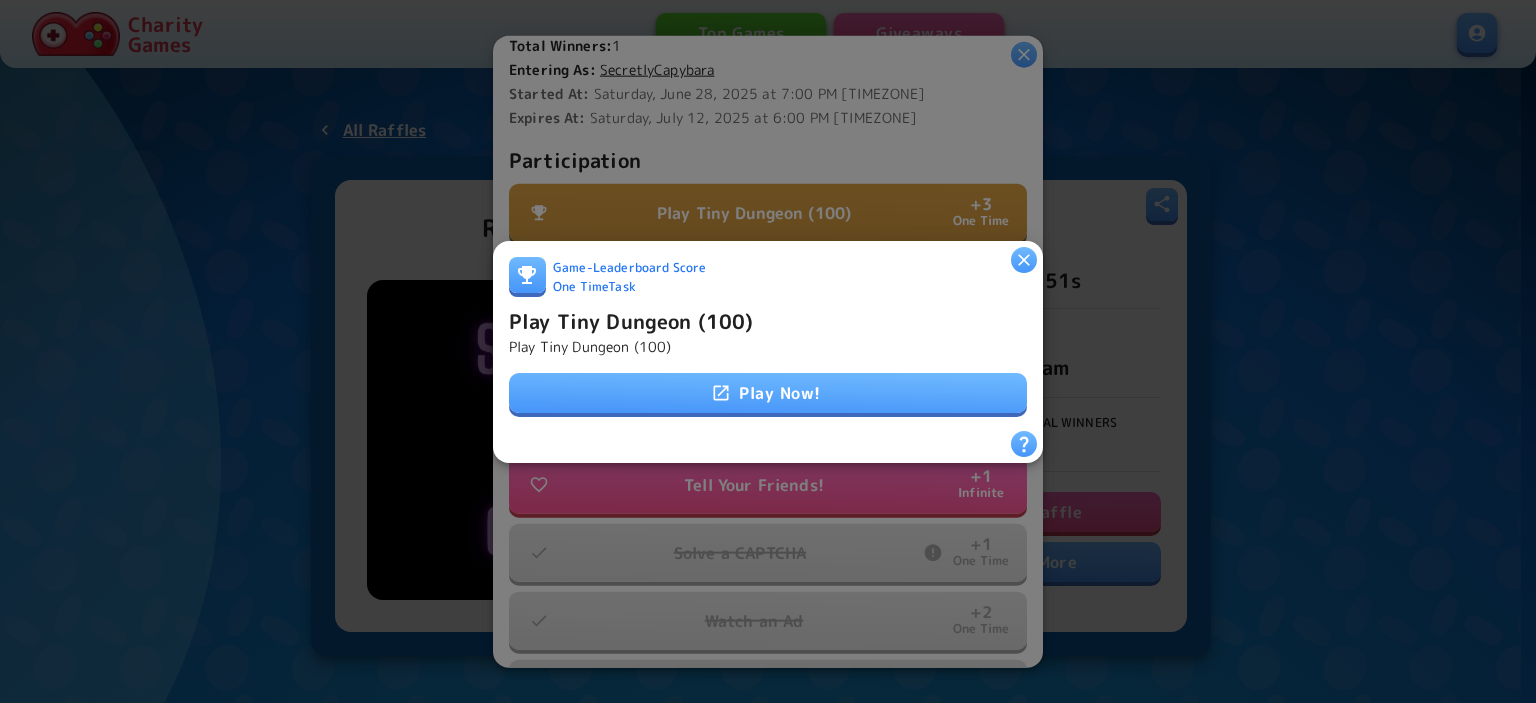 click on "Play Now!" at bounding box center [768, 393] 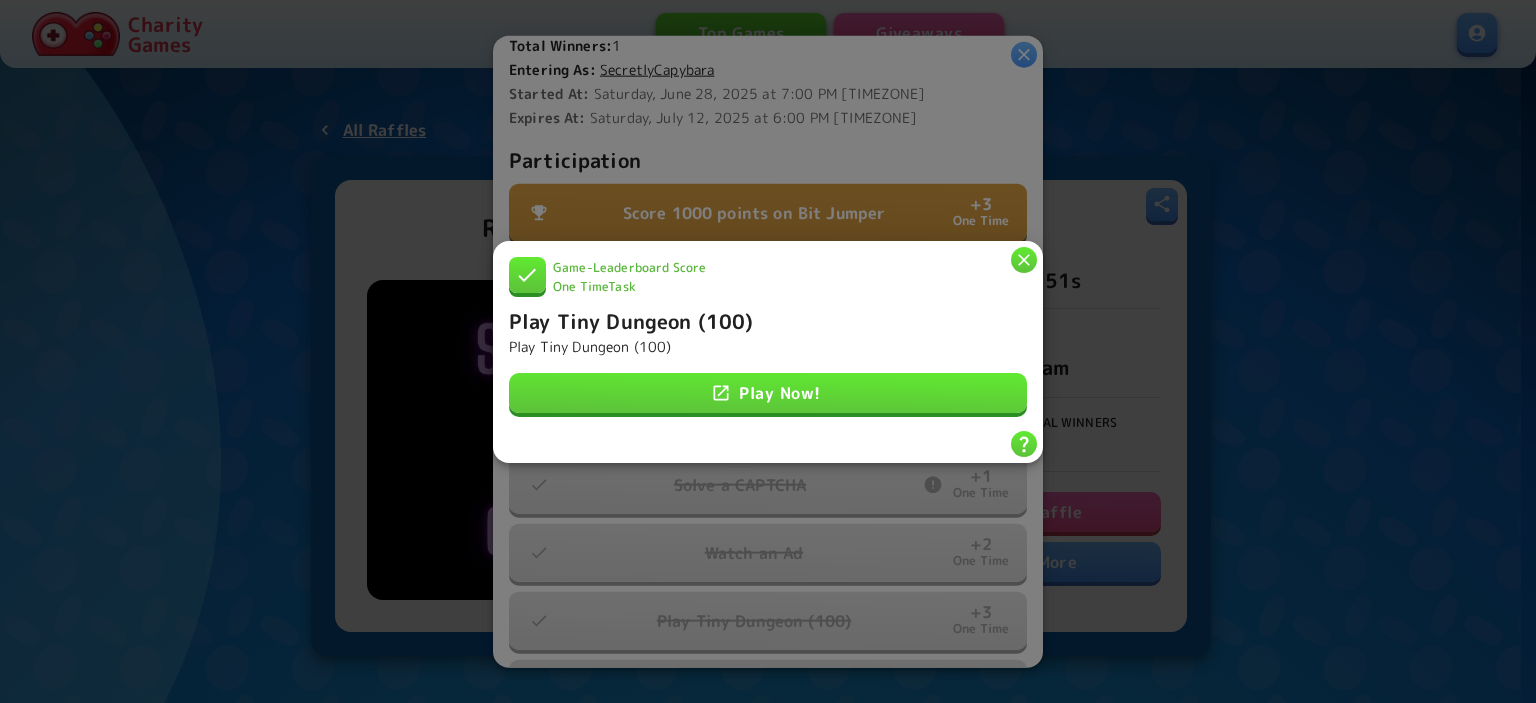 drag, startPoint x: 1020, startPoint y: 259, endPoint x: 591, endPoint y: 38, distance: 482.5785 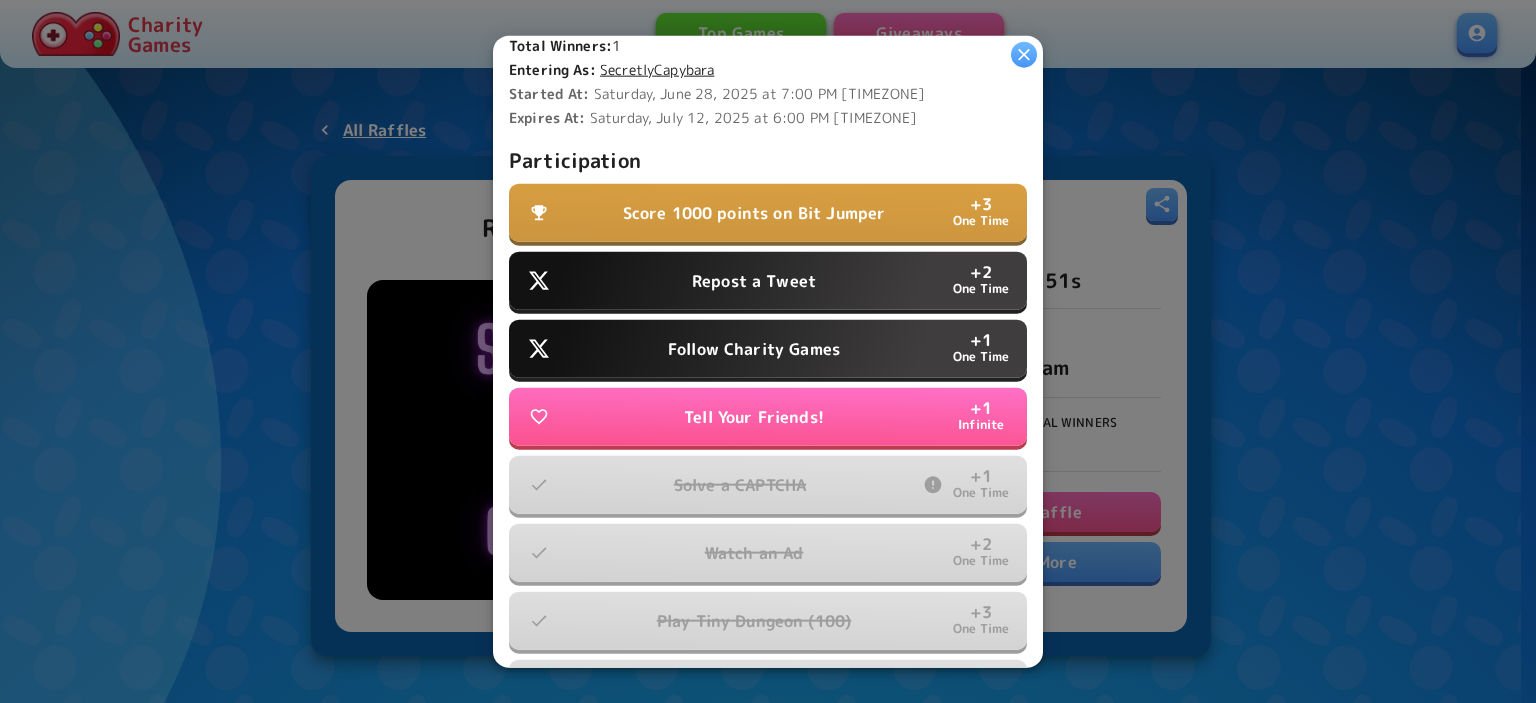 click on "Score 1000 points on Bit Jumper + 3 One Time" at bounding box center (768, 213) 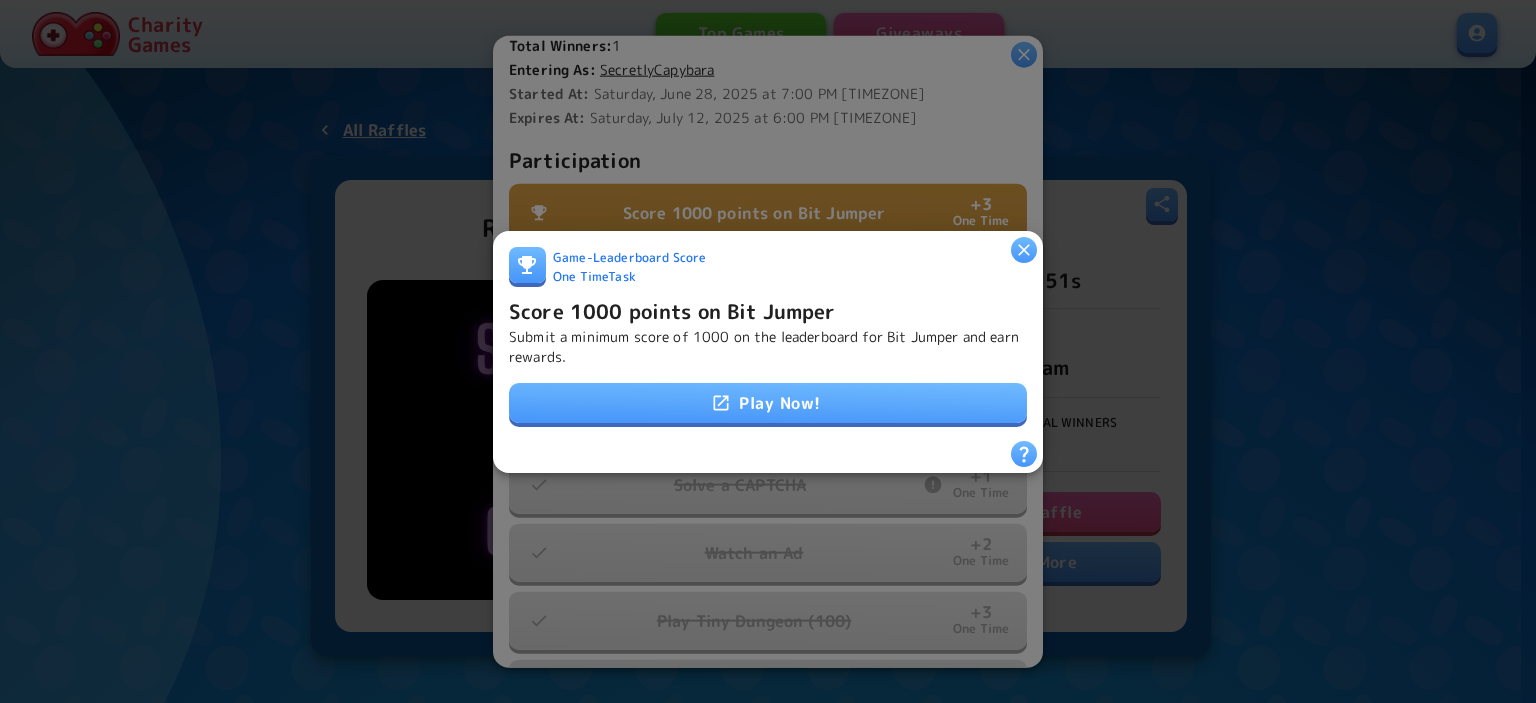 click on "Play Now!" at bounding box center (768, 403) 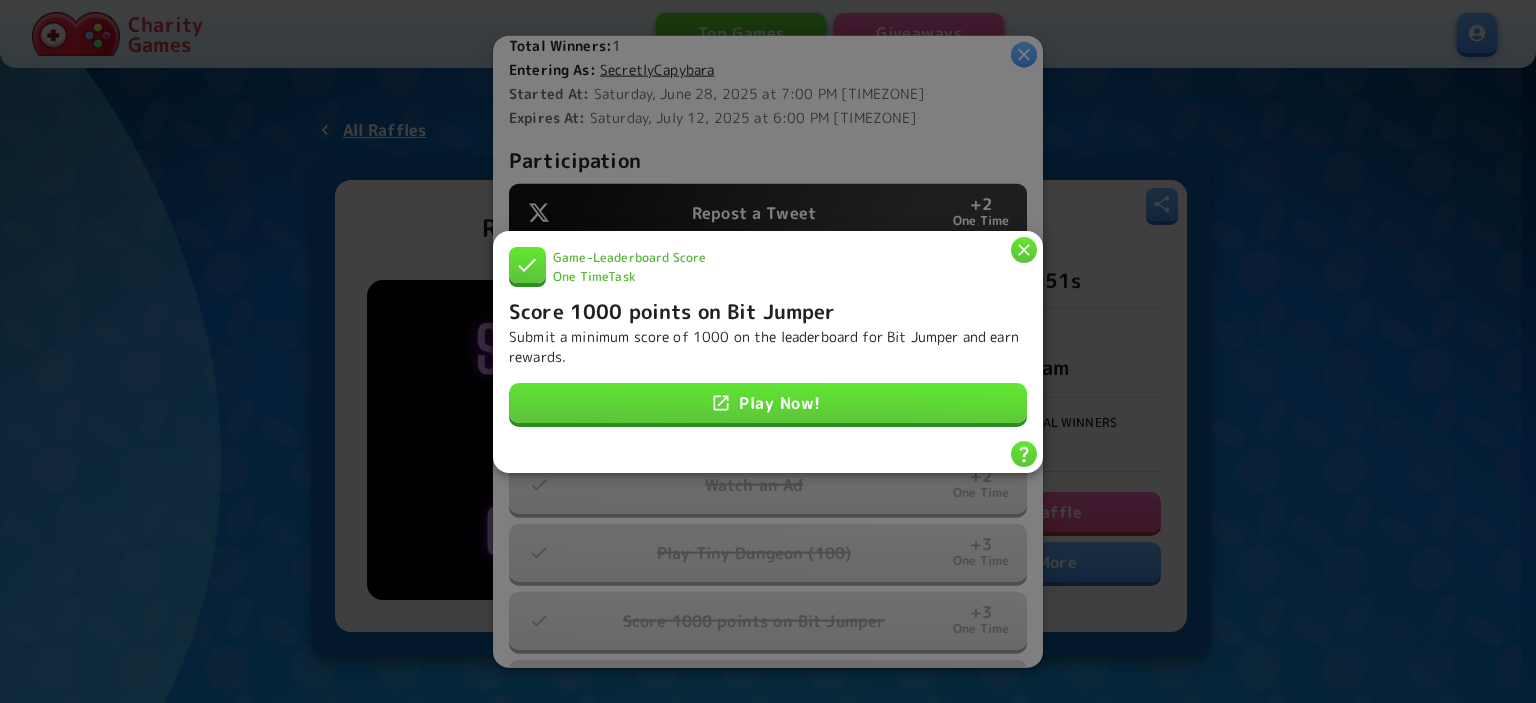 click at bounding box center [1024, 249] 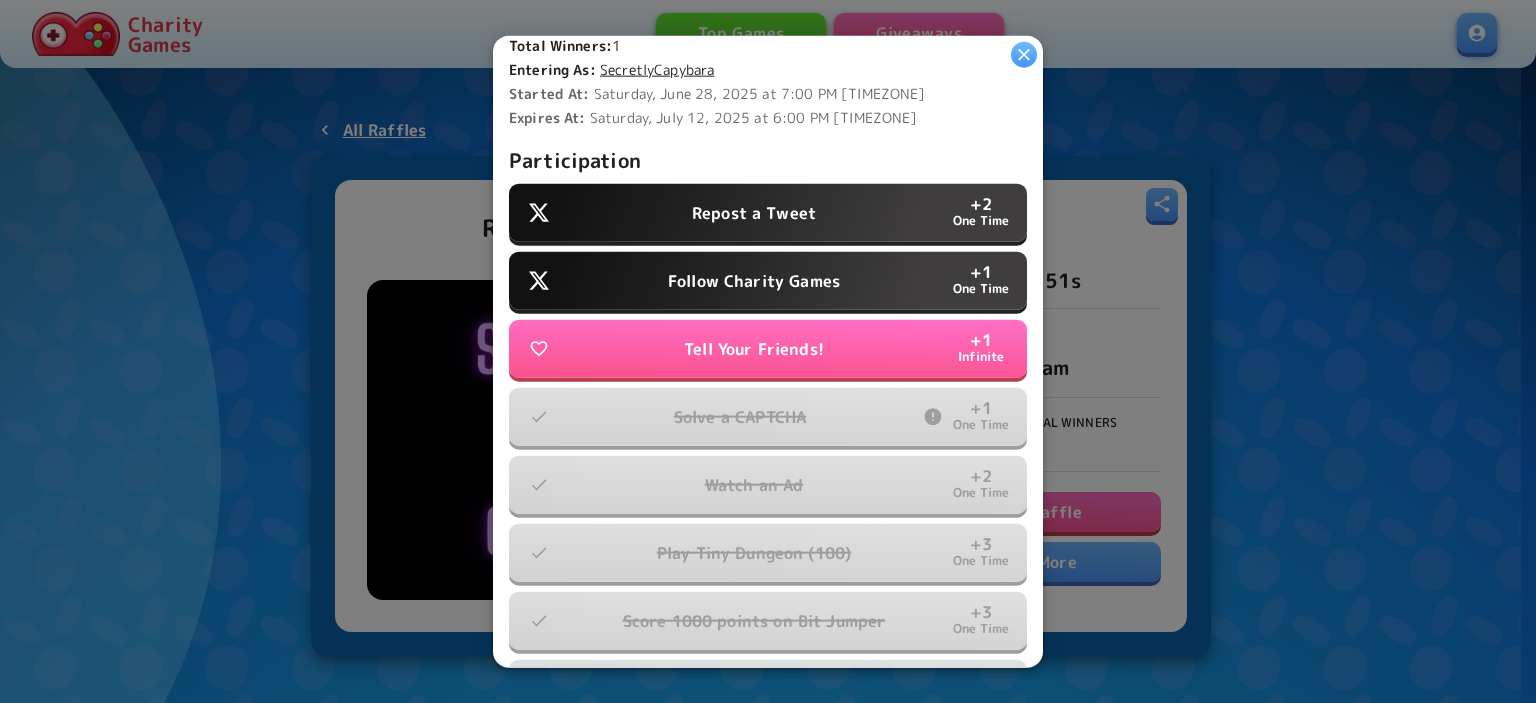 click on "Follow Charity Games" at bounding box center [754, 281] 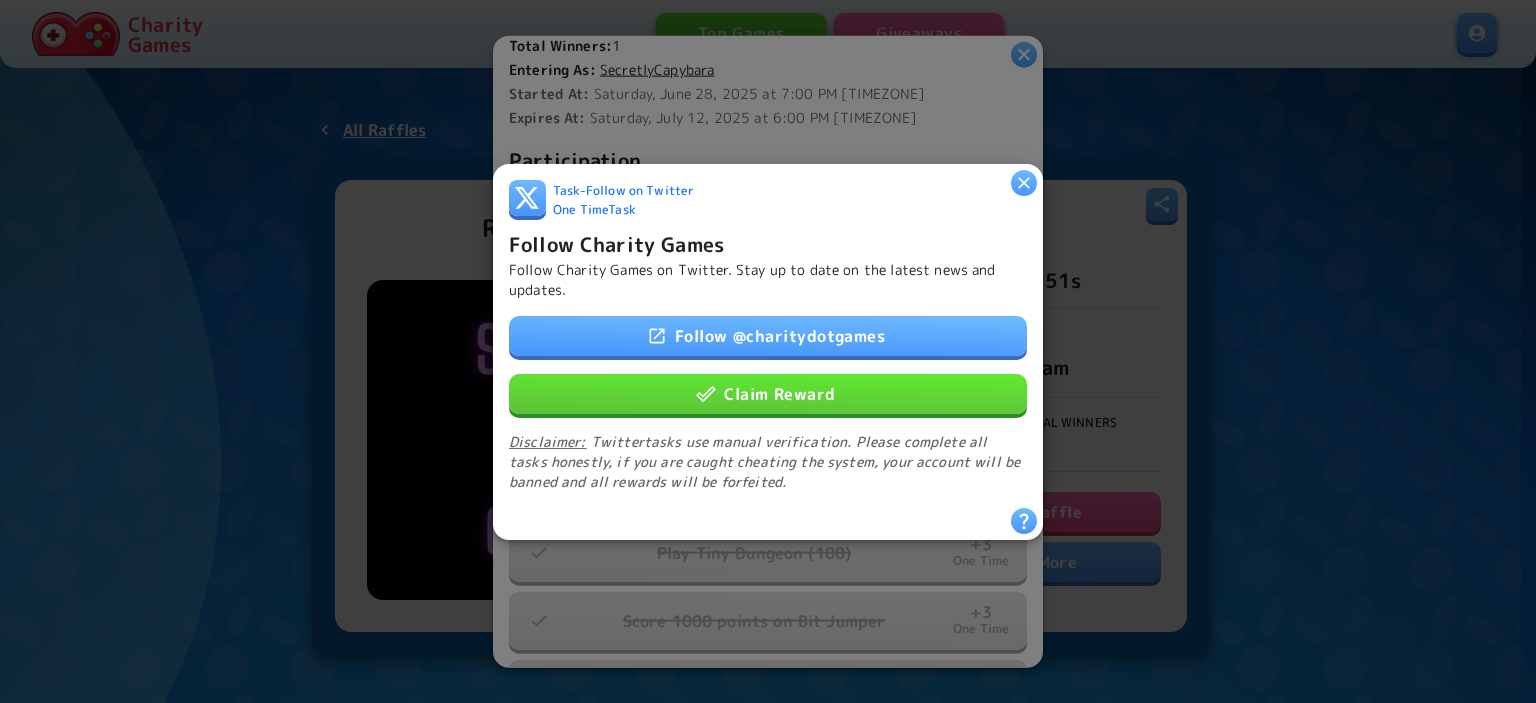 click on "Claim Reward" at bounding box center (768, 393) 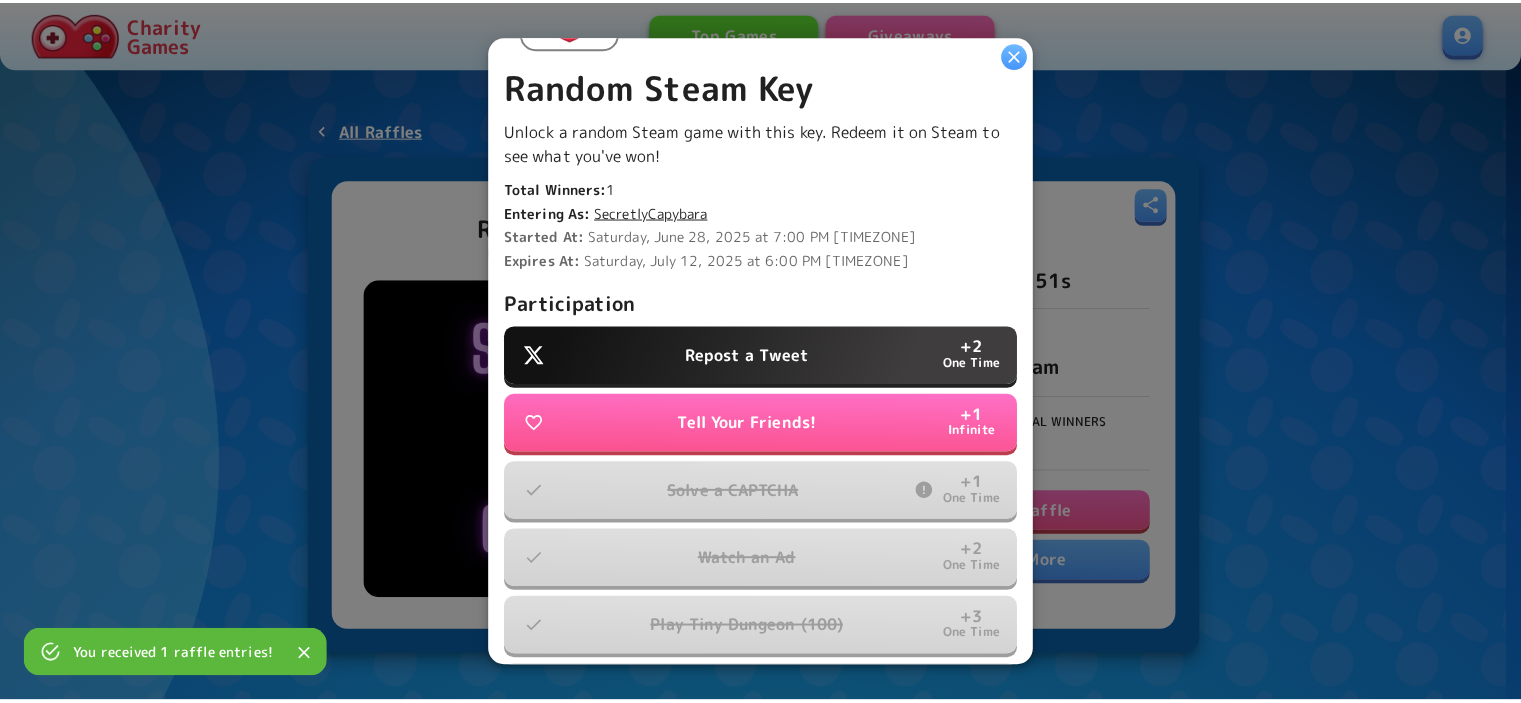 scroll, scrollTop: 373, scrollLeft: 0, axis: vertical 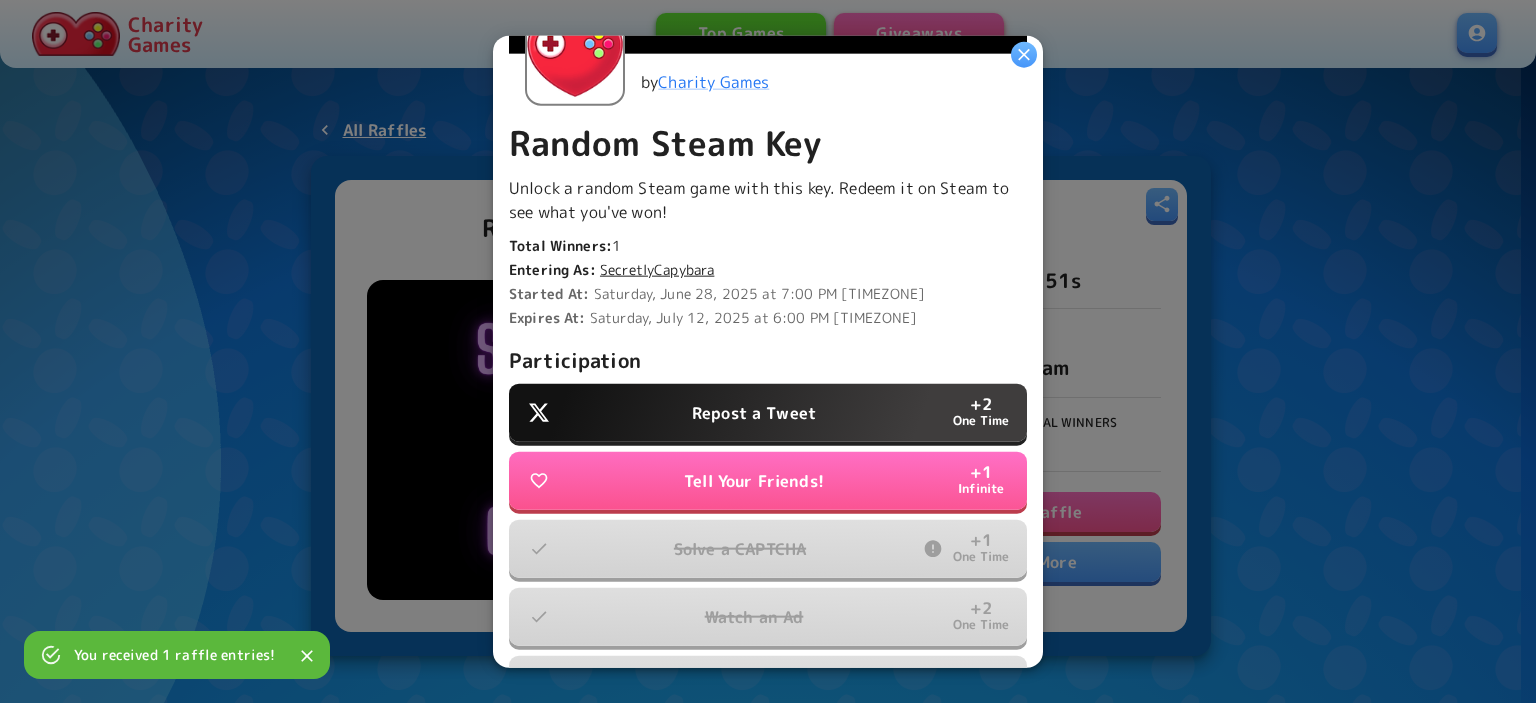 click at bounding box center (1024, 54) 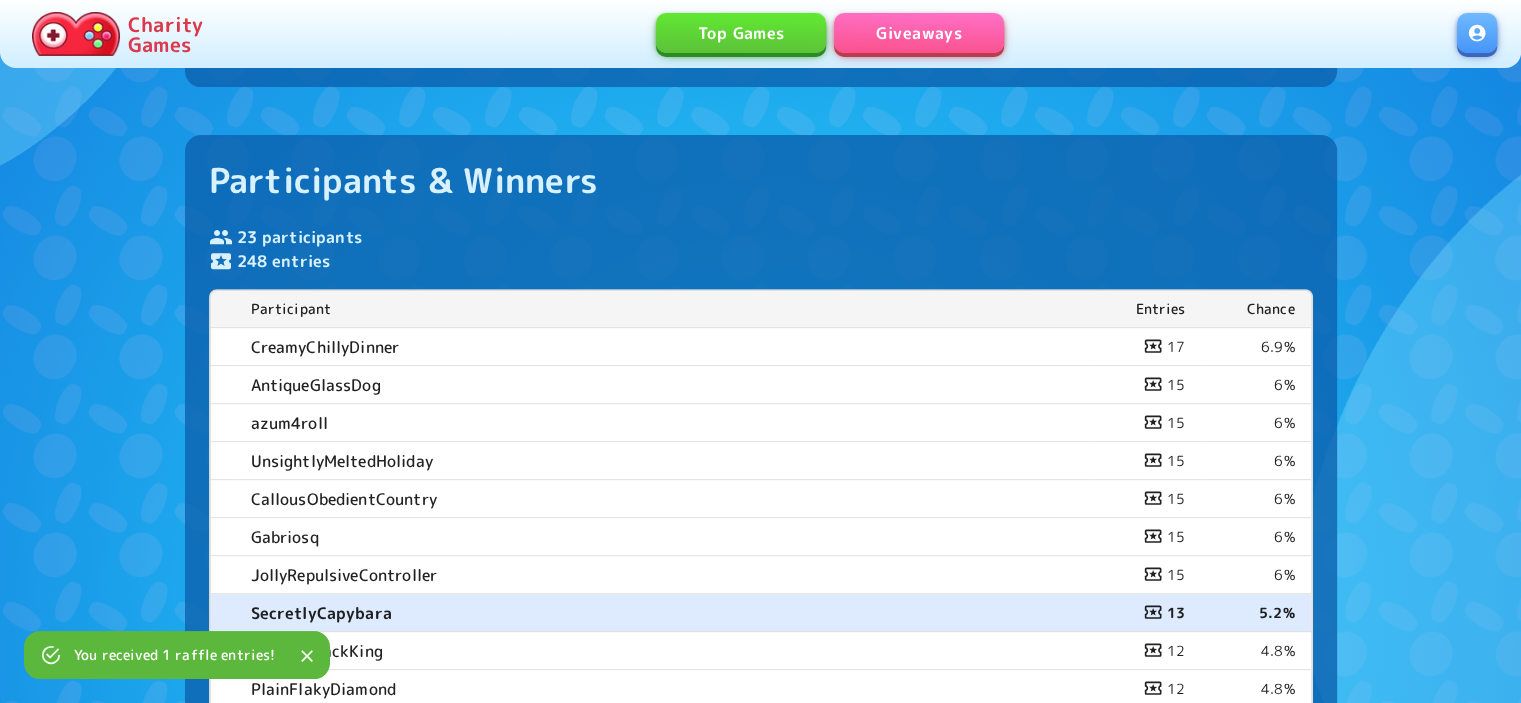scroll, scrollTop: 933, scrollLeft: 0, axis: vertical 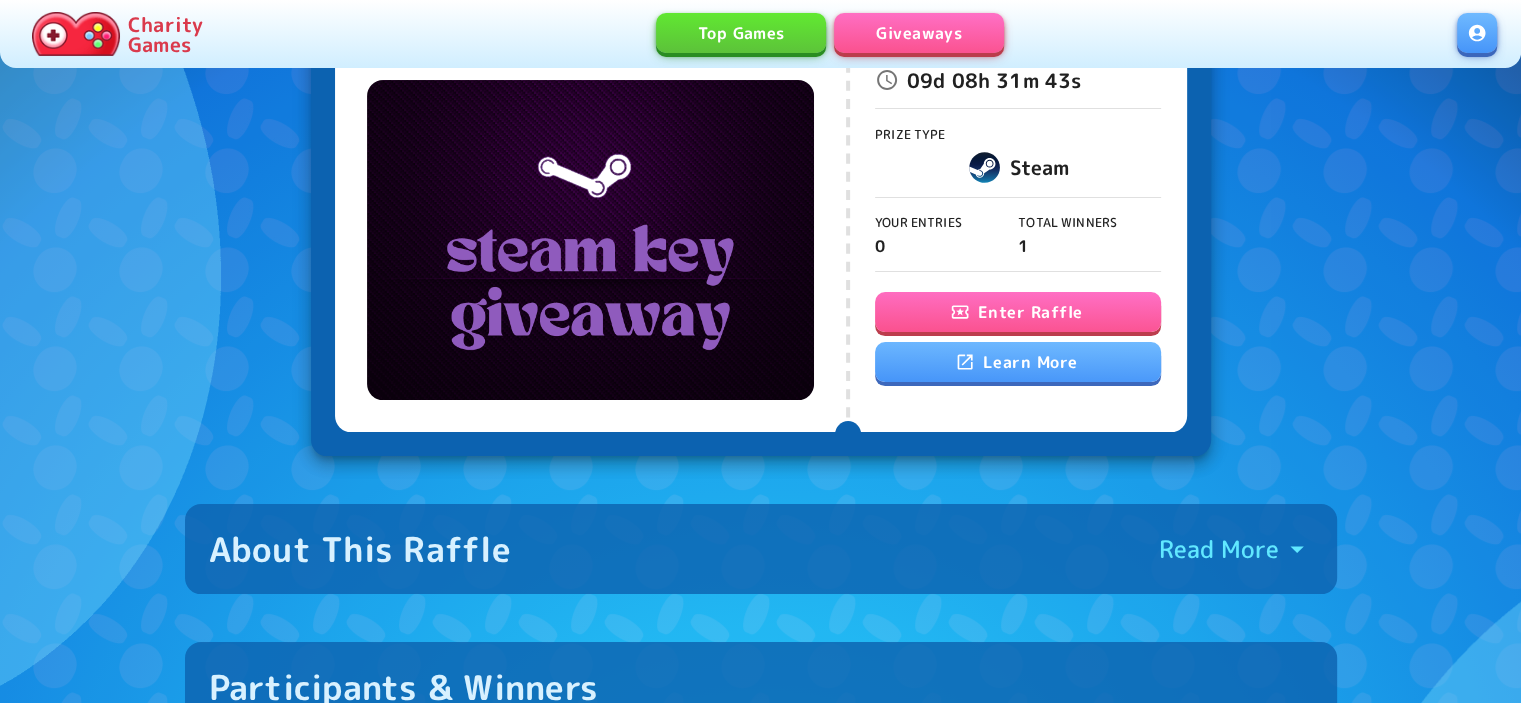 click on "Enter Raffle" at bounding box center (1018, 312) 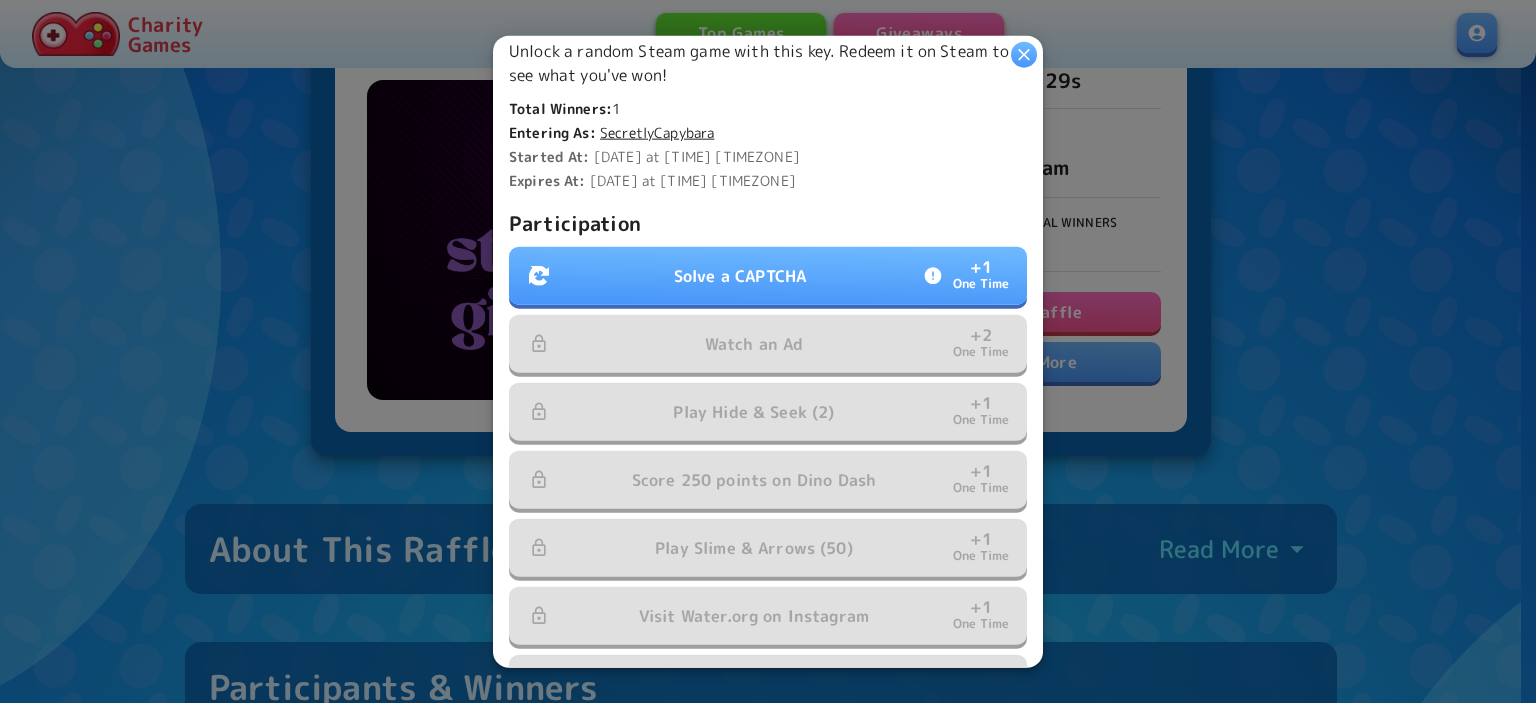 scroll, scrollTop: 533, scrollLeft: 0, axis: vertical 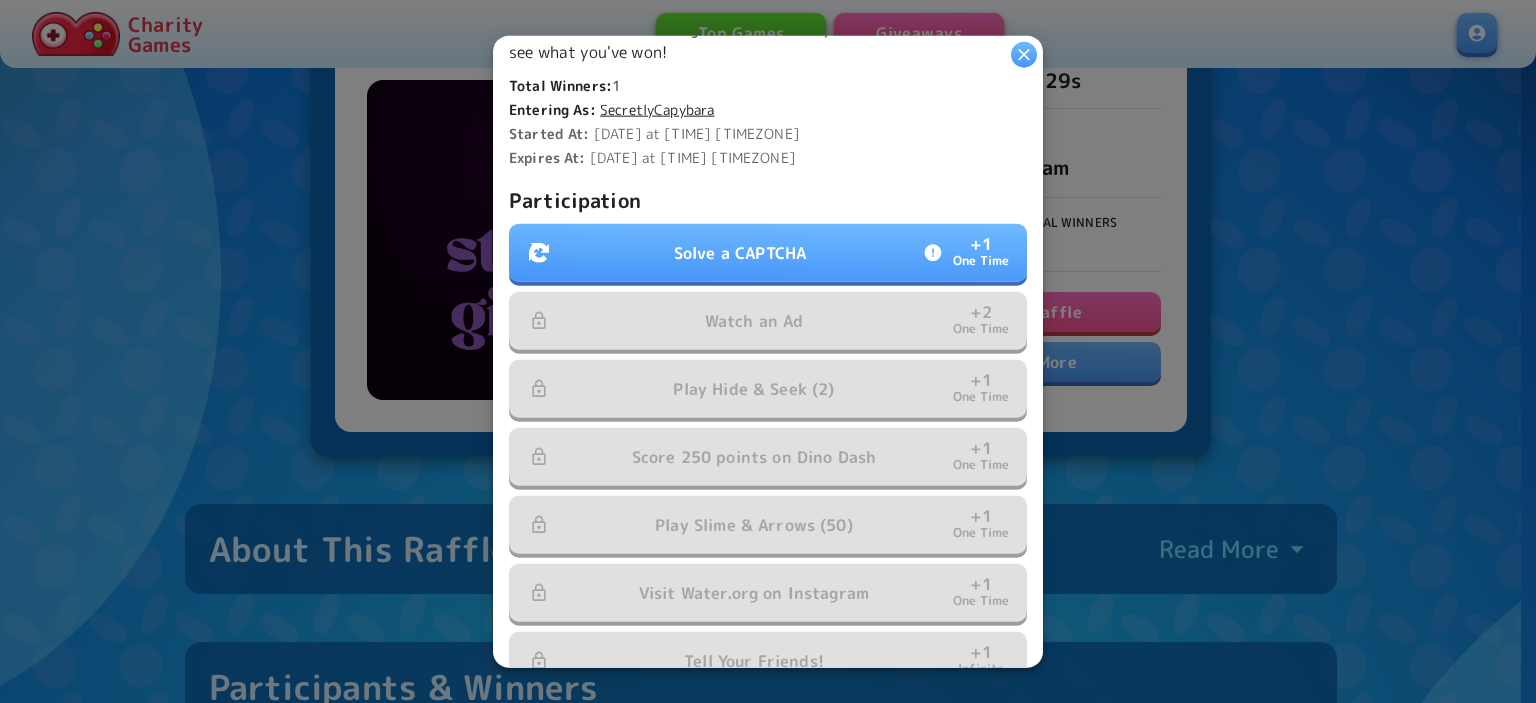 click on "Solve a CAPTCHA" at bounding box center (740, 253) 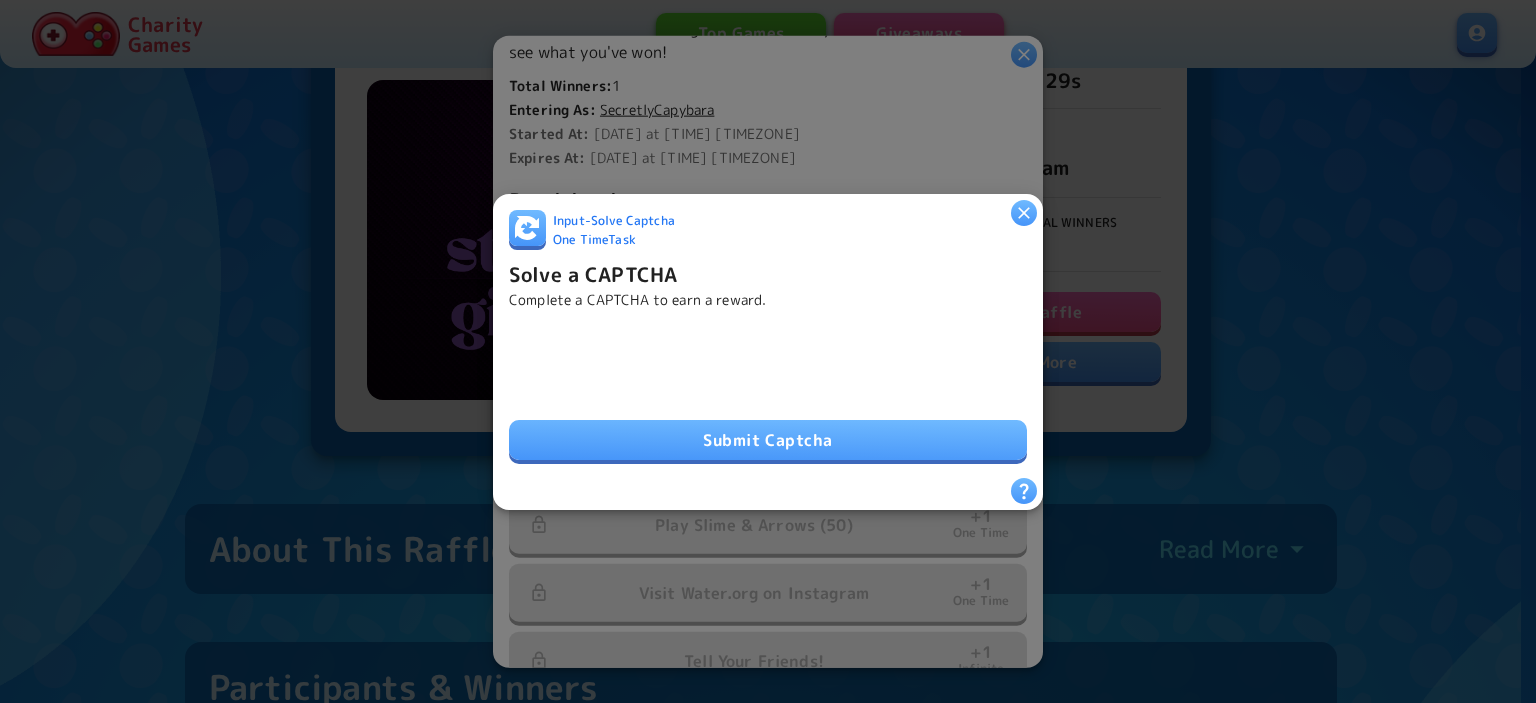 click on "Submit Captcha" at bounding box center (768, 440) 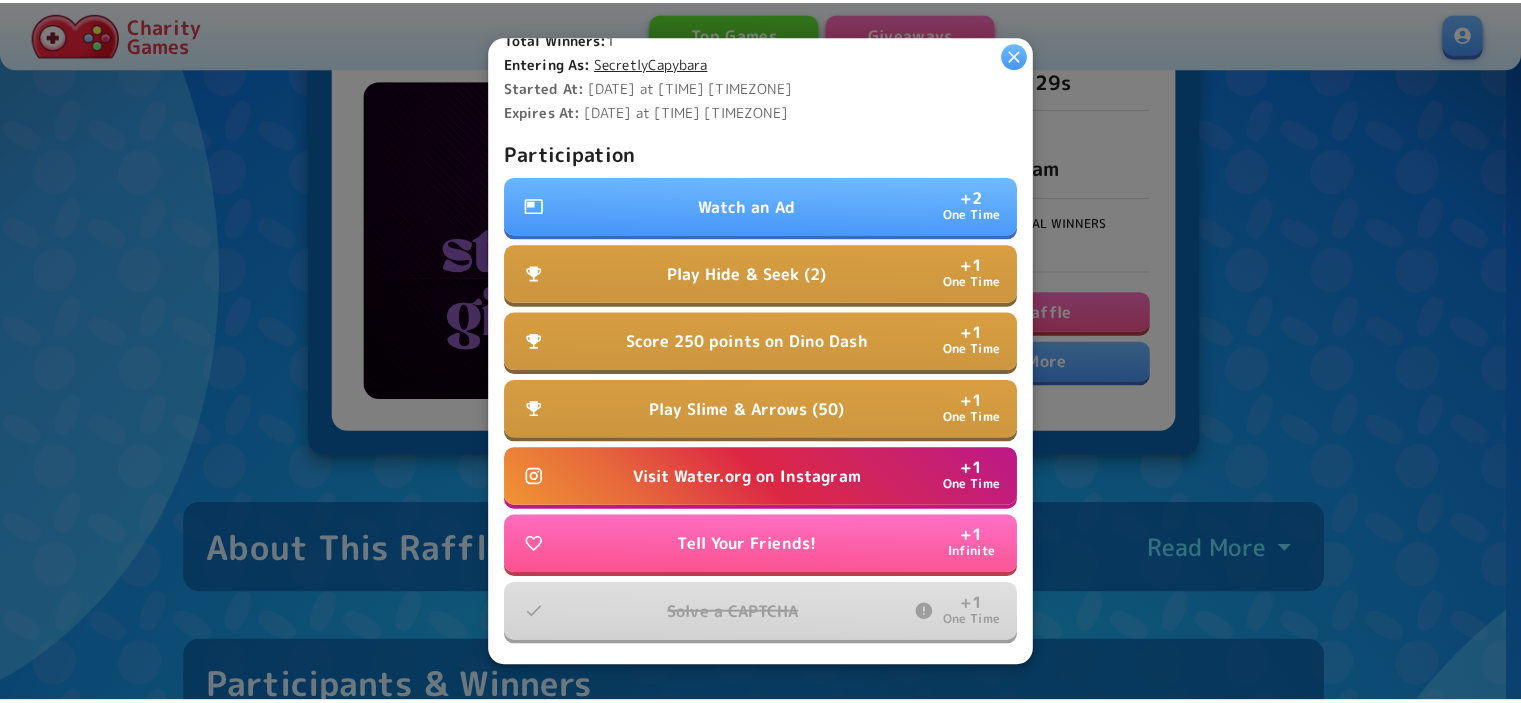 scroll, scrollTop: 600, scrollLeft: 0, axis: vertical 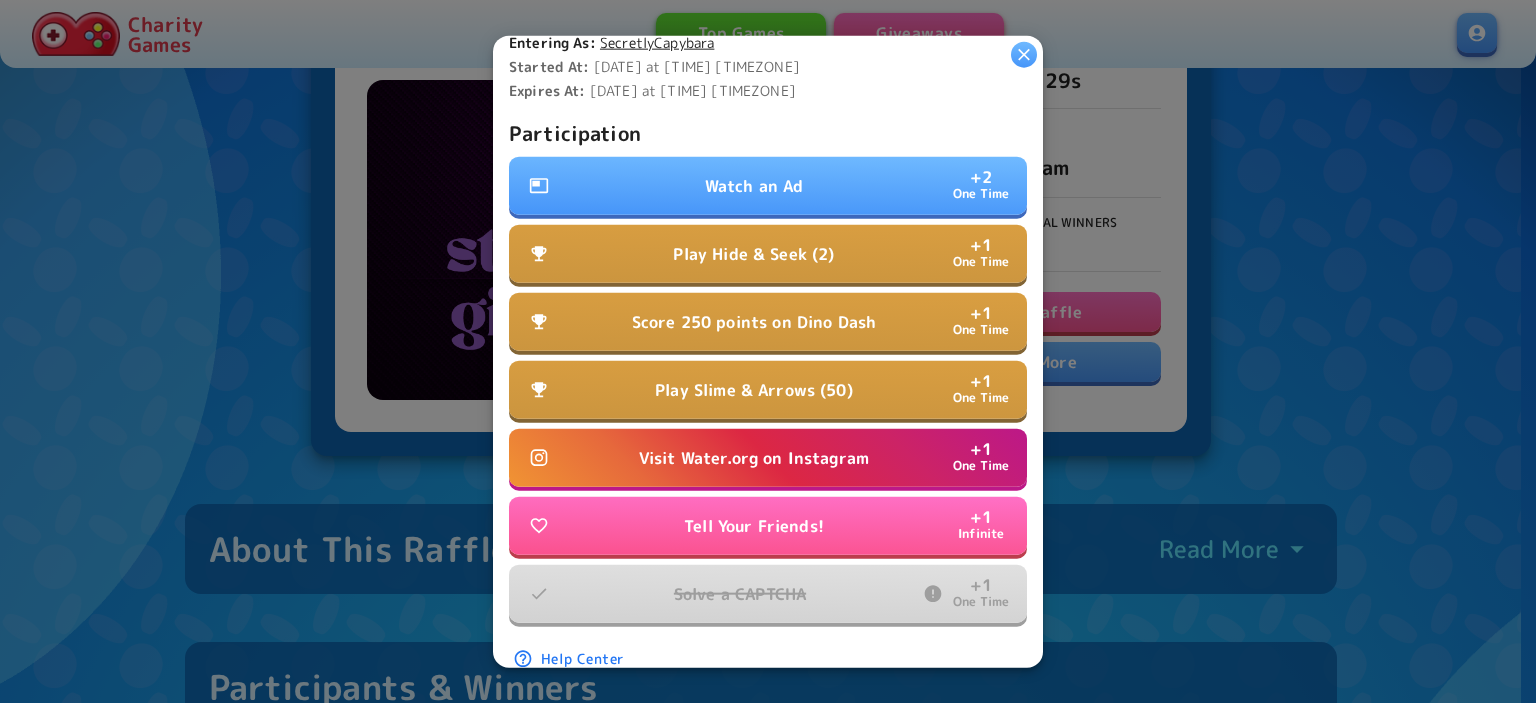 click on "Visit Water.org on Instagram" at bounding box center (754, 458) 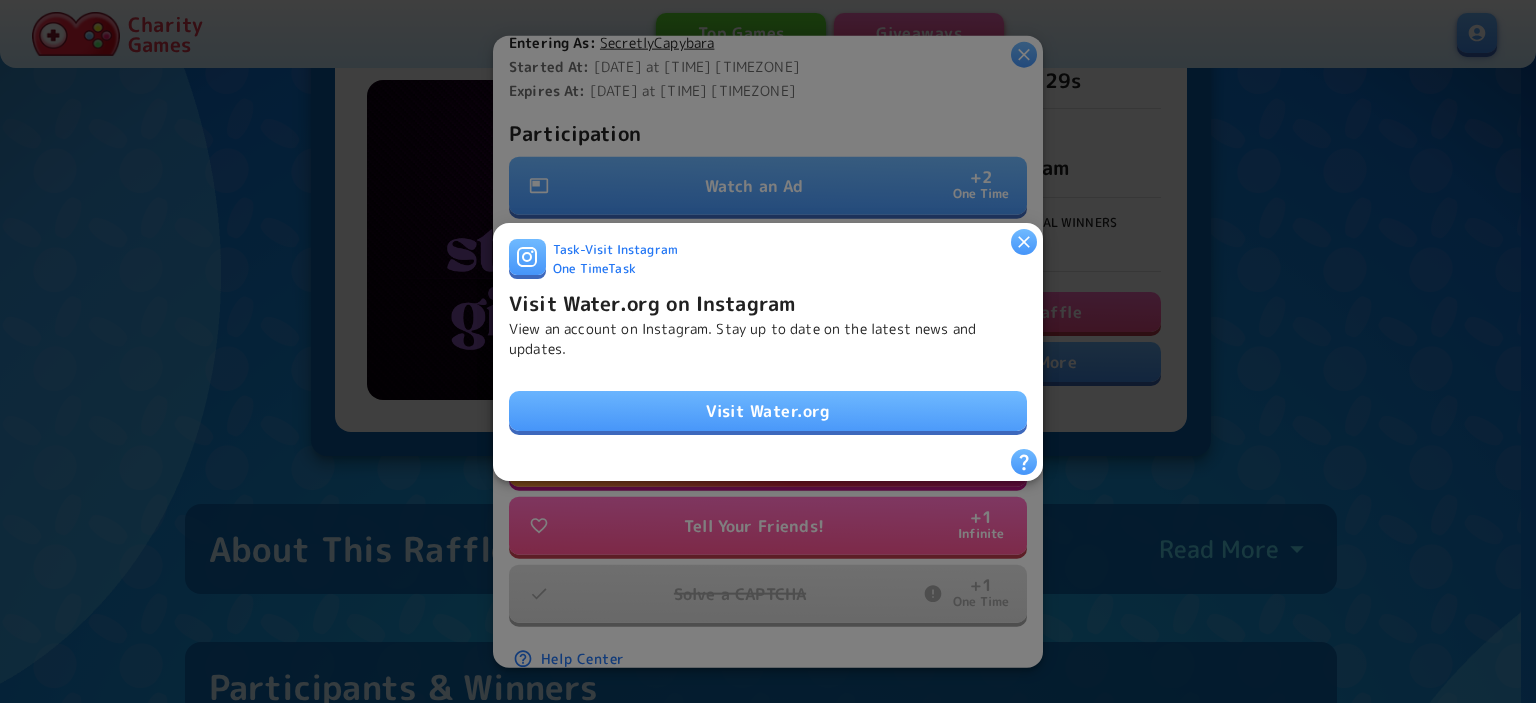 click on "Visit Water.org" at bounding box center (768, 411) 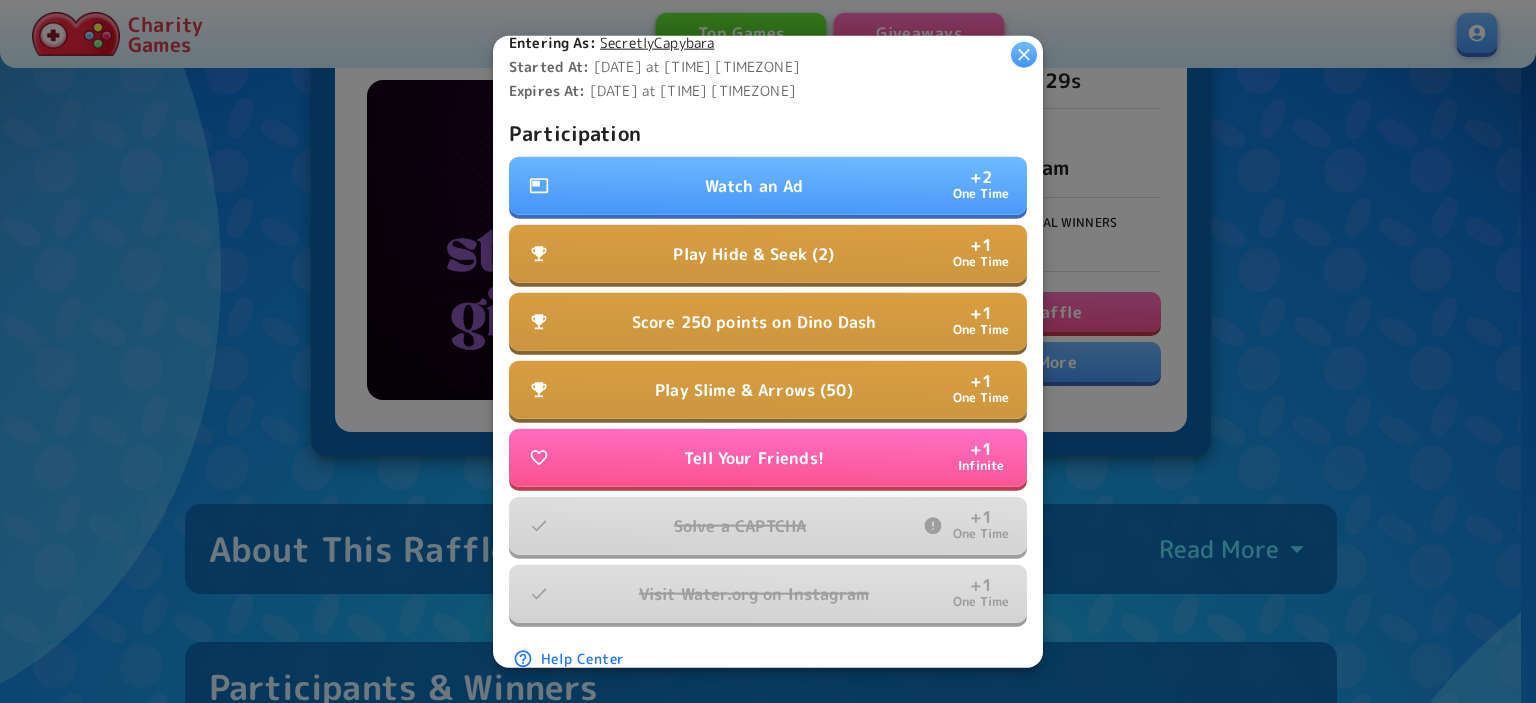 click on "Play Hide & Seek (2)" at bounding box center (753, 254) 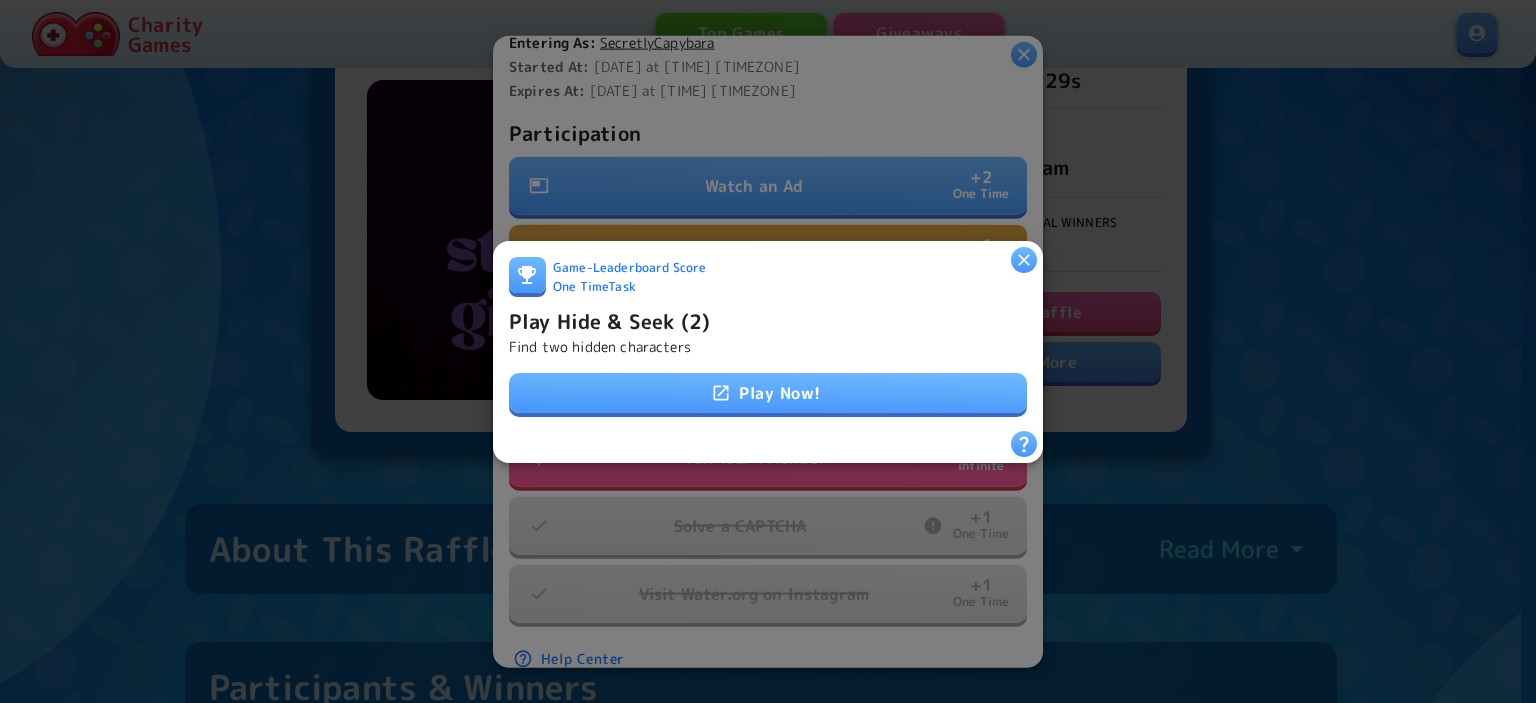 click on "Play Now!" at bounding box center [768, 393] 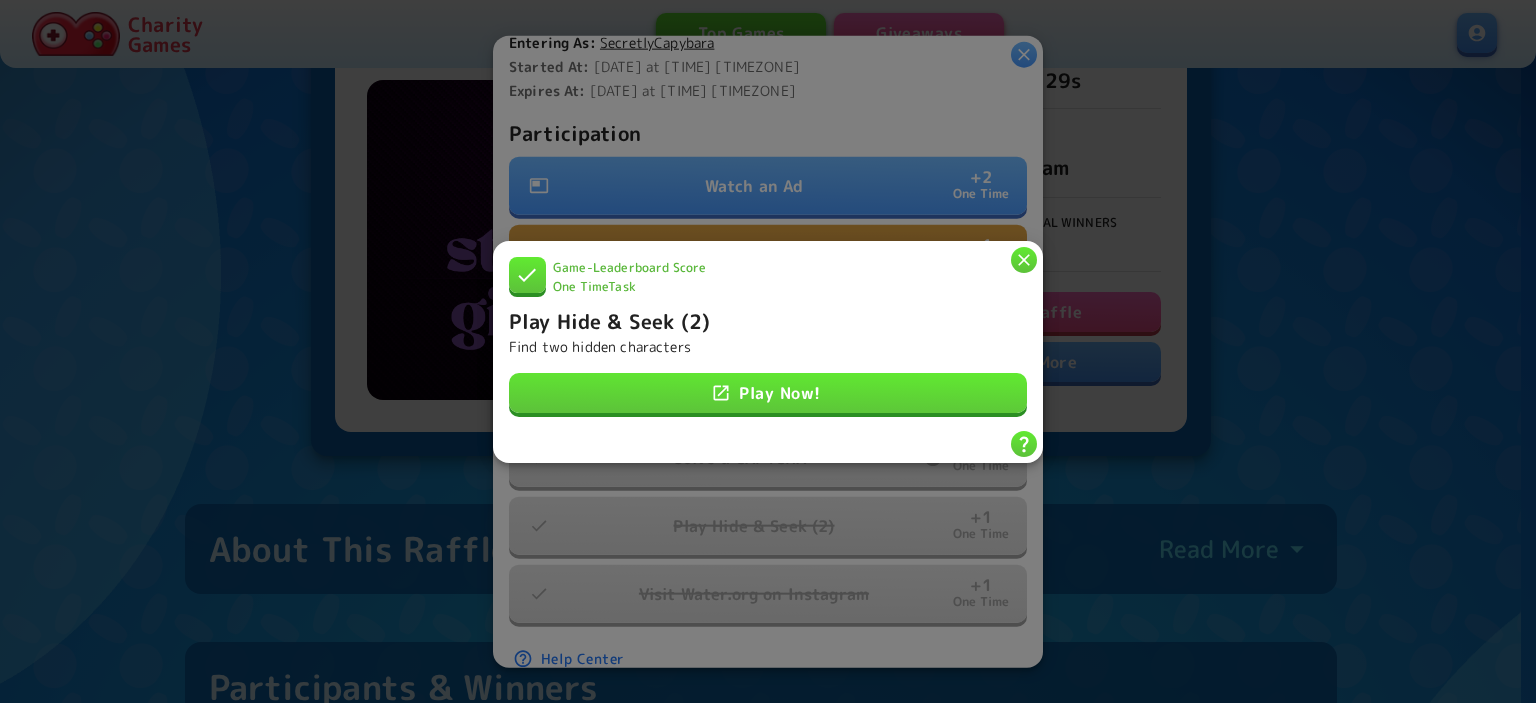 click at bounding box center [1024, 260] 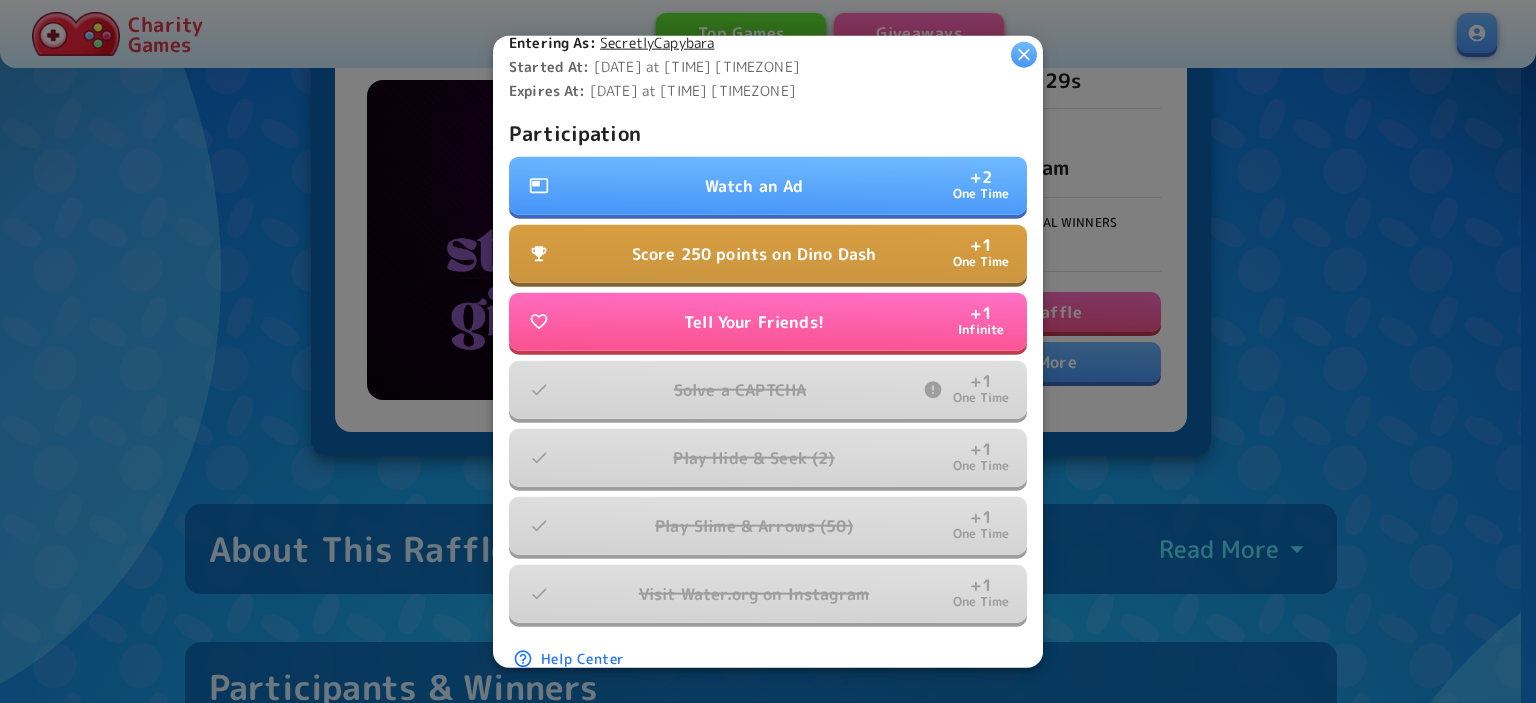 click on "Score 250 points on Dino Dash" at bounding box center [754, 254] 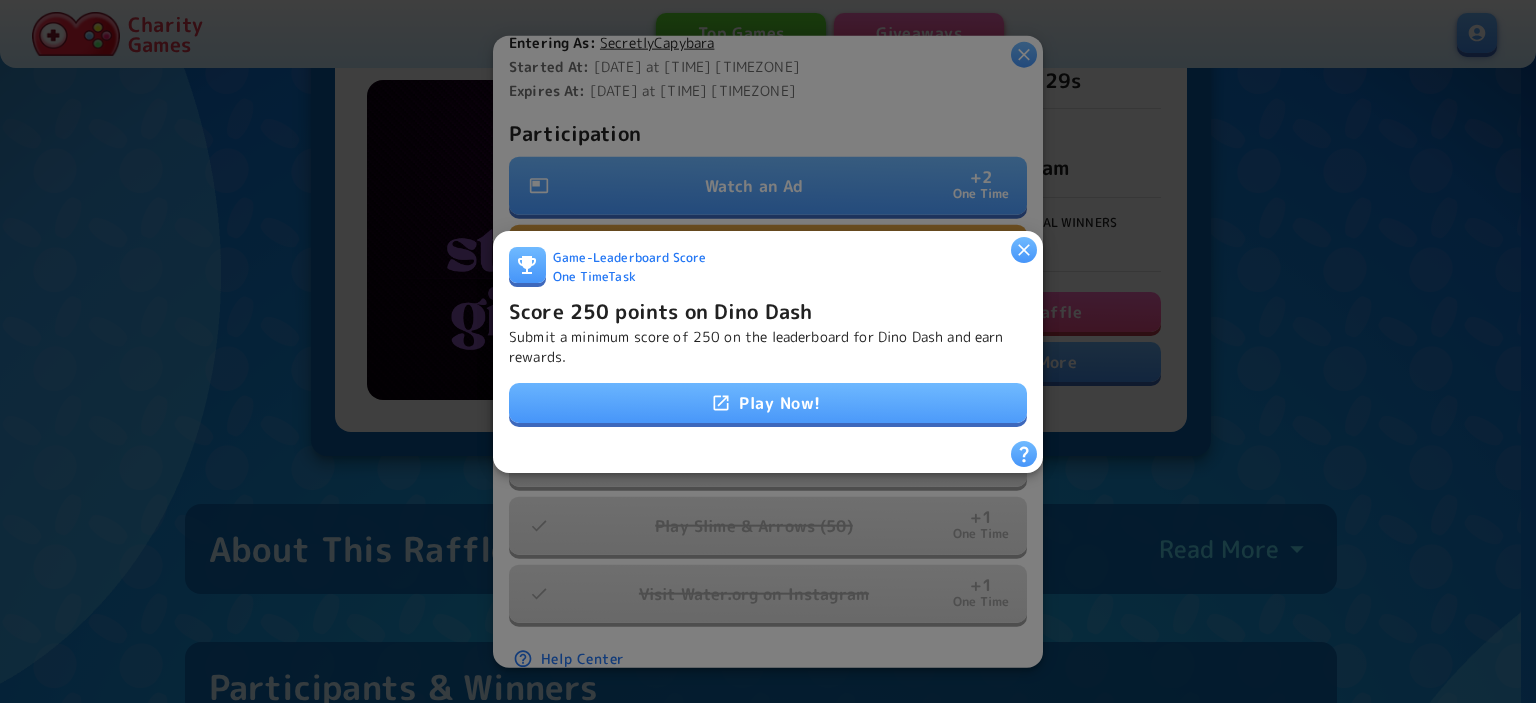 click on "Play Now!" at bounding box center [768, 403] 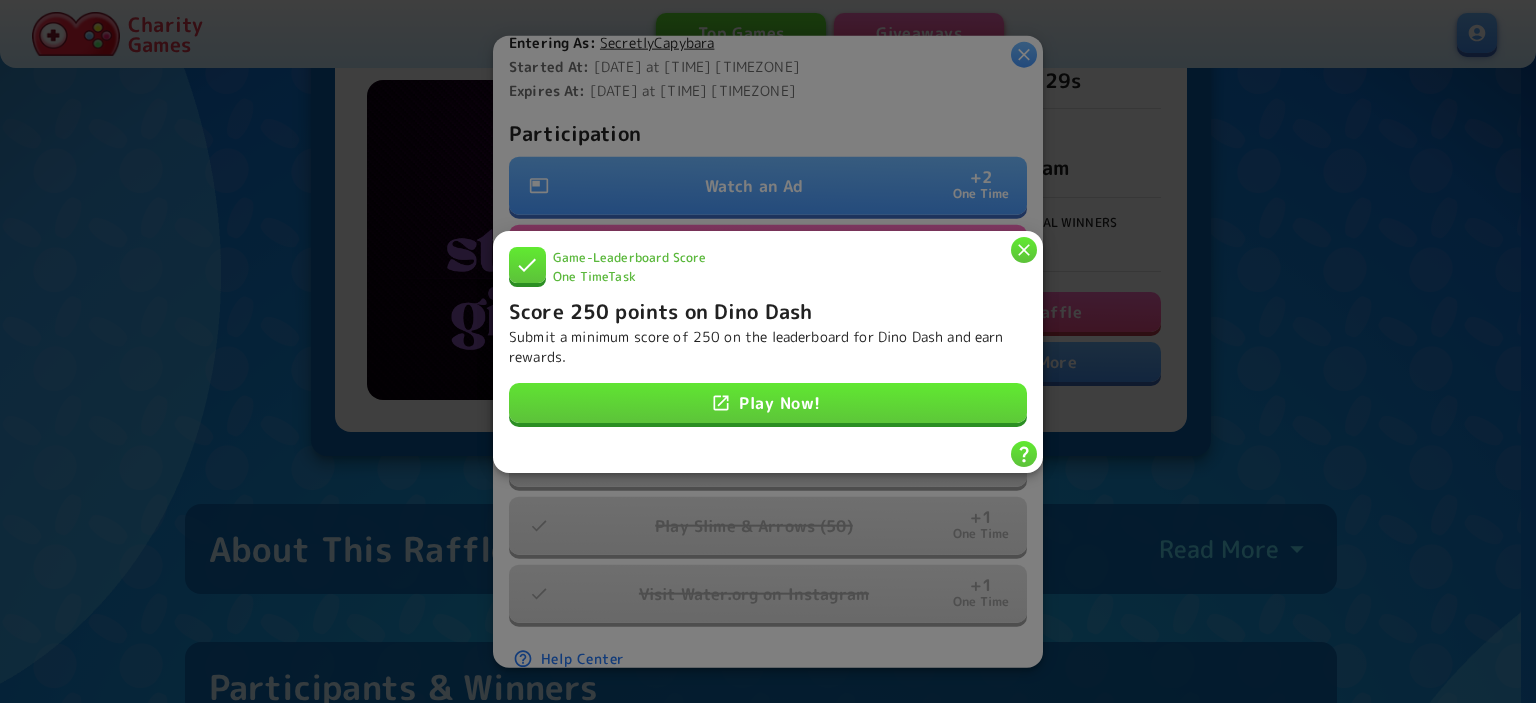 drag, startPoint x: 776, startPoint y: 443, endPoint x: 827, endPoint y: 438, distance: 51.24451 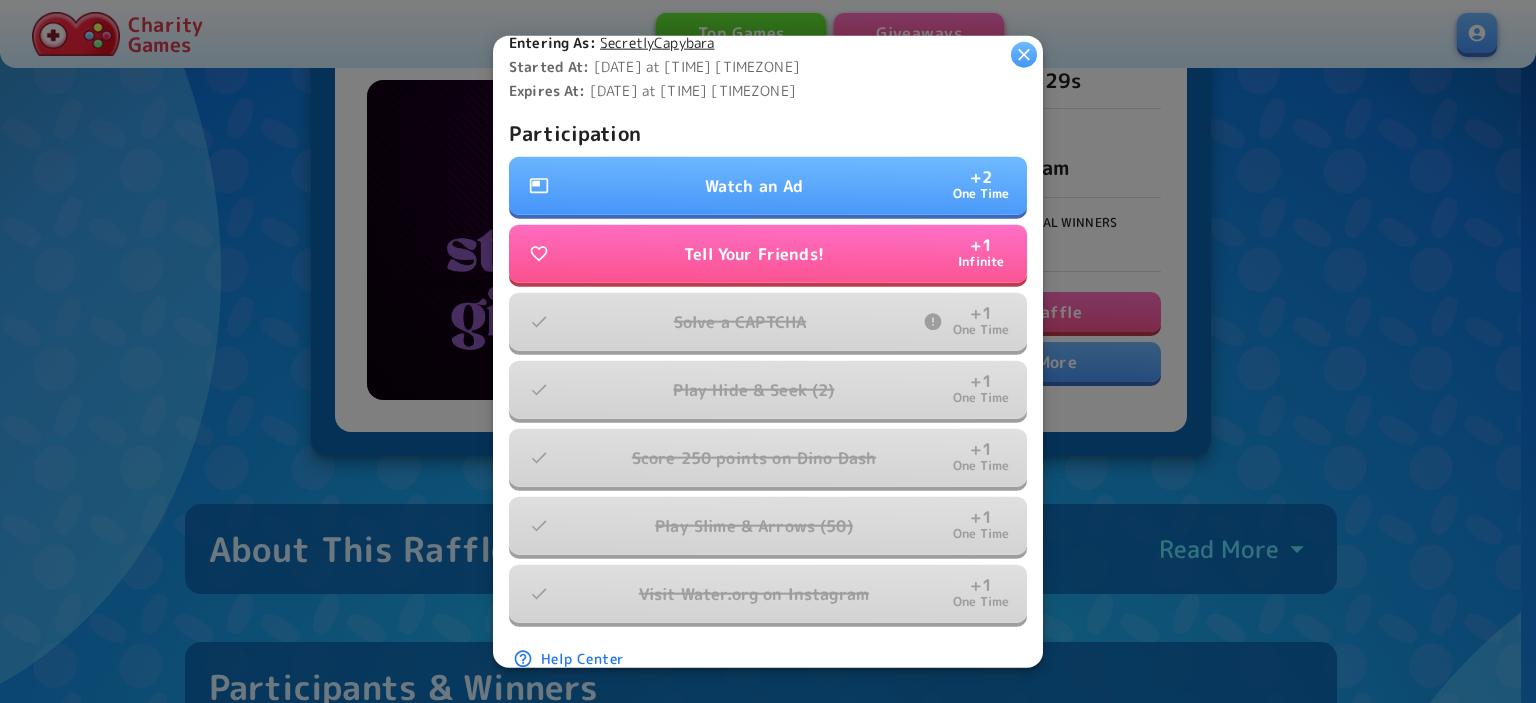click on "Participation" at bounding box center (768, 133) 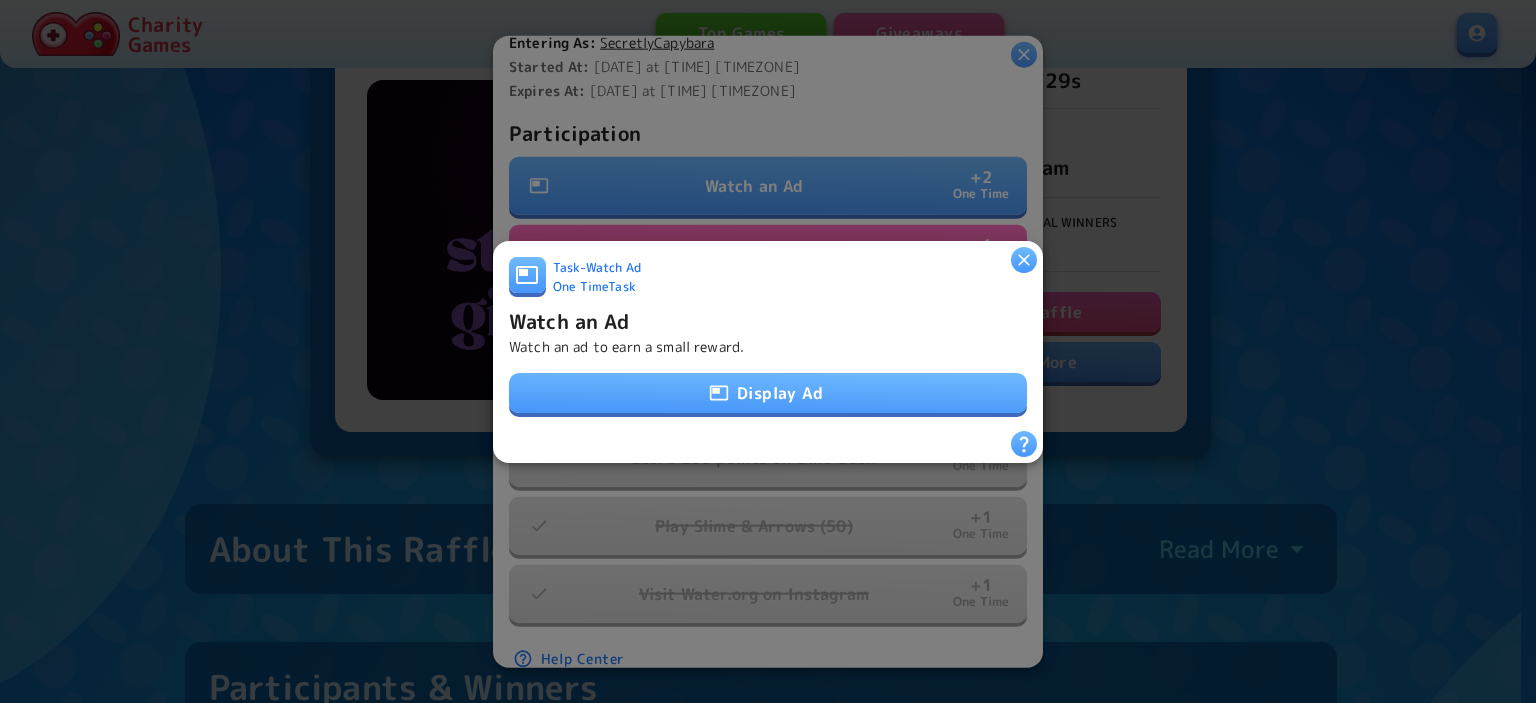 click at bounding box center (719, 393) 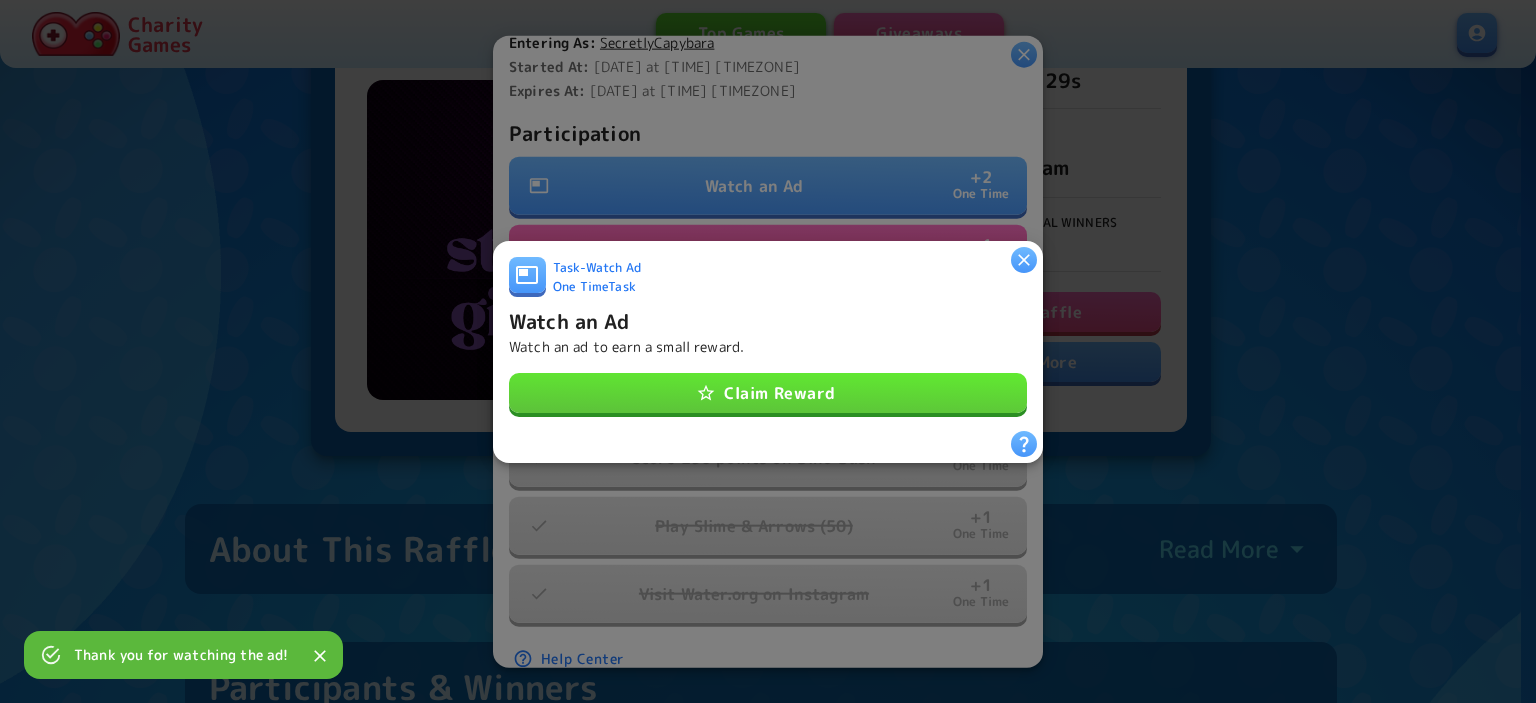 click on "Claim Reward" at bounding box center [768, 393] 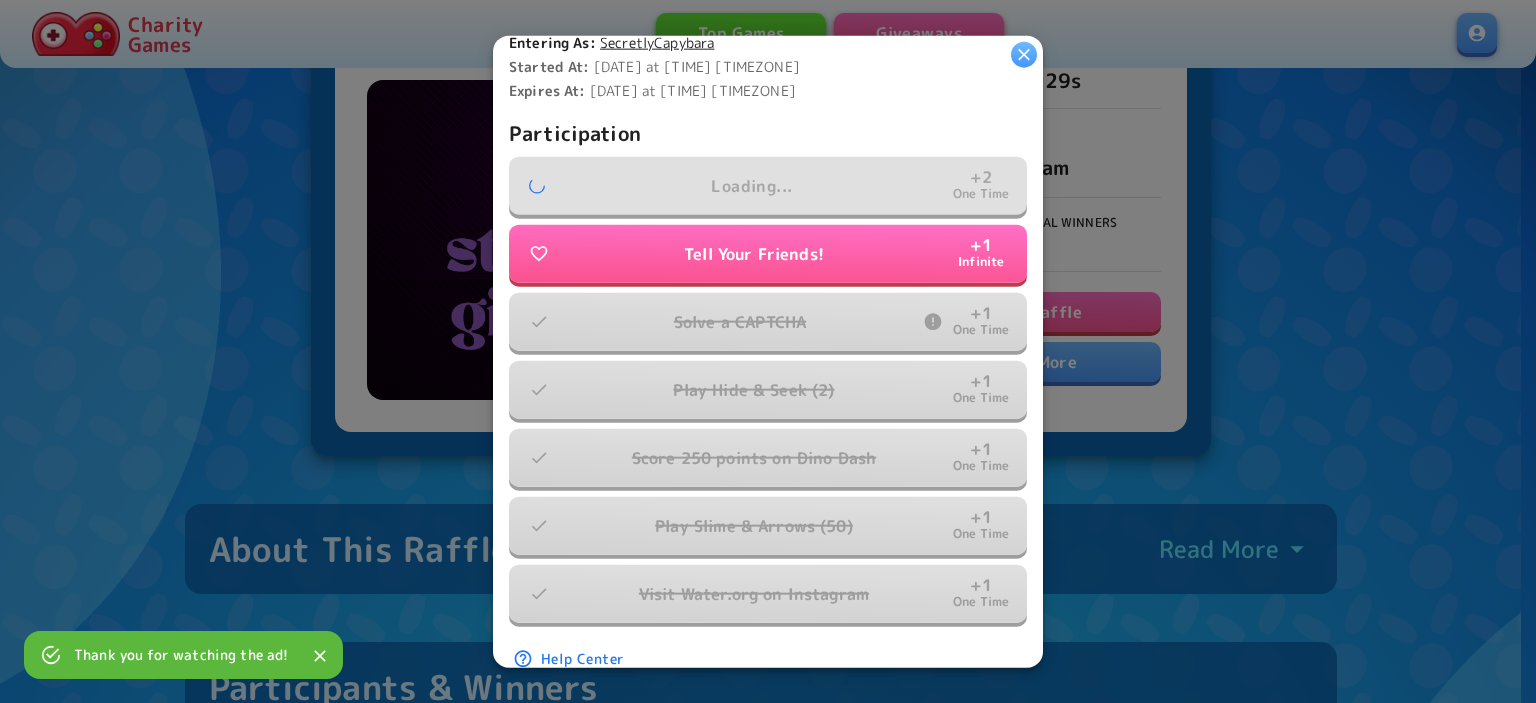 click at bounding box center (1024, 54) 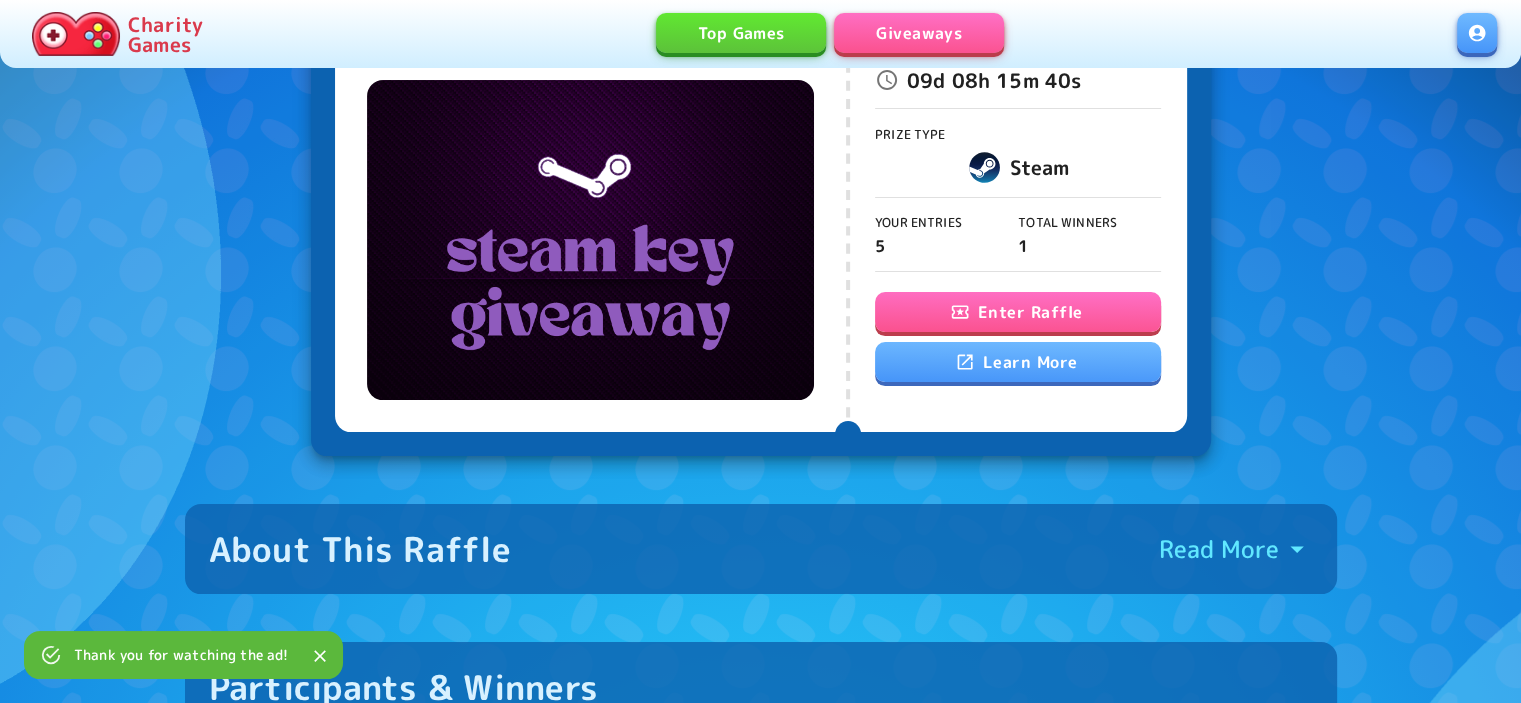 click on "Giveaways" at bounding box center [919, 33] 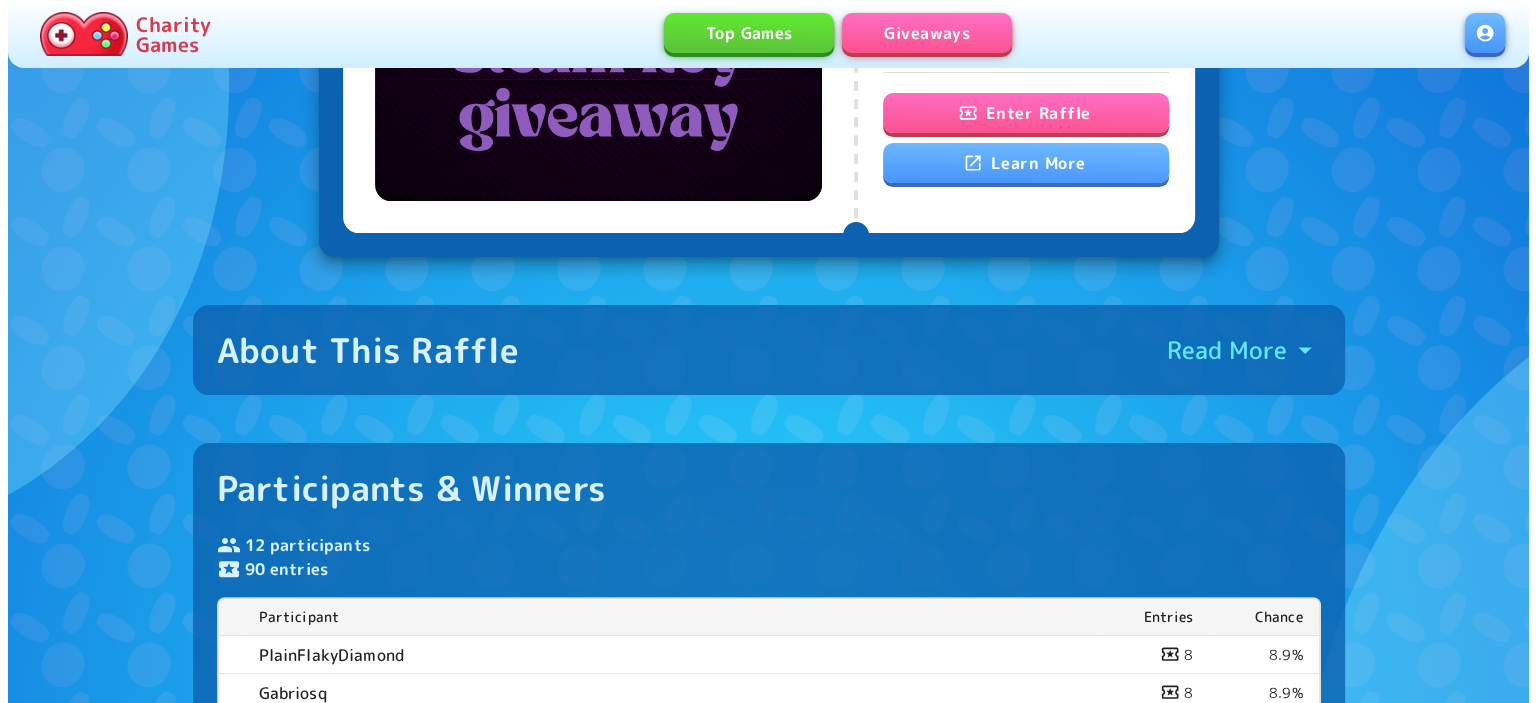 scroll, scrollTop: 400, scrollLeft: 0, axis: vertical 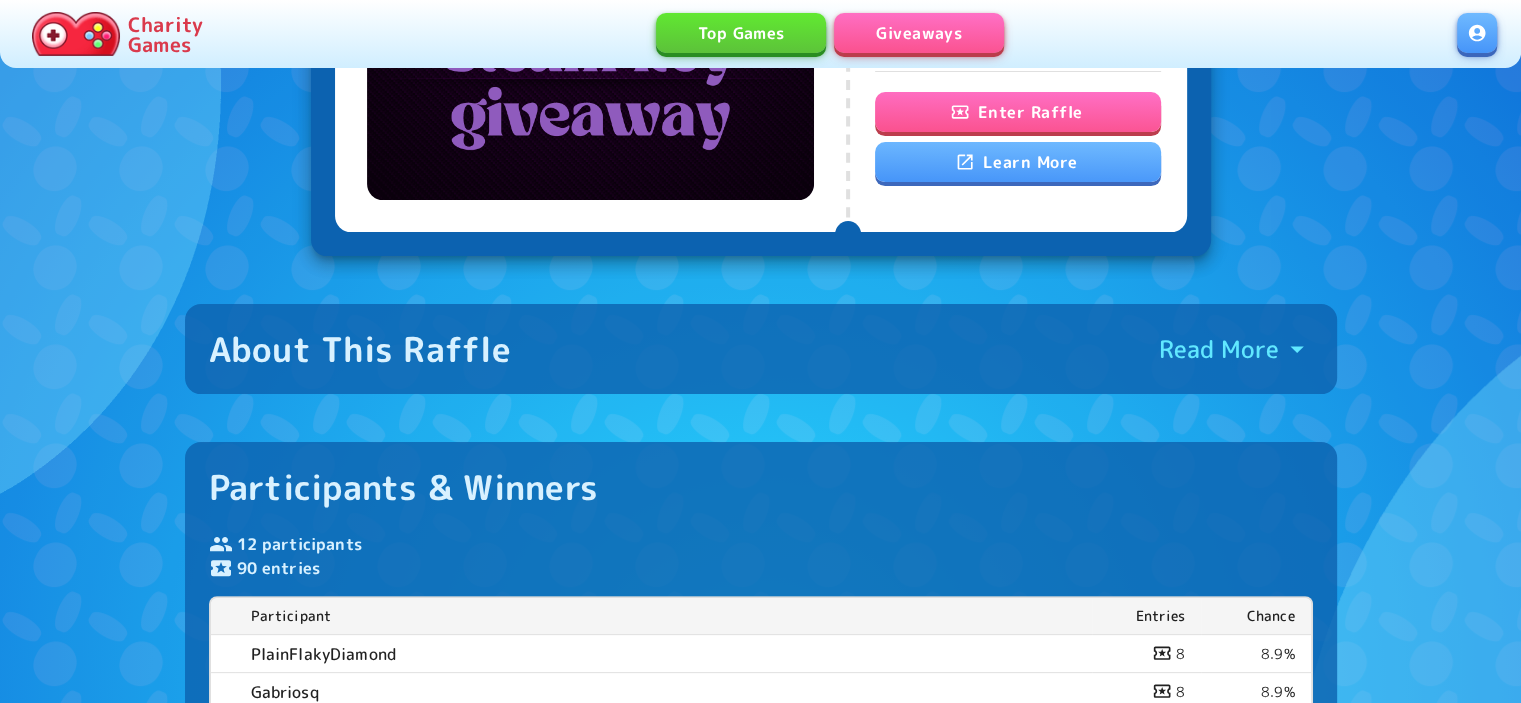 click on "Enter Raffle" at bounding box center [1018, 112] 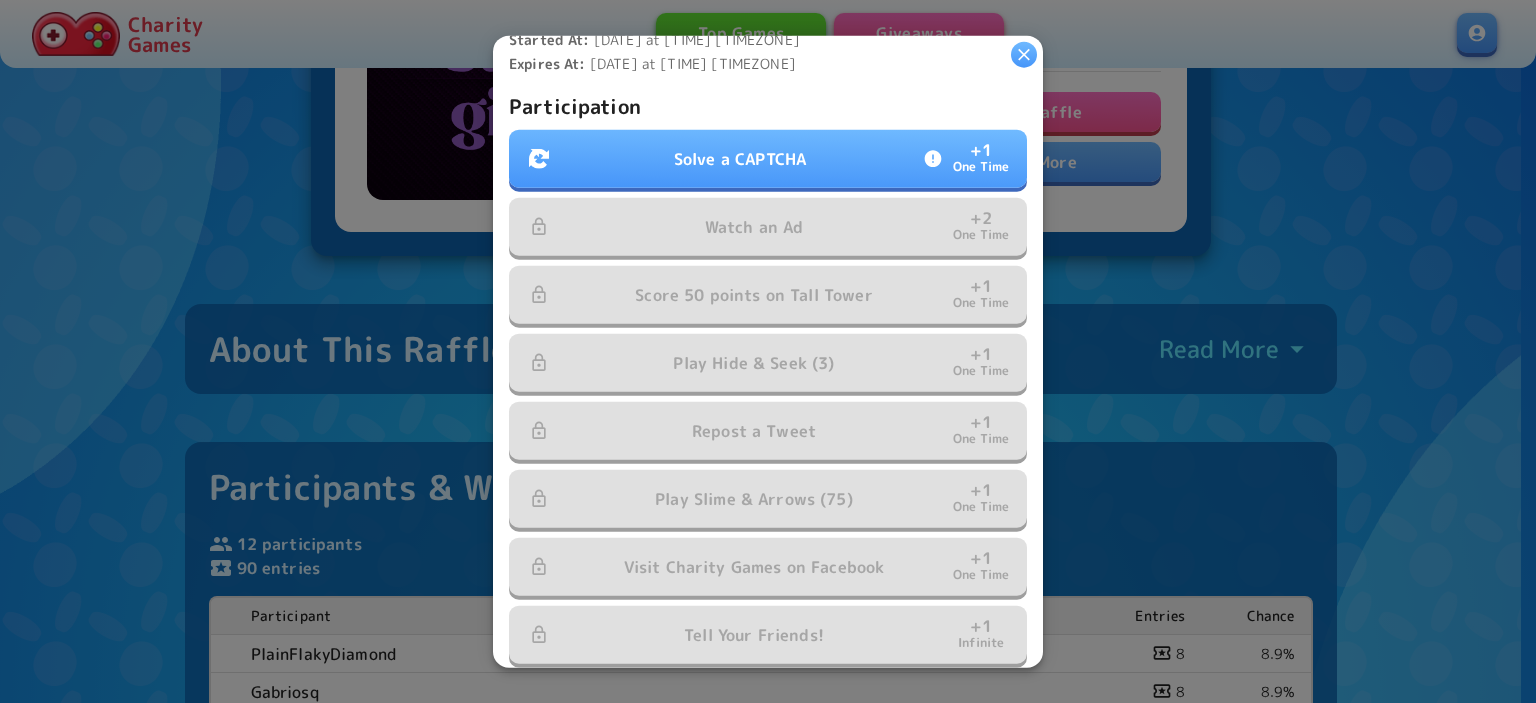scroll, scrollTop: 440, scrollLeft: 0, axis: vertical 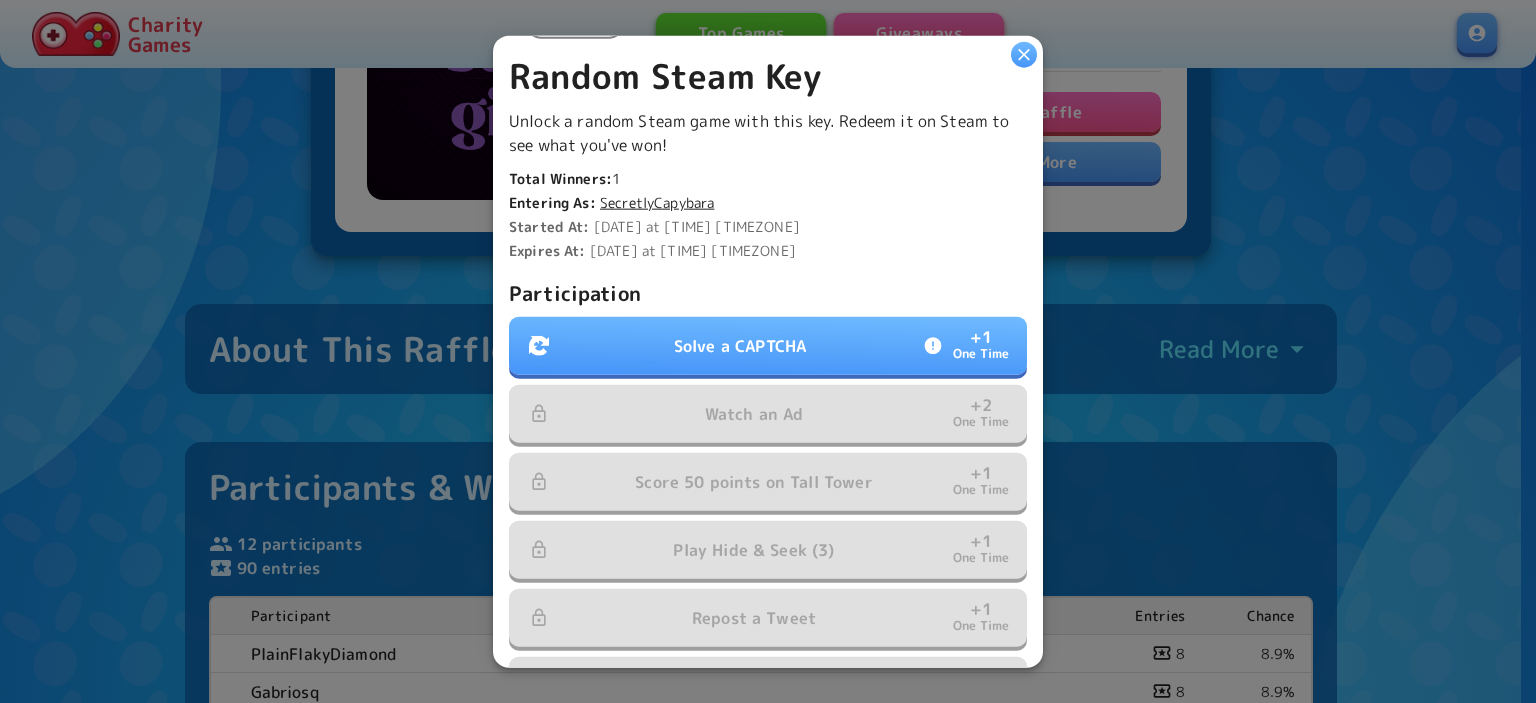 click on "Solve a CAPTCHA + 1 One Time" at bounding box center [768, 346] 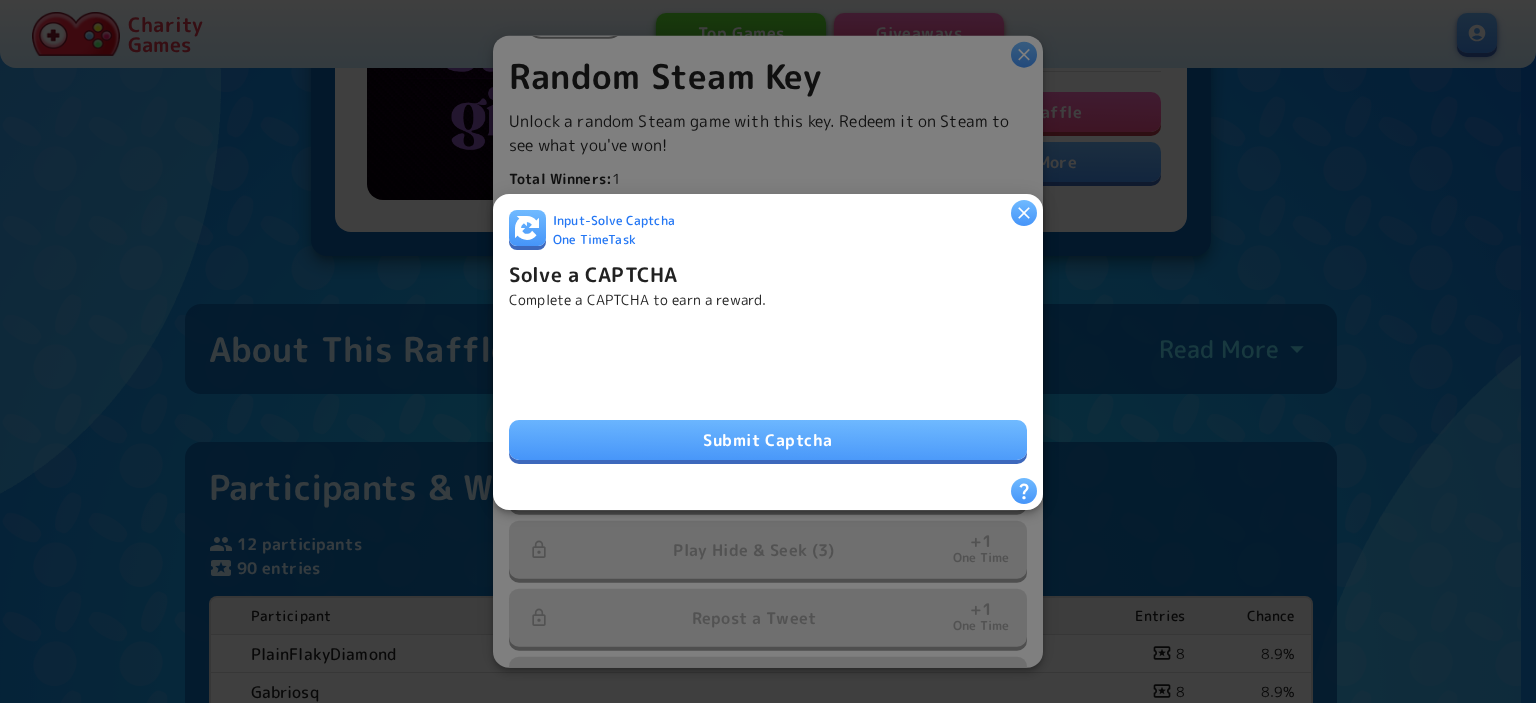 click on "Submit Captcha" at bounding box center (768, 440) 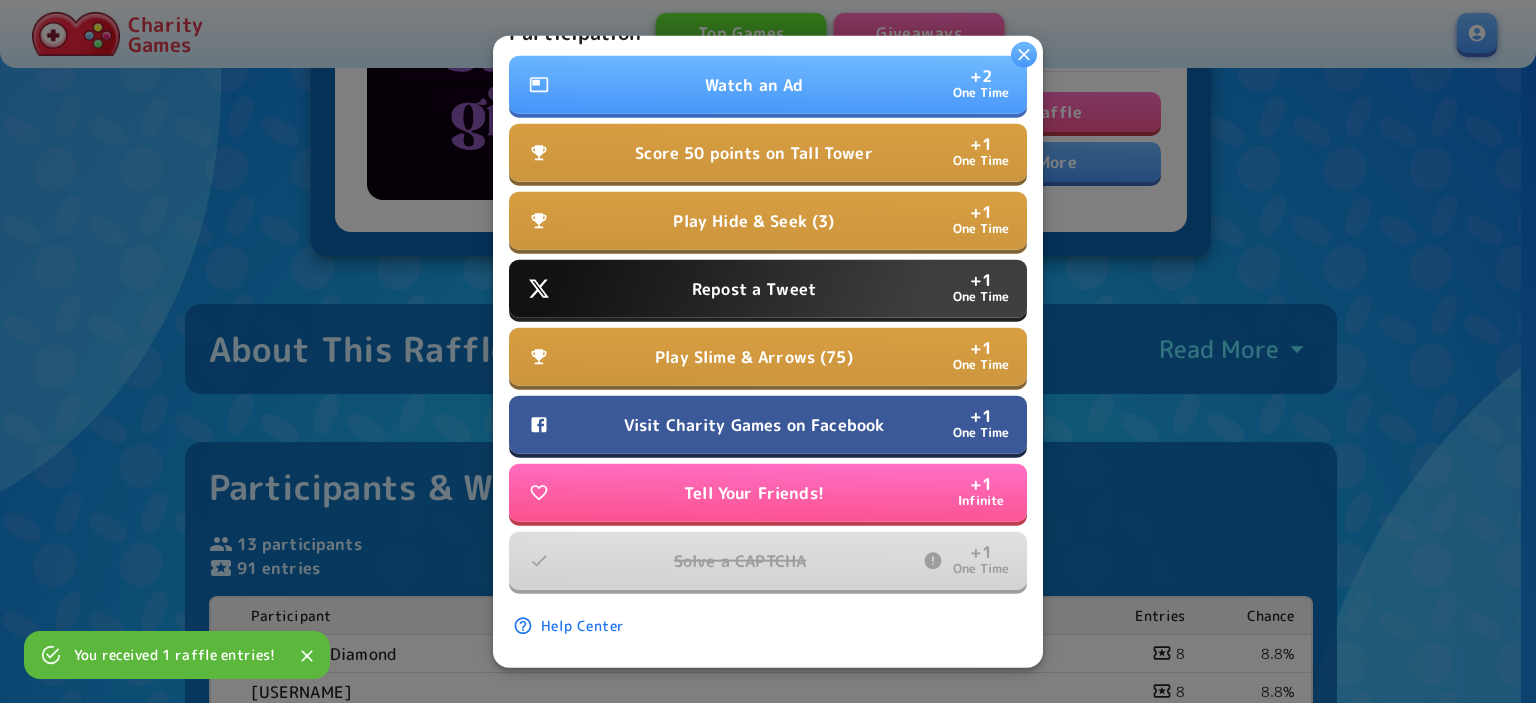 scroll, scrollTop: 639, scrollLeft: 0, axis: vertical 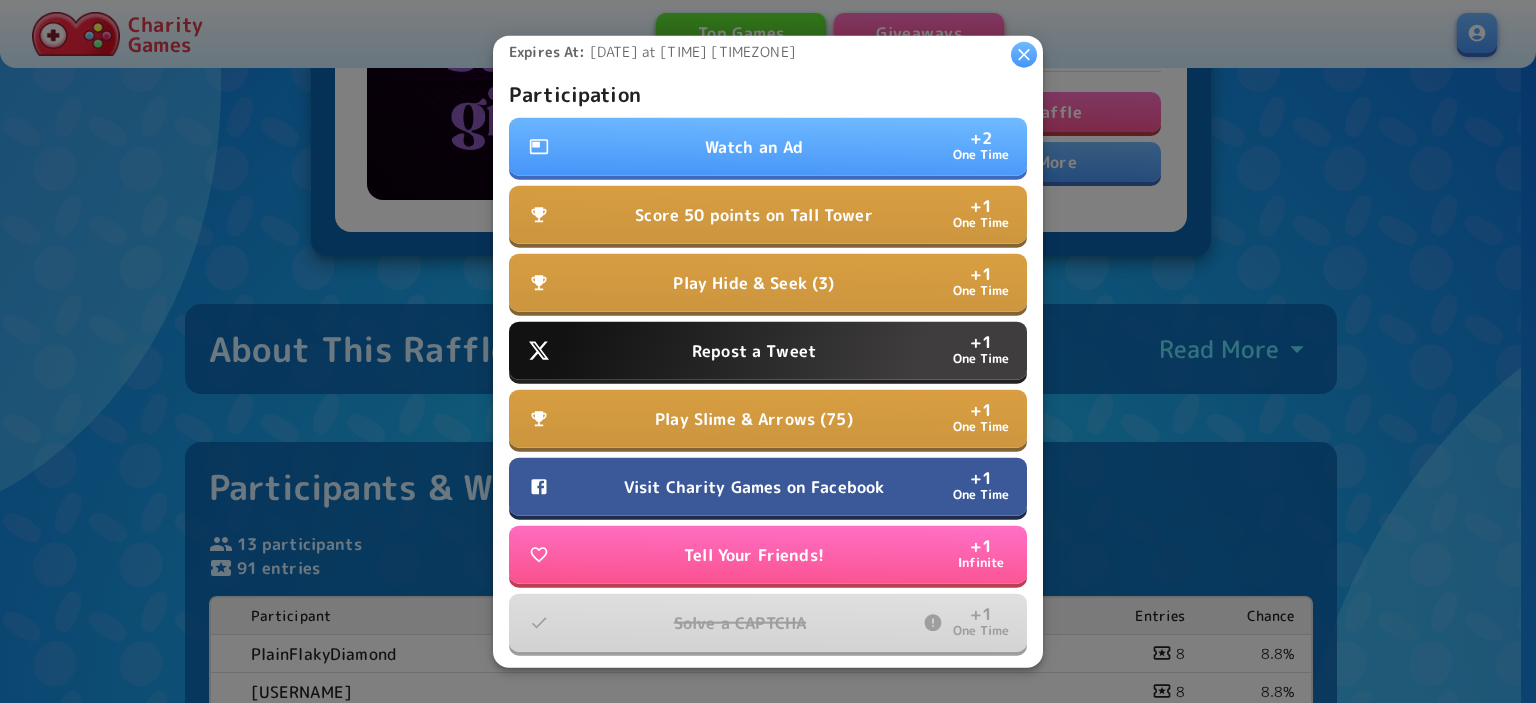 click on "Visit Charity Games on Facebook" at bounding box center [754, 487] 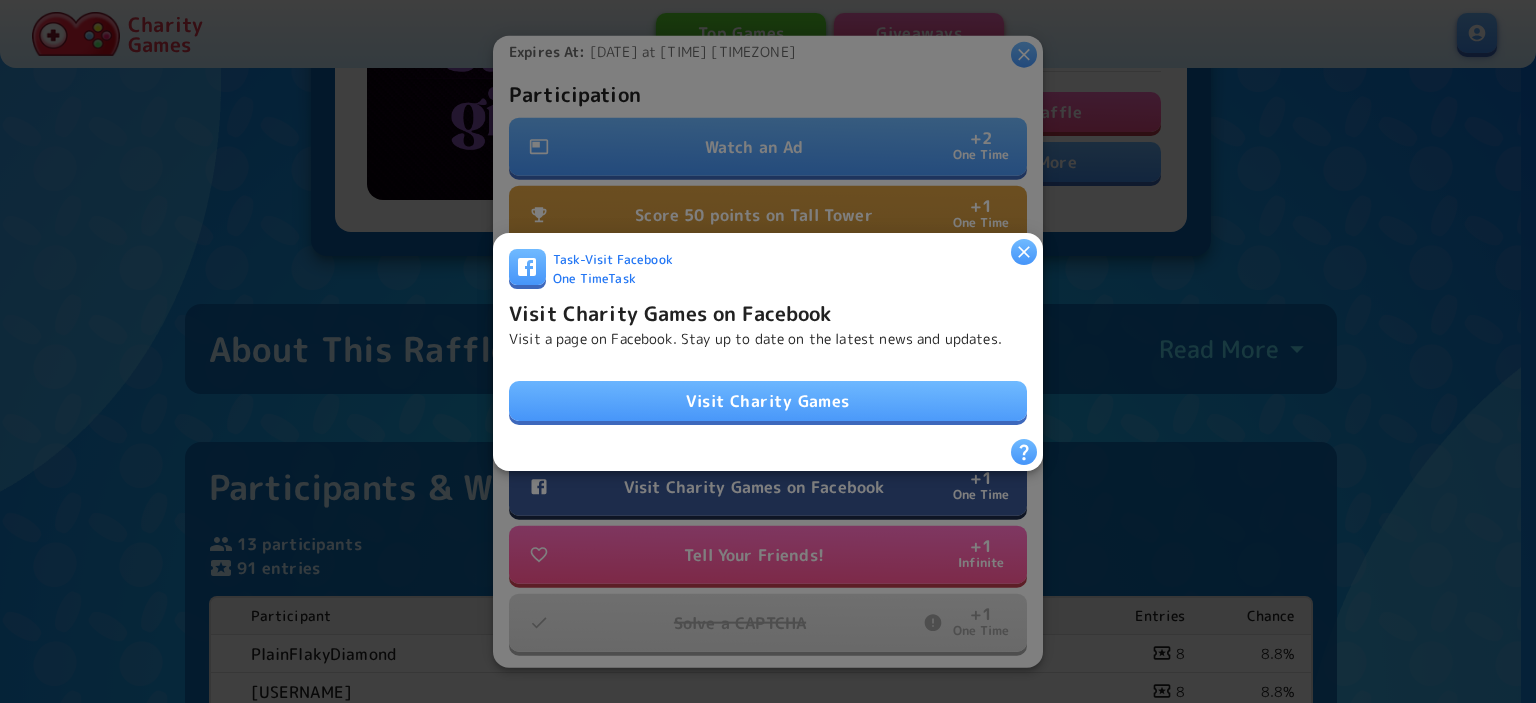 click on "Visit Charity Games" at bounding box center [768, 401] 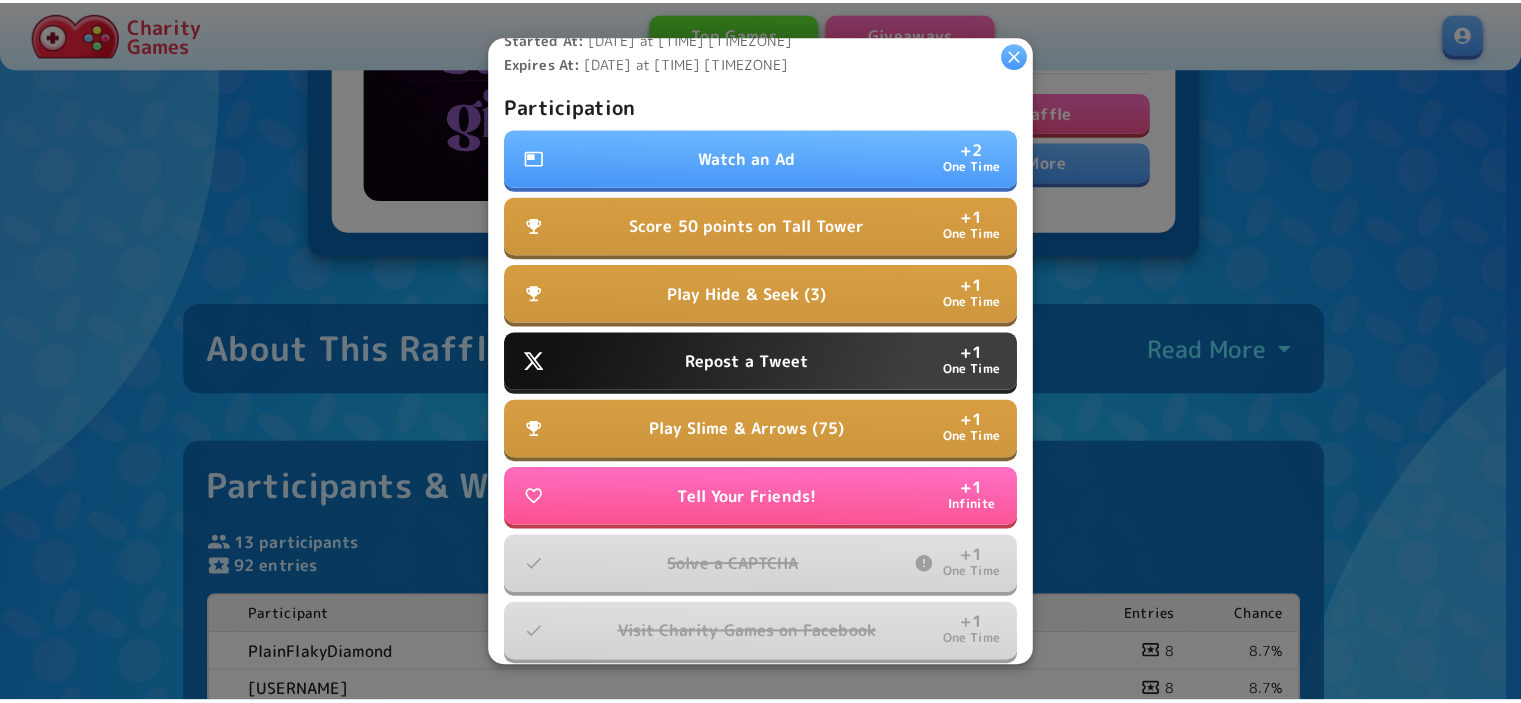 scroll, scrollTop: 573, scrollLeft: 0, axis: vertical 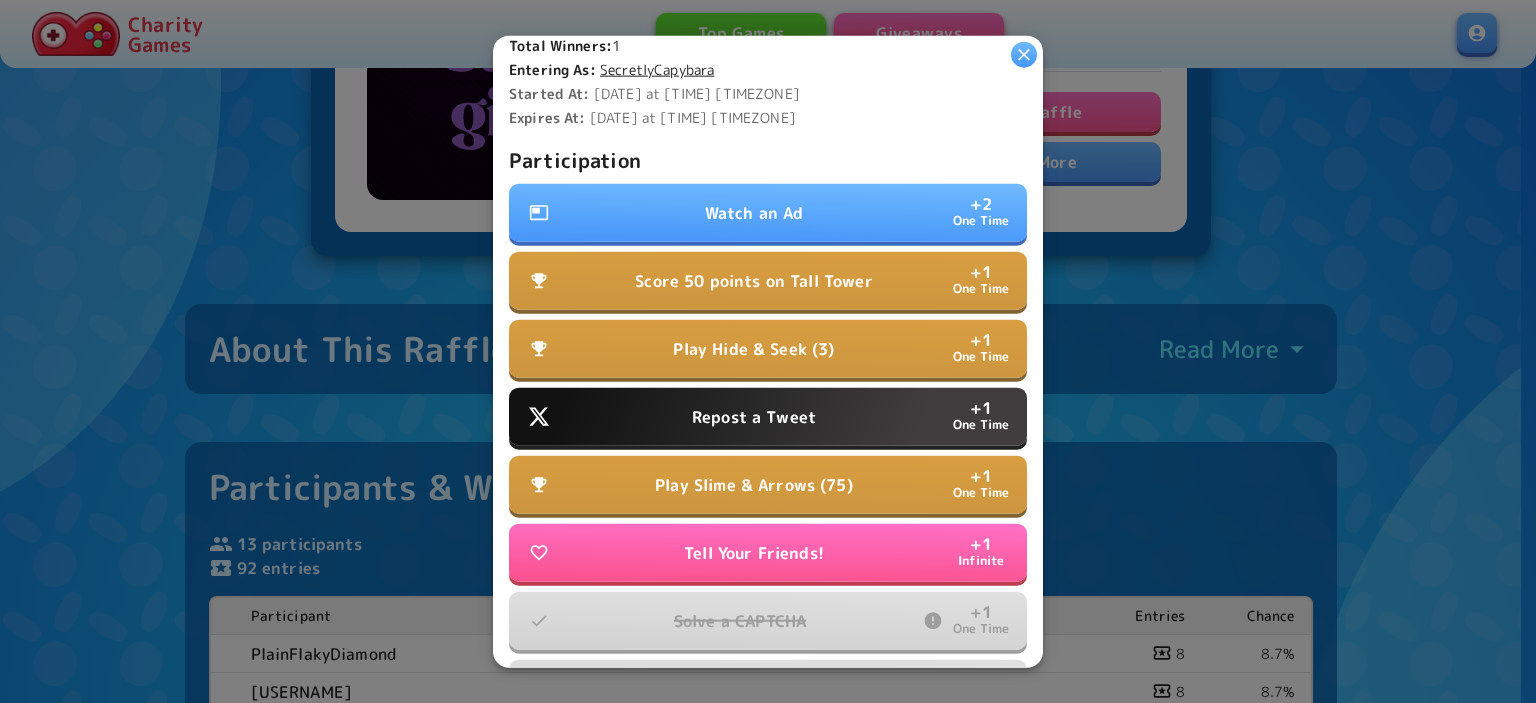 click on "Play Hide & Seek (3) + 1 One Time" at bounding box center (768, 349) 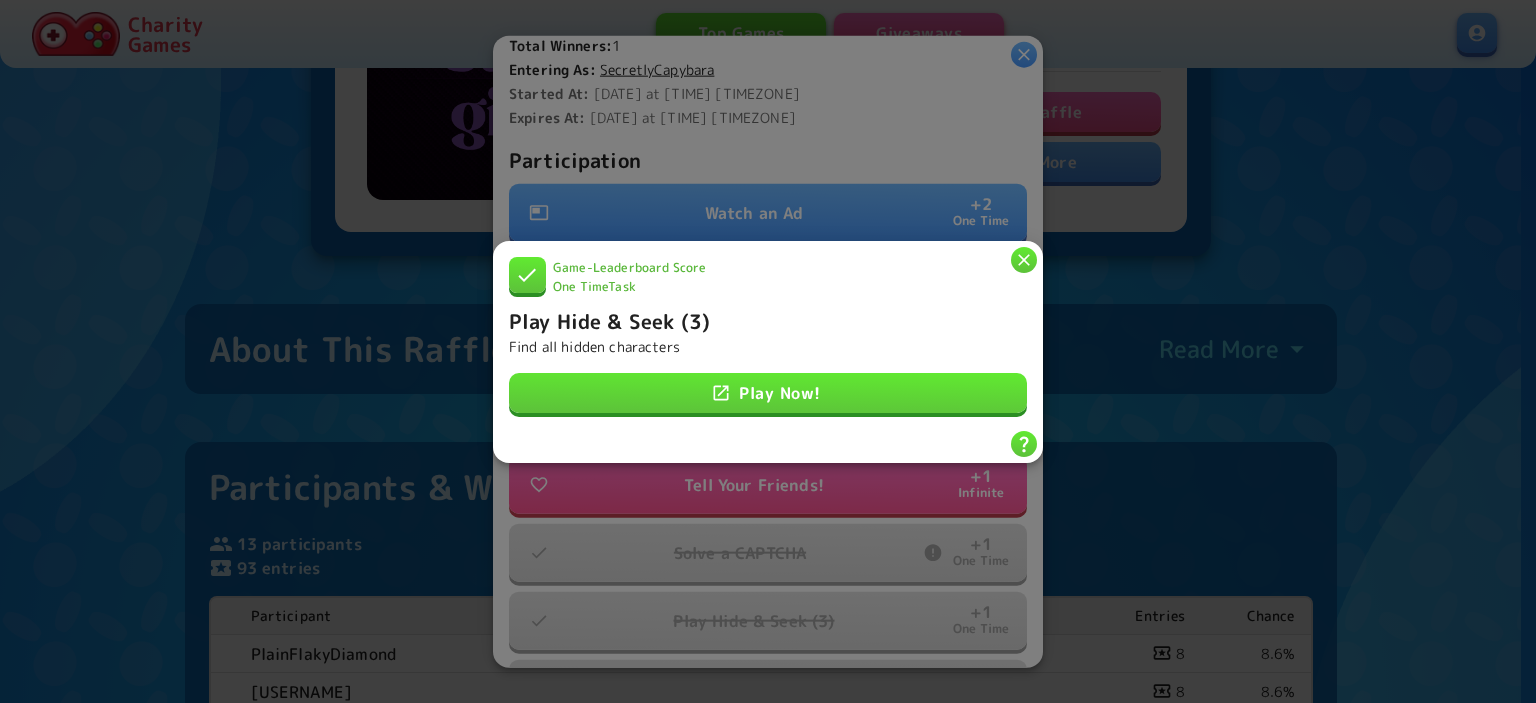 click at bounding box center (1024, 260) 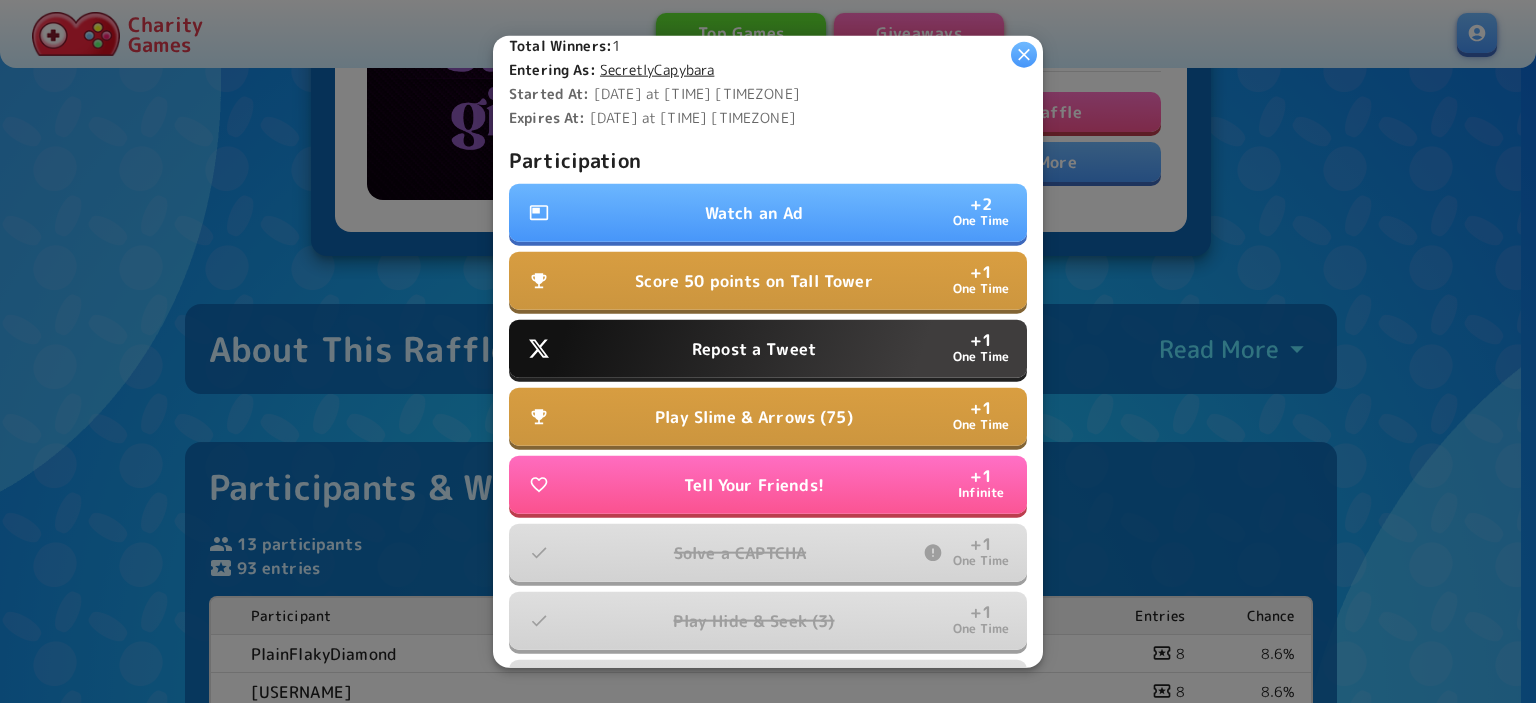 click on "Play Slime & Arrows (75)" at bounding box center [754, 417] 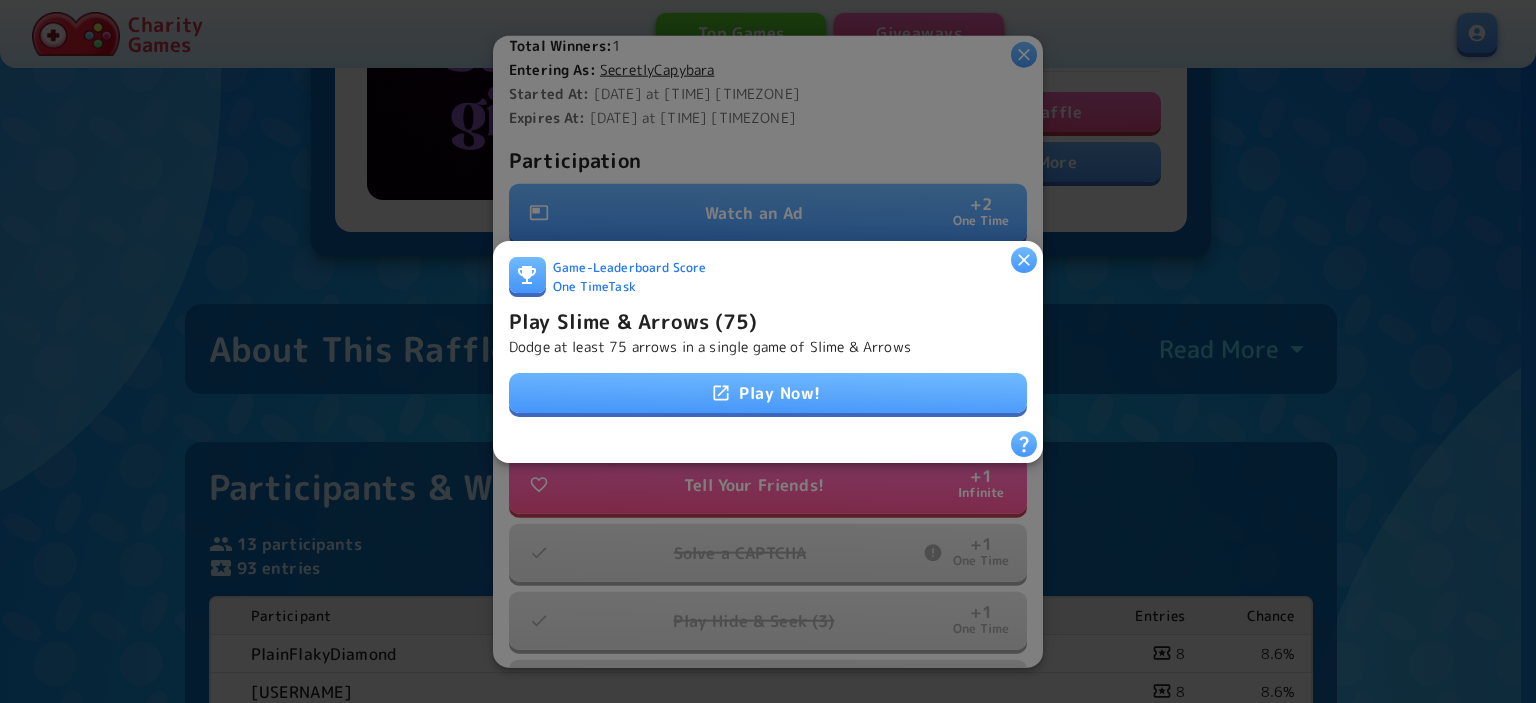 click on "Play Now!" at bounding box center (768, 393) 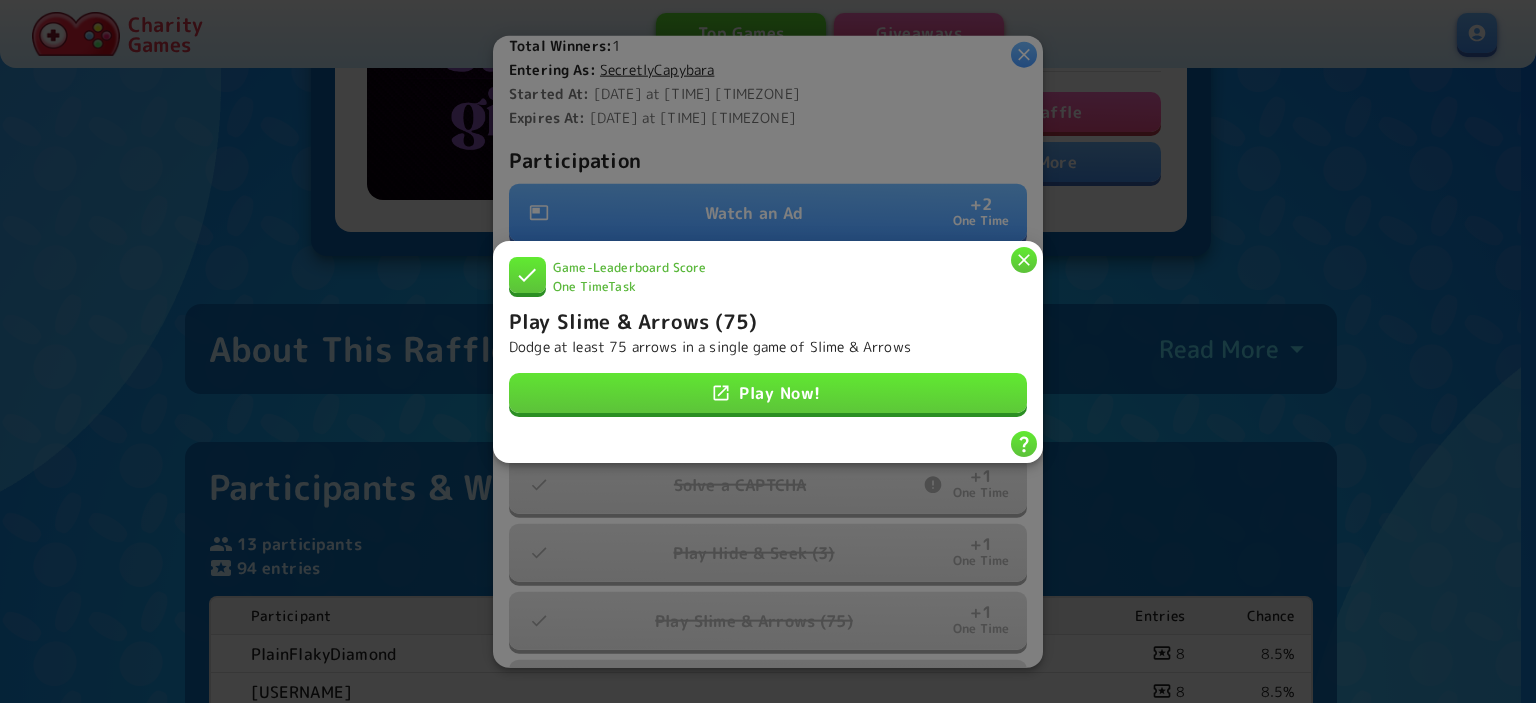 click on "Game  -  Leaderboard Score One Time  Task Play Slime & Arrows (75) Dodge at least 75 arrows in a single game of Slime & Arrows Play Now!" at bounding box center (768, 351) 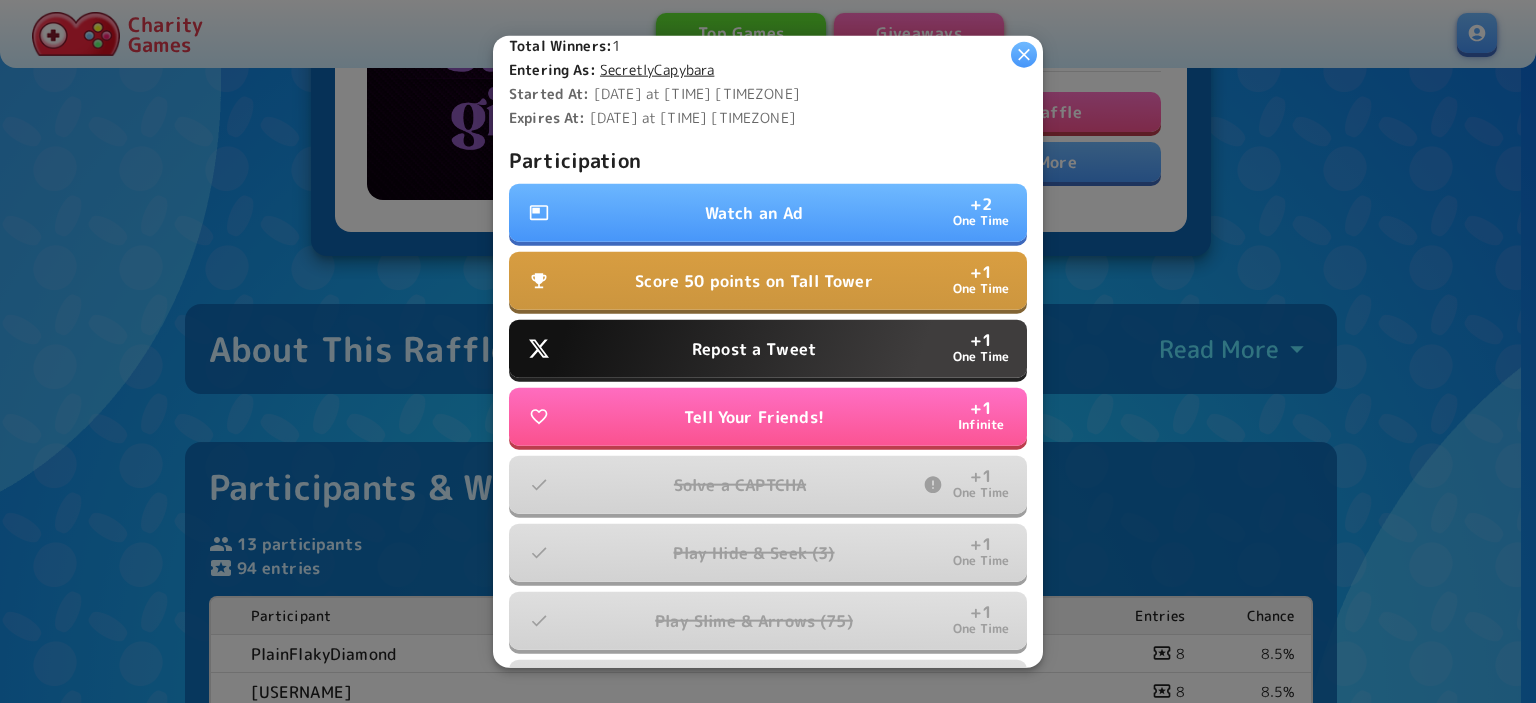 click on "Score 50 points on Tall Tower" at bounding box center (753, 281) 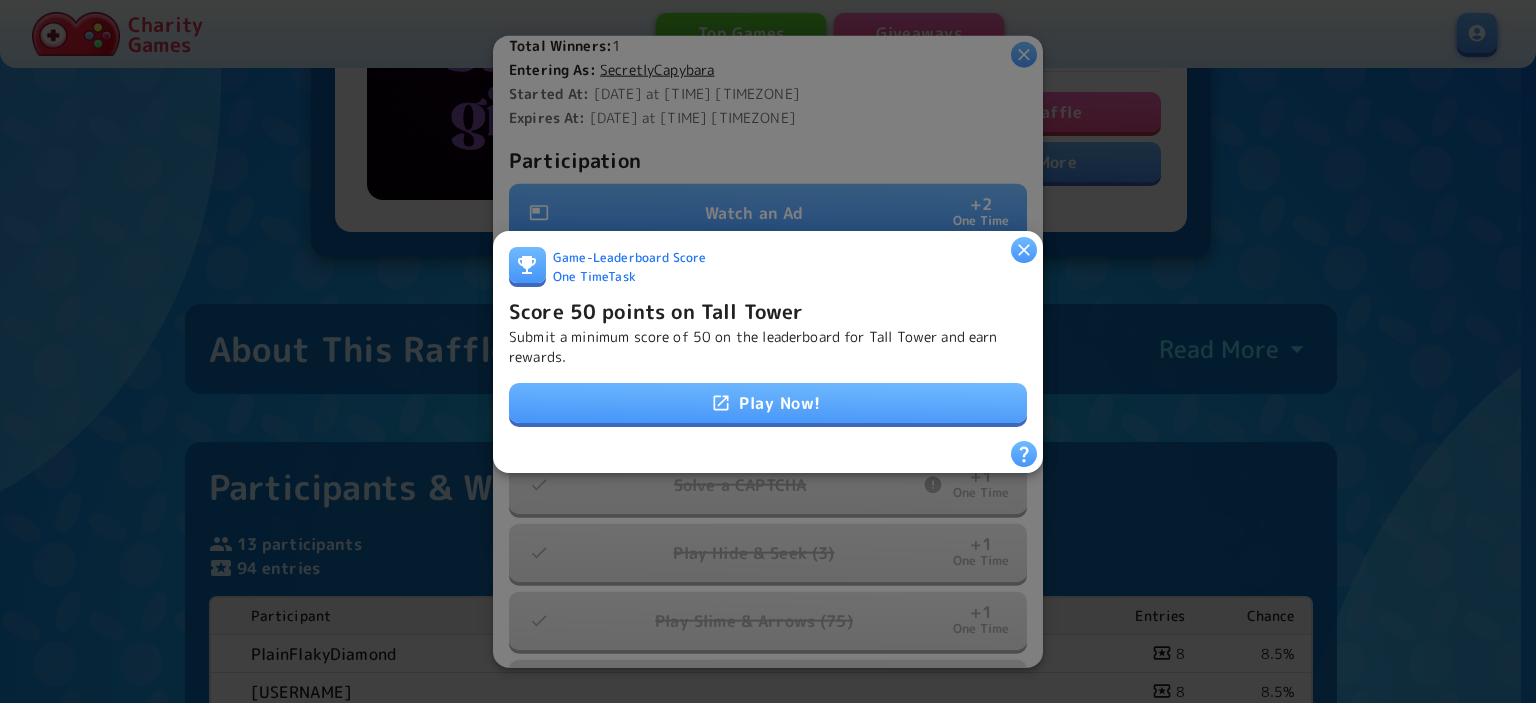 click on "Play Now!" at bounding box center (768, 403) 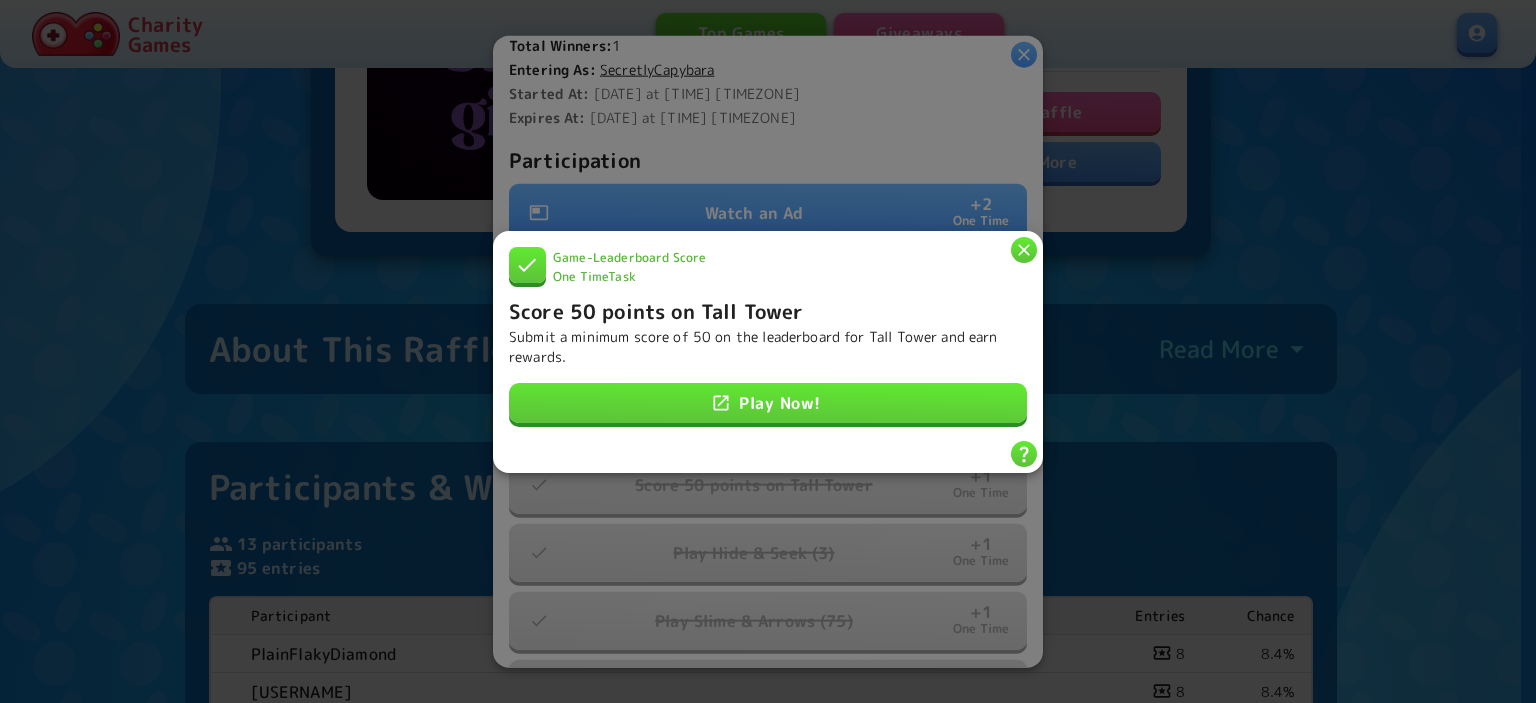 click at bounding box center (1024, 249) 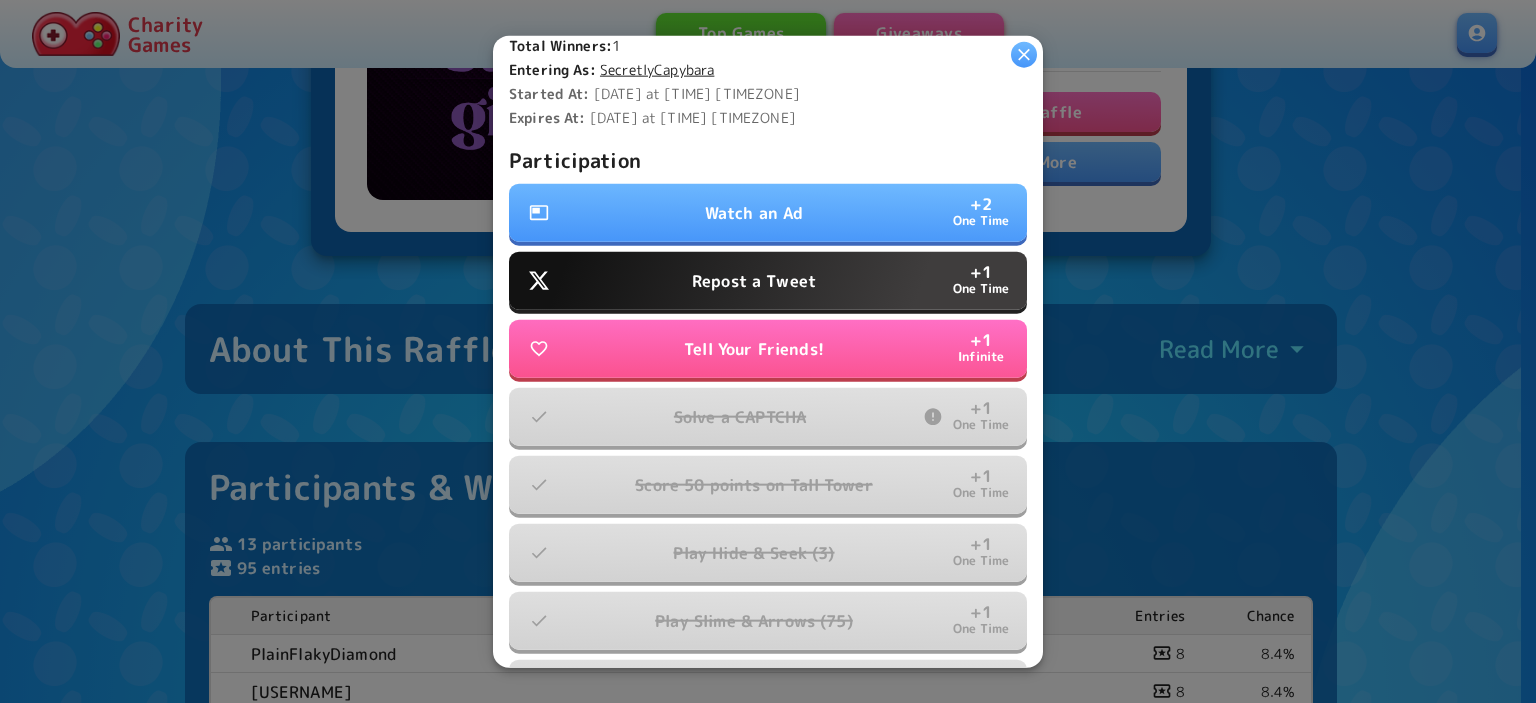 click on "Watch an Ad" at bounding box center [754, 213] 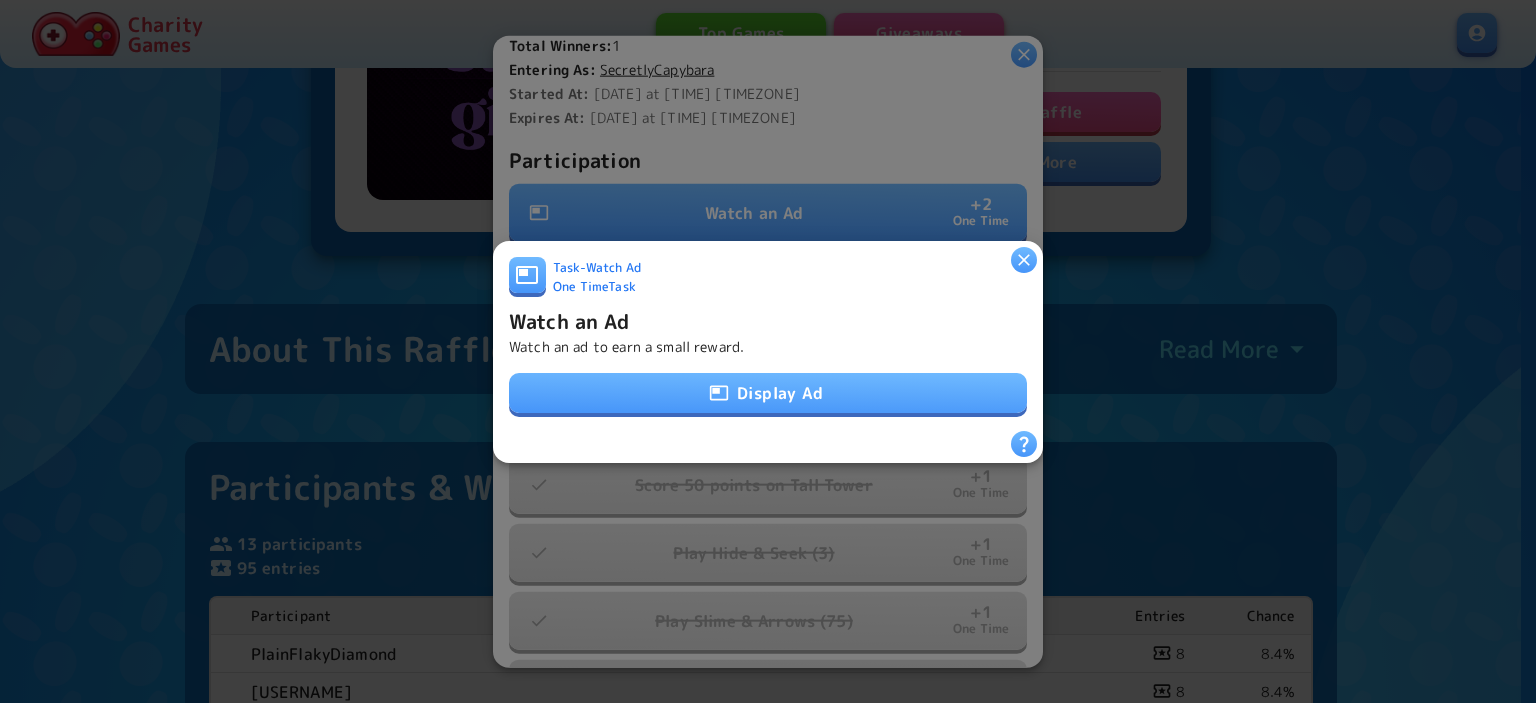 click on "Display Ad" at bounding box center (768, 393) 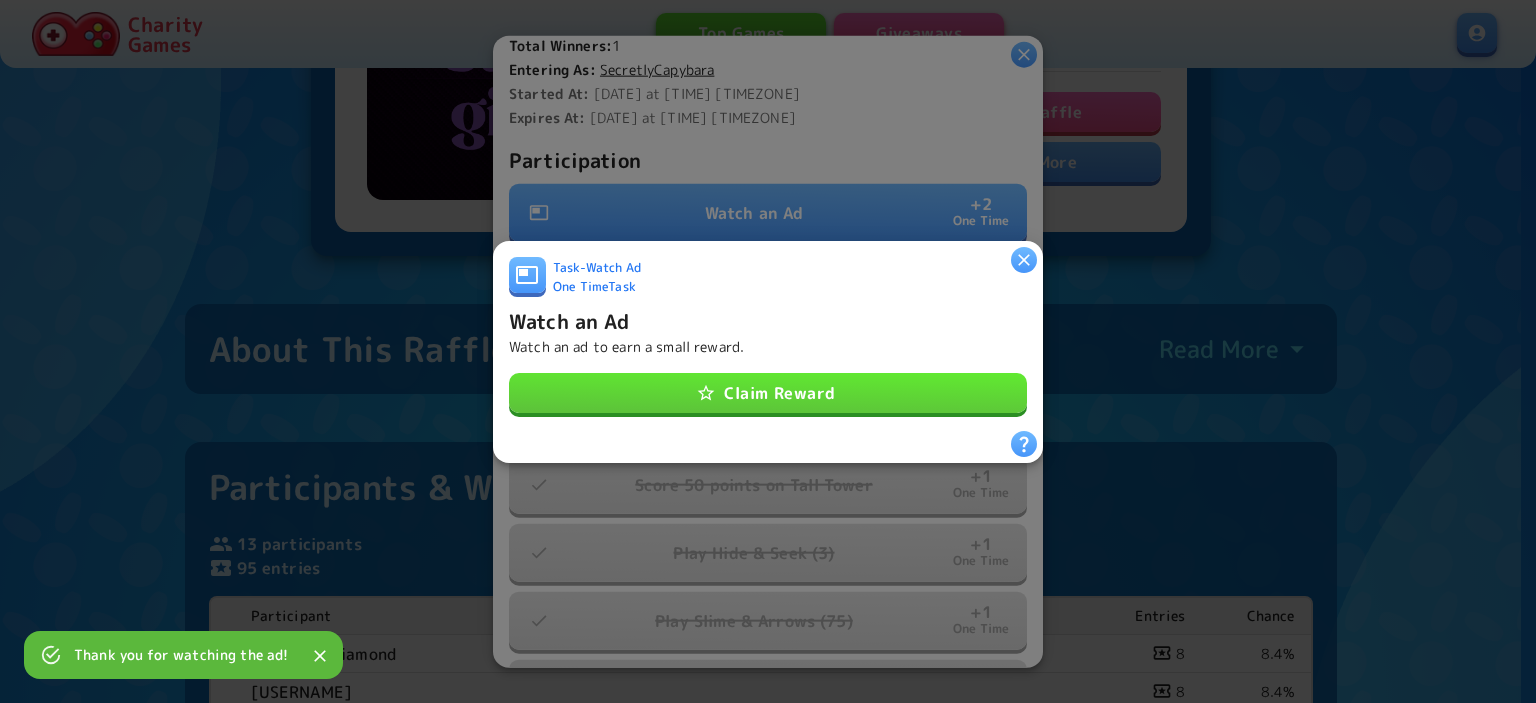 click on "Claim Reward" at bounding box center (768, 393) 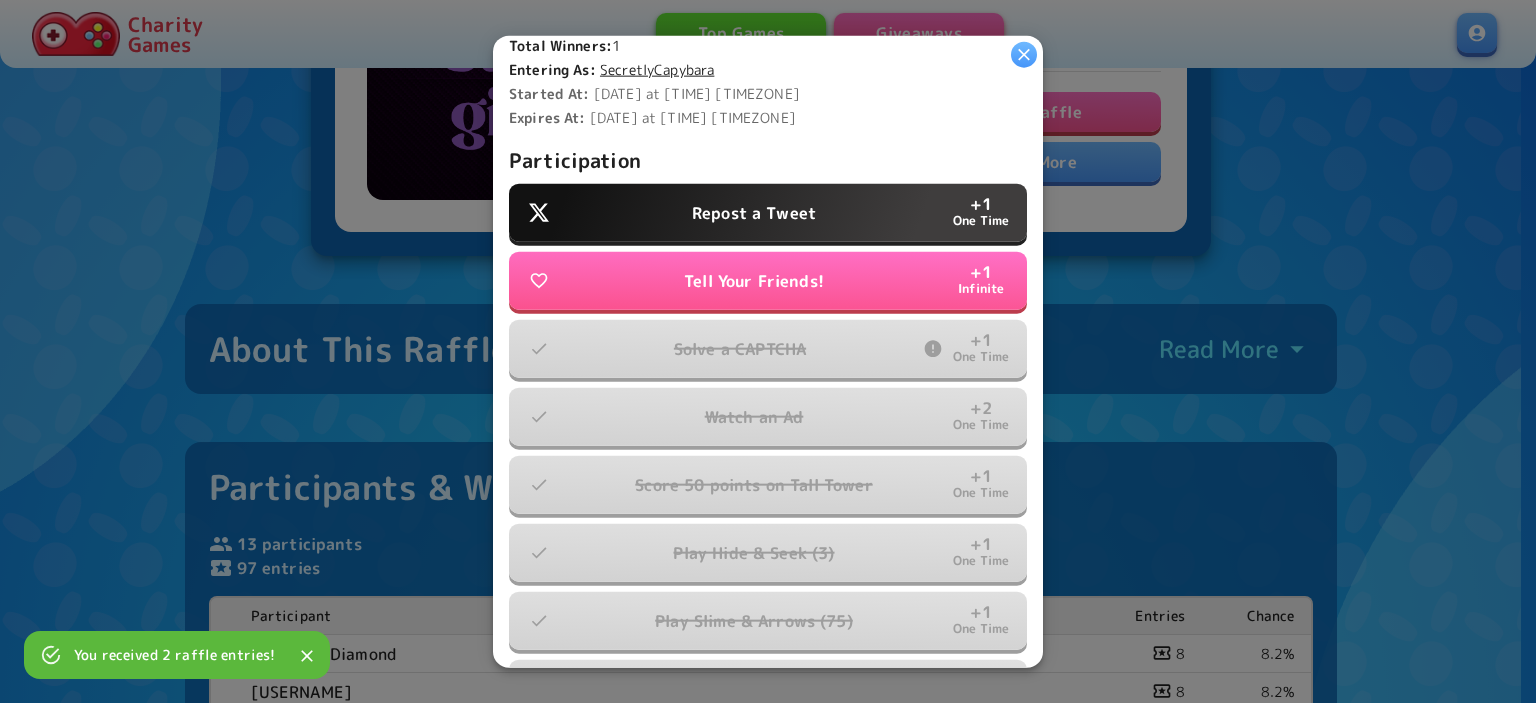 drag, startPoint x: 1030, startPoint y: 51, endPoint x: 610, endPoint y: 3, distance: 422.73395 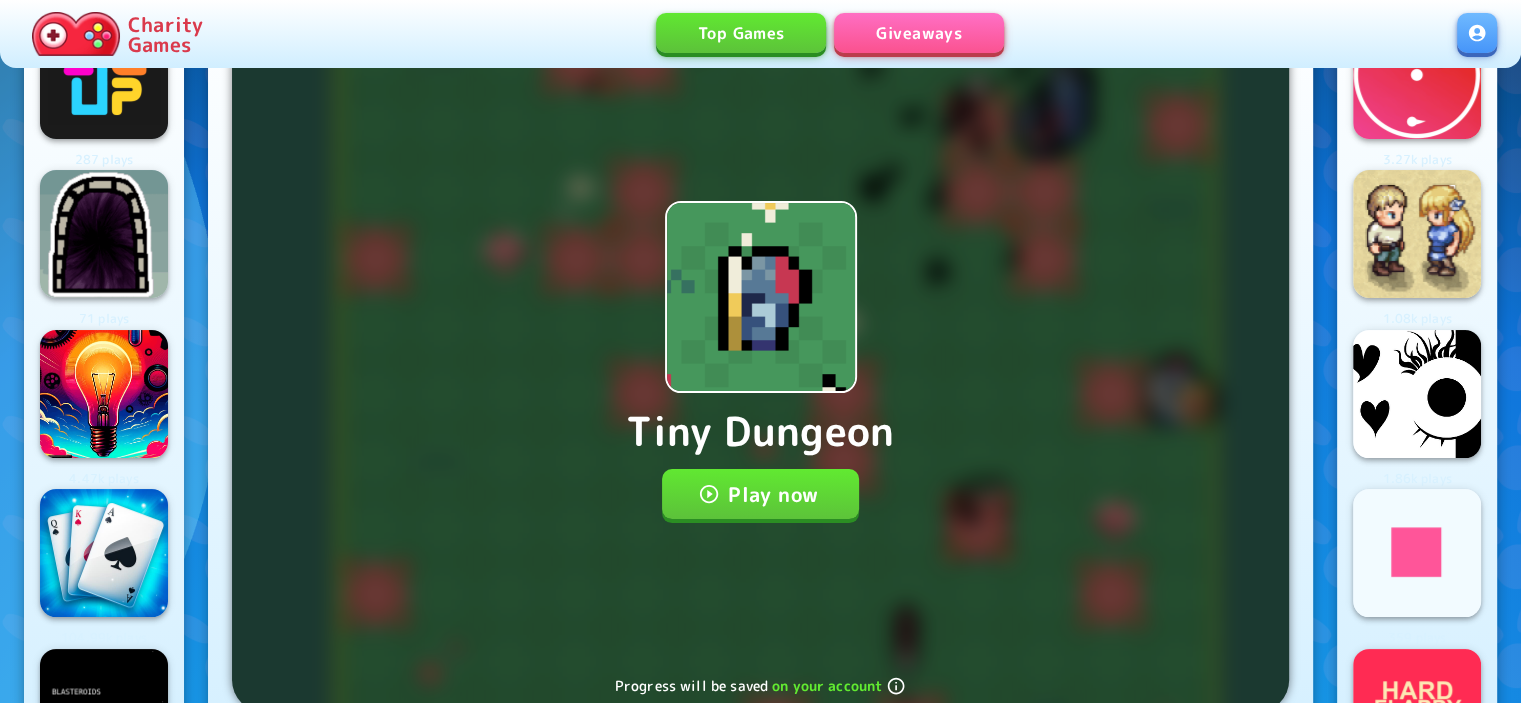 scroll, scrollTop: 266, scrollLeft: 0, axis: vertical 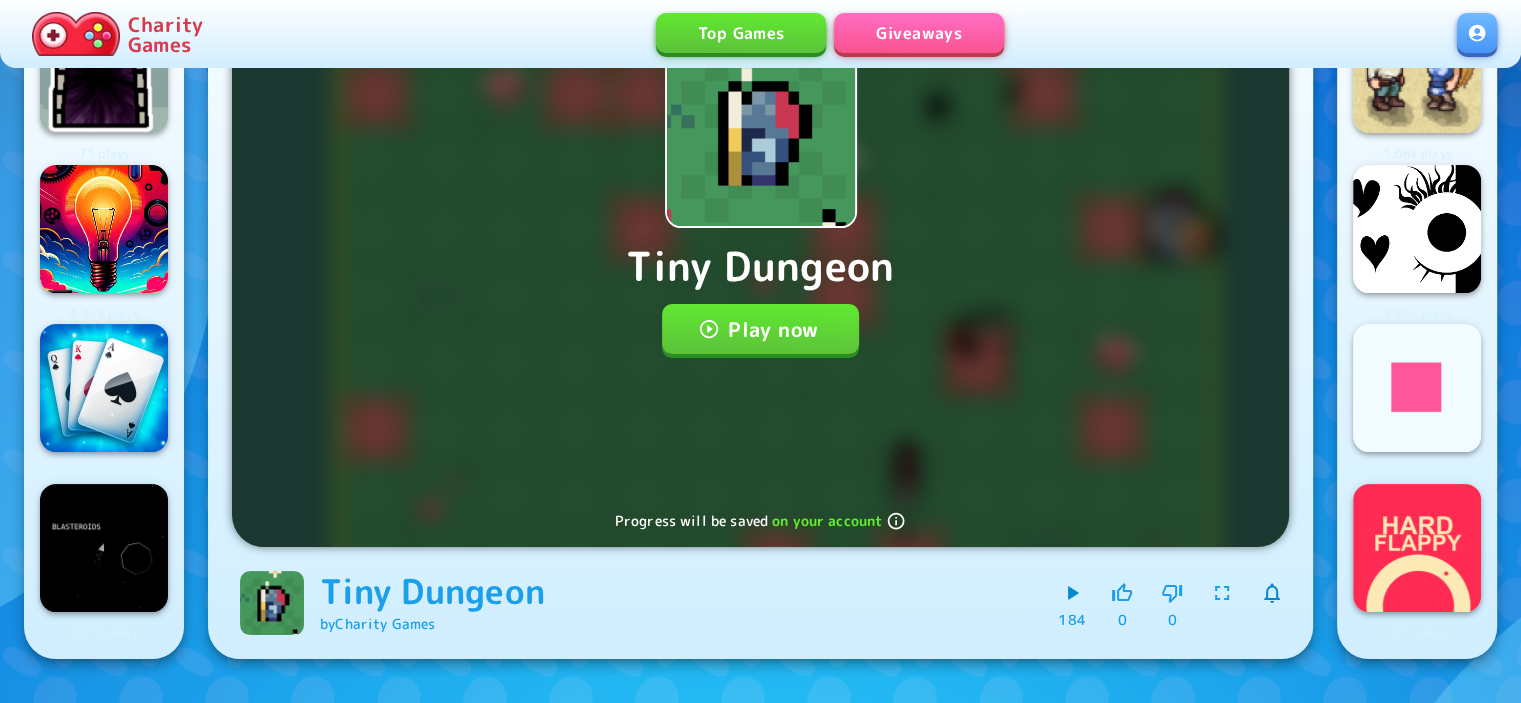 click at bounding box center (1222, 593) 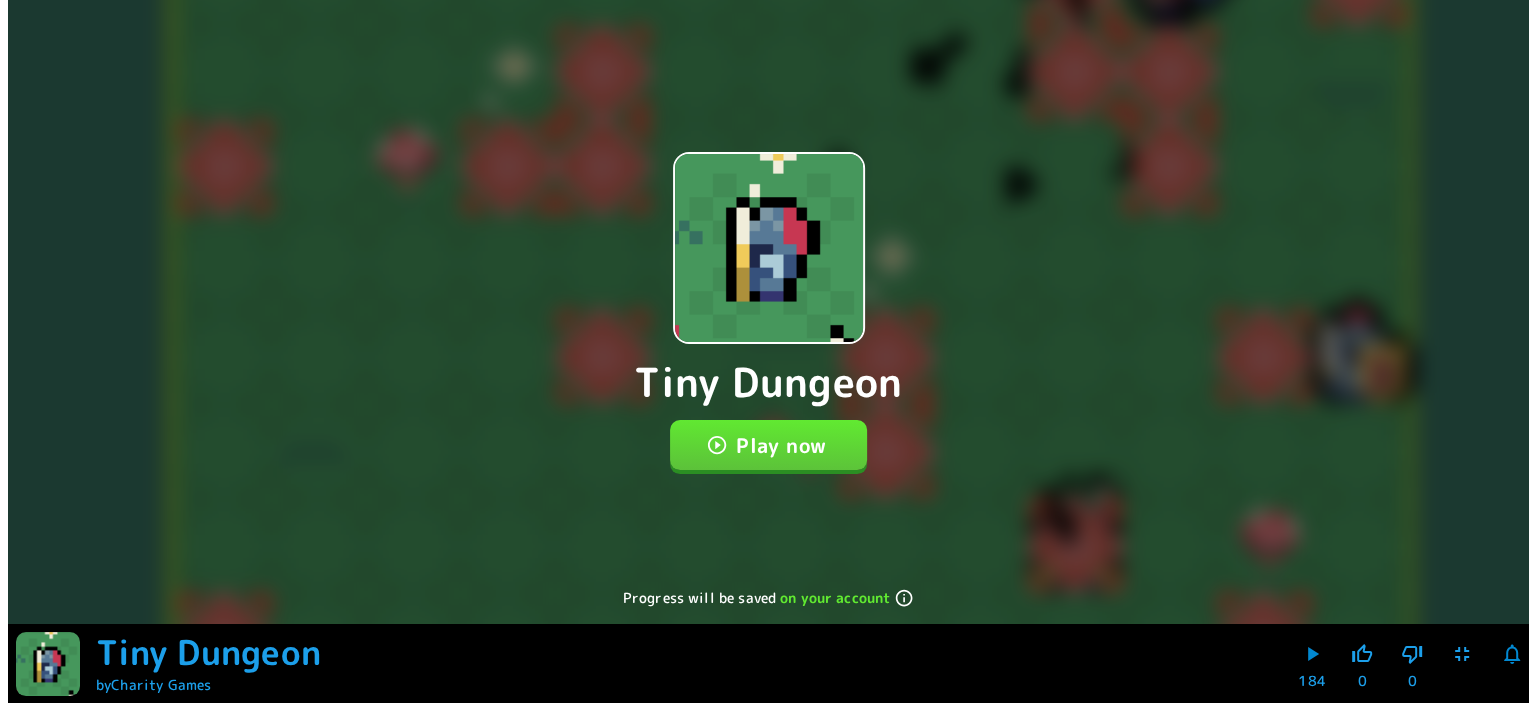 scroll, scrollTop: 0, scrollLeft: 0, axis: both 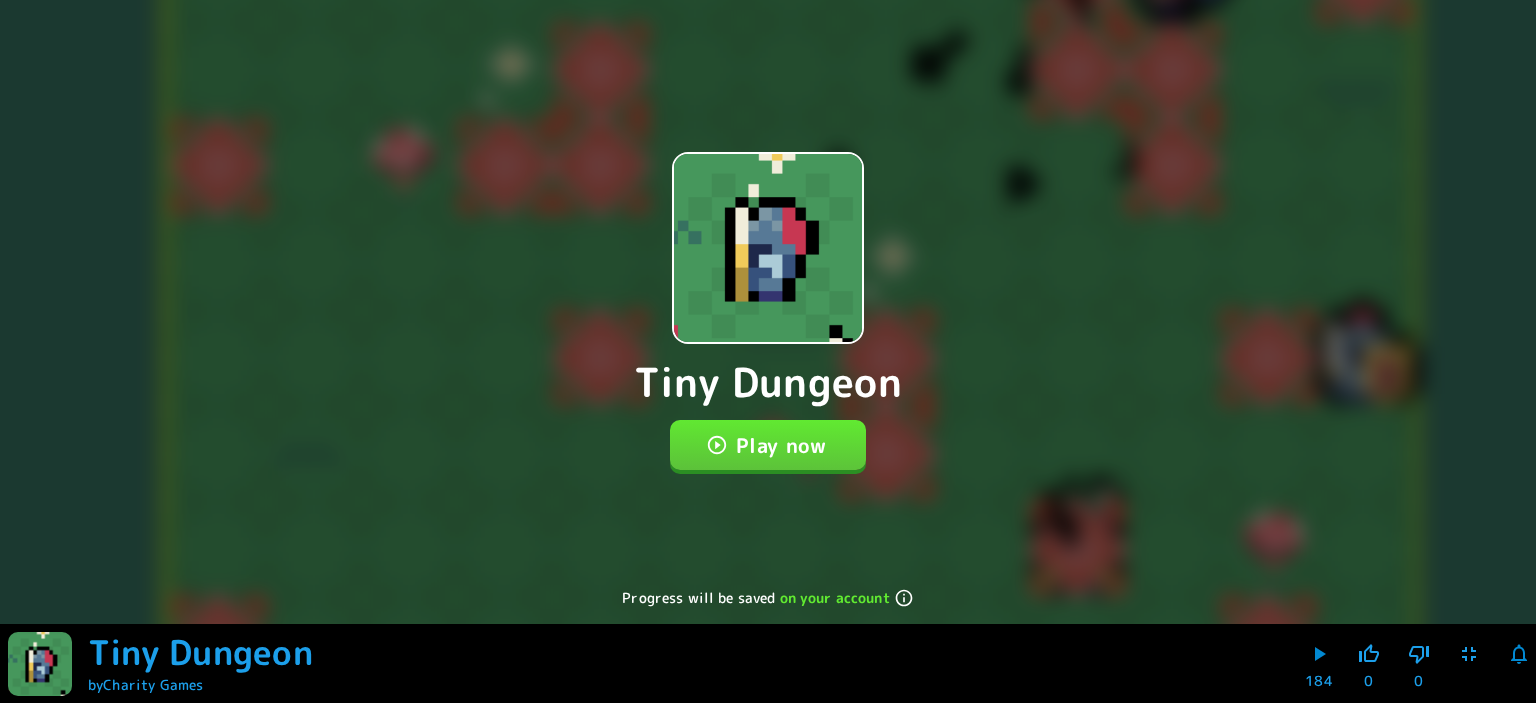 click on "Play now" at bounding box center [768, 445] 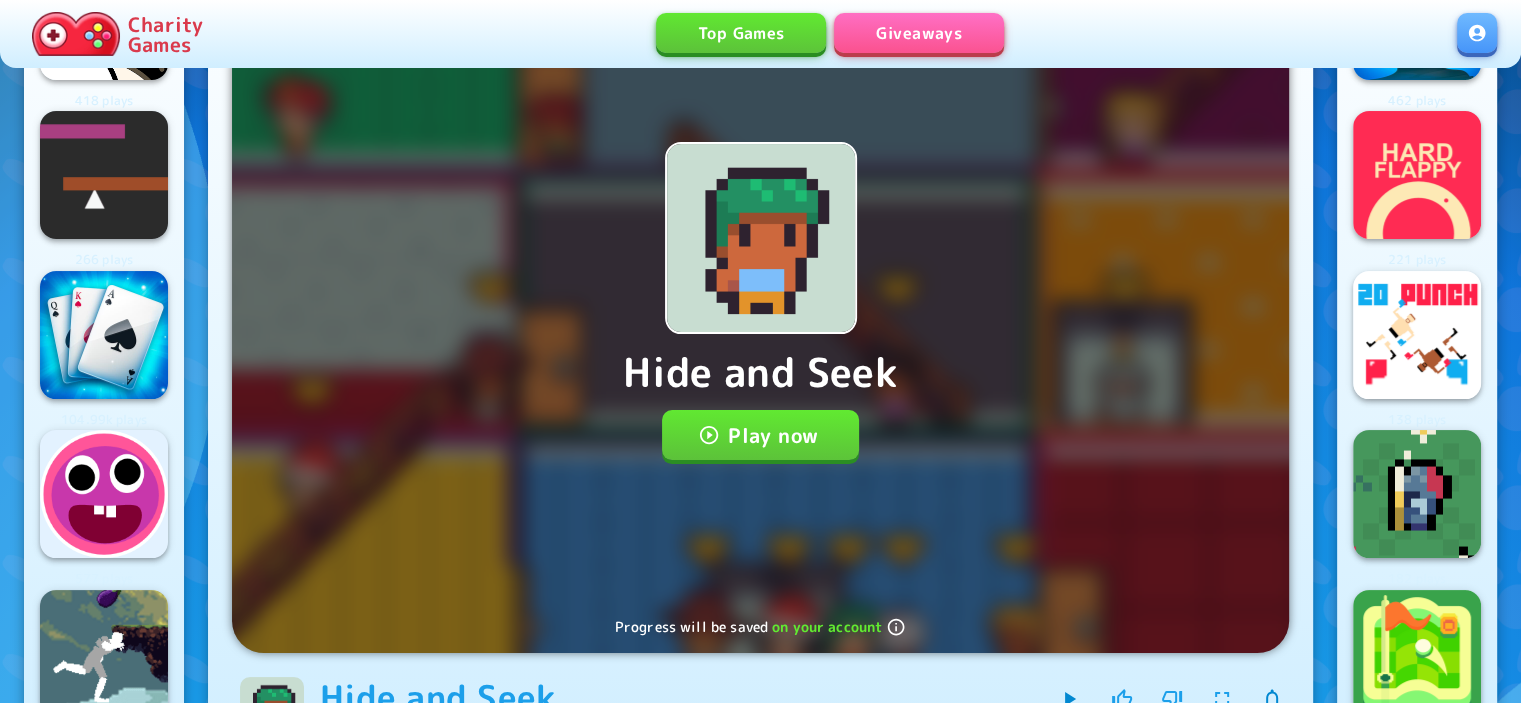 scroll, scrollTop: 333, scrollLeft: 0, axis: vertical 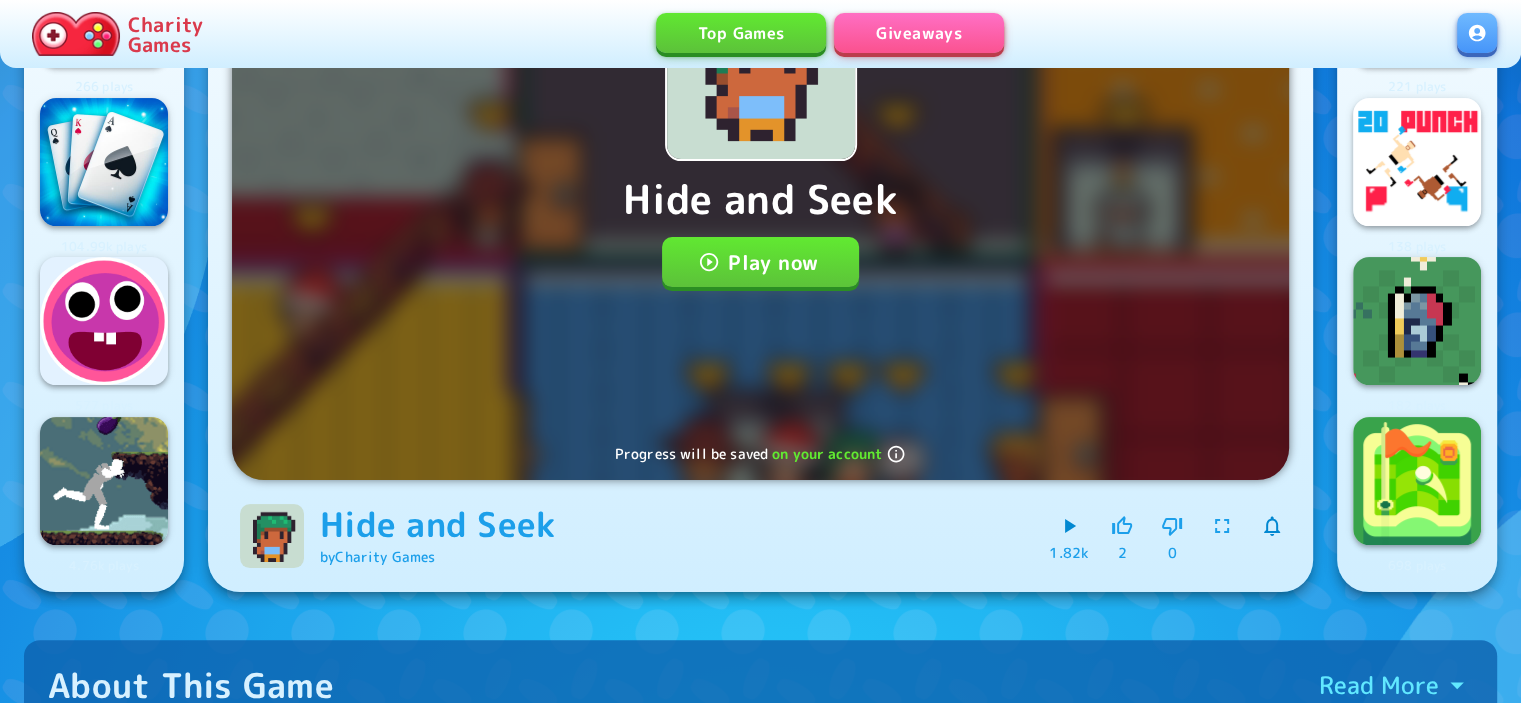click at bounding box center (1222, 526) 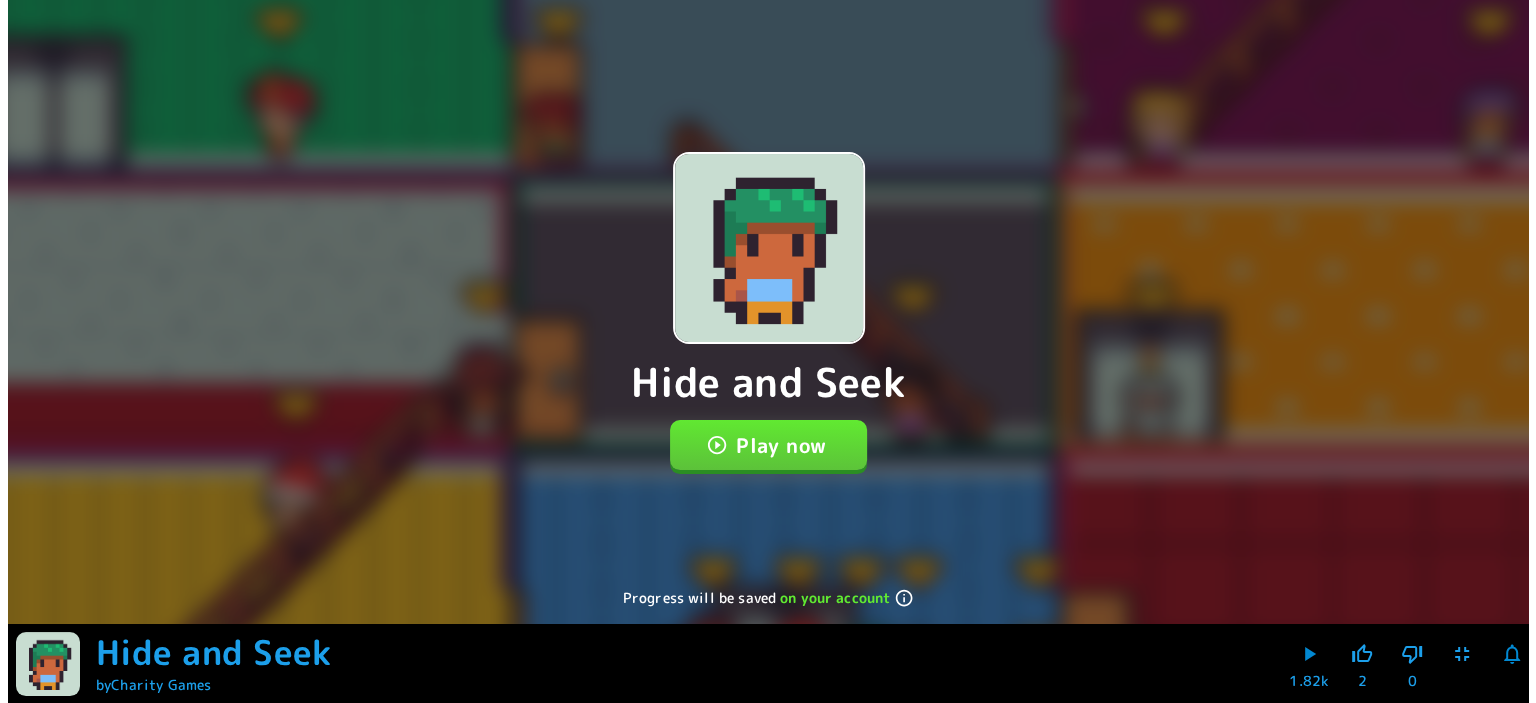 scroll, scrollTop: 0, scrollLeft: 0, axis: both 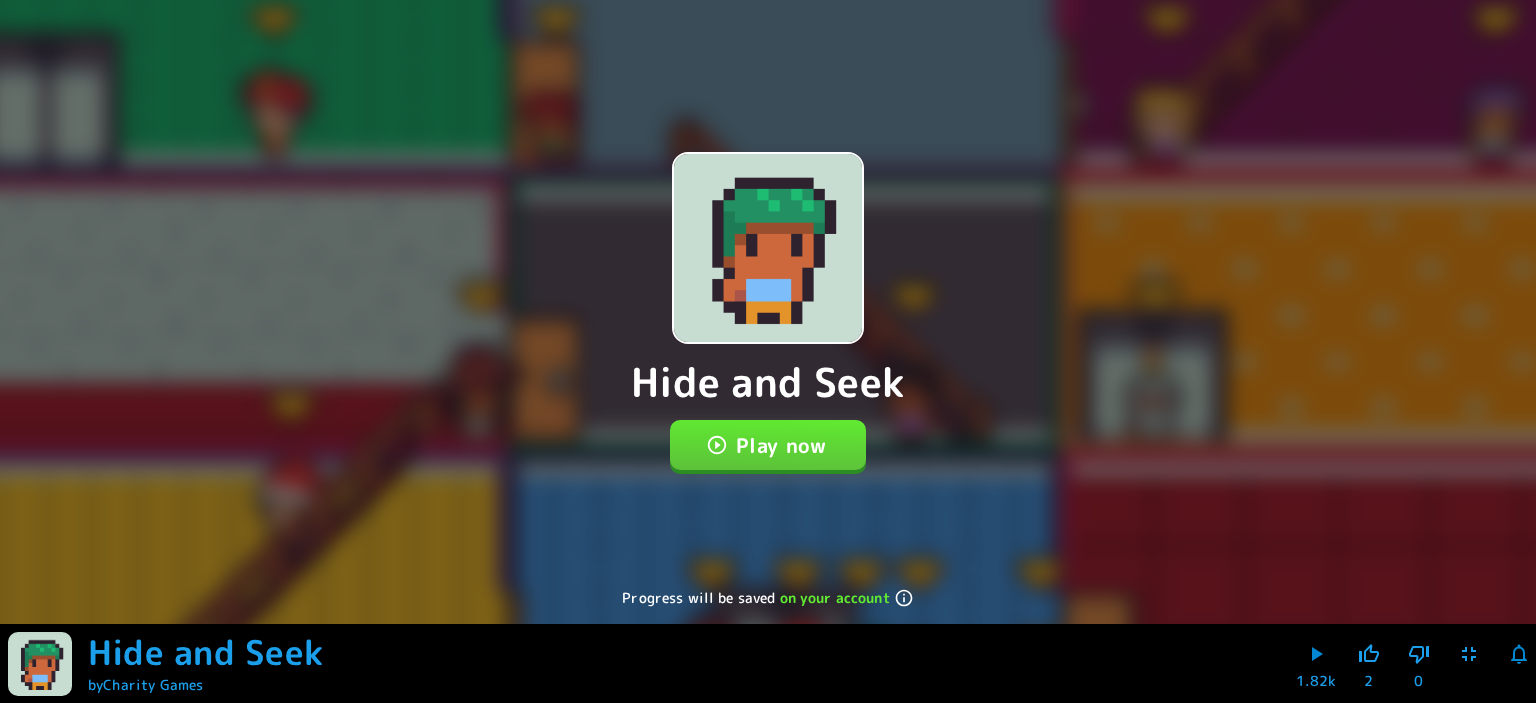 click on "Play now" at bounding box center (768, 445) 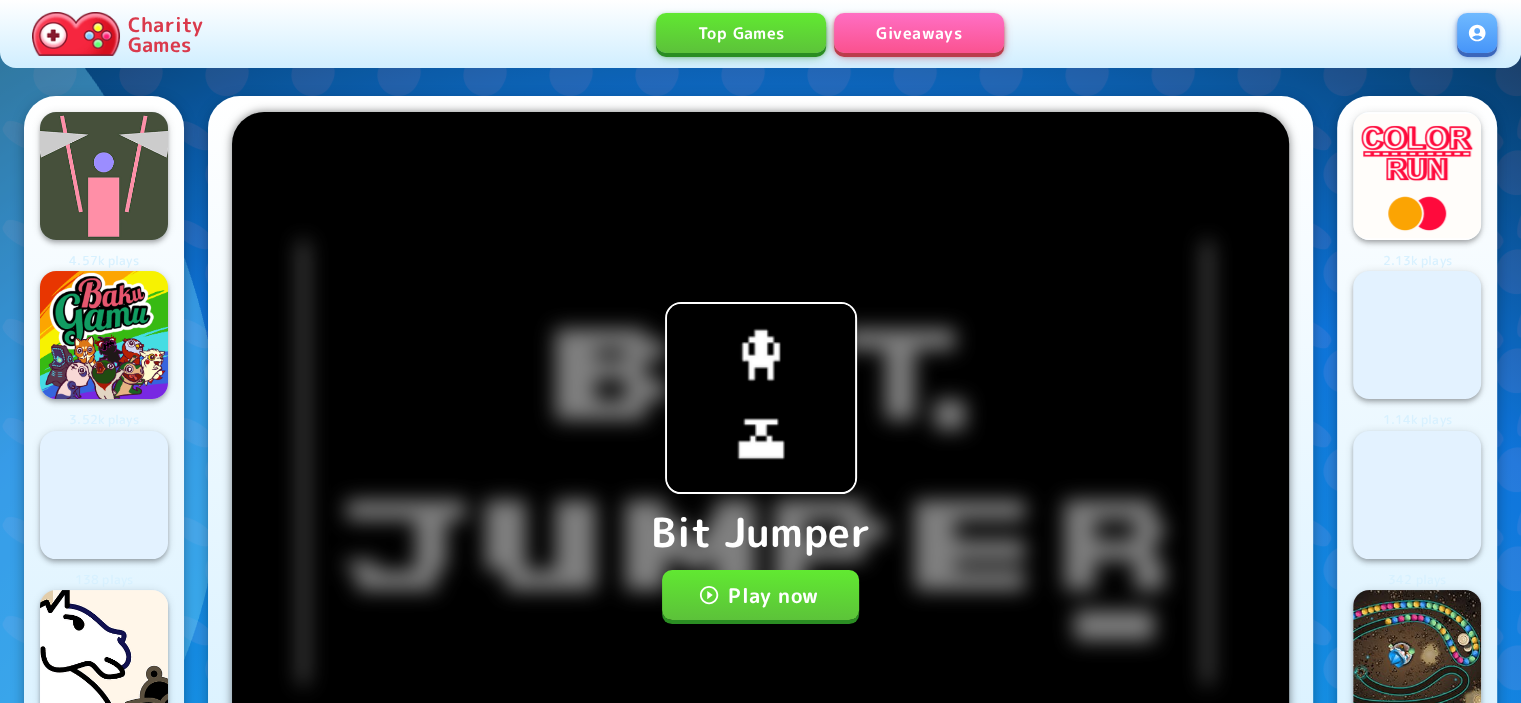 scroll, scrollTop: 333, scrollLeft: 0, axis: vertical 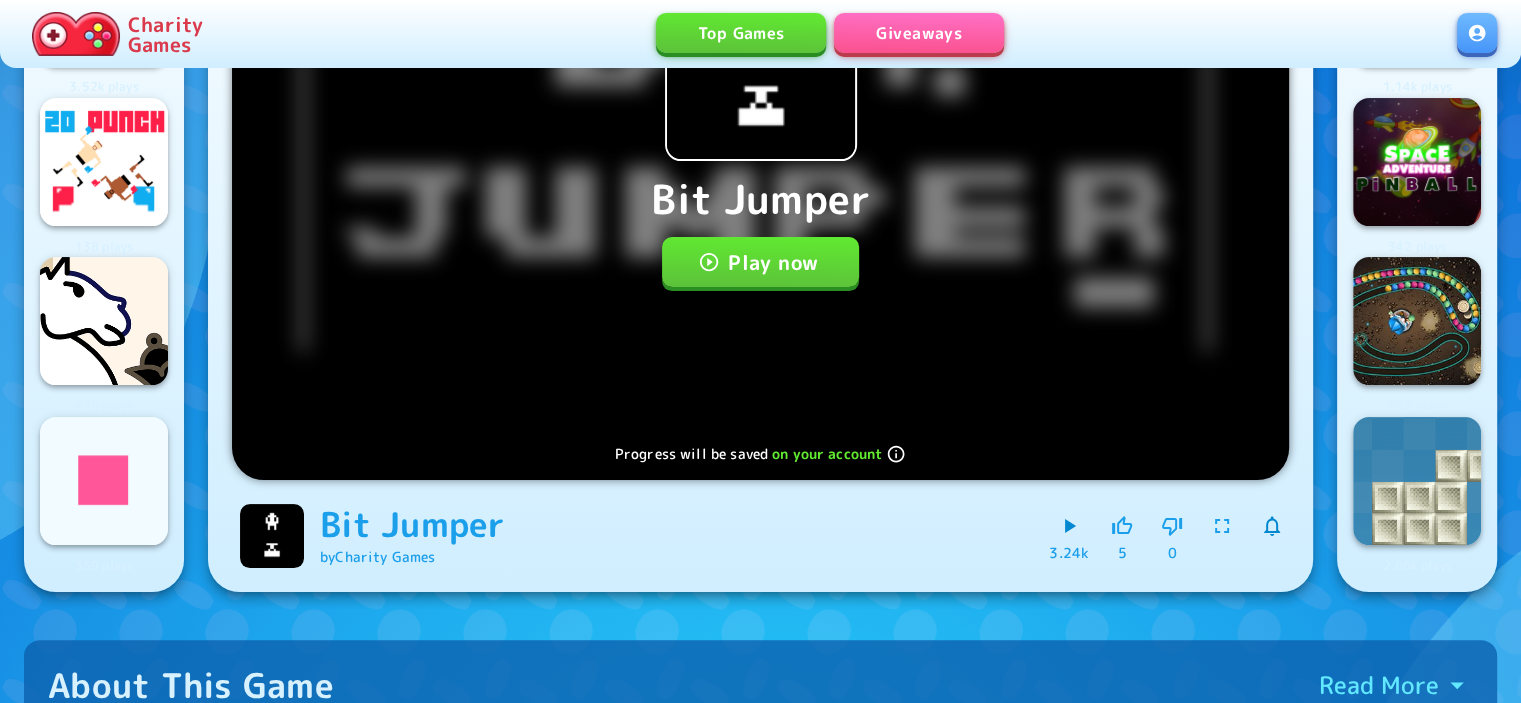 click at bounding box center [1222, 526] 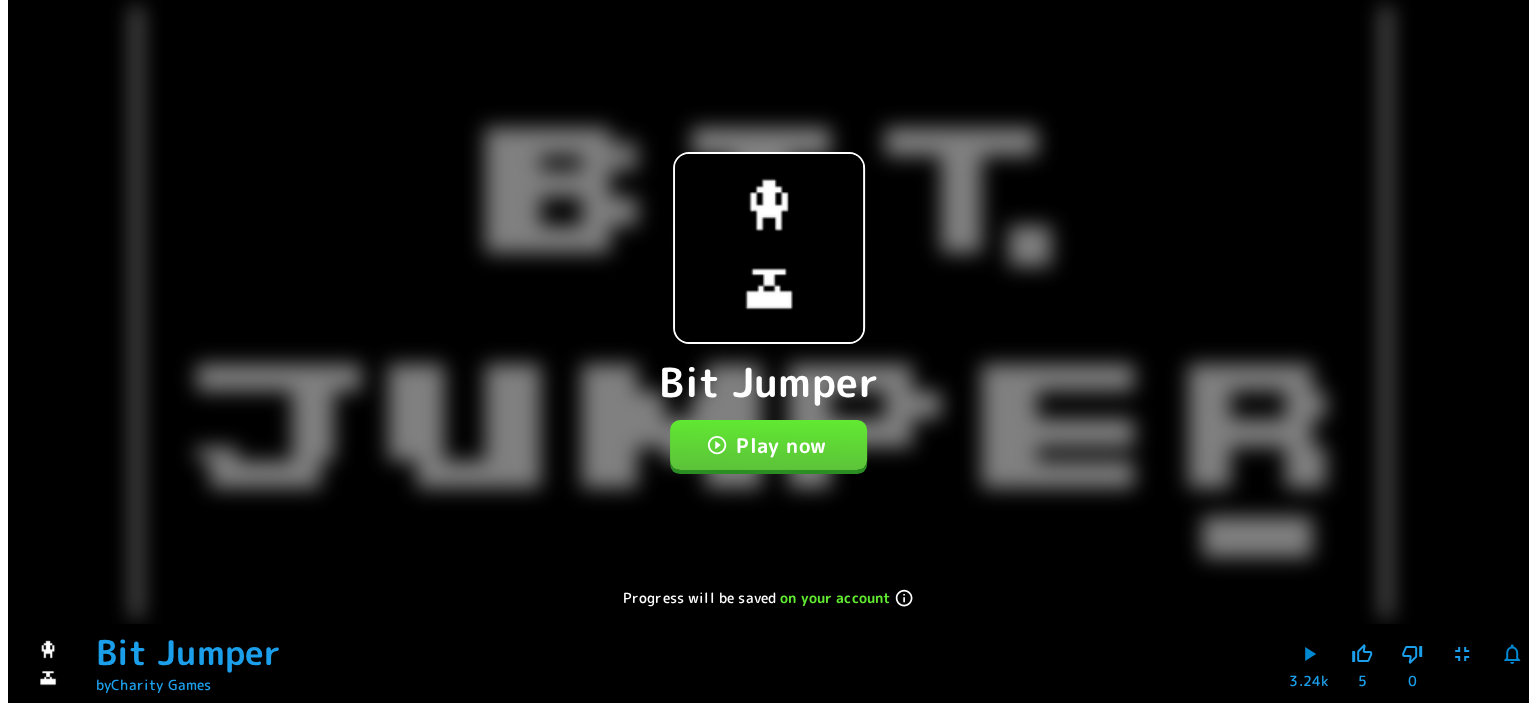 scroll, scrollTop: 0, scrollLeft: 0, axis: both 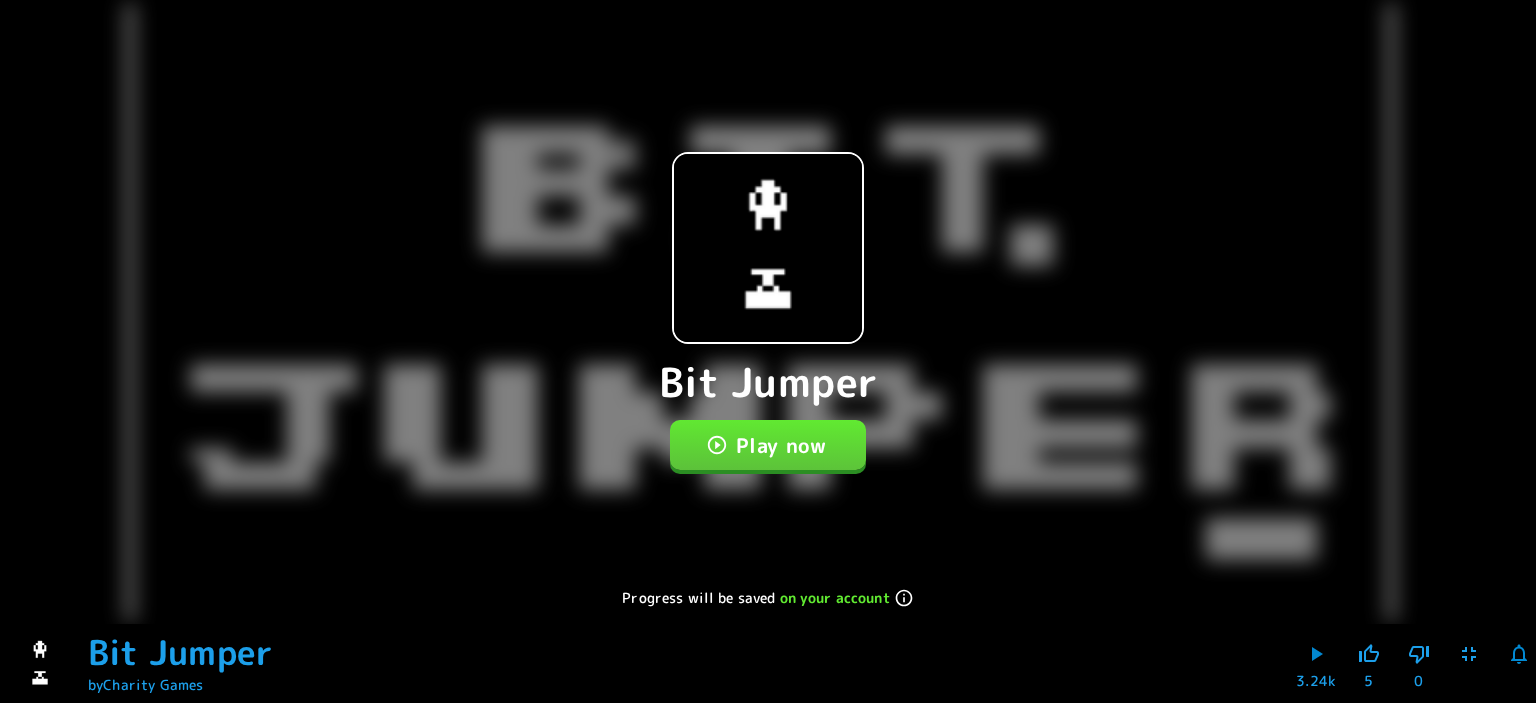 click on "Play now" at bounding box center (768, 445) 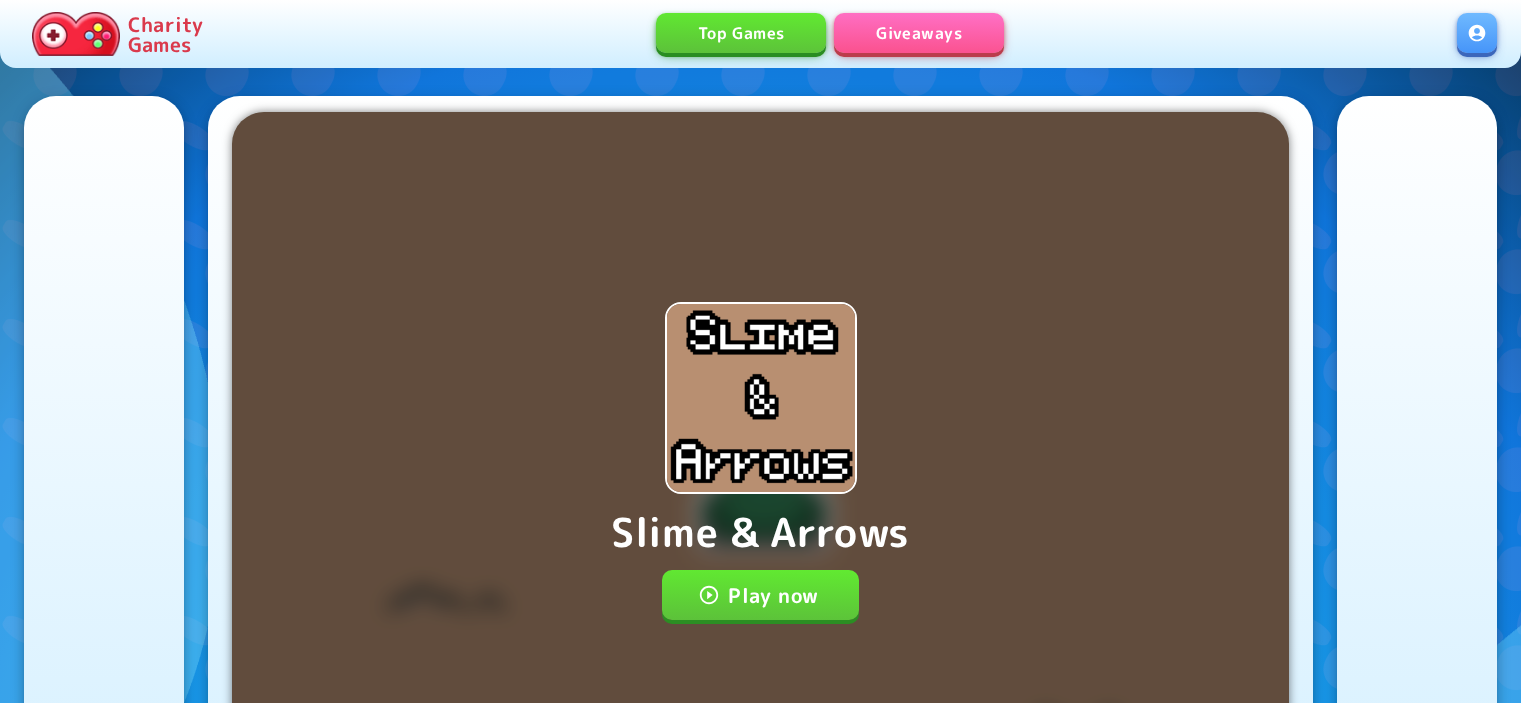 scroll, scrollTop: 0, scrollLeft: 0, axis: both 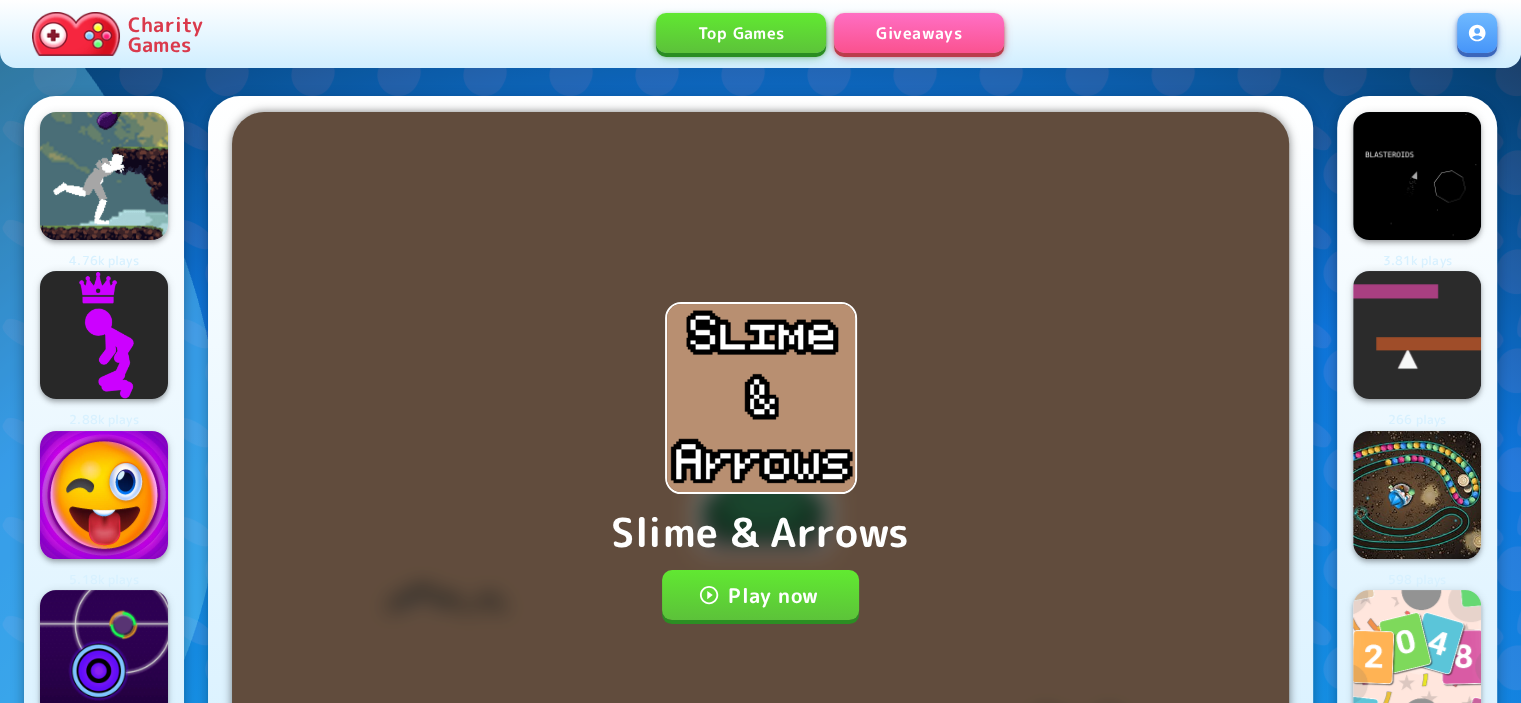 click on "Play now" at bounding box center [760, 595] 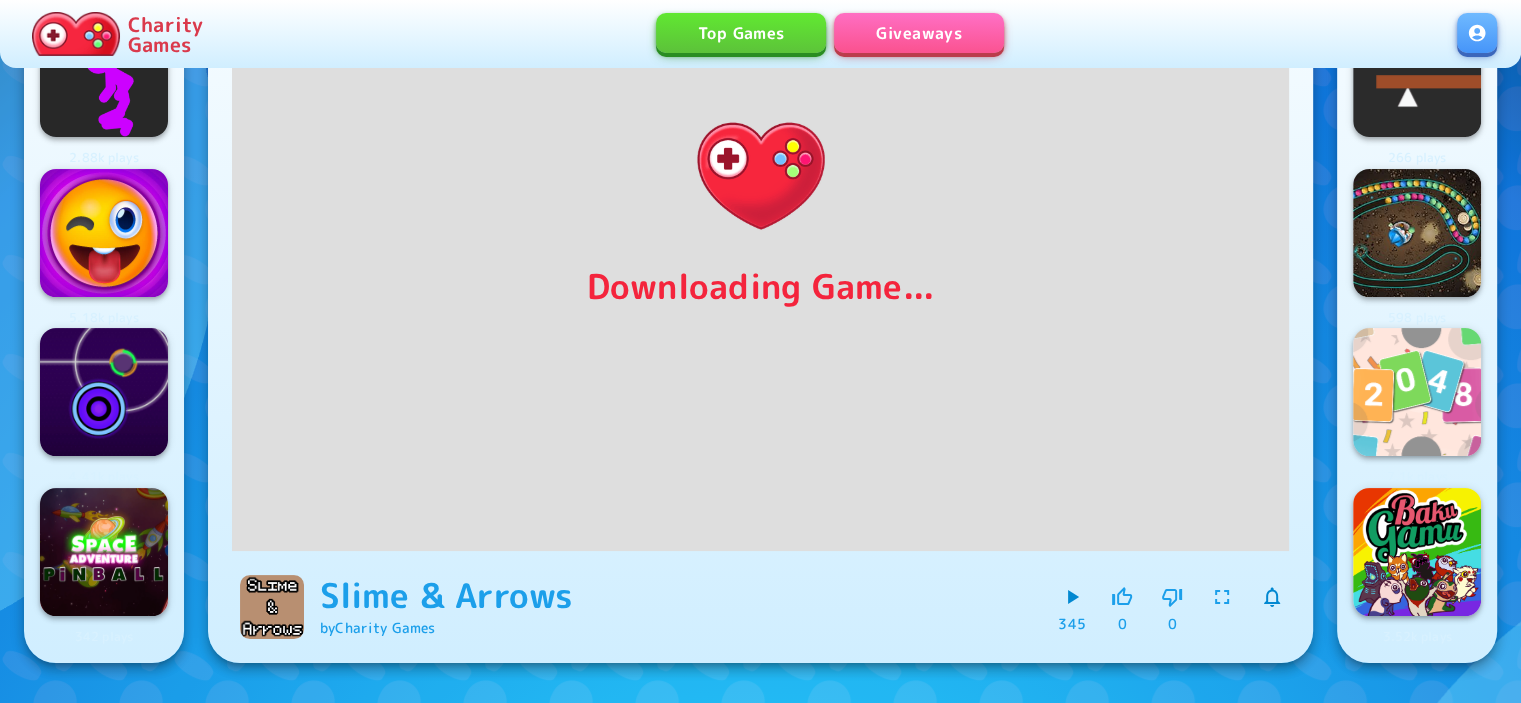 scroll, scrollTop: 266, scrollLeft: 0, axis: vertical 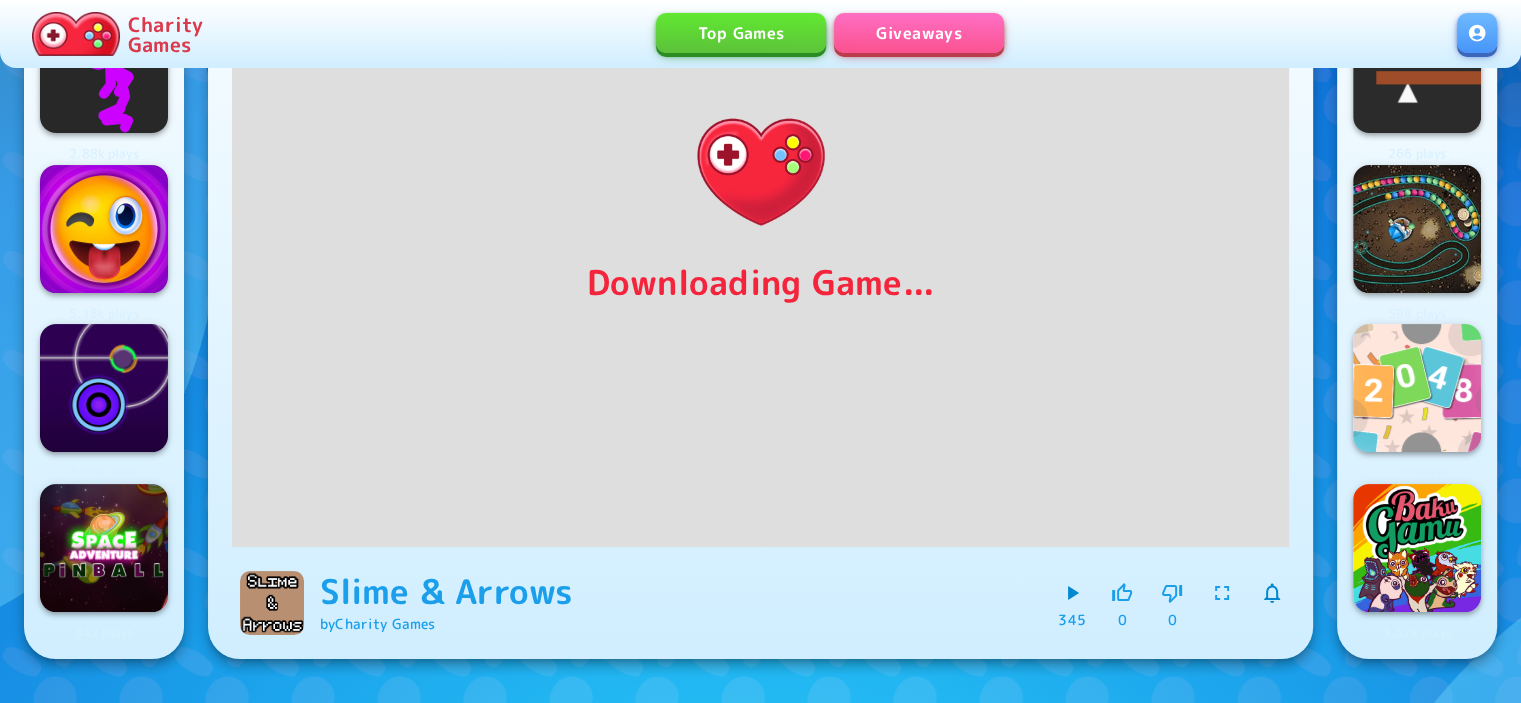 click at bounding box center (1222, 593) 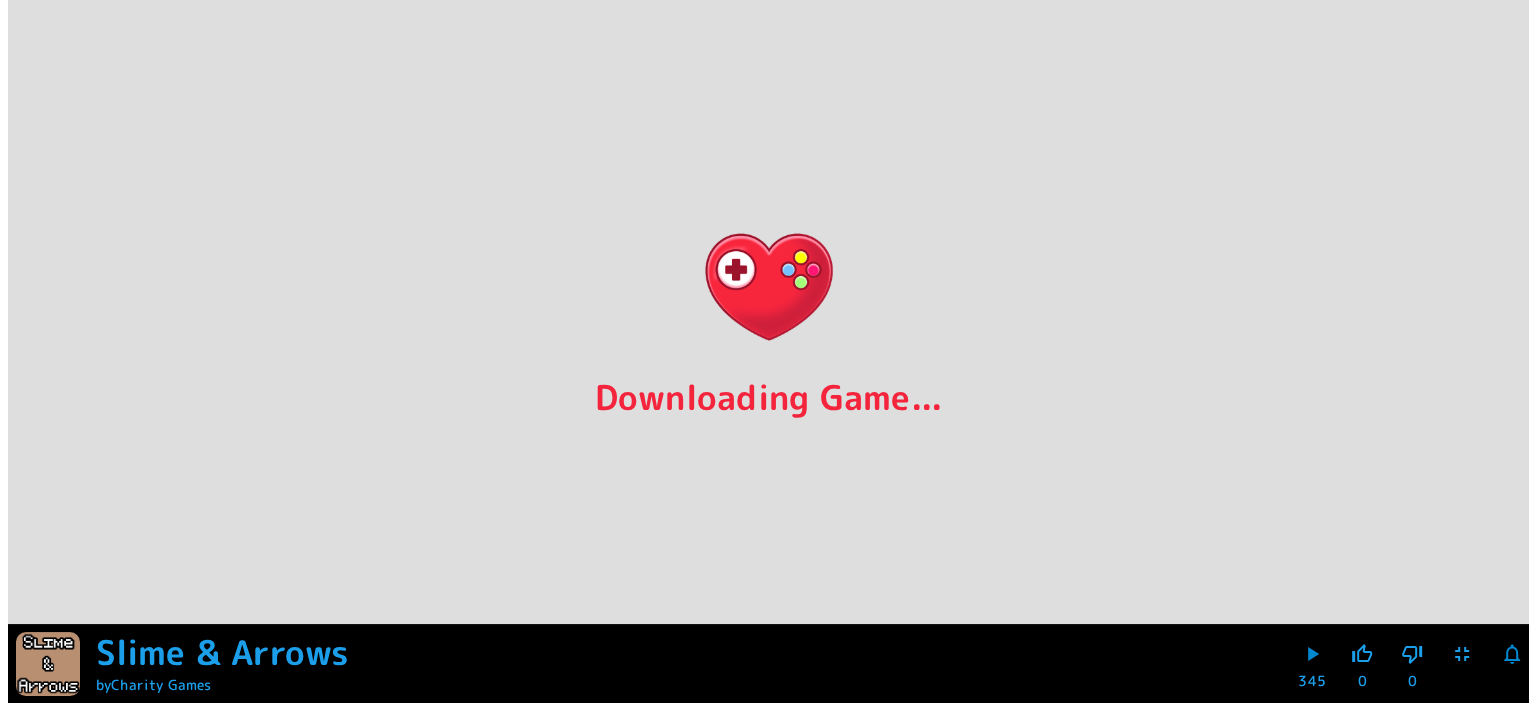 scroll, scrollTop: 0, scrollLeft: 0, axis: both 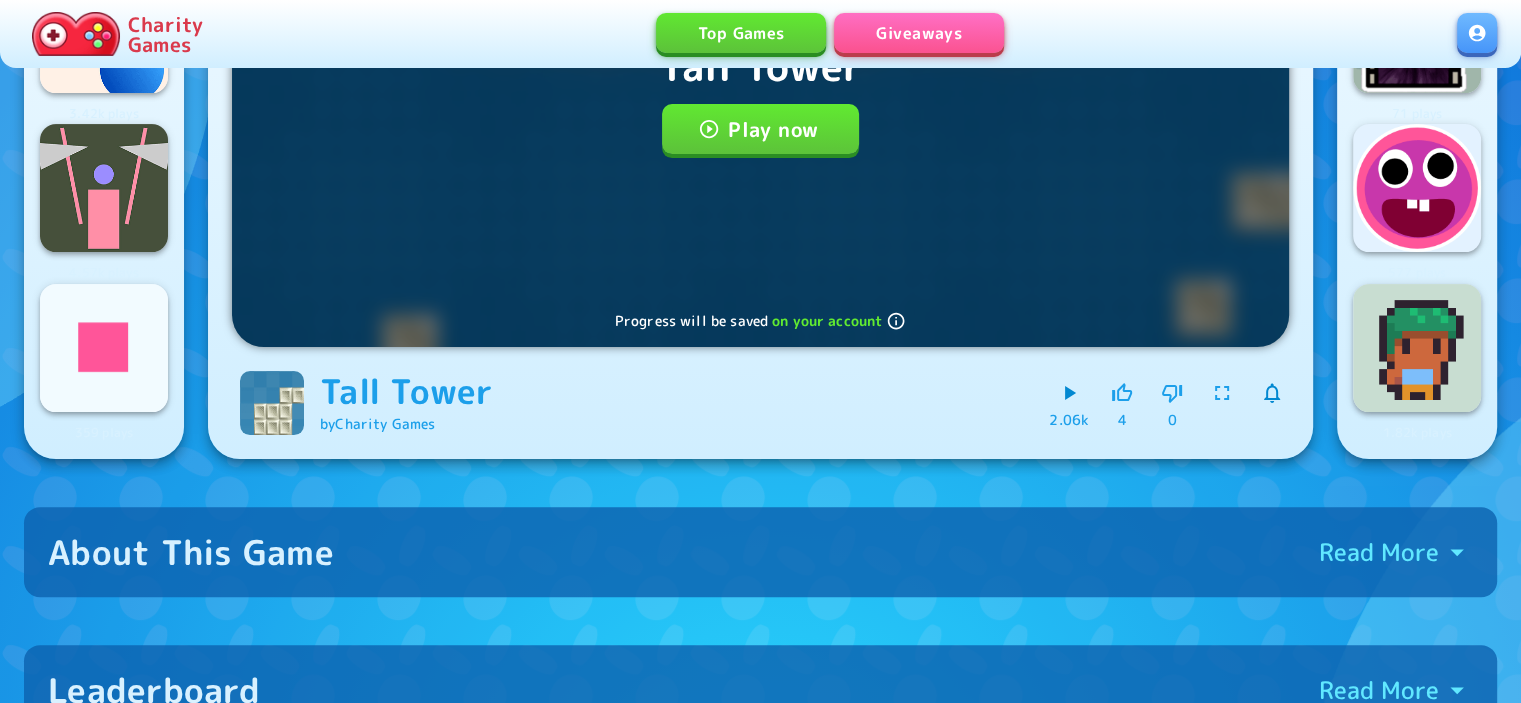 click at bounding box center [1222, 393] 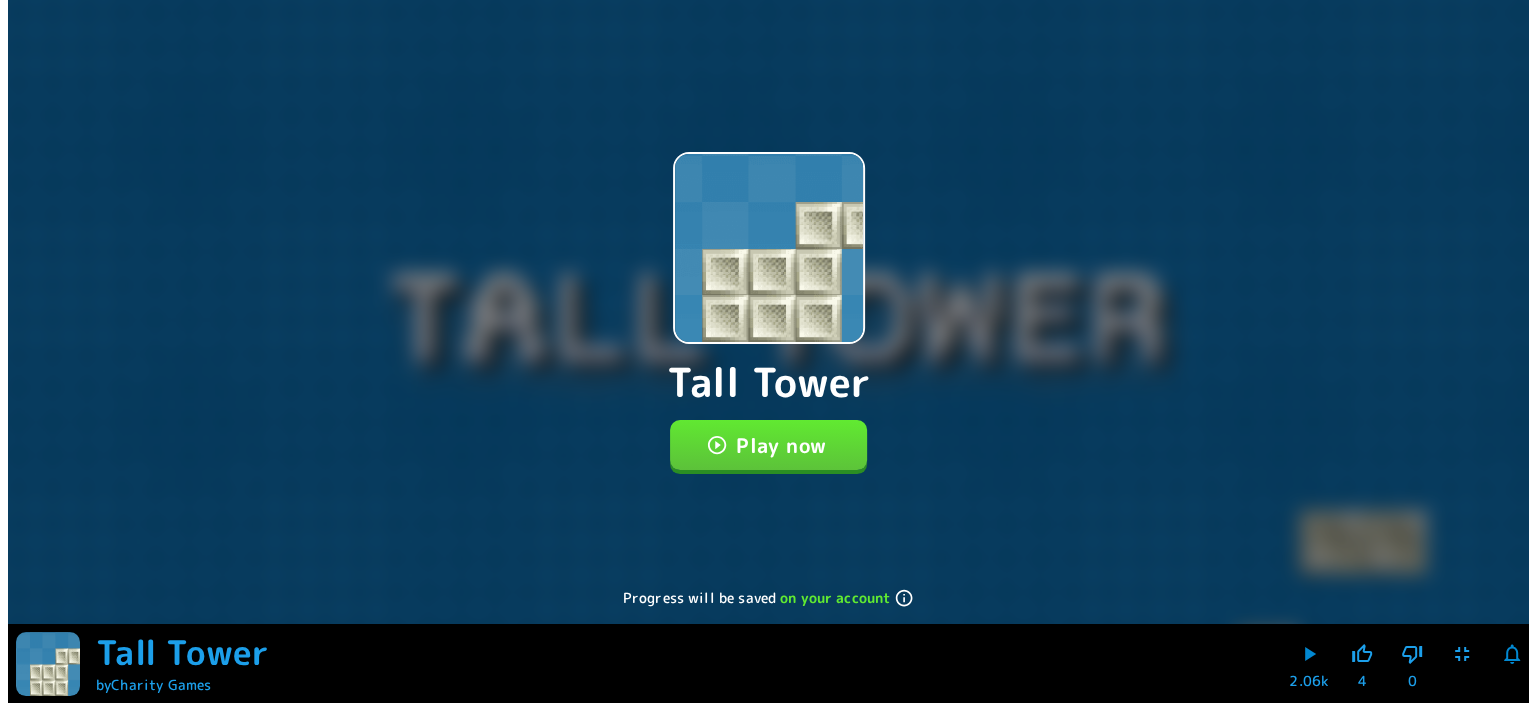 scroll, scrollTop: 0, scrollLeft: 0, axis: both 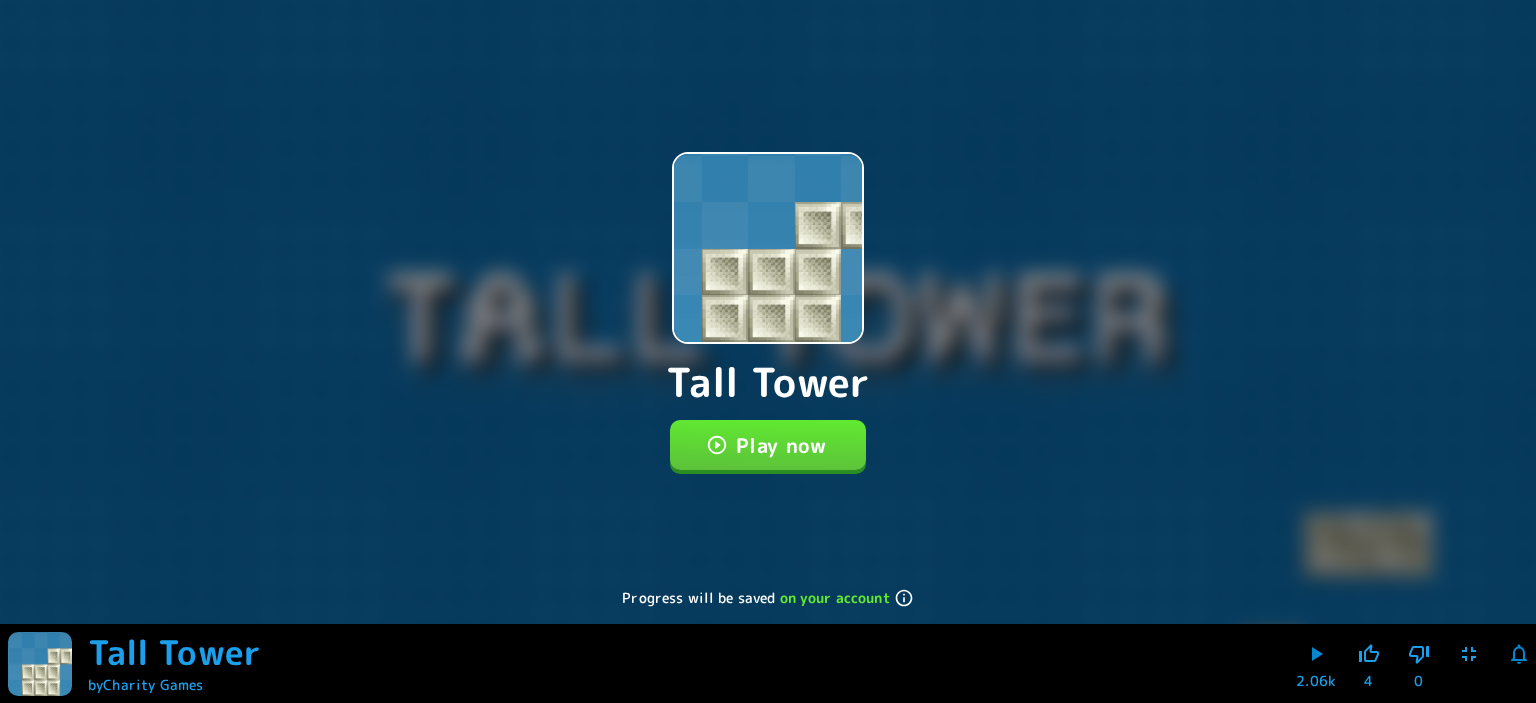 click on "Play now" at bounding box center [768, 445] 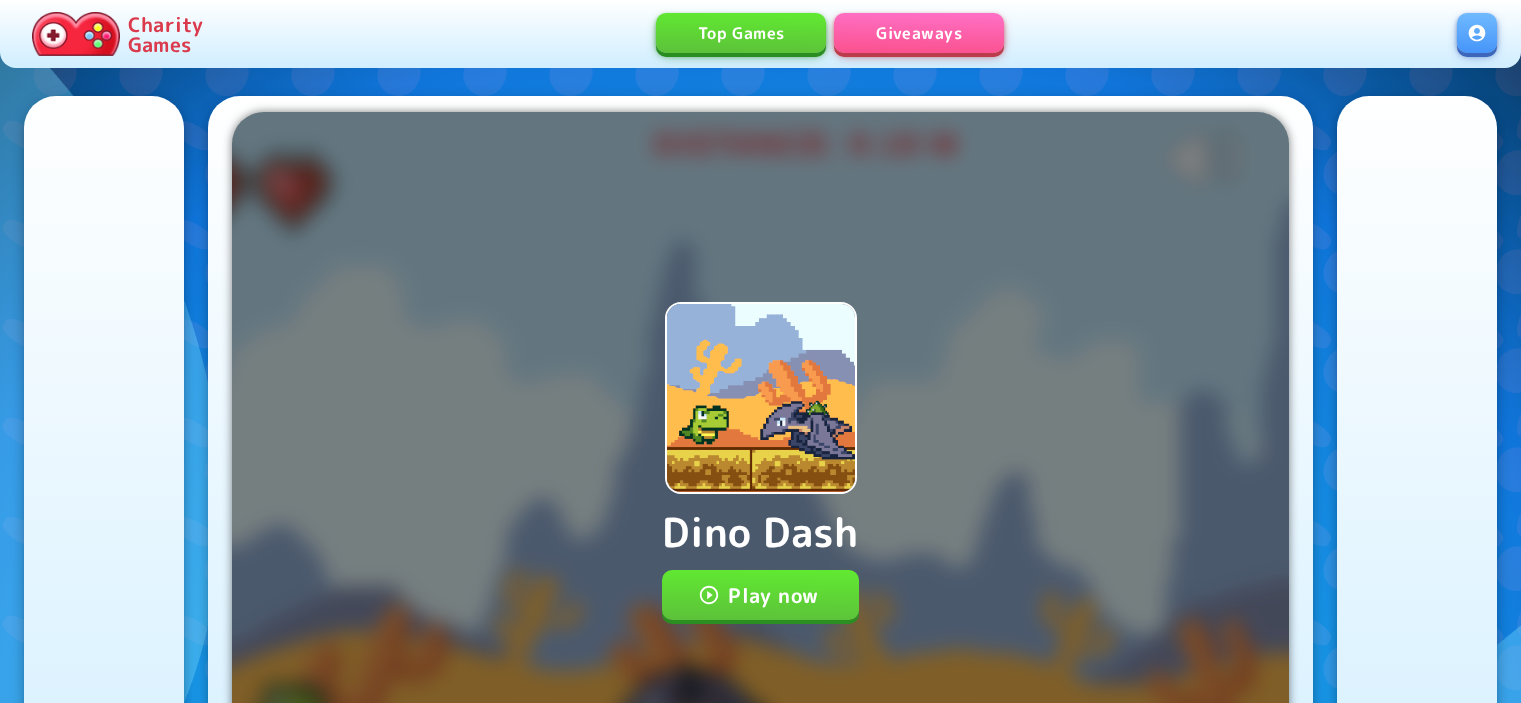 scroll, scrollTop: 0, scrollLeft: 0, axis: both 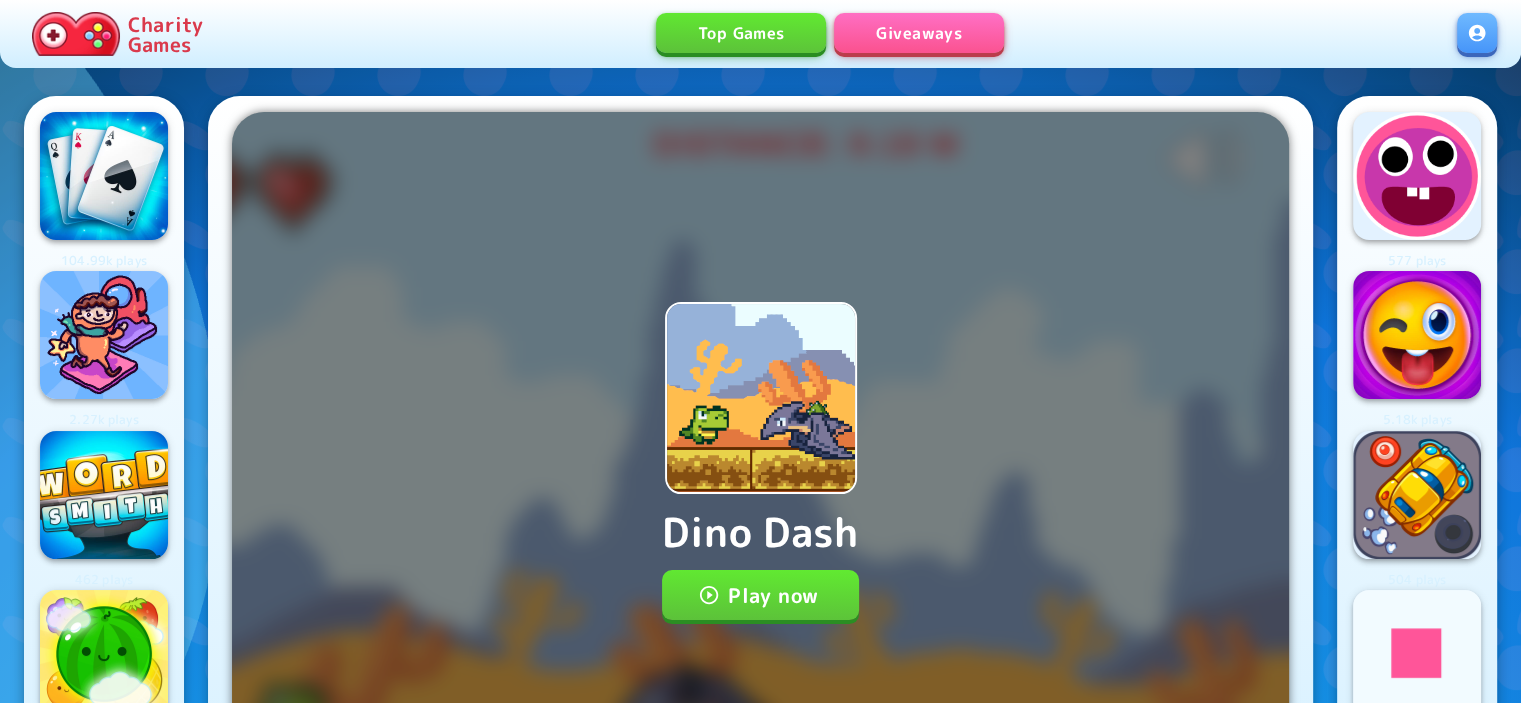 click on "Play now" at bounding box center [760, 595] 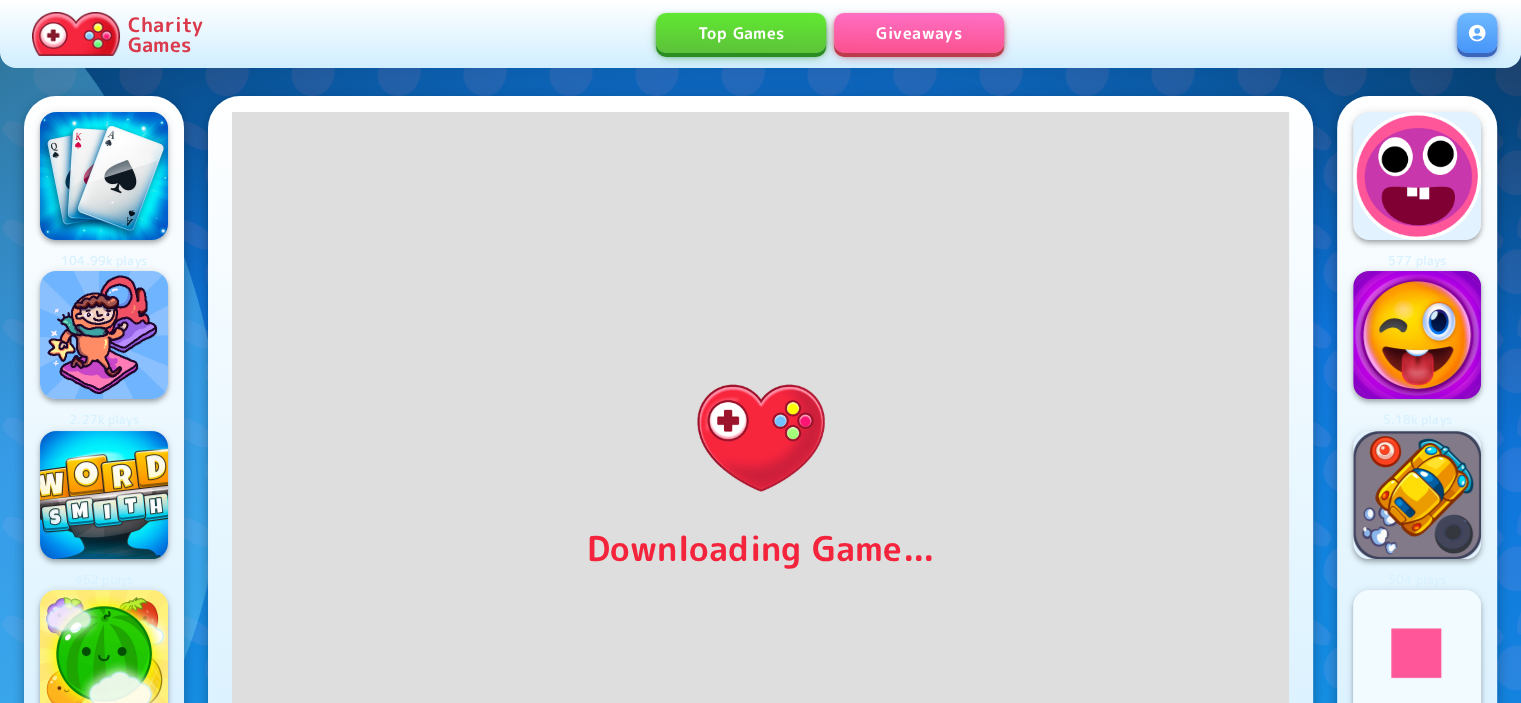 scroll, scrollTop: 400, scrollLeft: 0, axis: vertical 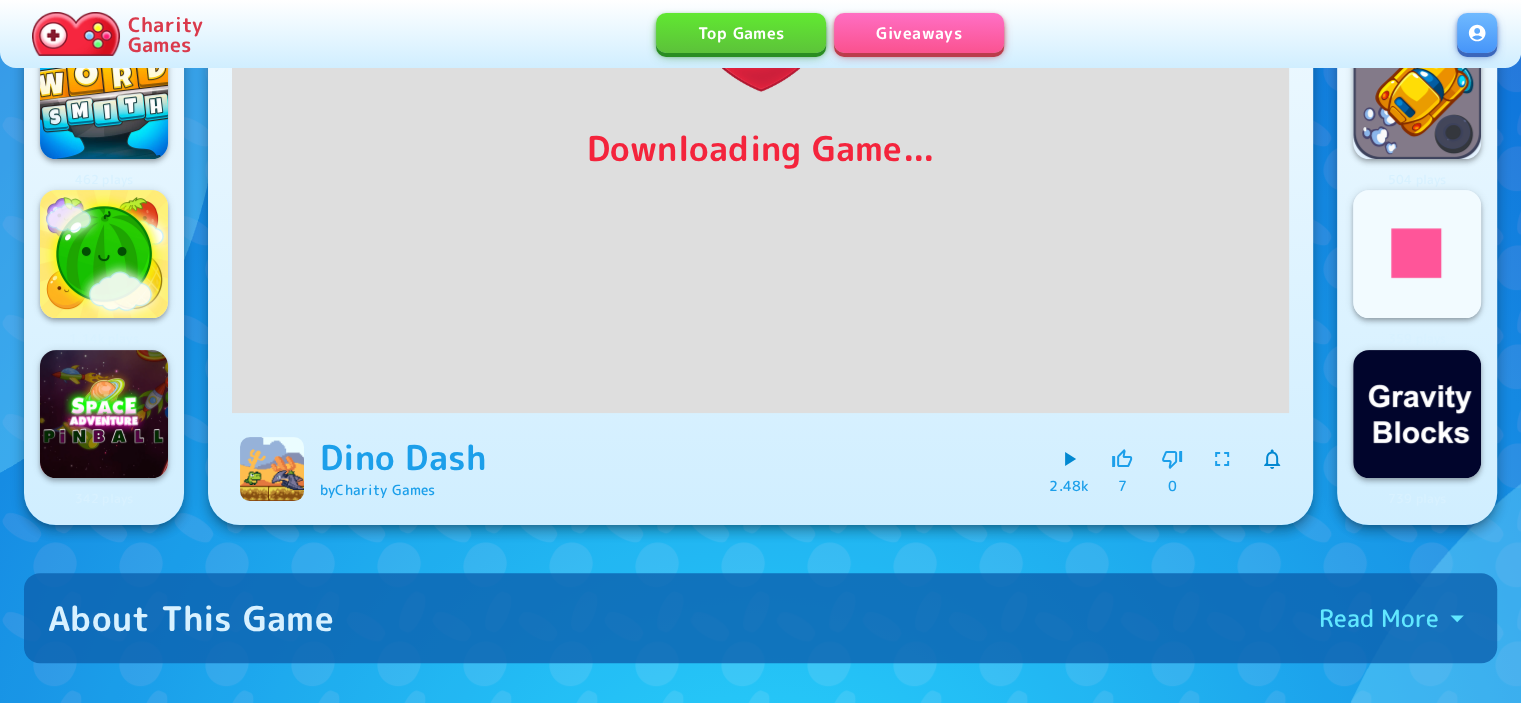 click at bounding box center [1222, 459] 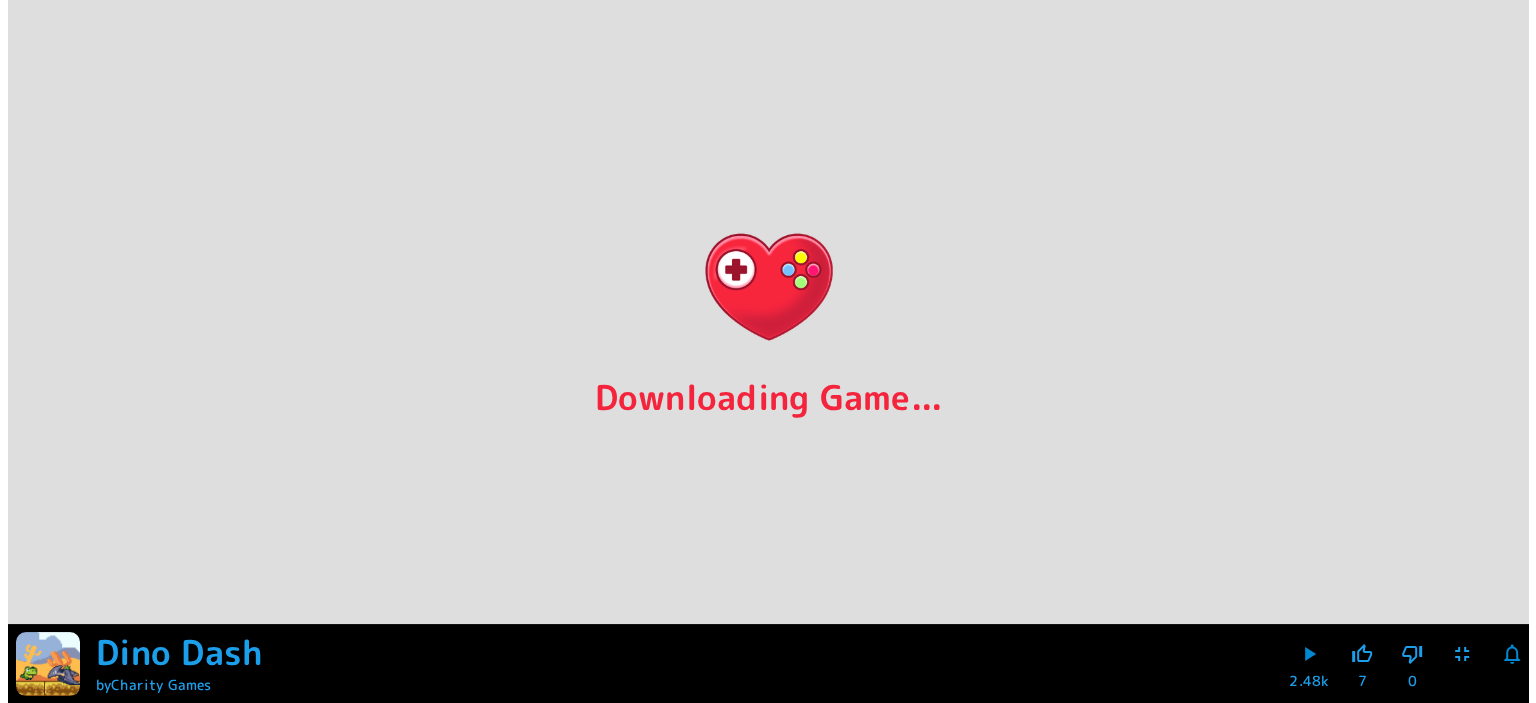 scroll, scrollTop: 0, scrollLeft: 0, axis: both 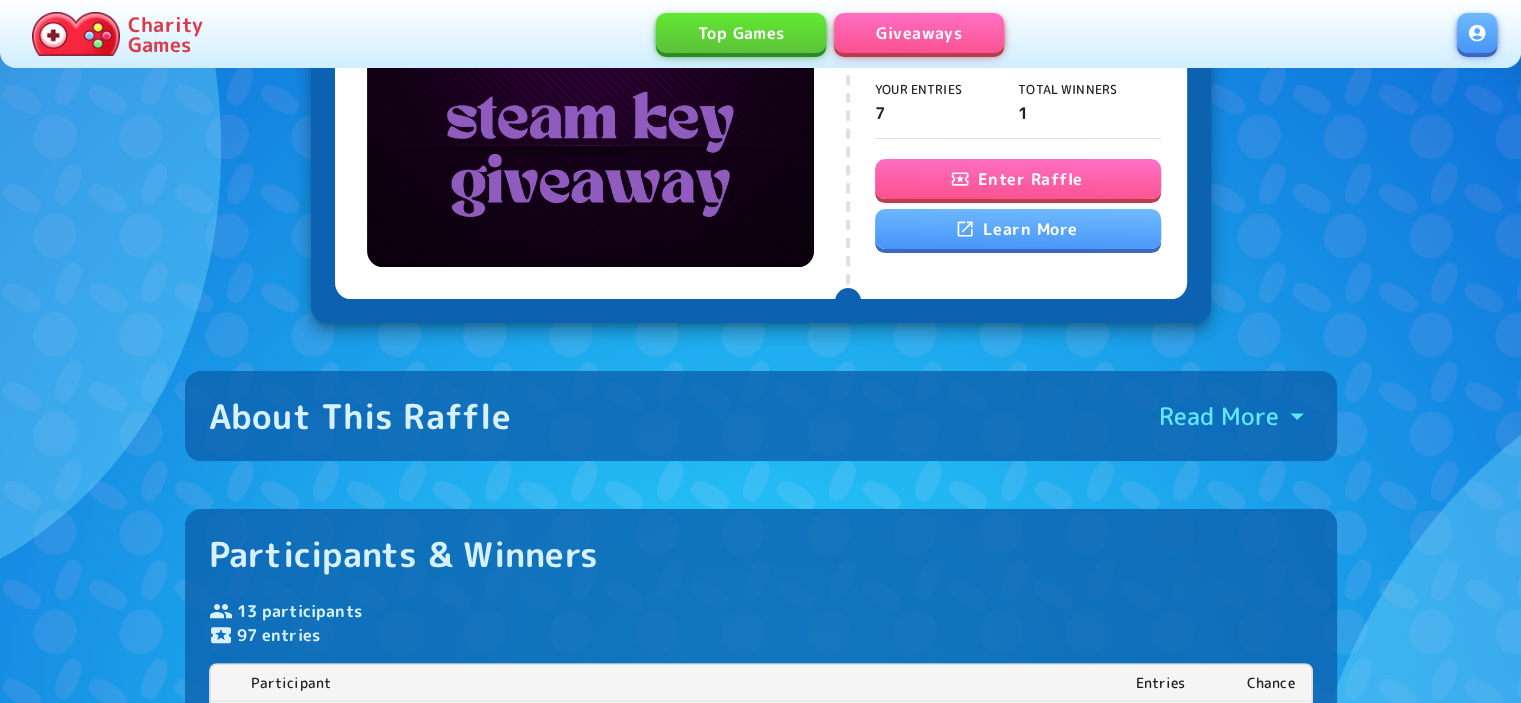 click on "Enter Raffle" at bounding box center [1018, 179] 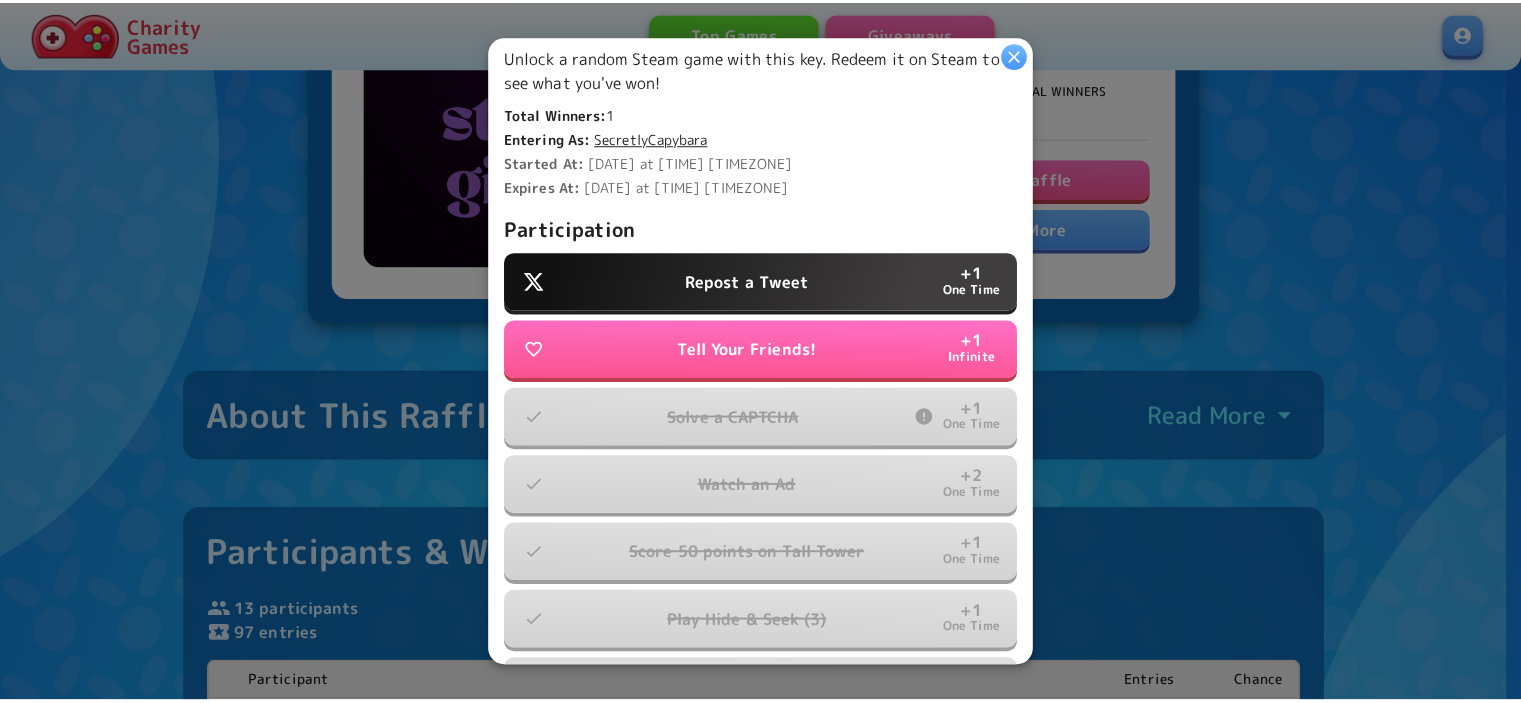 scroll, scrollTop: 666, scrollLeft: 0, axis: vertical 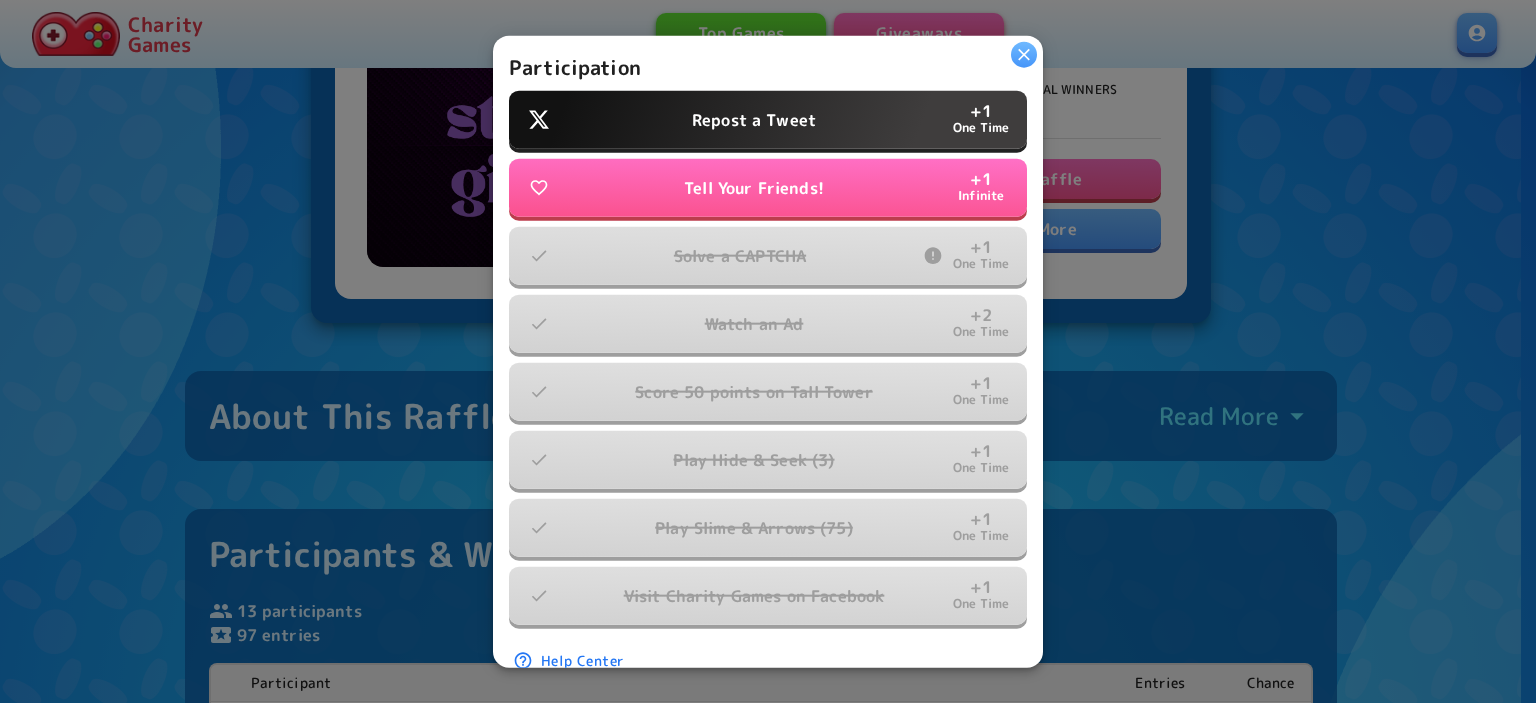 click at bounding box center (1024, 54) 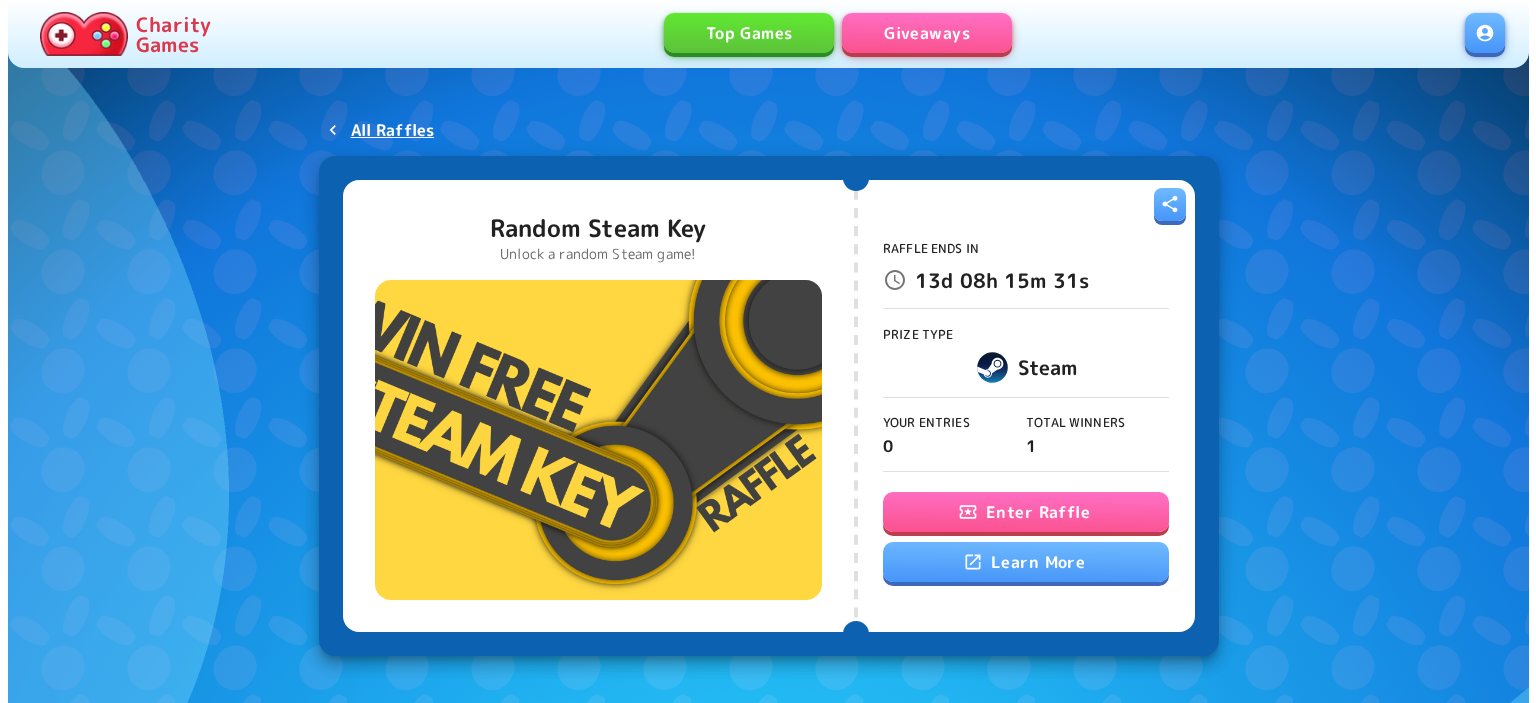 scroll, scrollTop: 0, scrollLeft: 0, axis: both 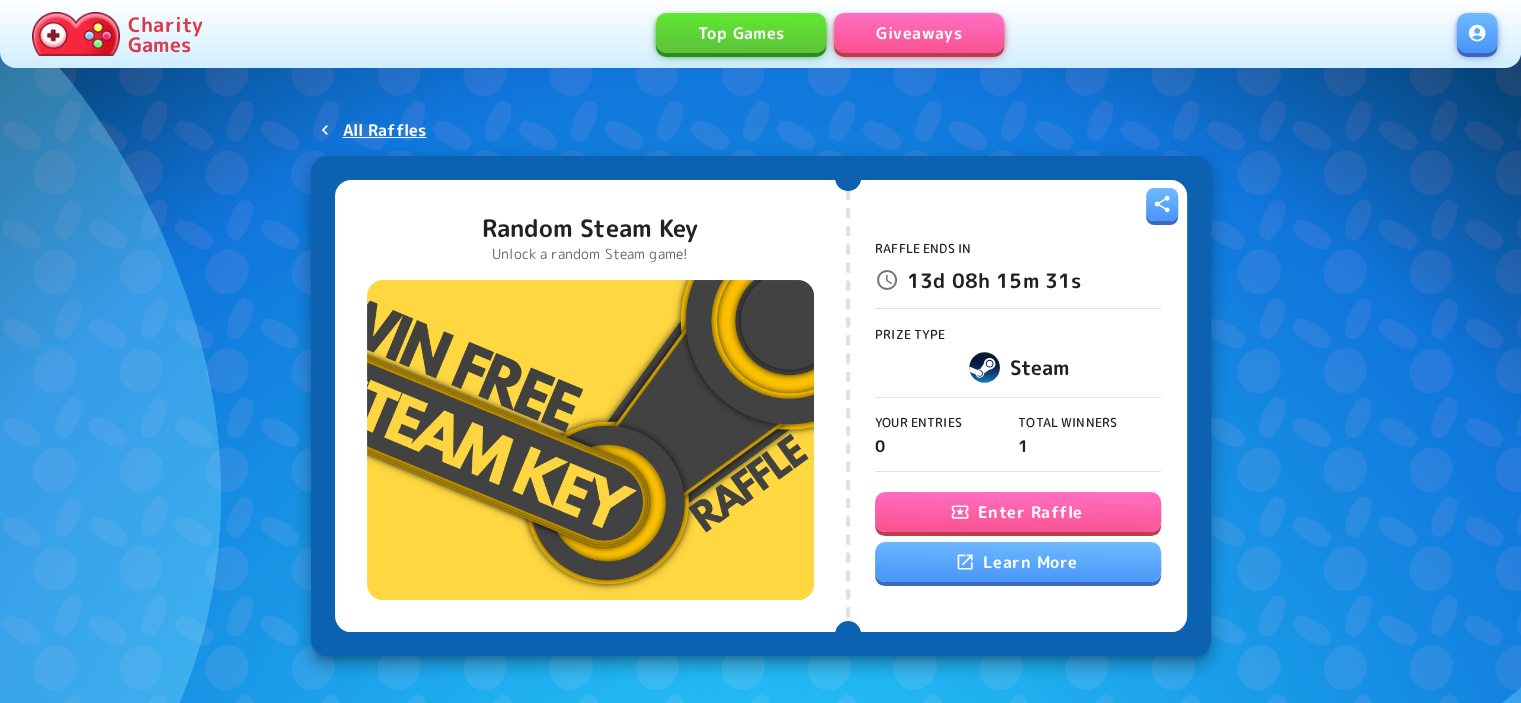 click on "Enter Raffle" at bounding box center [1018, 512] 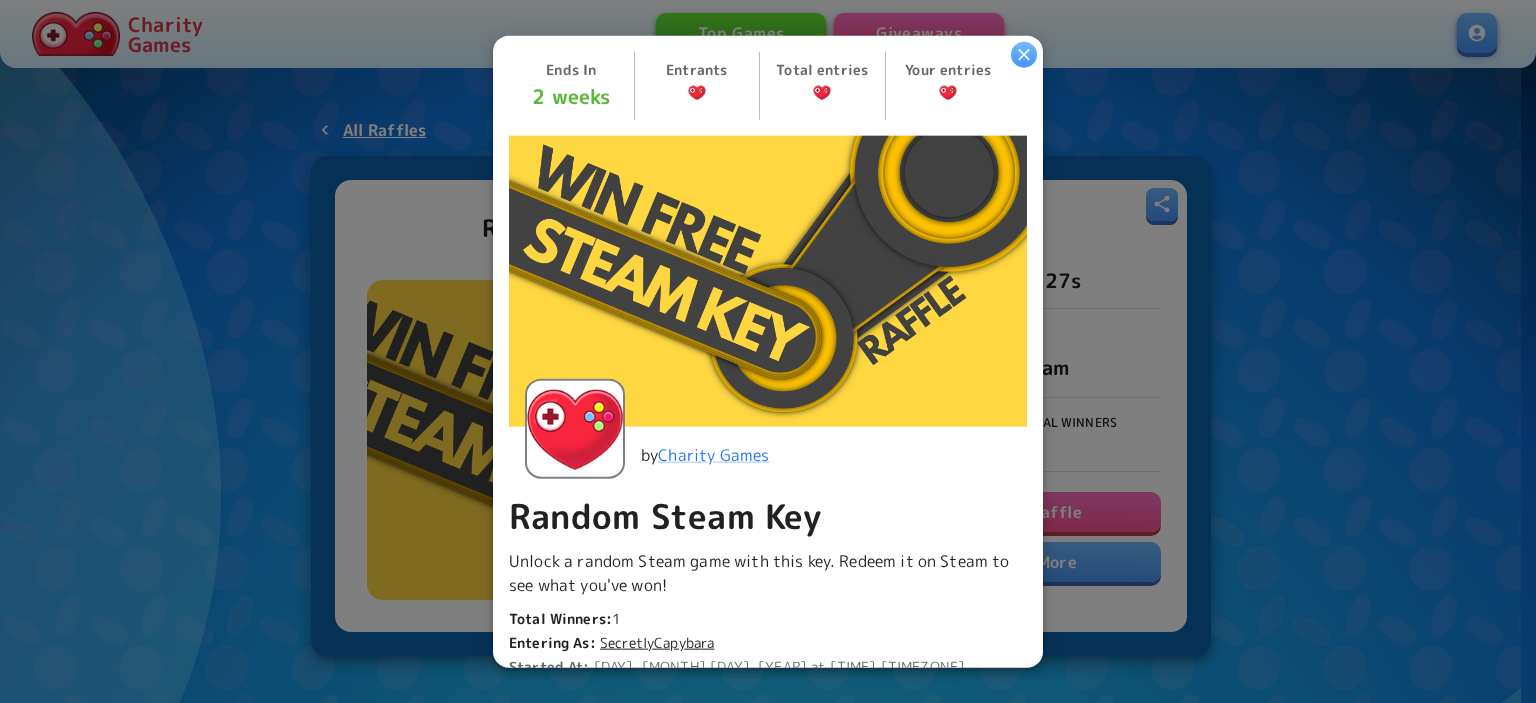 scroll, scrollTop: 400, scrollLeft: 0, axis: vertical 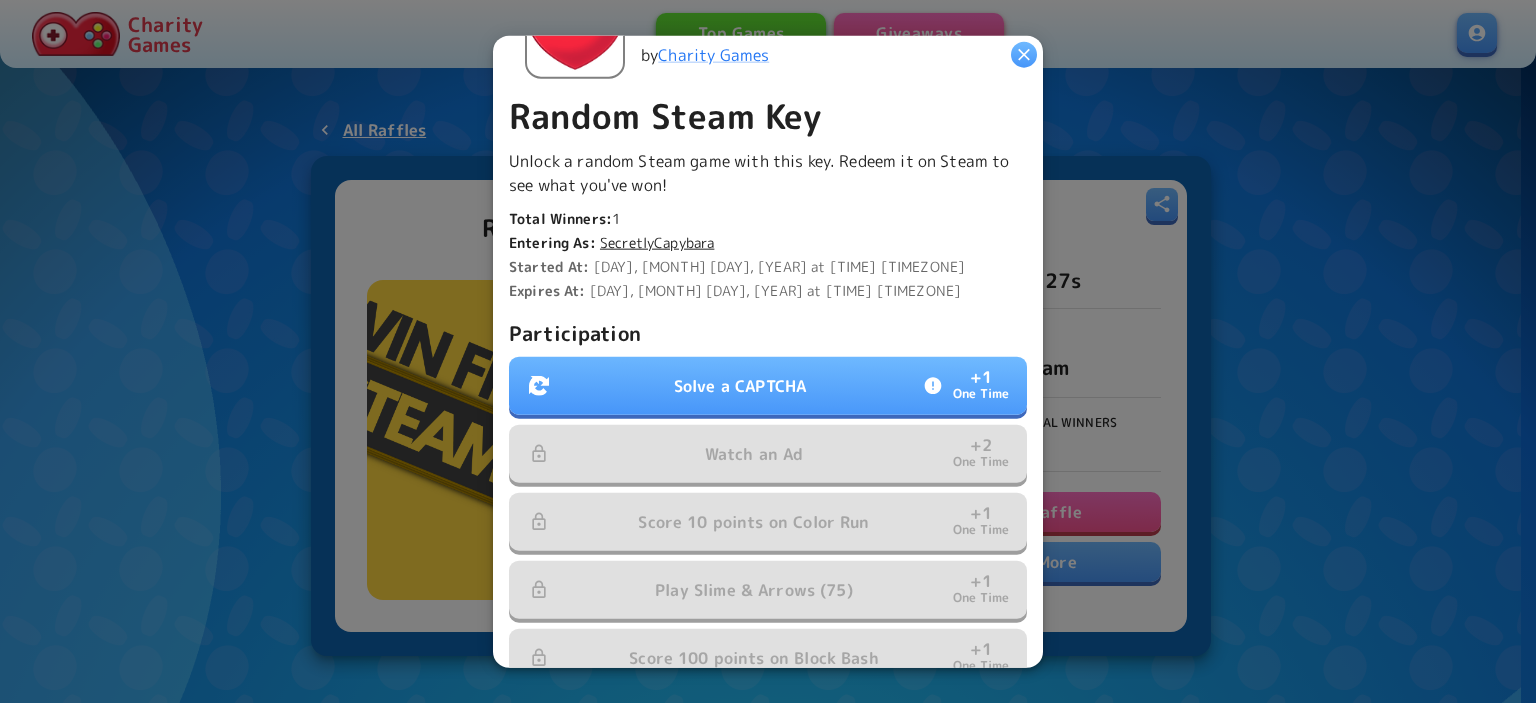 click on "Solve a CAPTCHA" at bounding box center (740, 386) 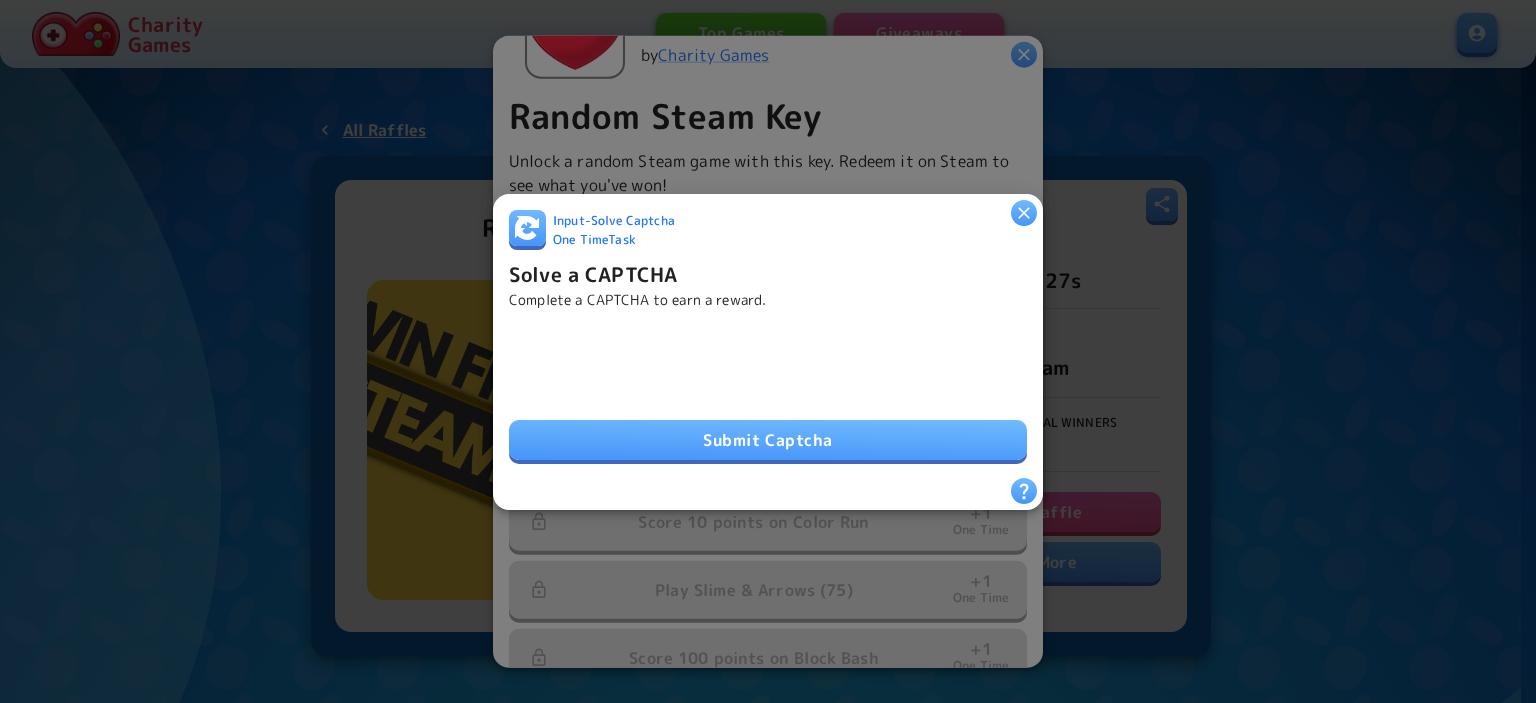 drag, startPoint x: 748, startPoint y: 434, endPoint x: 737, endPoint y: 423, distance: 15.556349 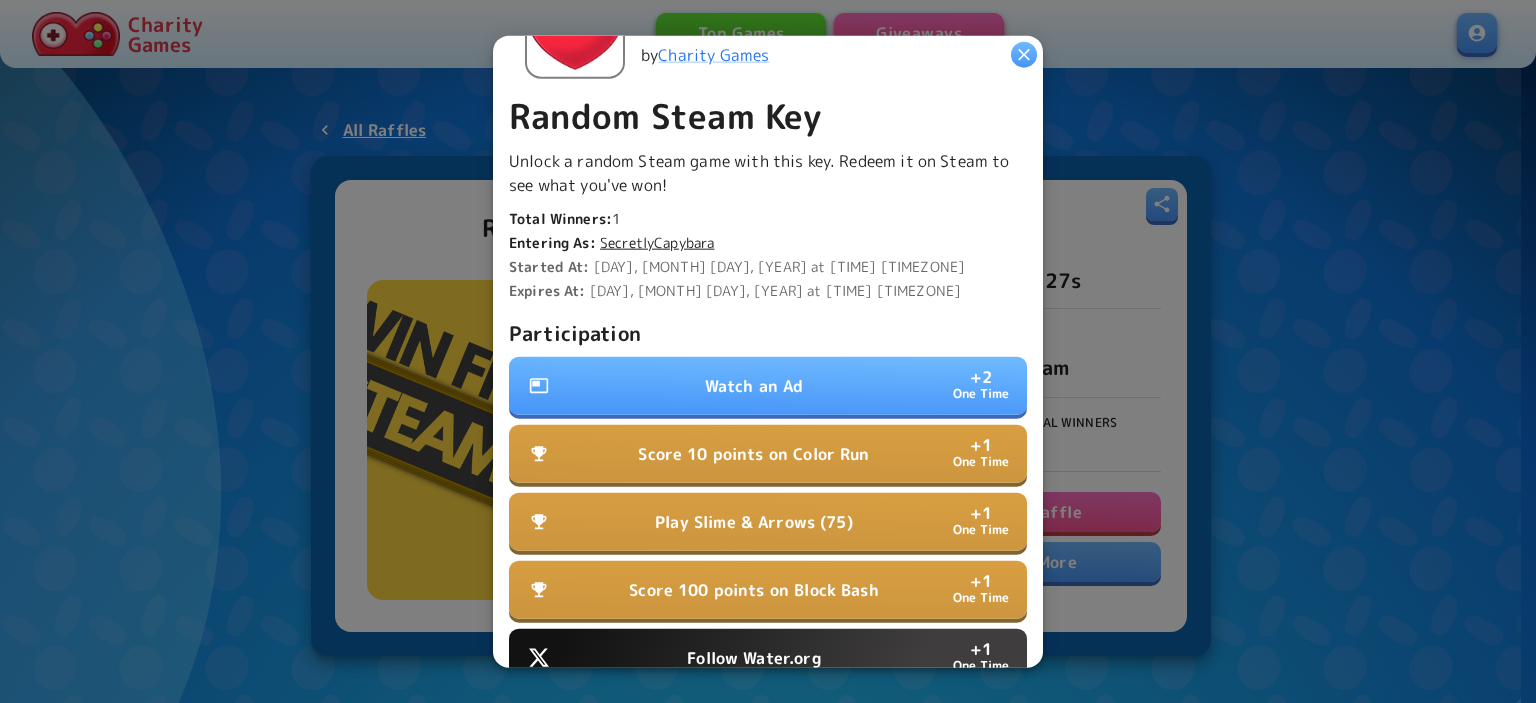 click on "Watch an Ad" at bounding box center [754, 386] 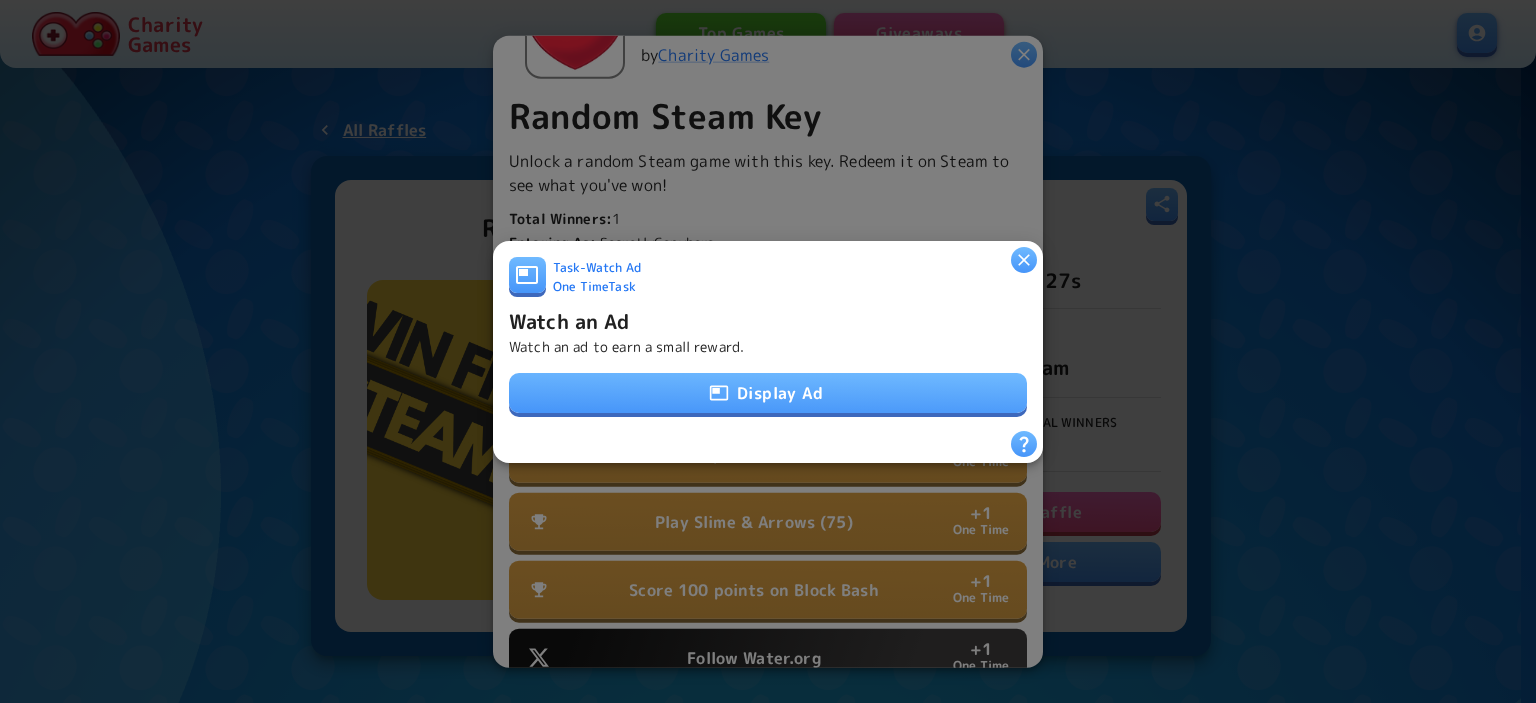 click on "Display Ad" at bounding box center (768, 393) 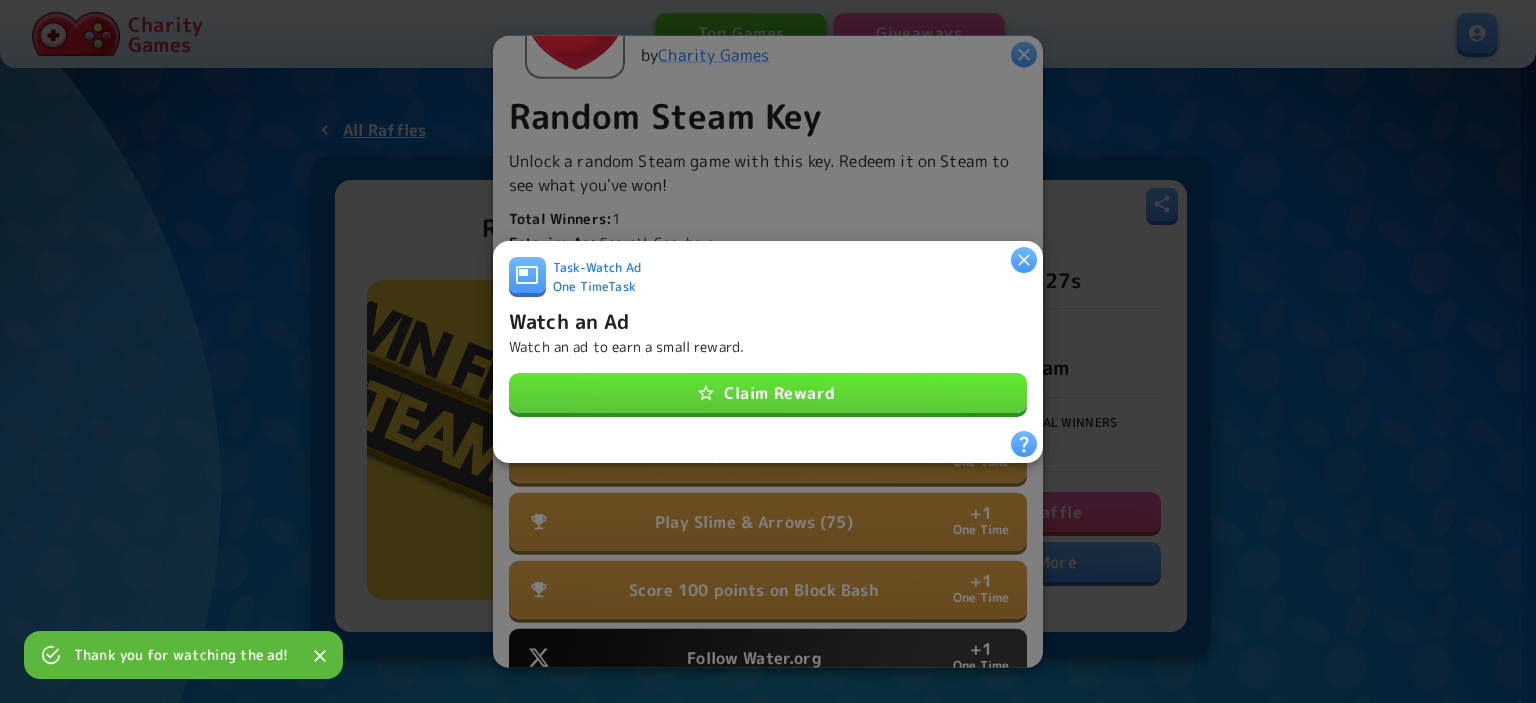 click on "Claim Reward" at bounding box center (768, 393) 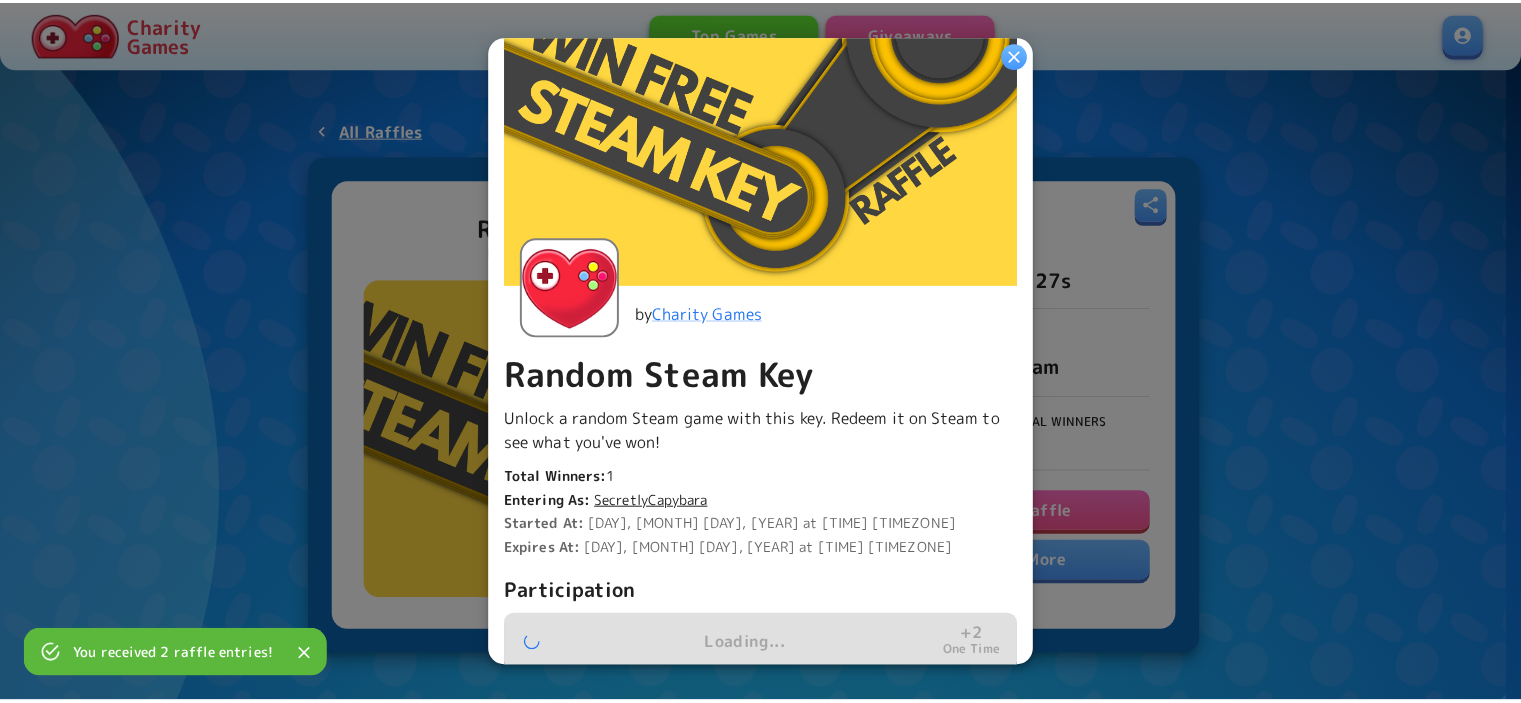 scroll, scrollTop: 0, scrollLeft: 0, axis: both 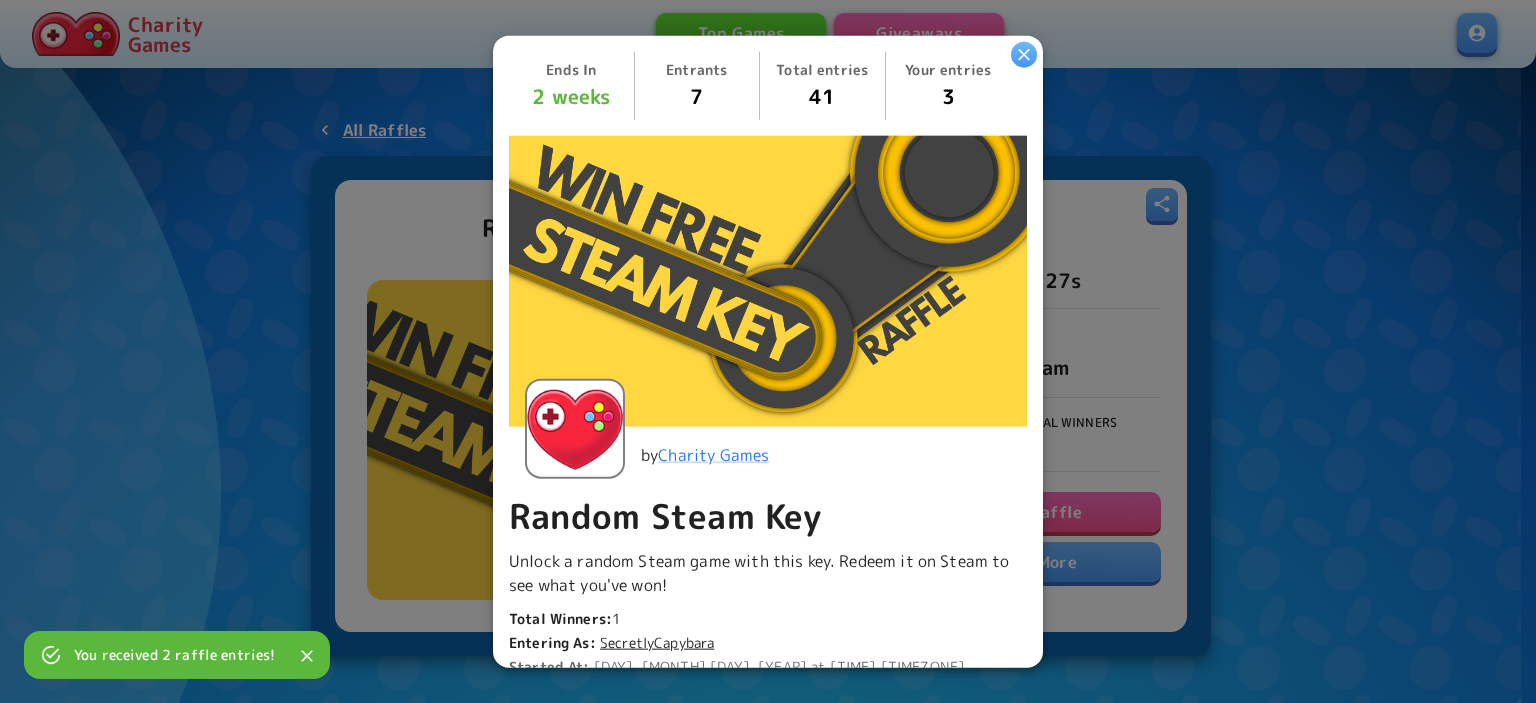 click at bounding box center [1024, 54] 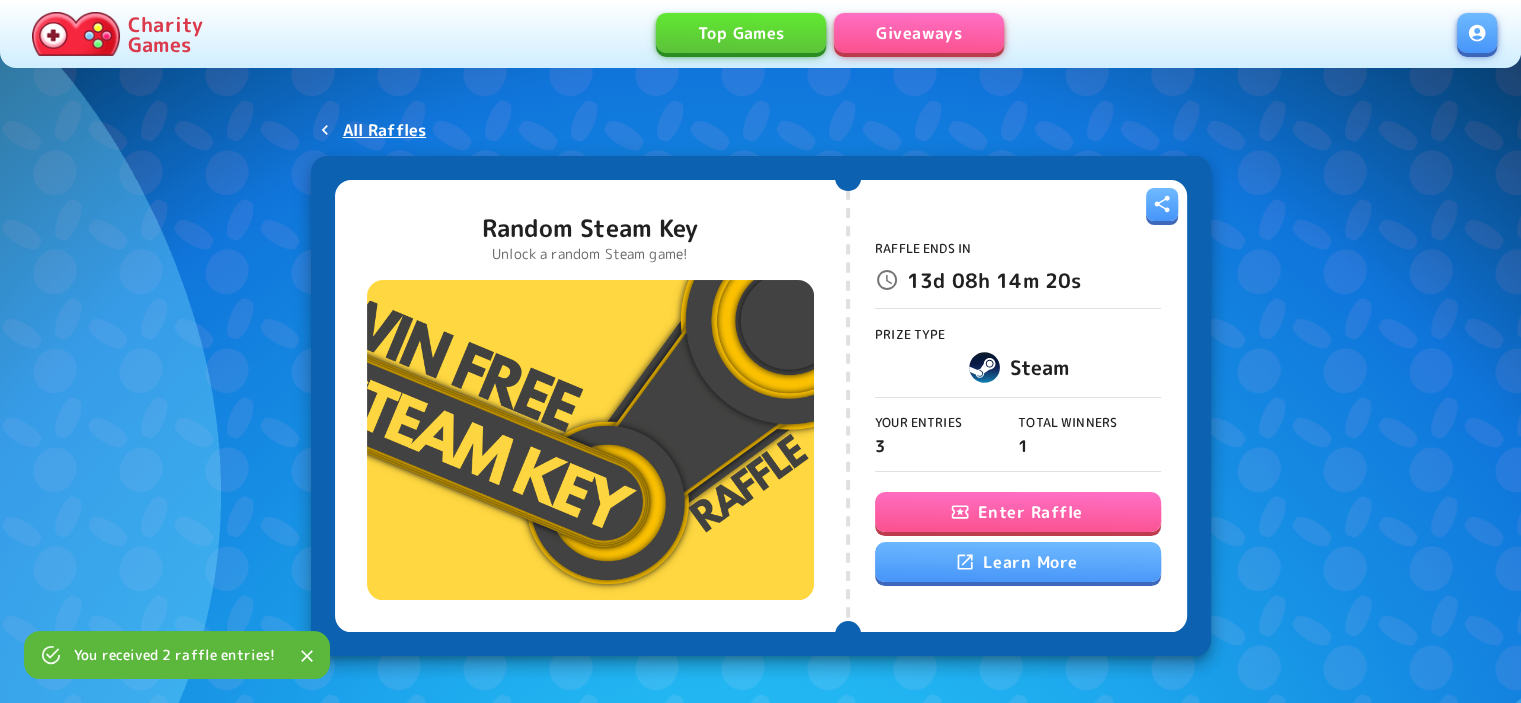 click on "Giveaways" at bounding box center [919, 33] 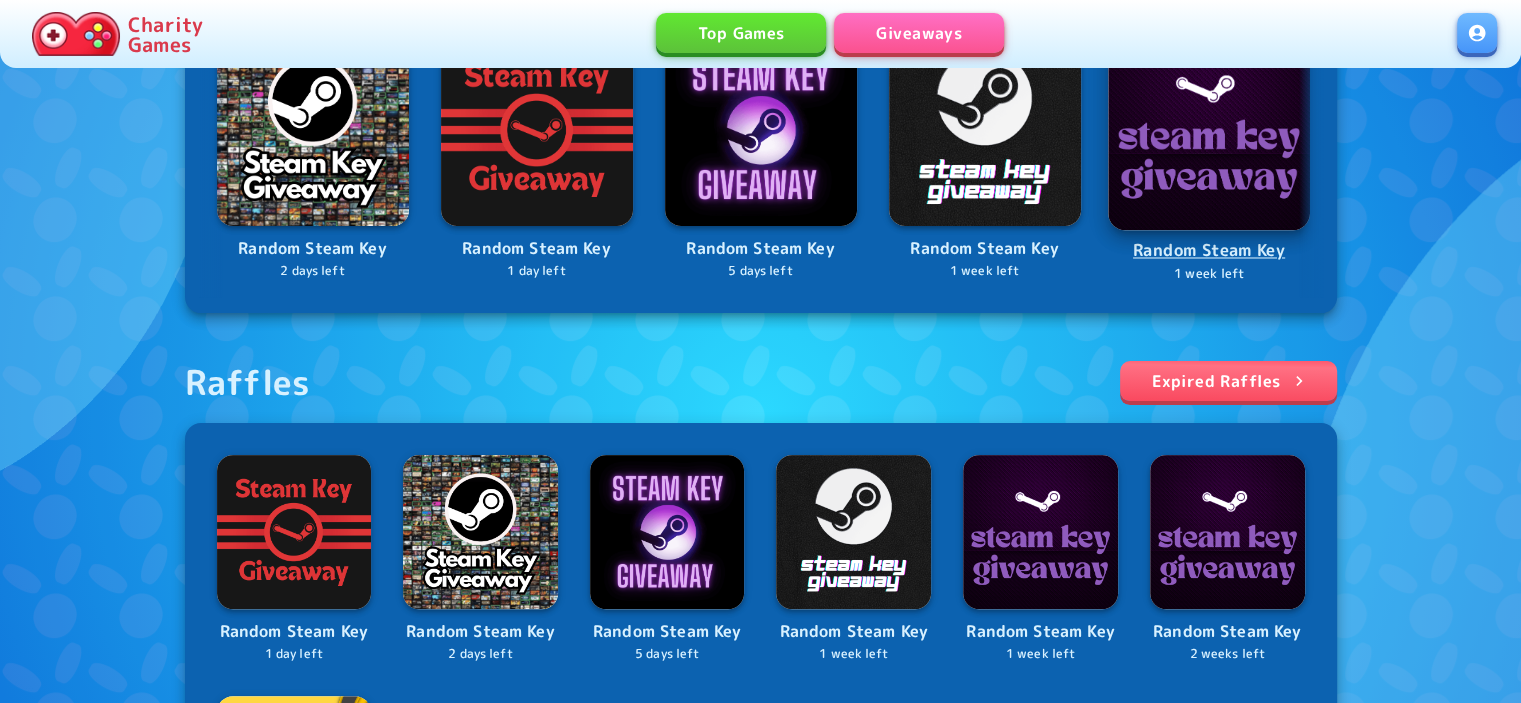 scroll, scrollTop: 533, scrollLeft: 0, axis: vertical 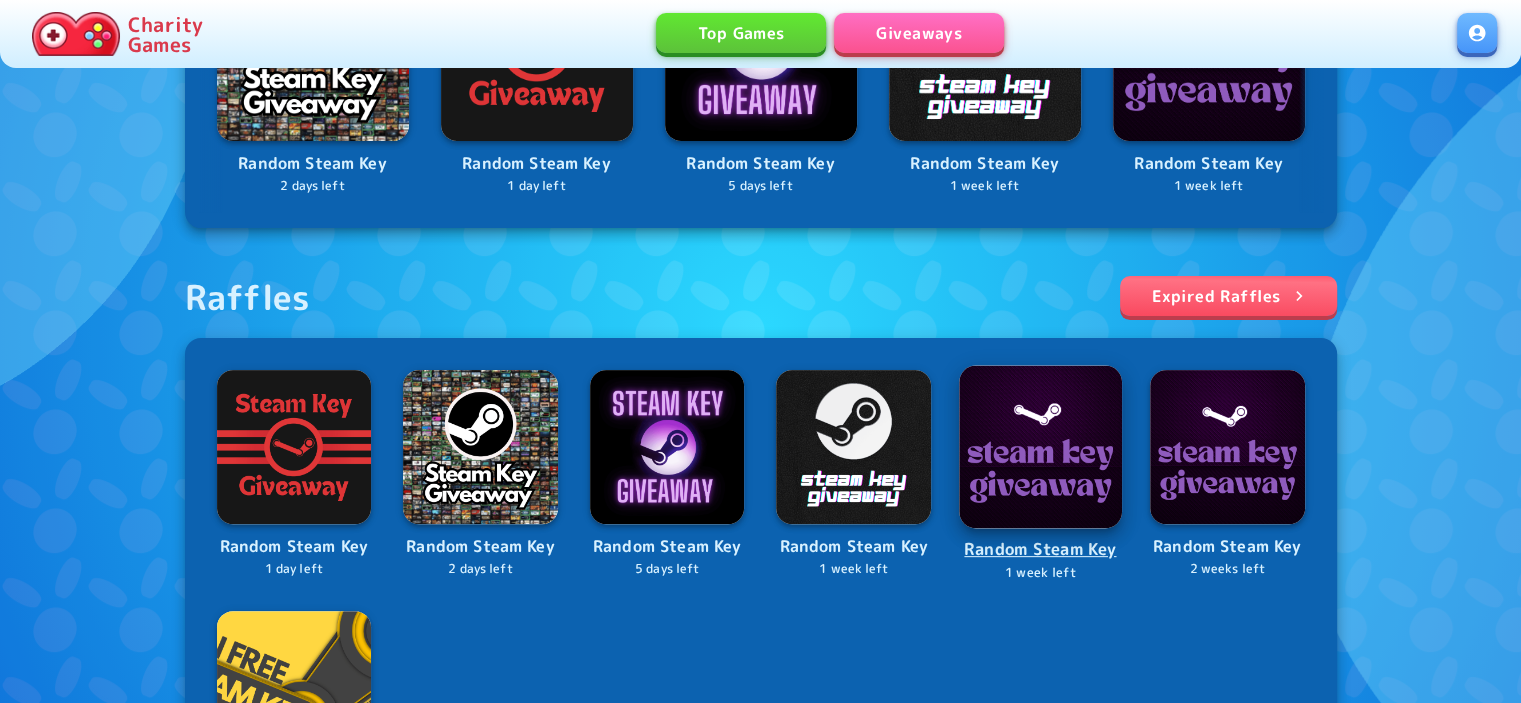 drag, startPoint x: 1060, startPoint y: 479, endPoint x: 1164, endPoint y: 461, distance: 105.546196 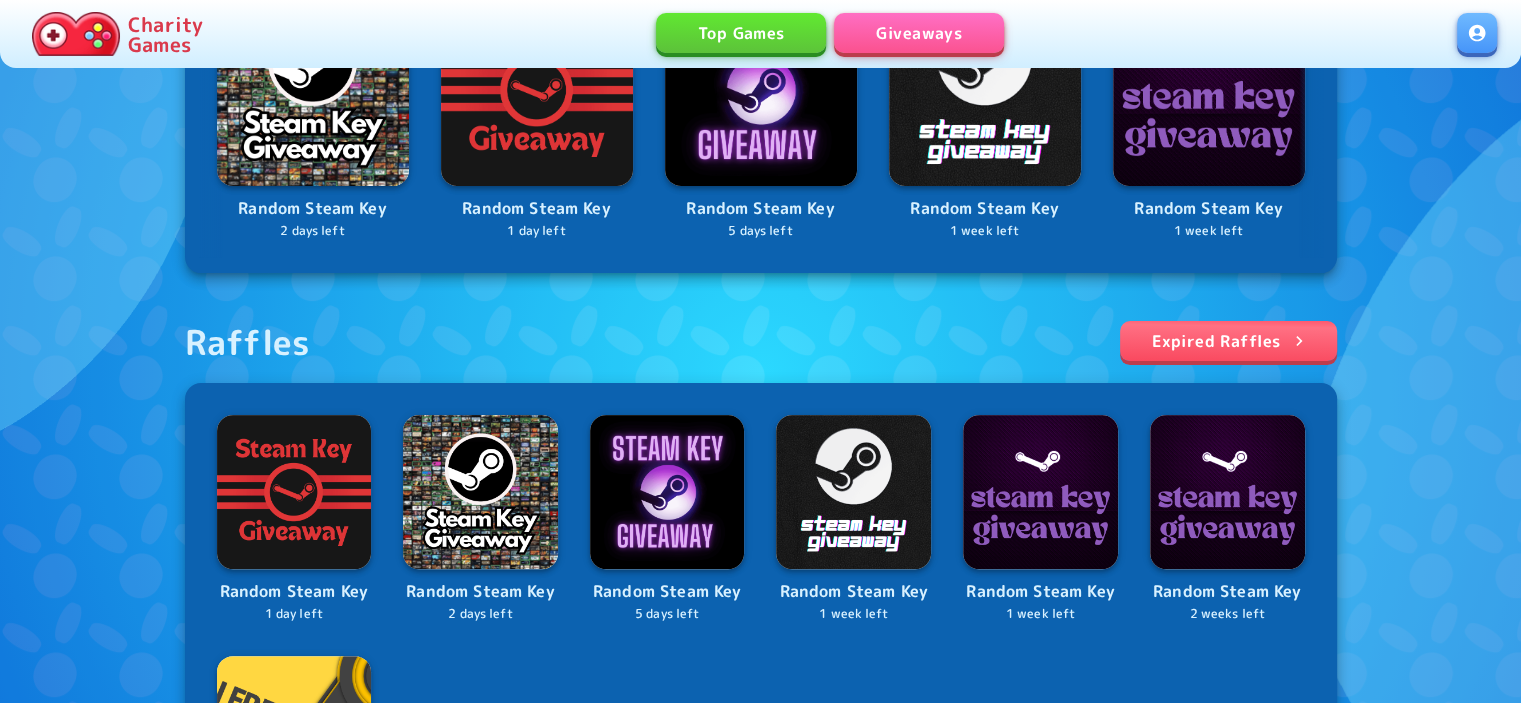 scroll, scrollTop: 733, scrollLeft: 0, axis: vertical 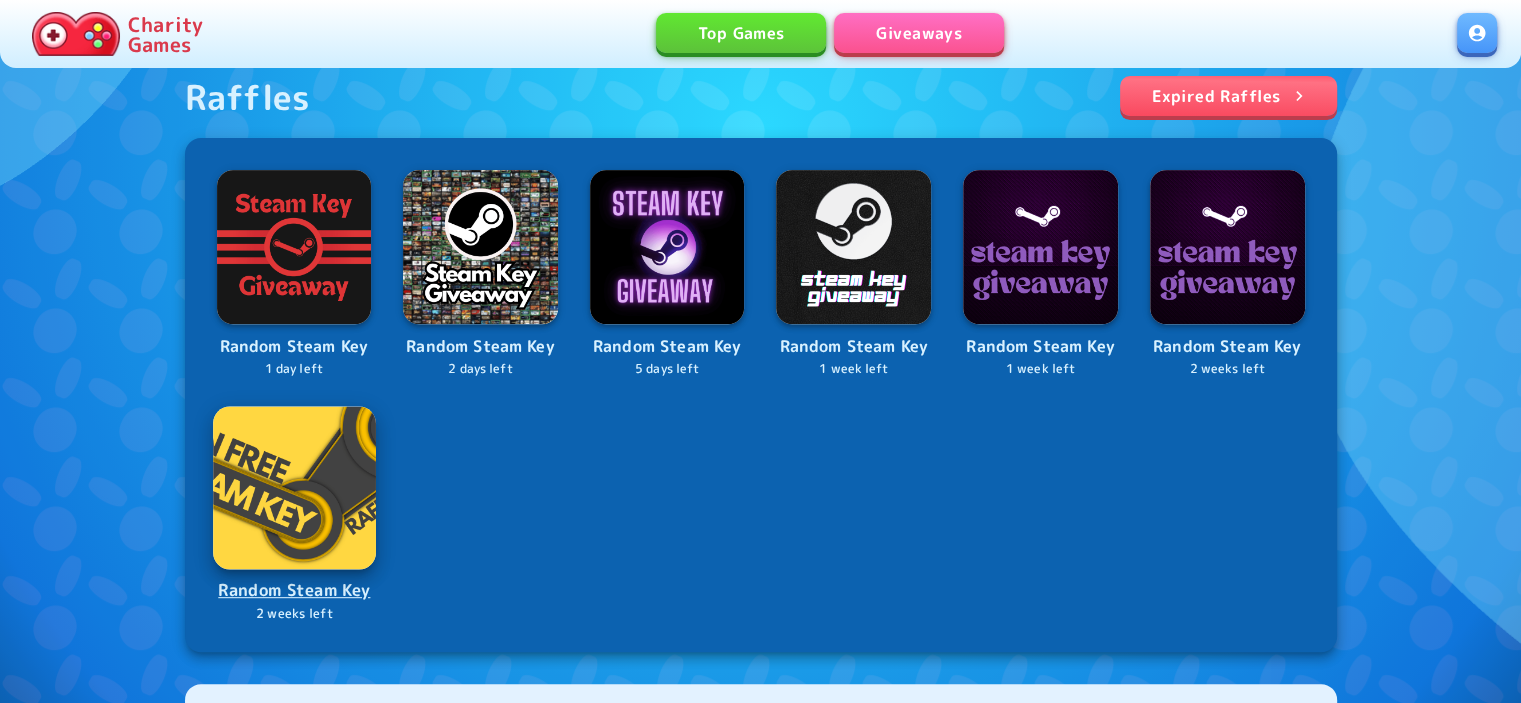 click at bounding box center (294, 487) 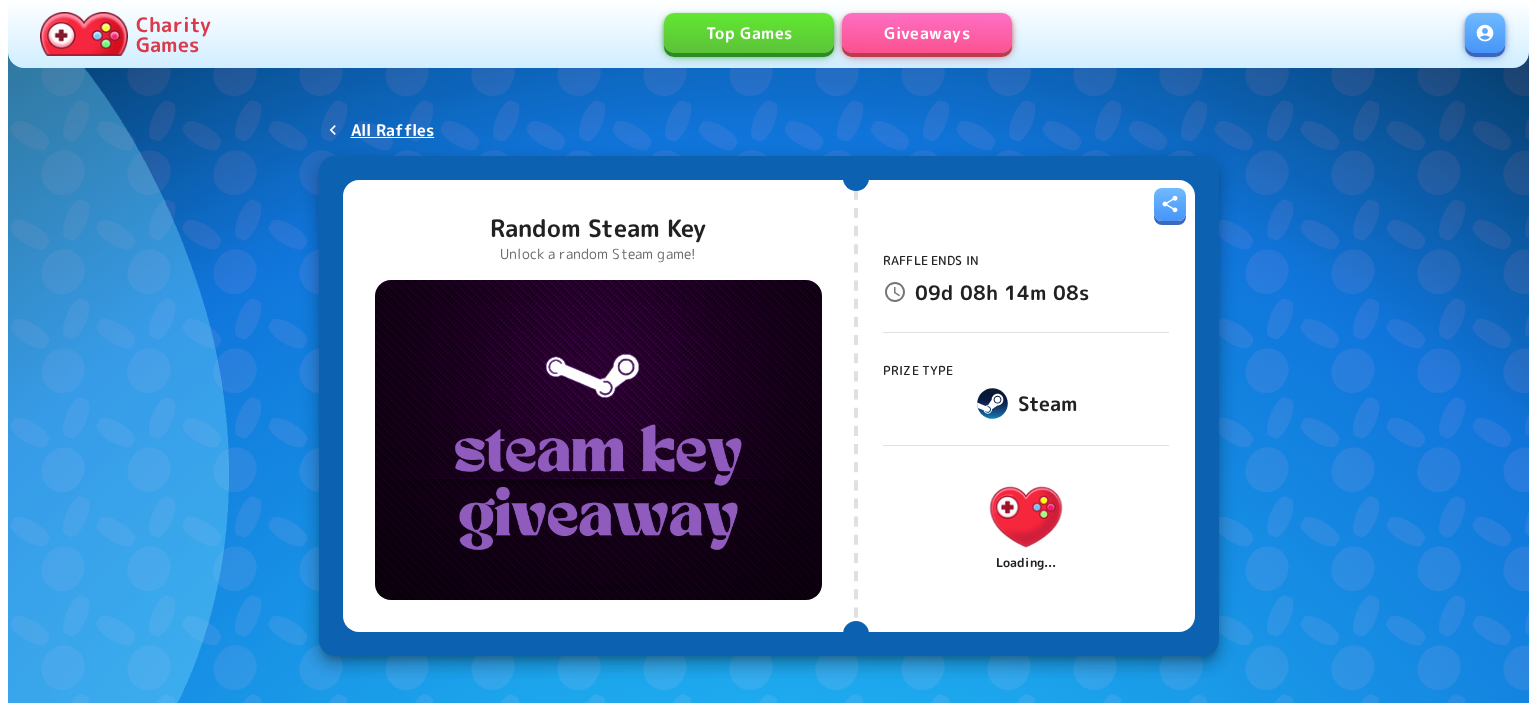 scroll, scrollTop: 0, scrollLeft: 0, axis: both 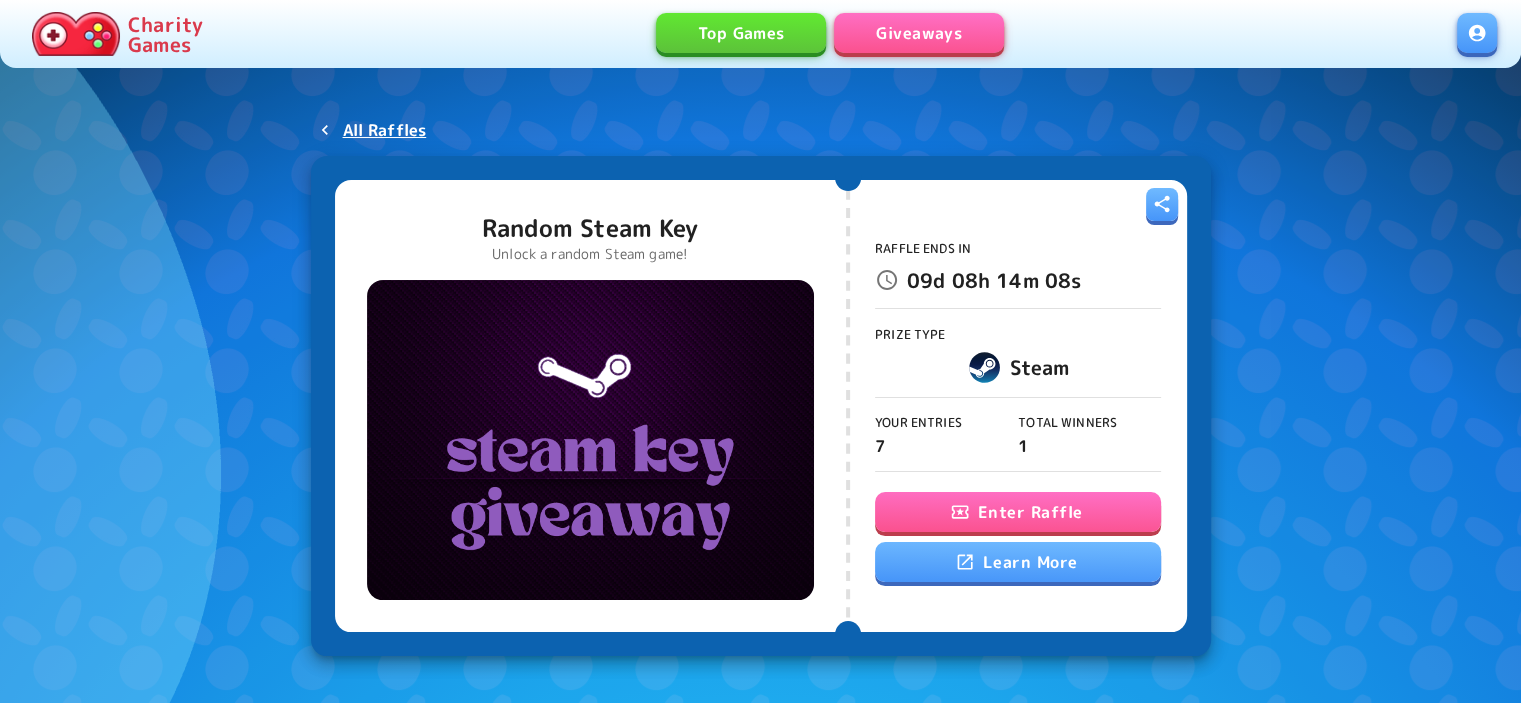 click on "Enter Raffle" at bounding box center [1018, 512] 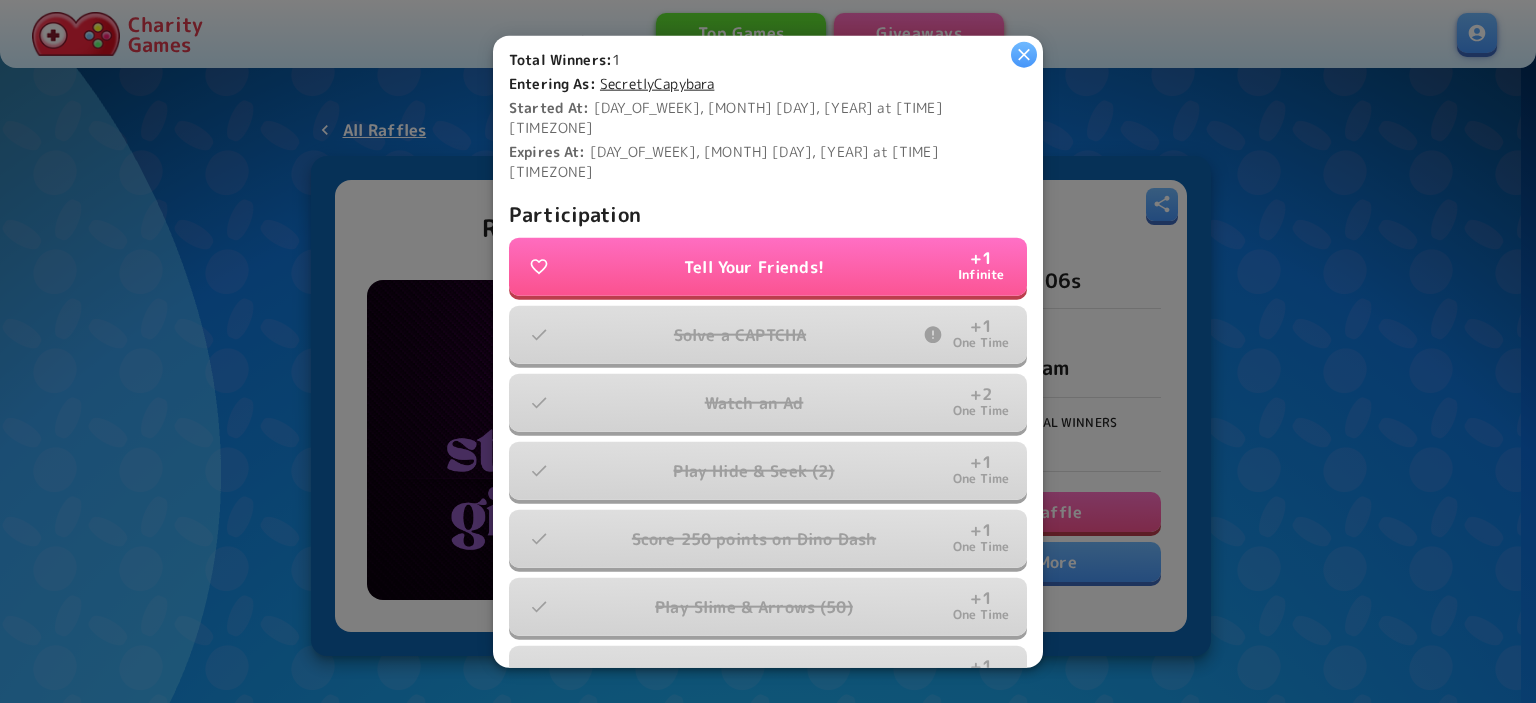 scroll, scrollTop: 639, scrollLeft: 0, axis: vertical 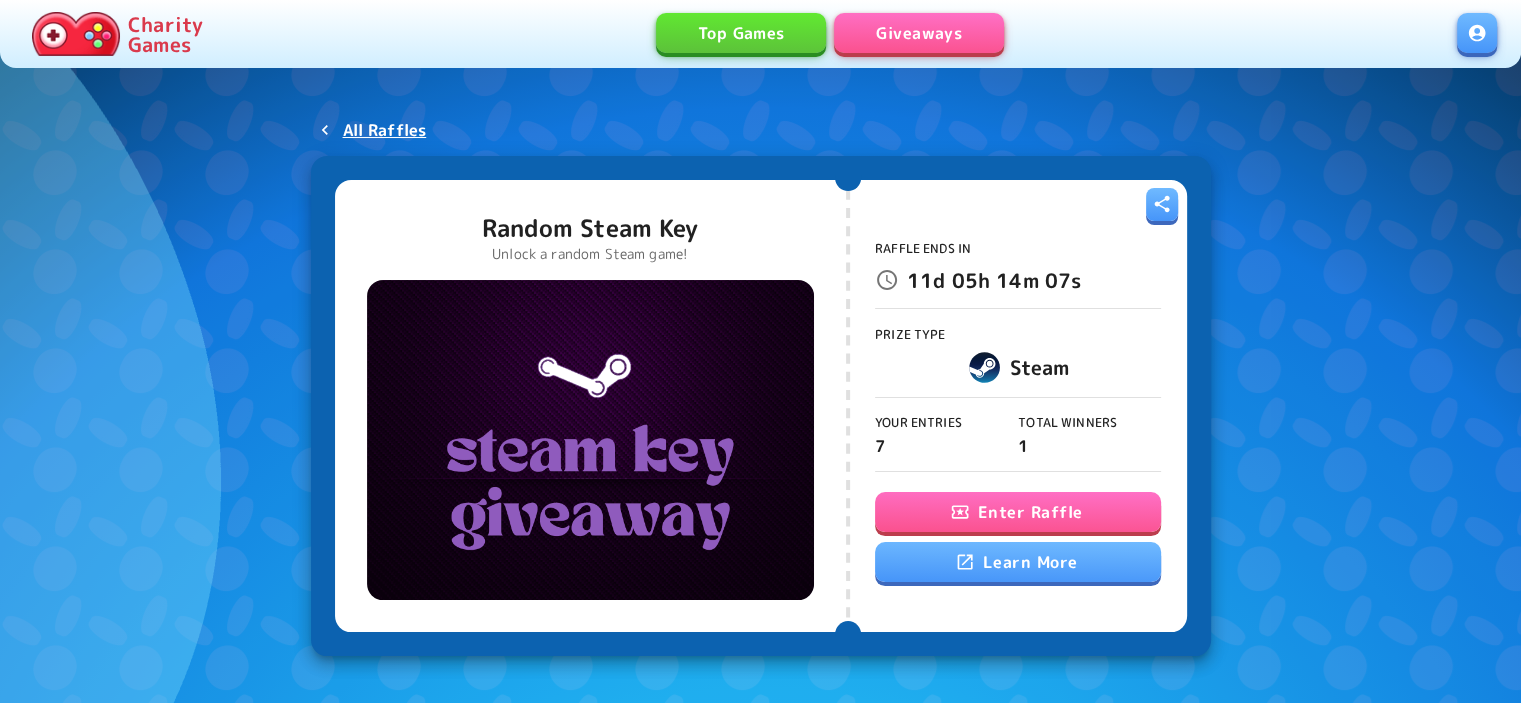 click on "Enter Raffle" at bounding box center [1018, 512] 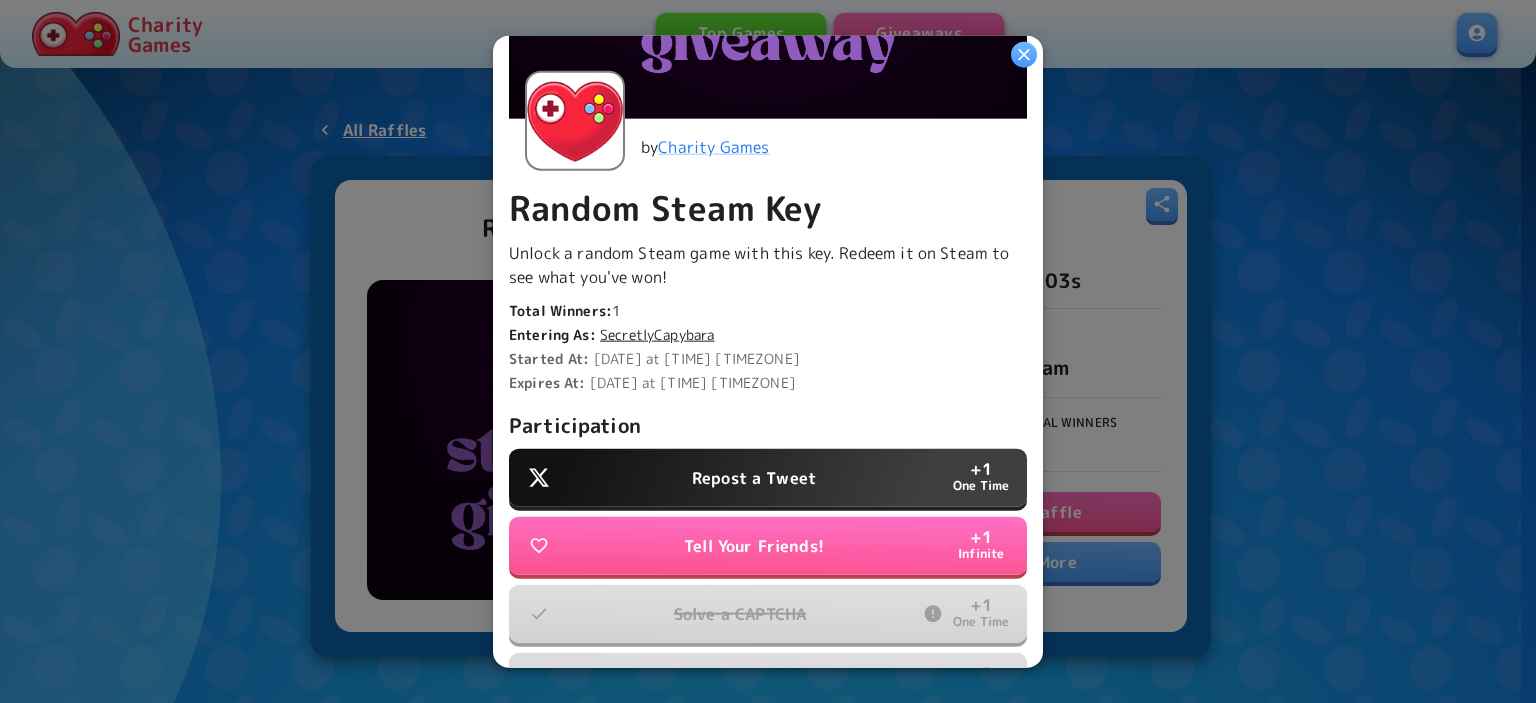 scroll, scrollTop: 466, scrollLeft: 0, axis: vertical 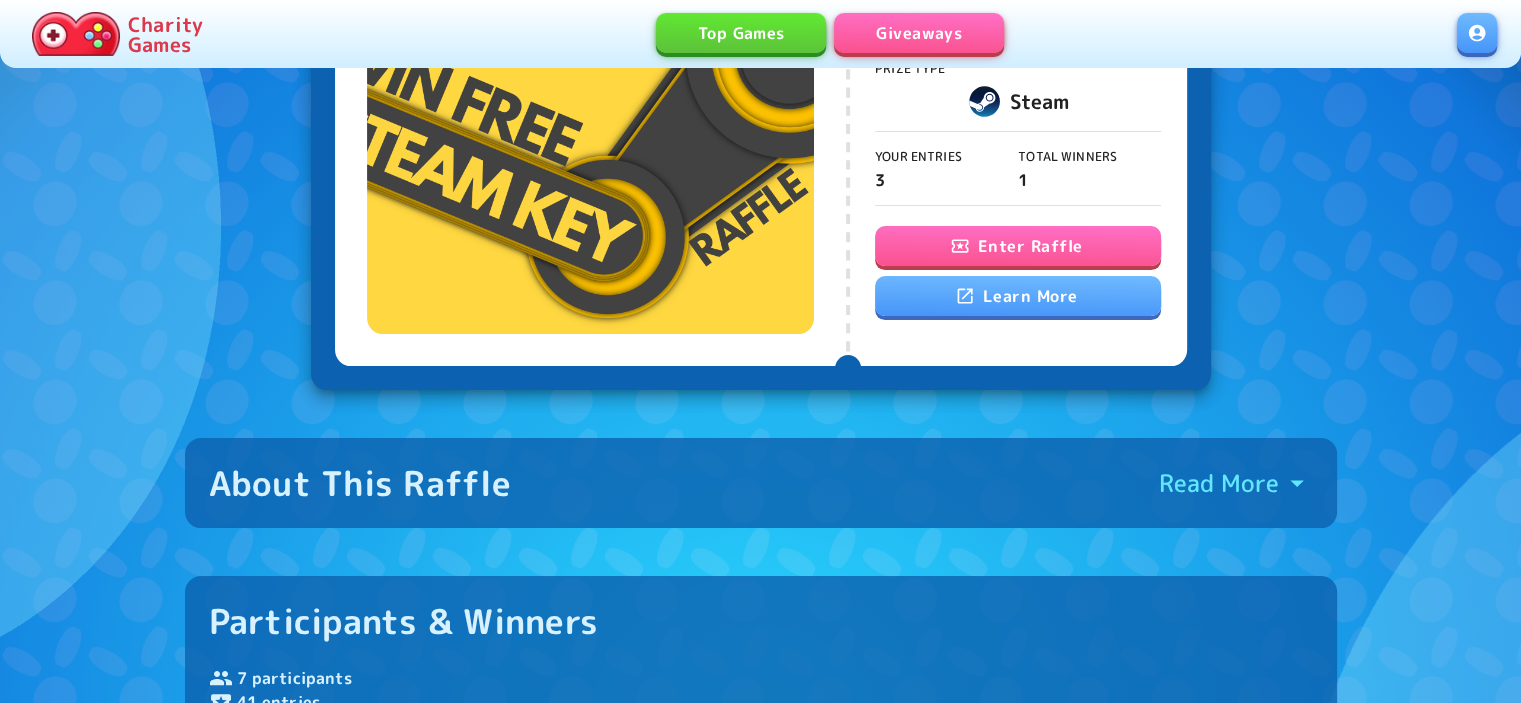 click on "Enter Raffle" at bounding box center (1018, 246) 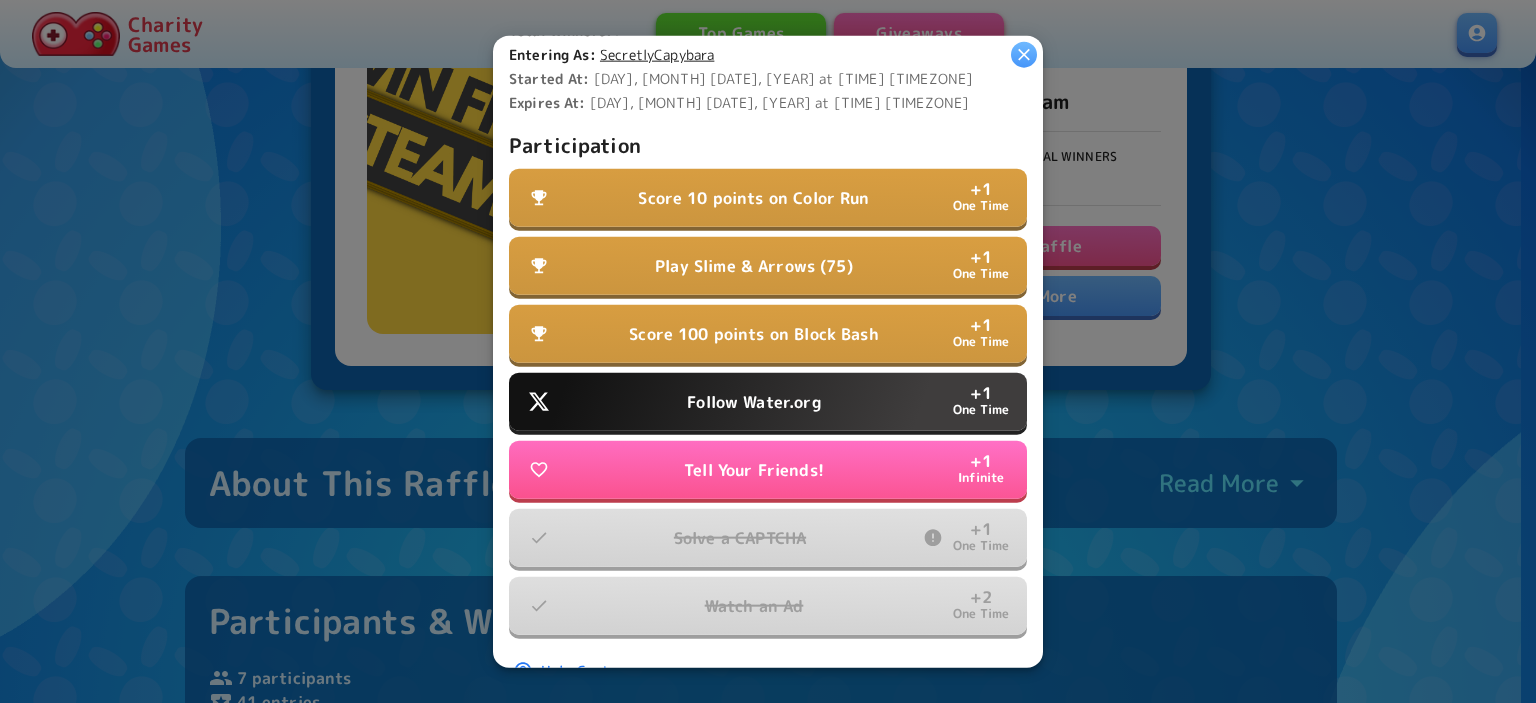 scroll, scrollTop: 505, scrollLeft: 0, axis: vertical 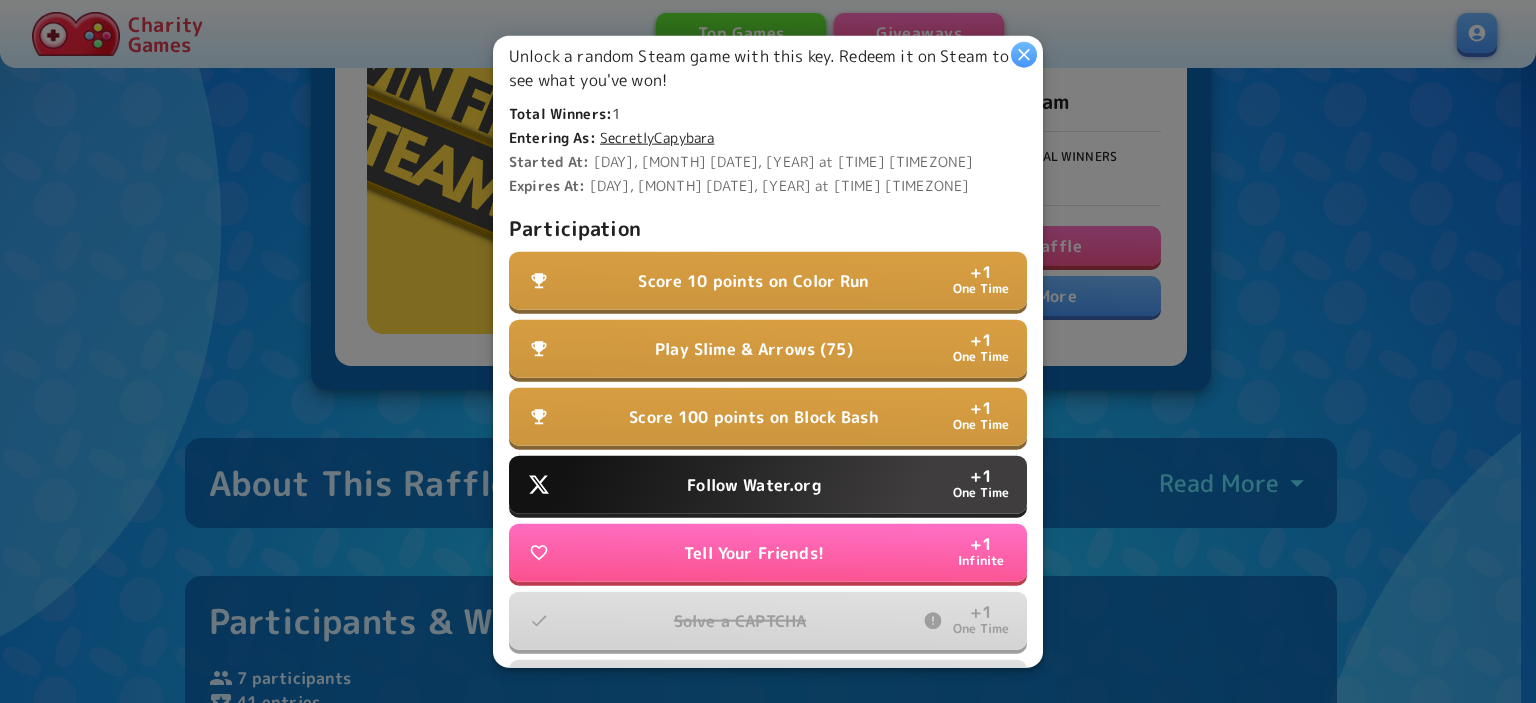 click on "Score 10 points on Color Run" at bounding box center [753, 281] 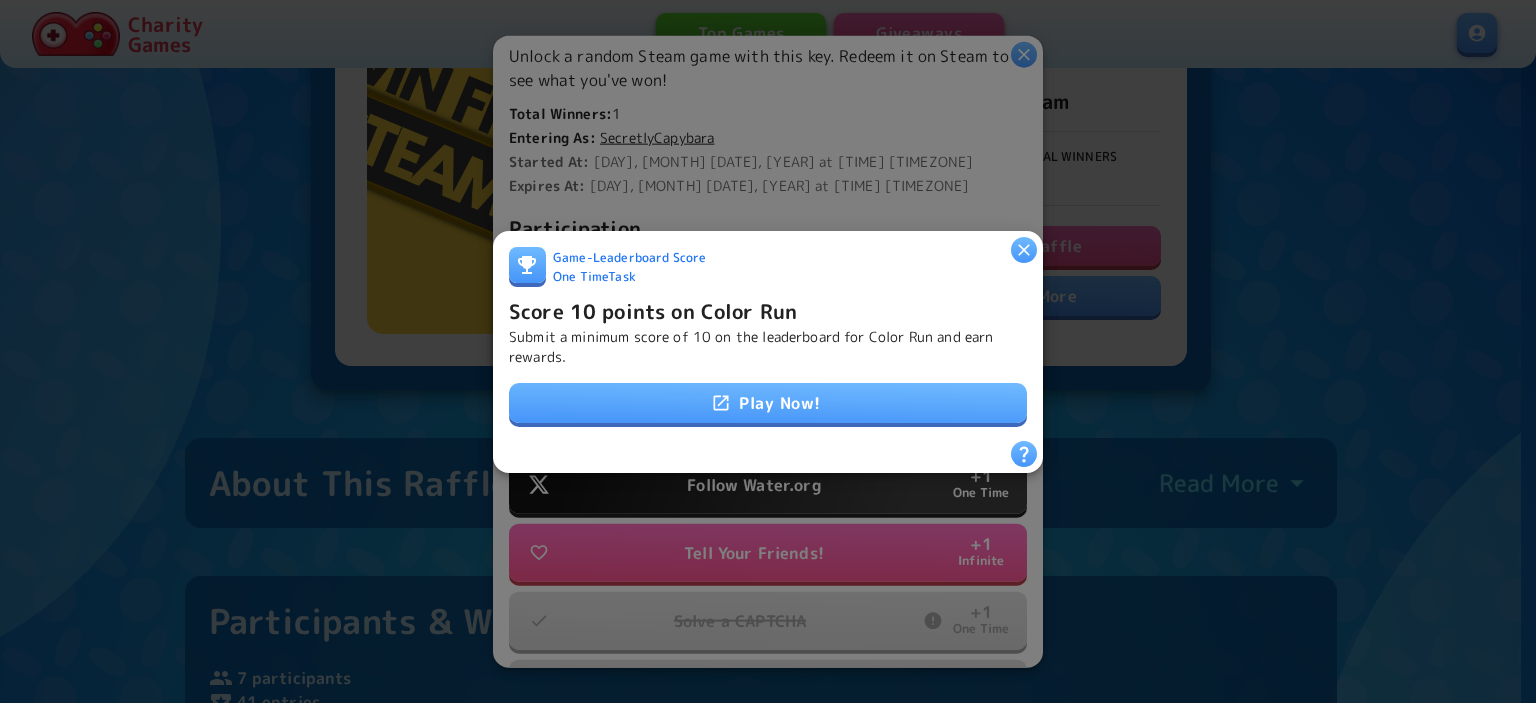 click on "Play Now!" at bounding box center (768, 403) 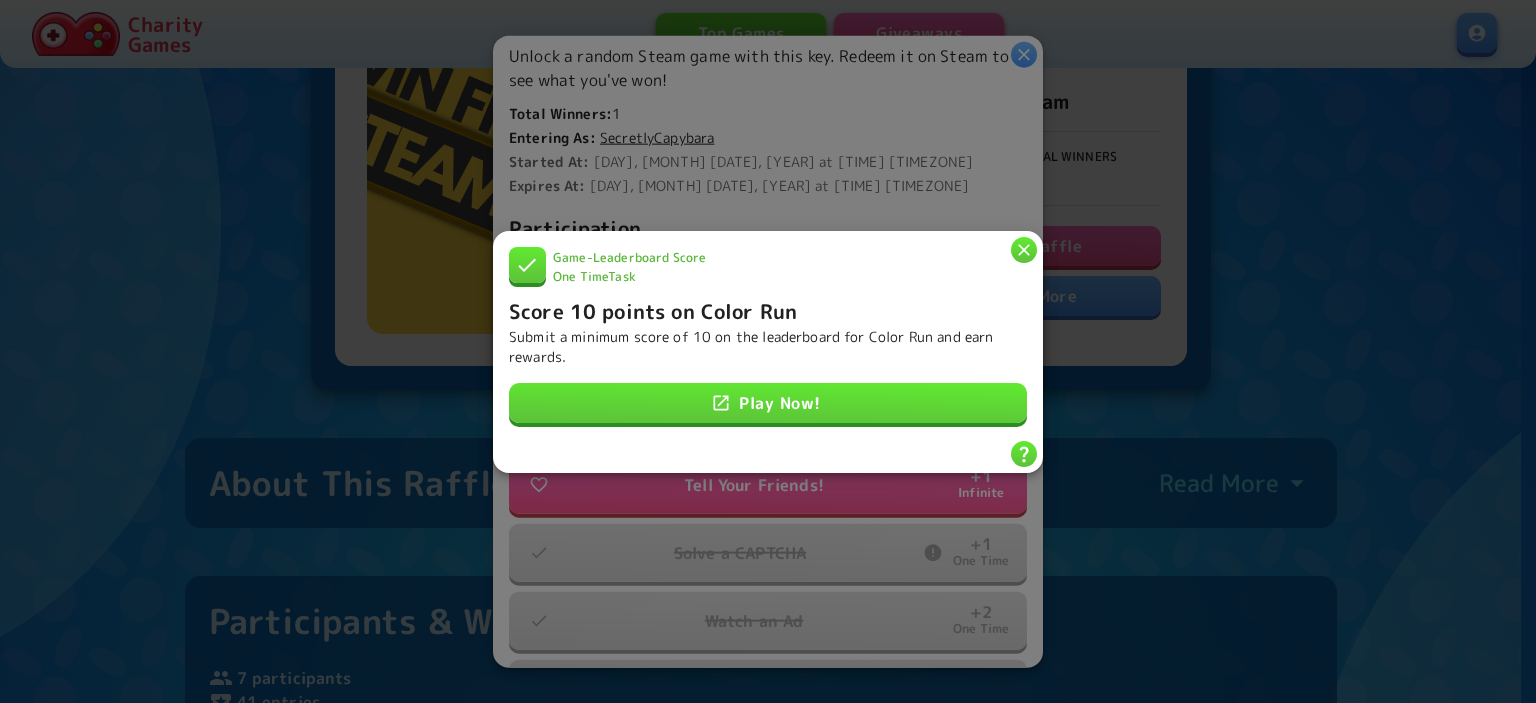 click at bounding box center (1024, 249) 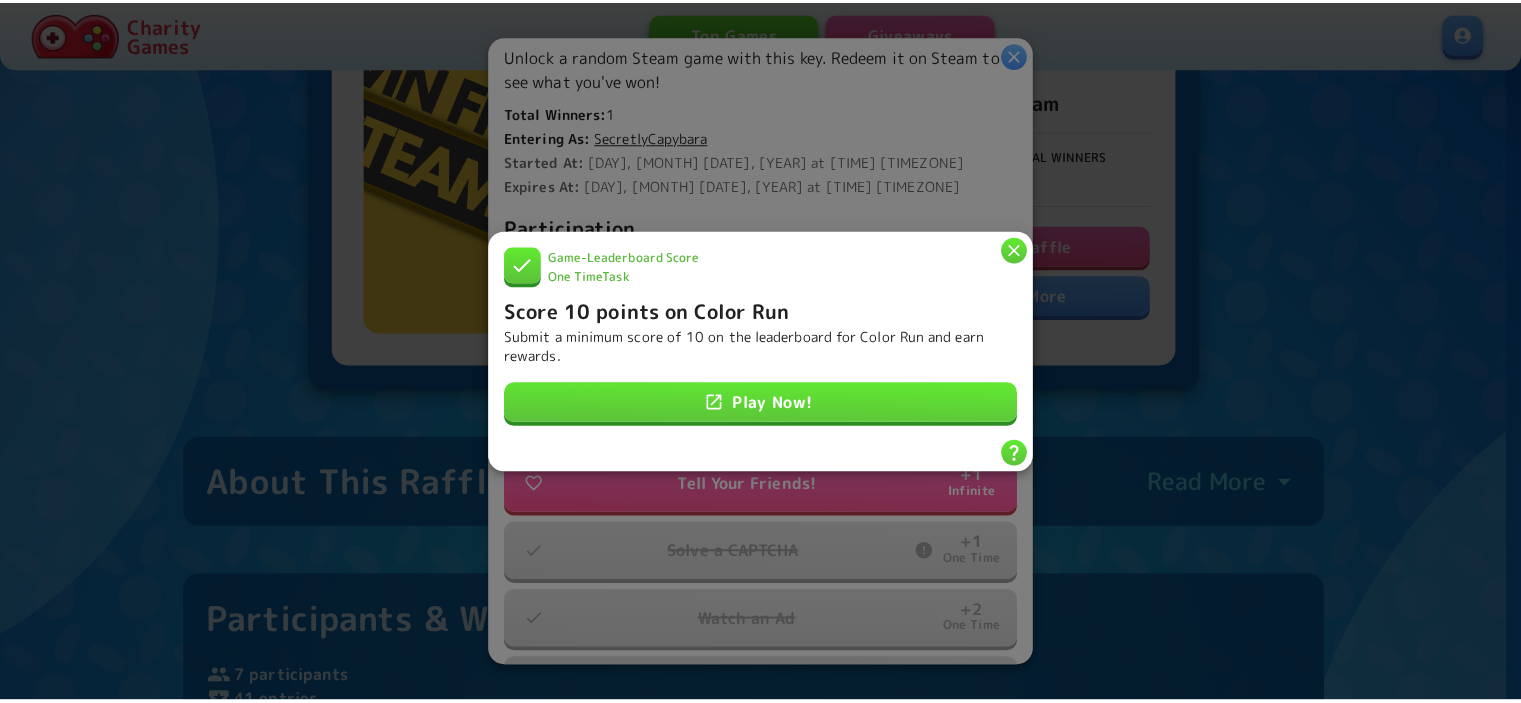 scroll, scrollTop: 561, scrollLeft: 0, axis: vertical 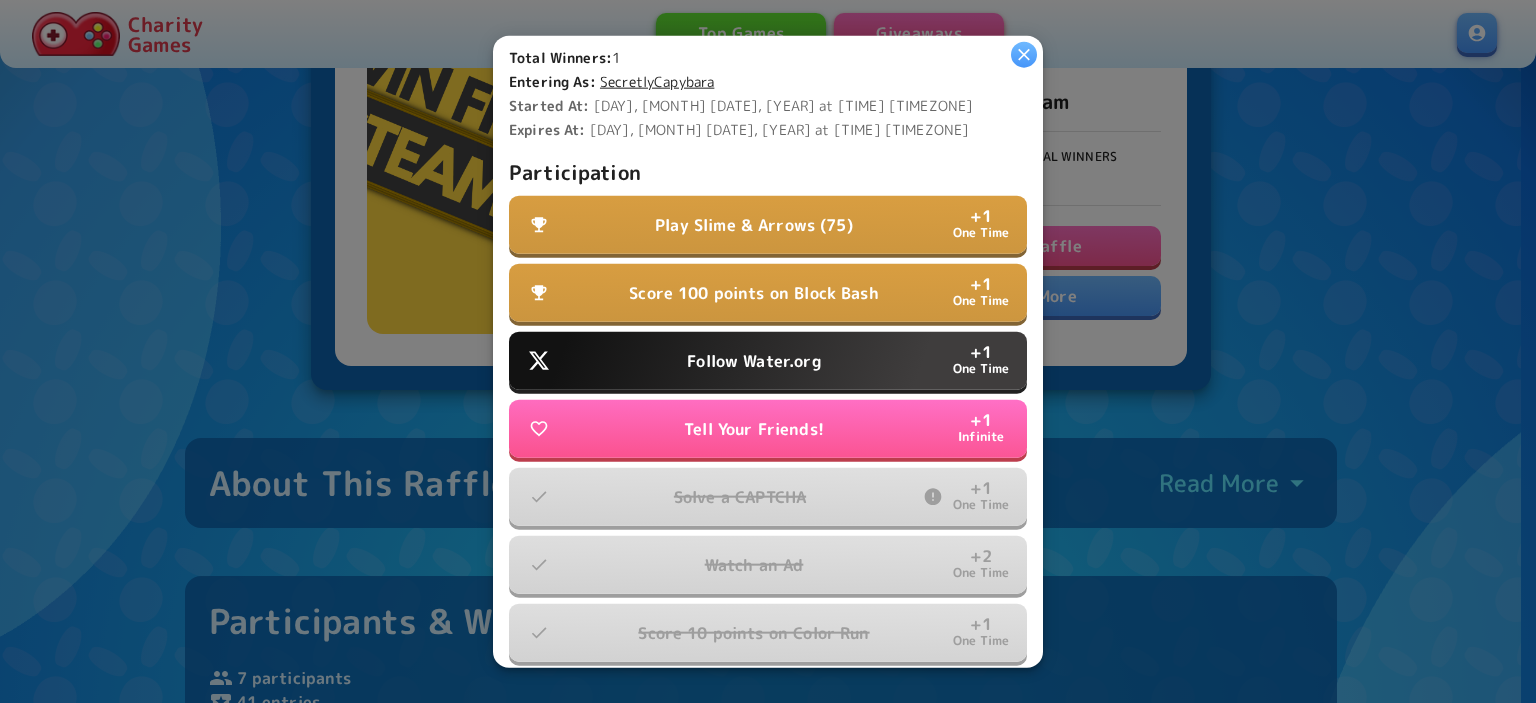 click on "Score 100 points on Block Bash" at bounding box center [754, 293] 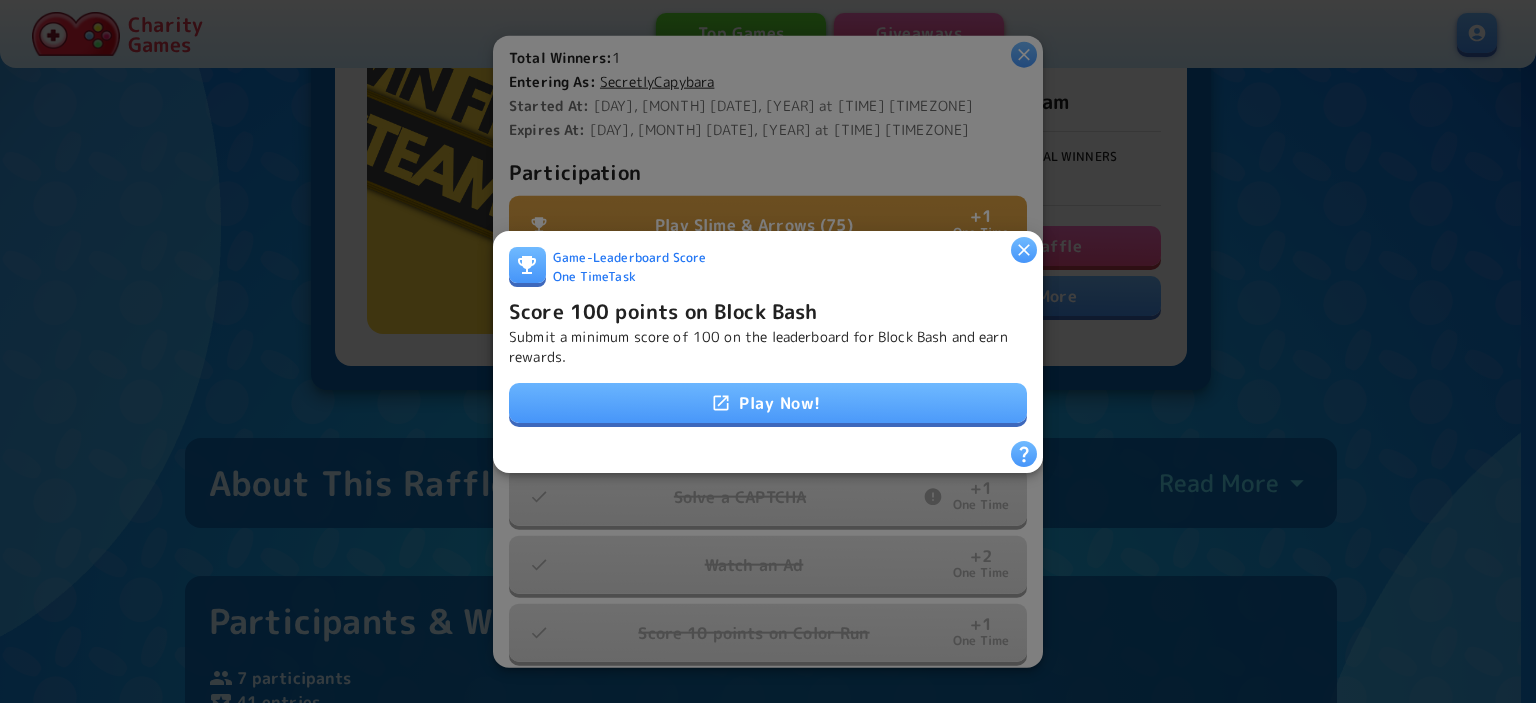 click on "Play Now!" at bounding box center (768, 403) 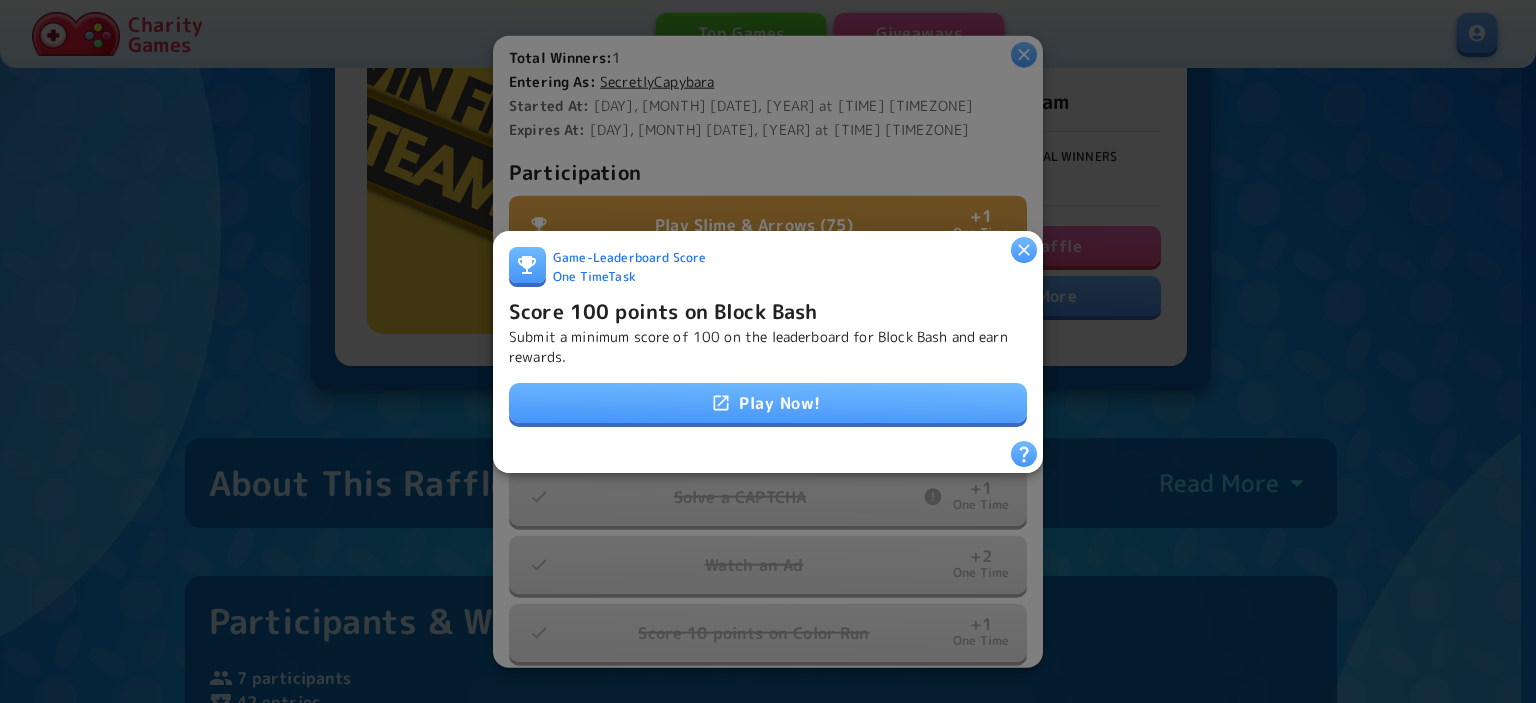 click on "Score 100 points on Block Bash Submit a minimum score of 100 on the leaderboard for Block Bash and earn rewards." at bounding box center [768, 330] 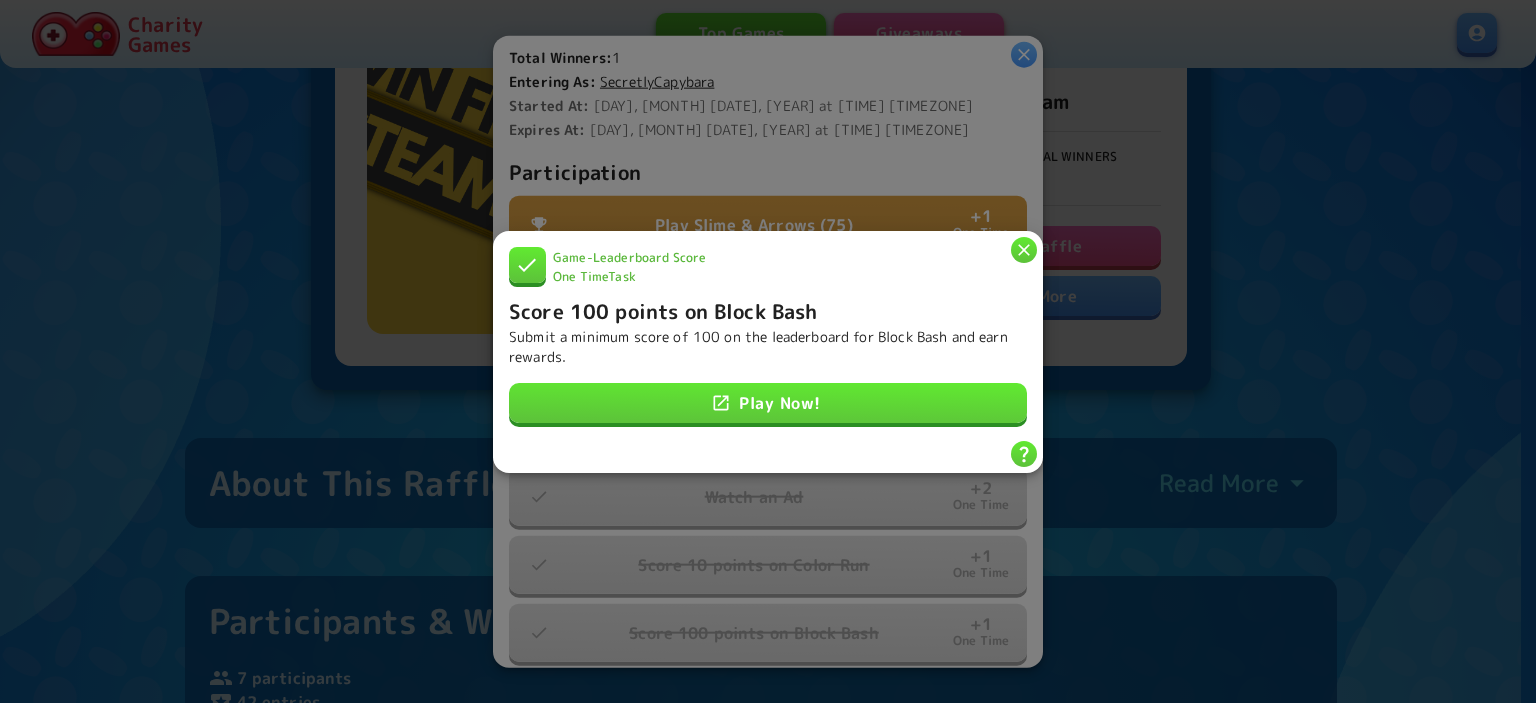 click at bounding box center [1024, 249] 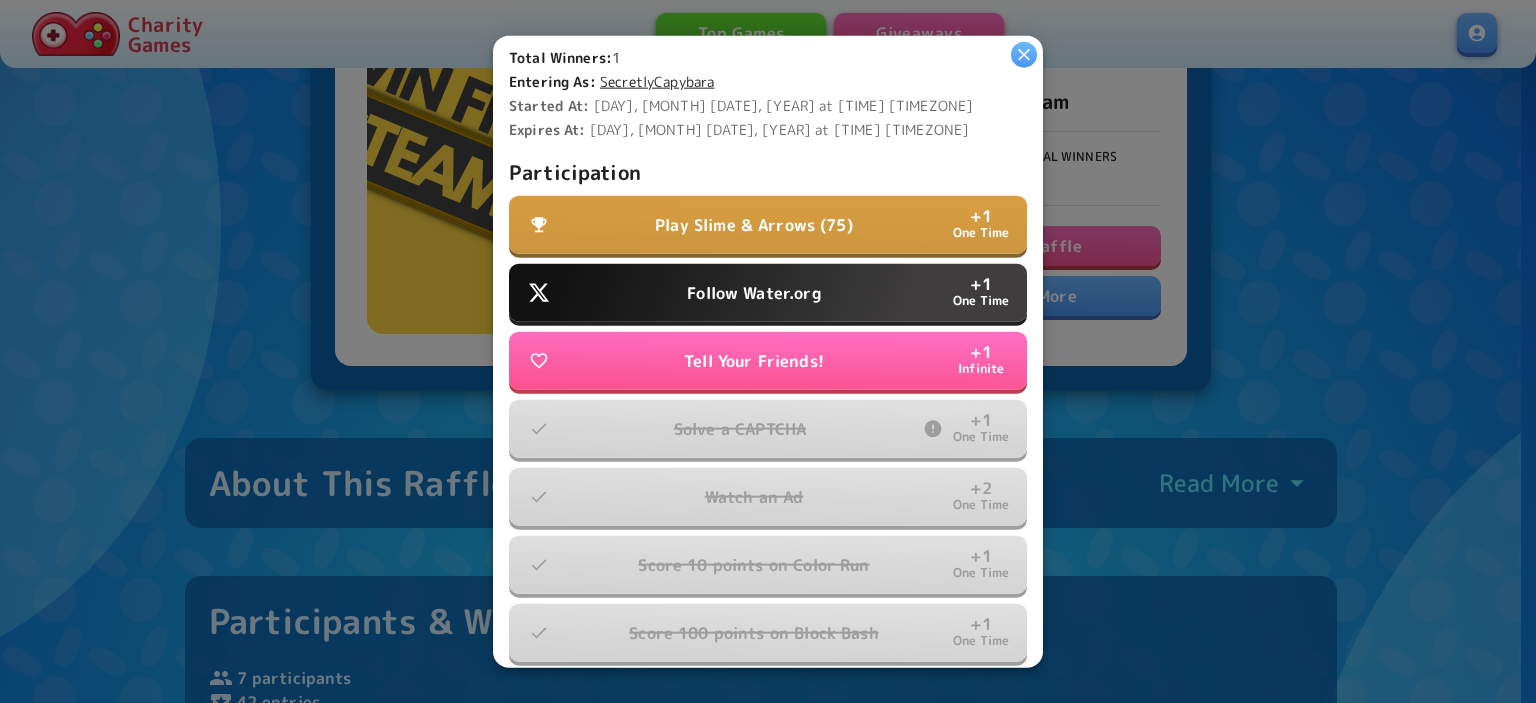 click at bounding box center [1024, 54] 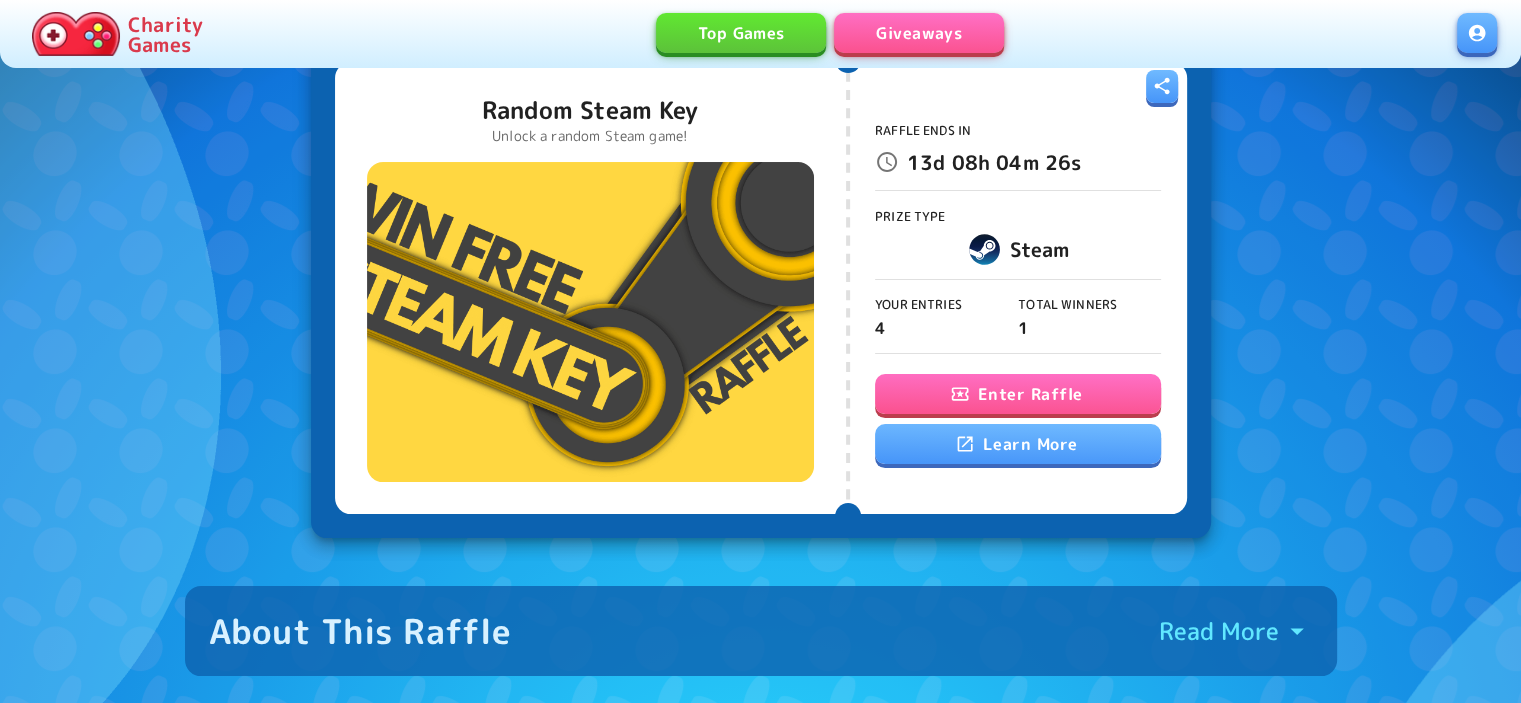 scroll, scrollTop: 0, scrollLeft: 0, axis: both 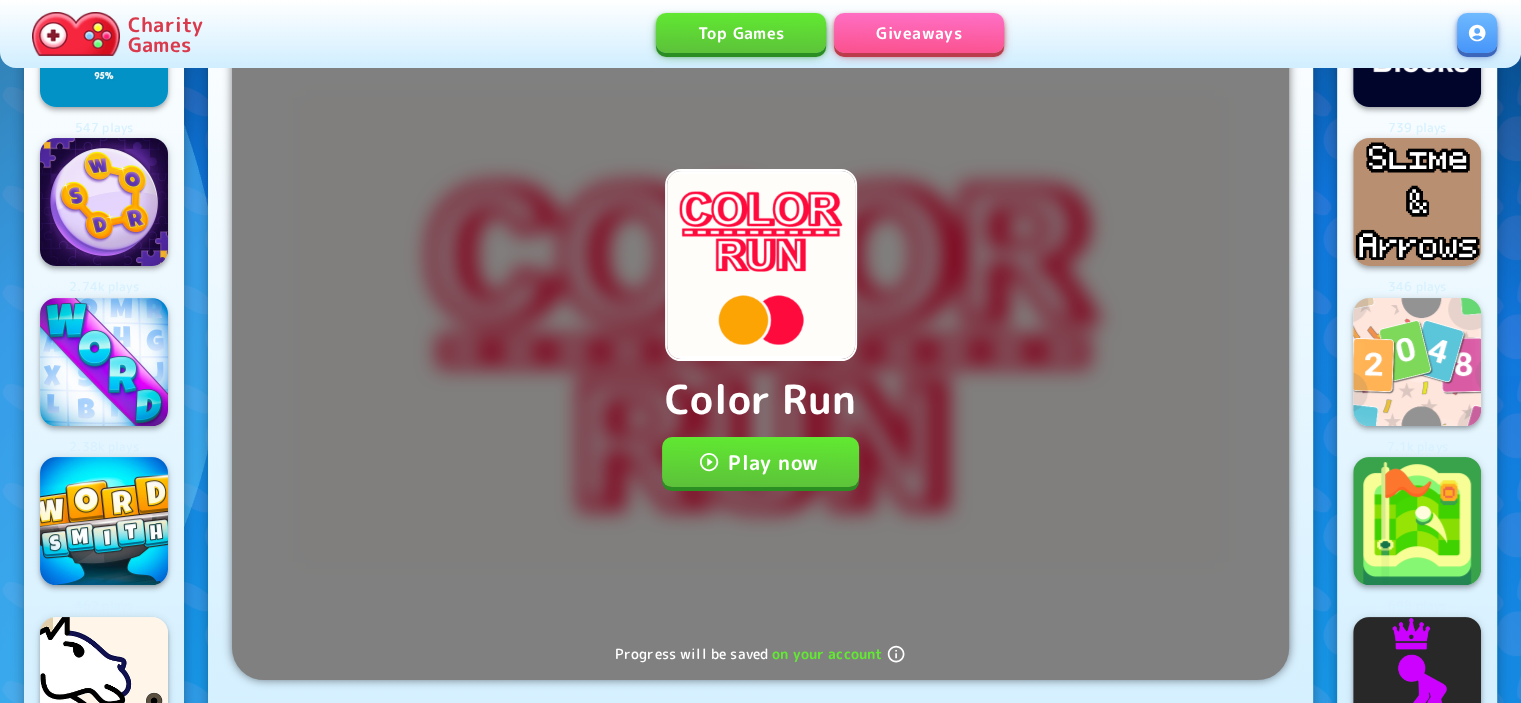 click on "Play now" at bounding box center (760, 462) 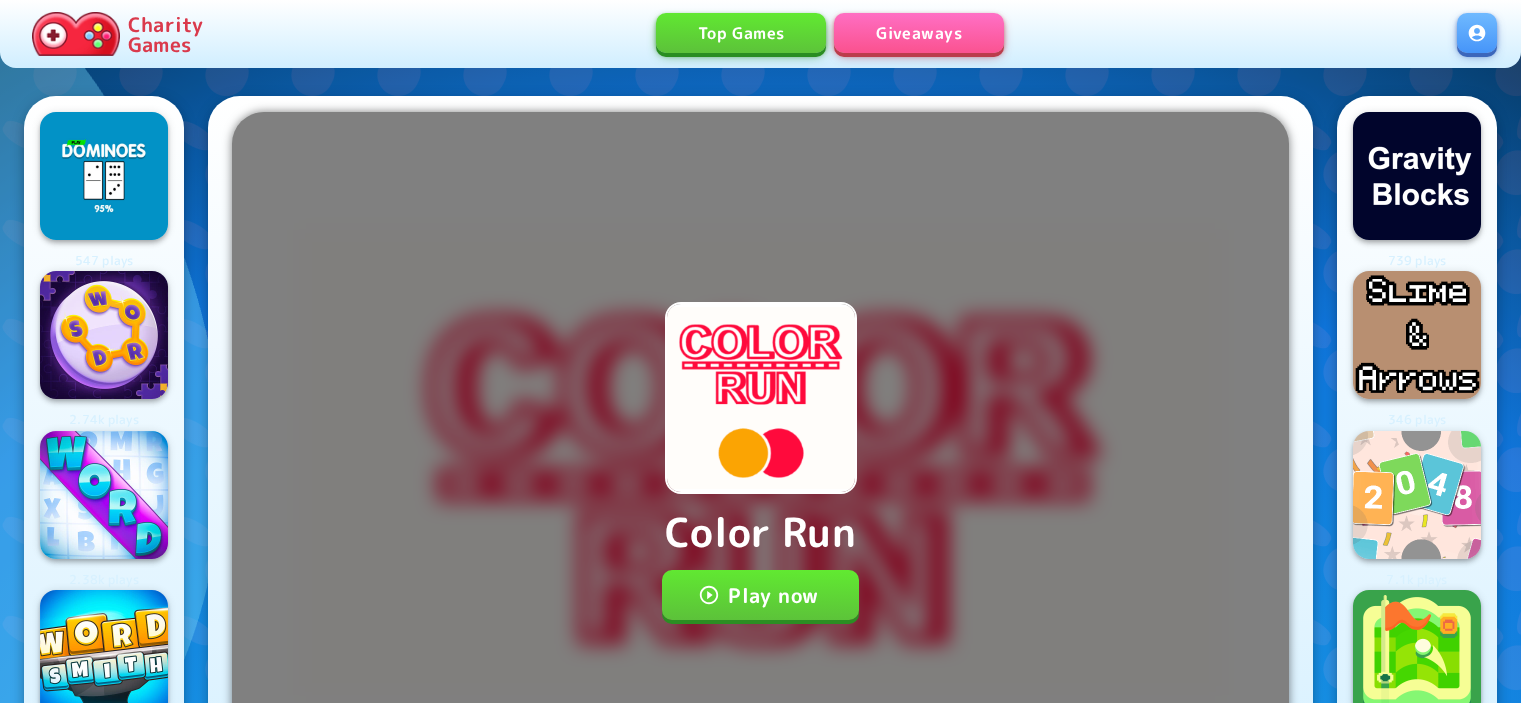 scroll, scrollTop: 0, scrollLeft: 0, axis: both 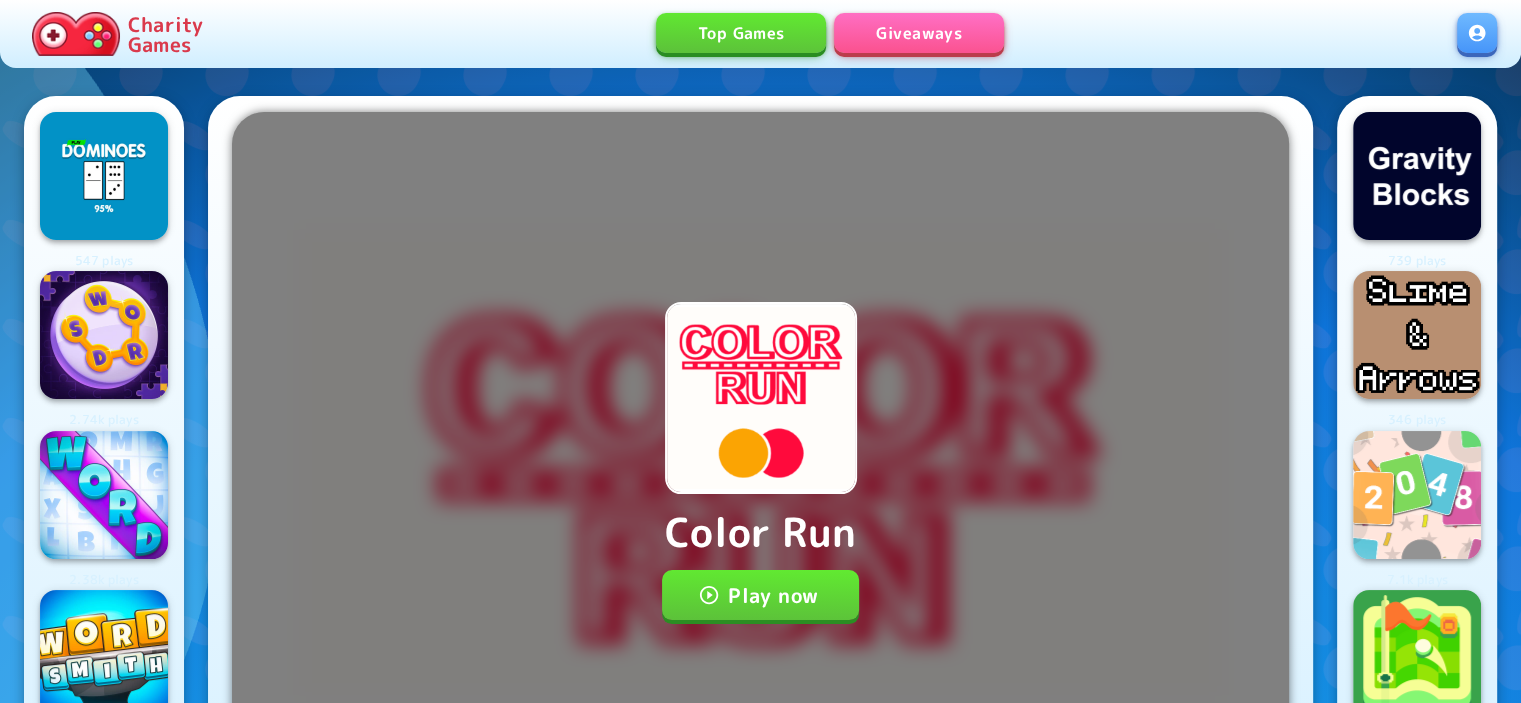 click on "Play now" at bounding box center [760, 595] 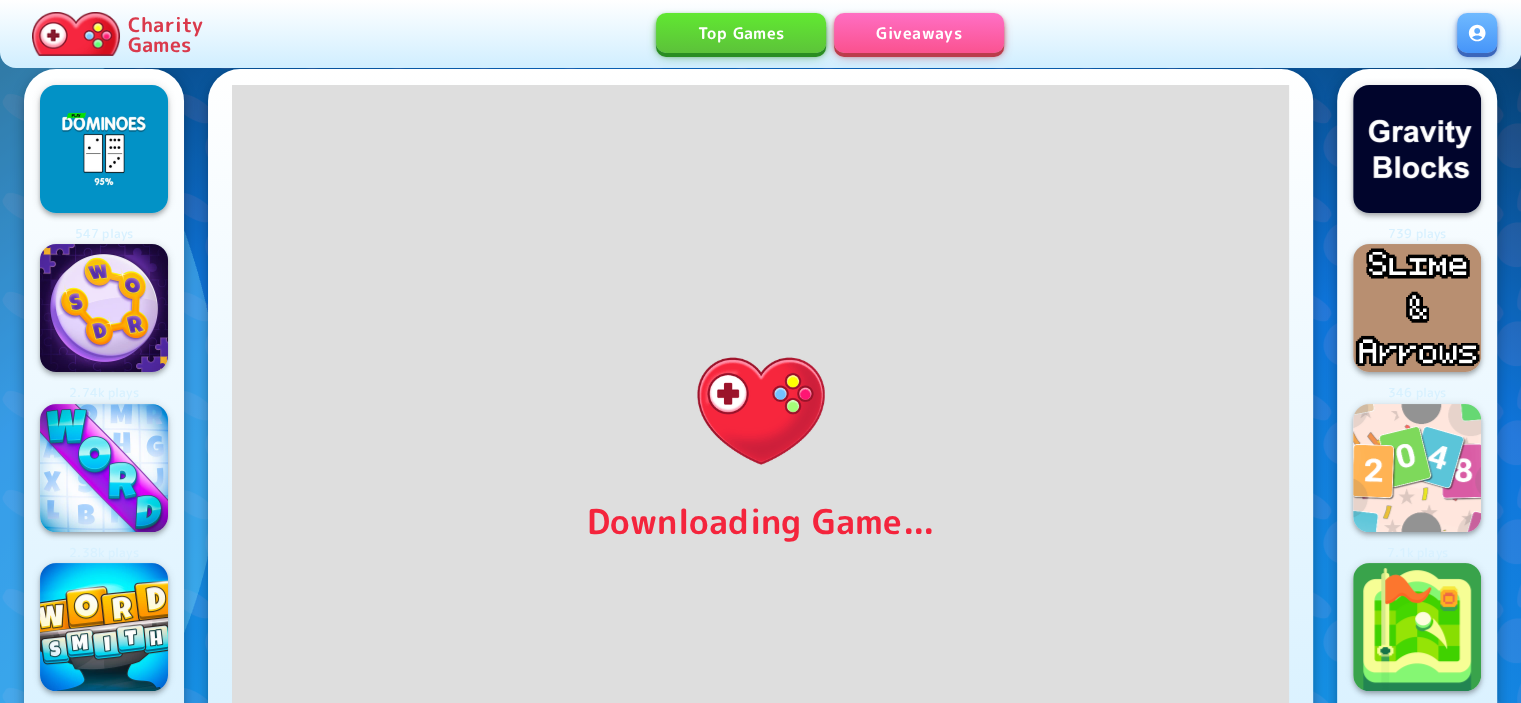 scroll, scrollTop: 133, scrollLeft: 0, axis: vertical 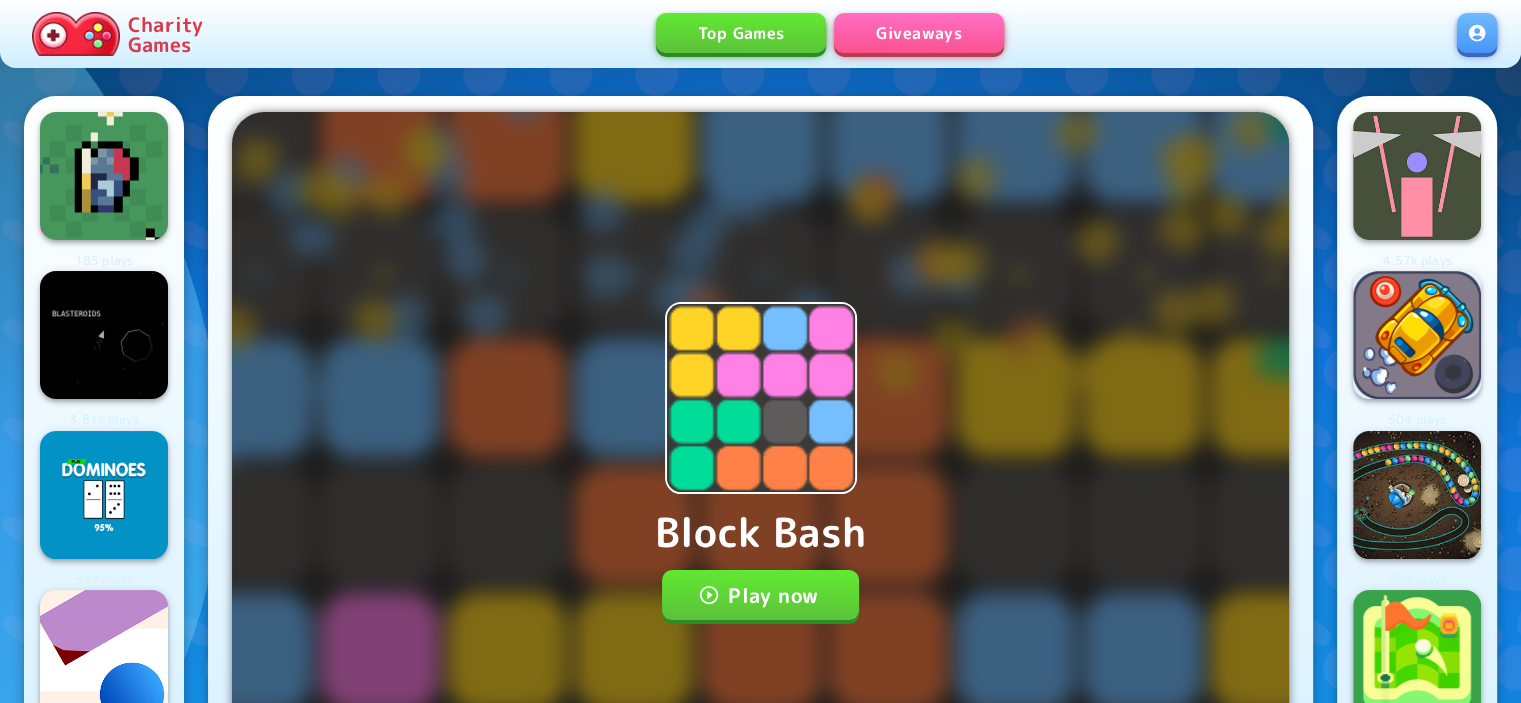 click on "Play now" at bounding box center (760, 595) 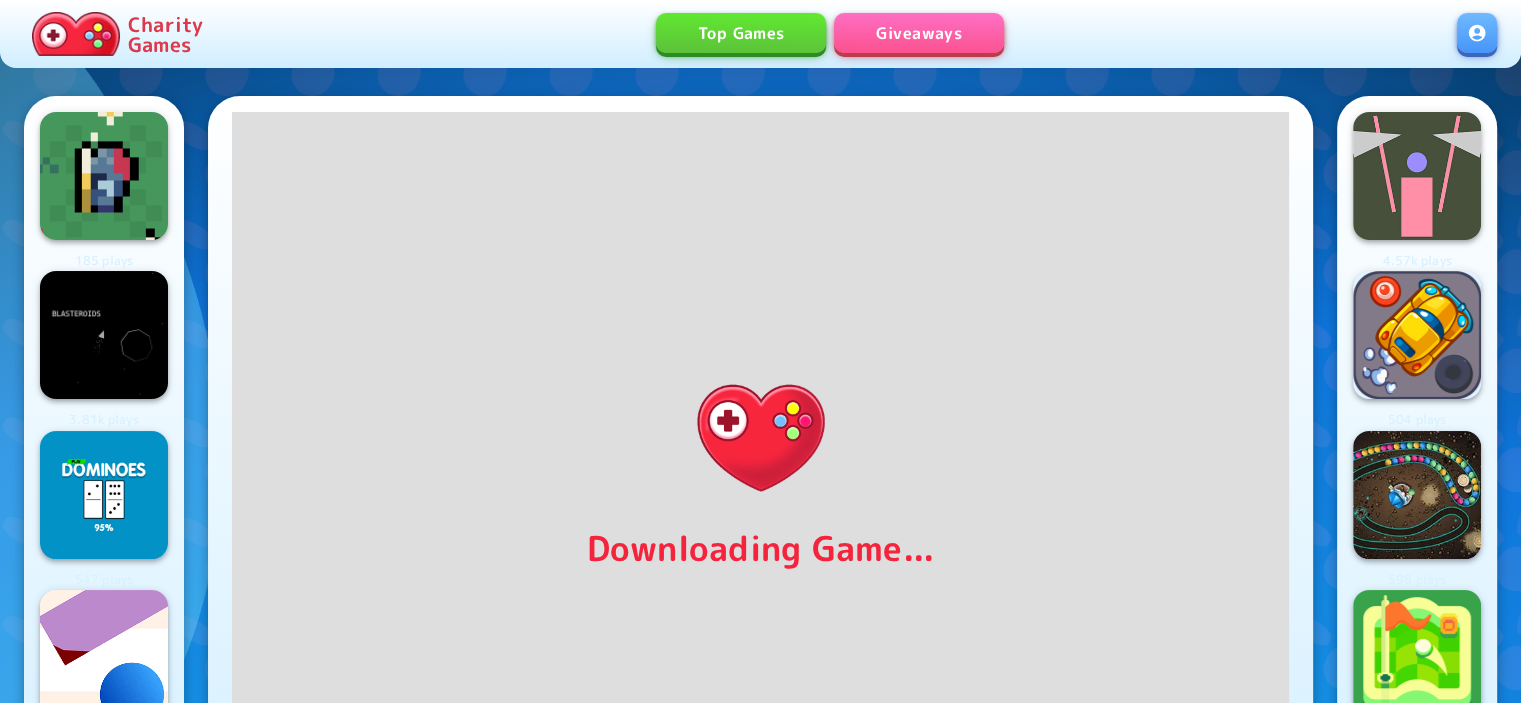 scroll, scrollTop: 266, scrollLeft: 0, axis: vertical 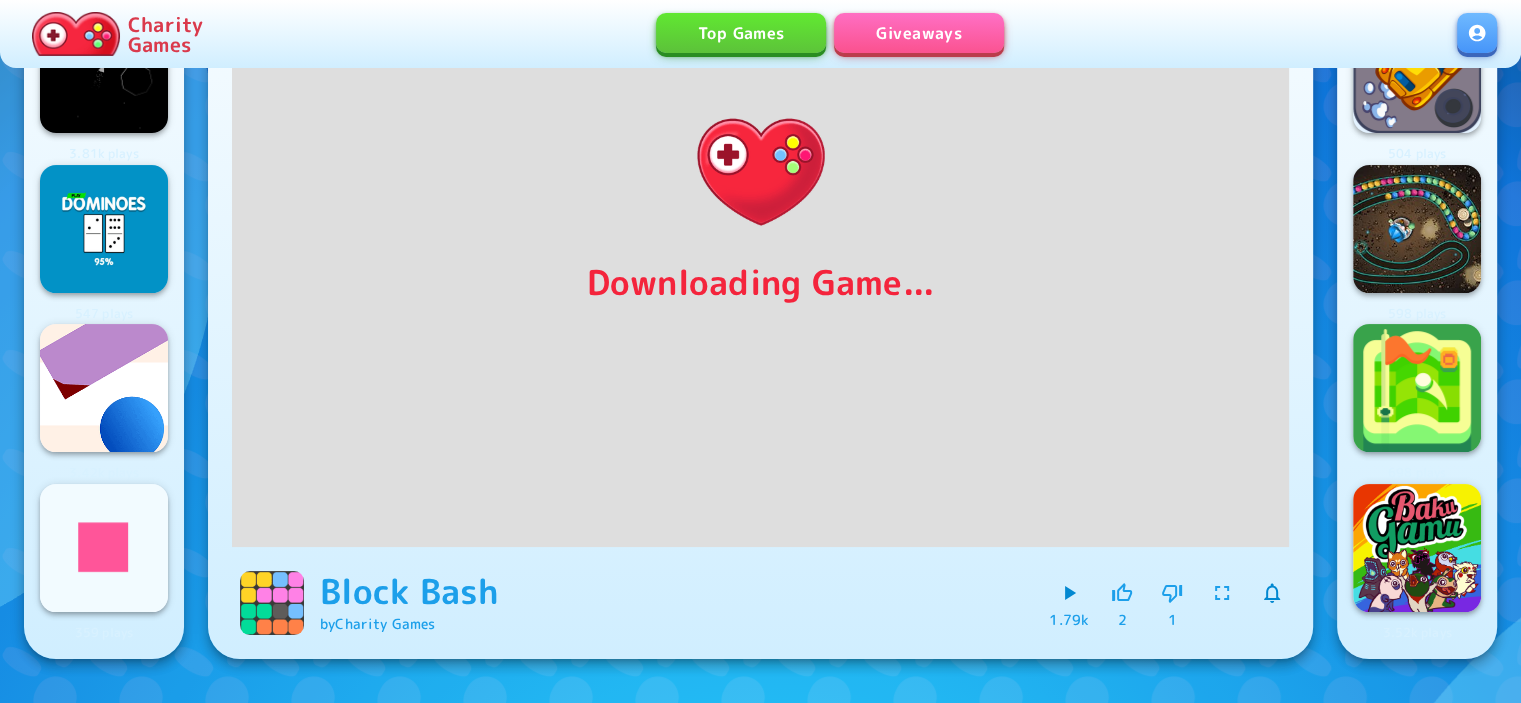click at bounding box center (1222, 593) 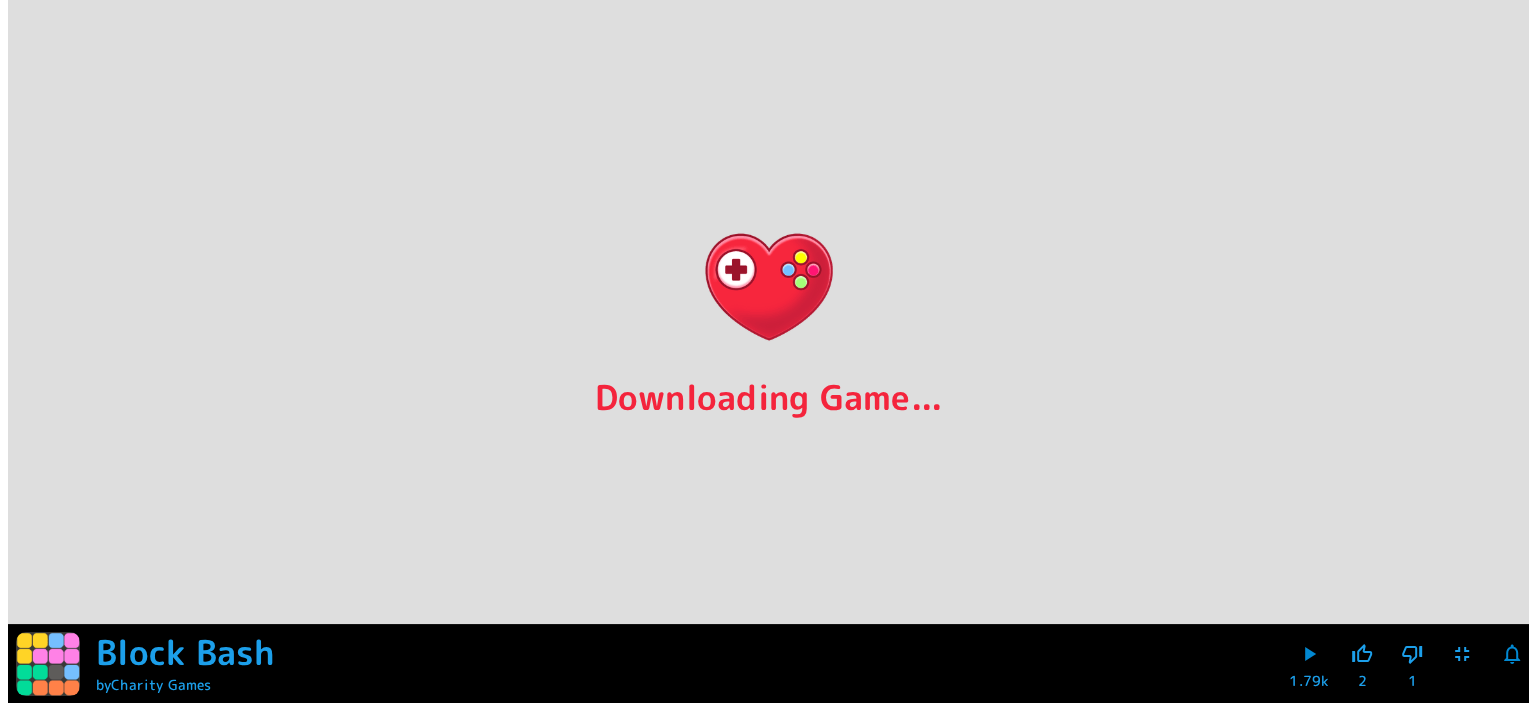 scroll, scrollTop: 0, scrollLeft: 0, axis: both 